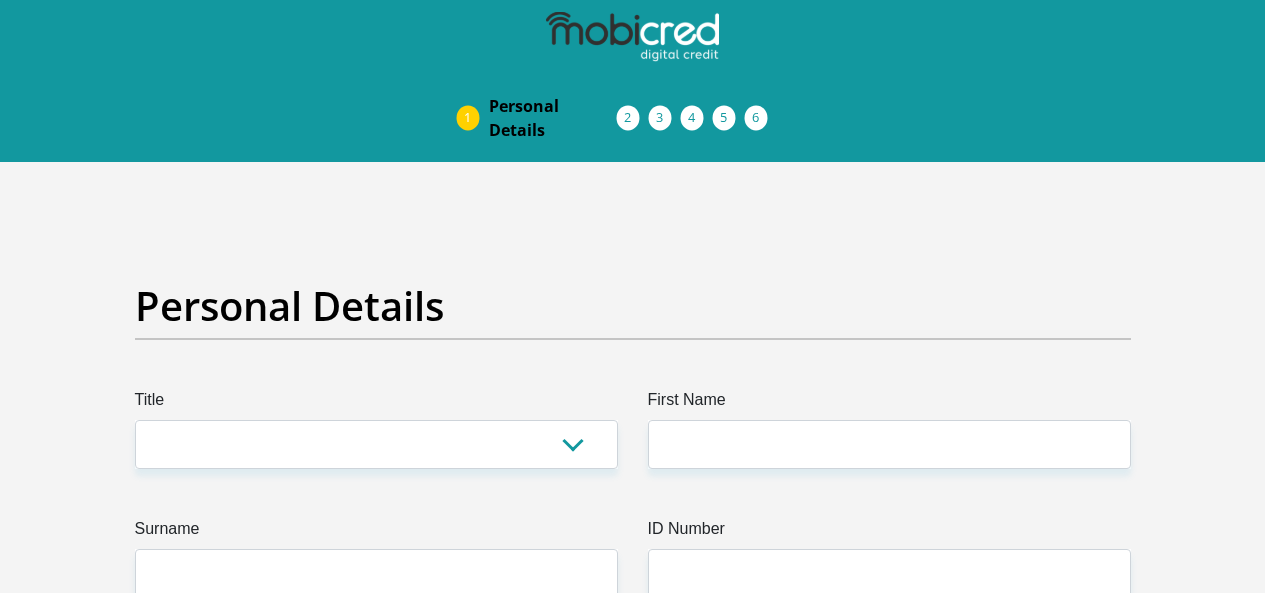 scroll, scrollTop: 0, scrollLeft: 0, axis: both 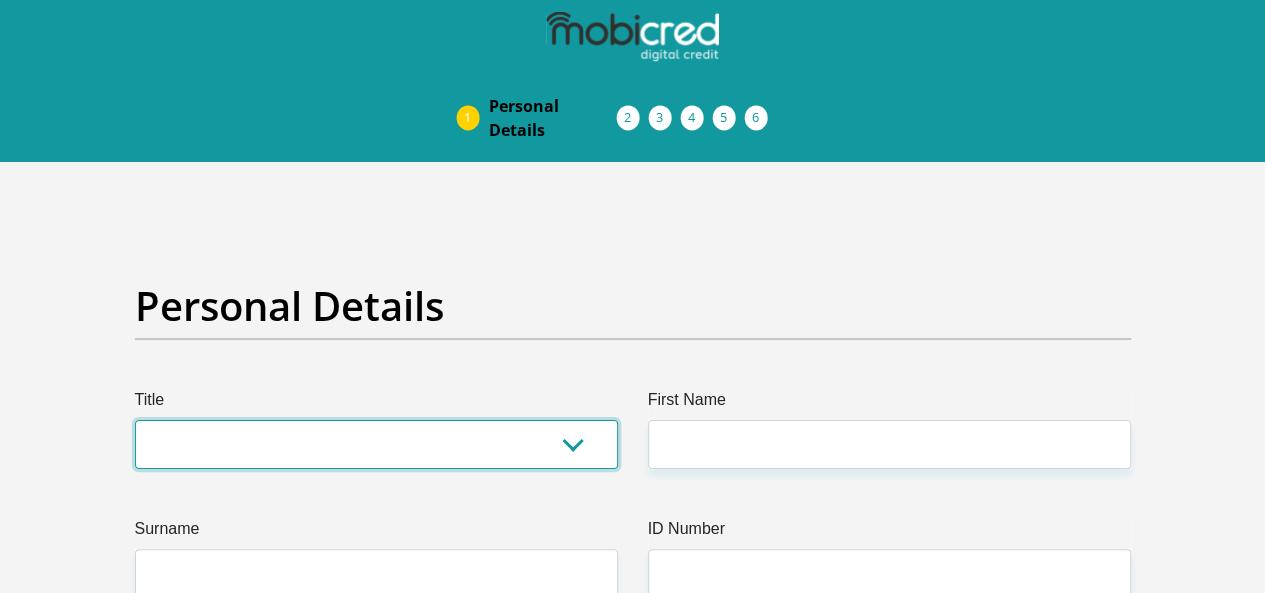 click on "Mr
Ms
Mrs
Dr
Other" at bounding box center [376, 444] 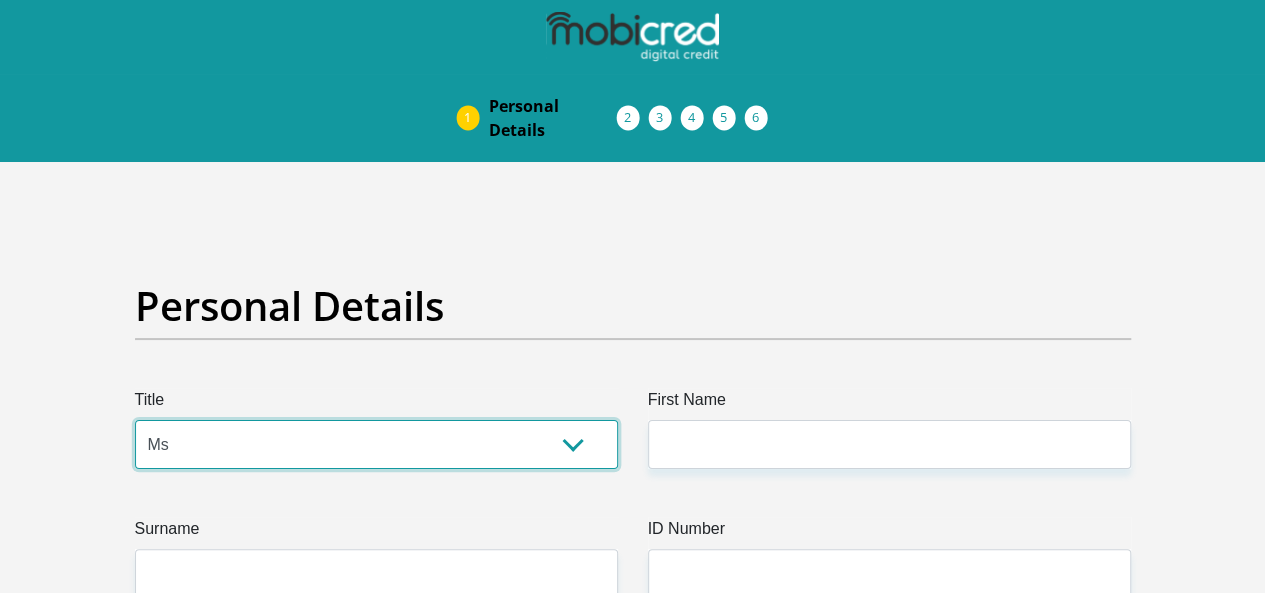 click on "Mr
Ms
Mrs
Dr
Other" at bounding box center (376, 444) 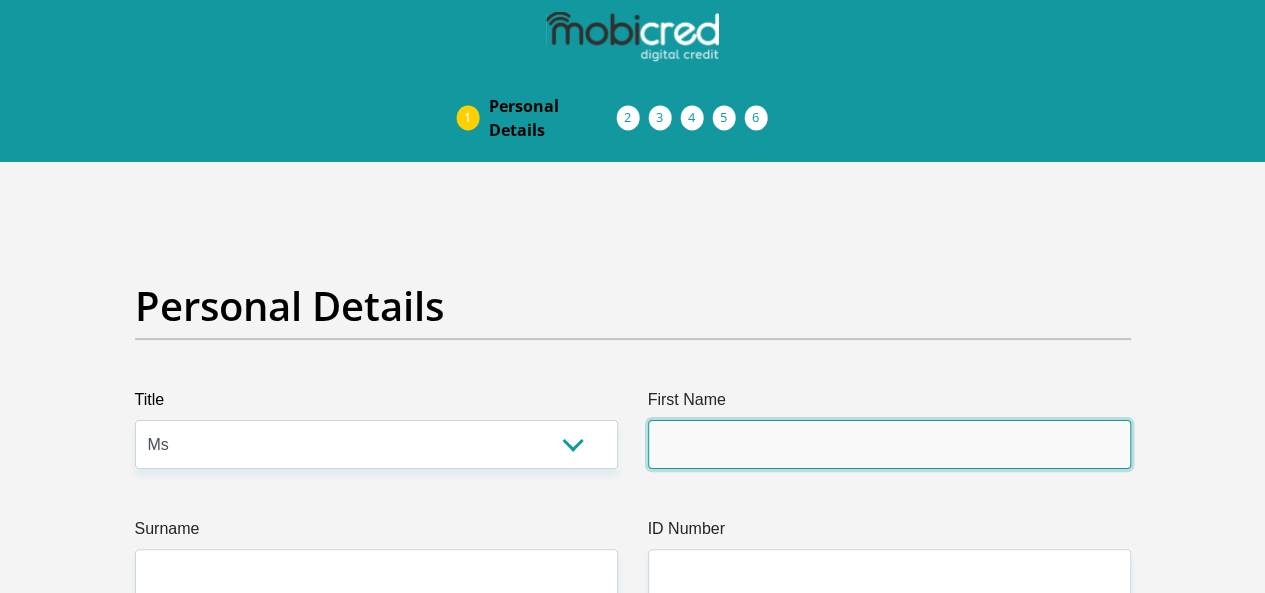click on "First Name" at bounding box center (889, 444) 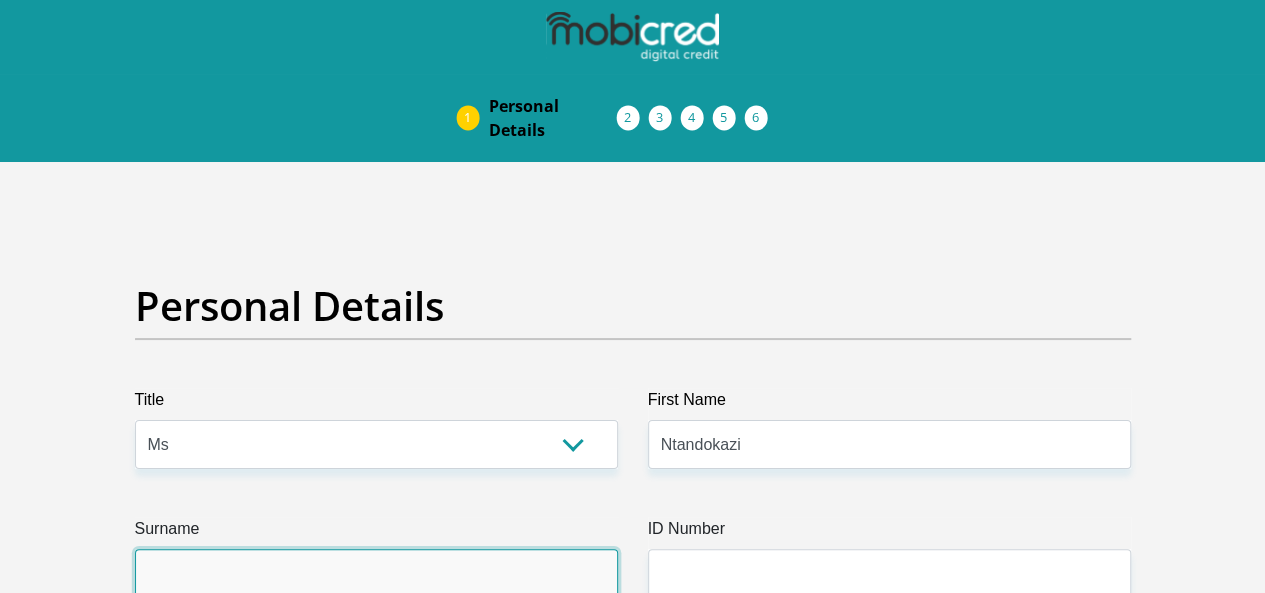 click on "Surname" at bounding box center [376, 573] 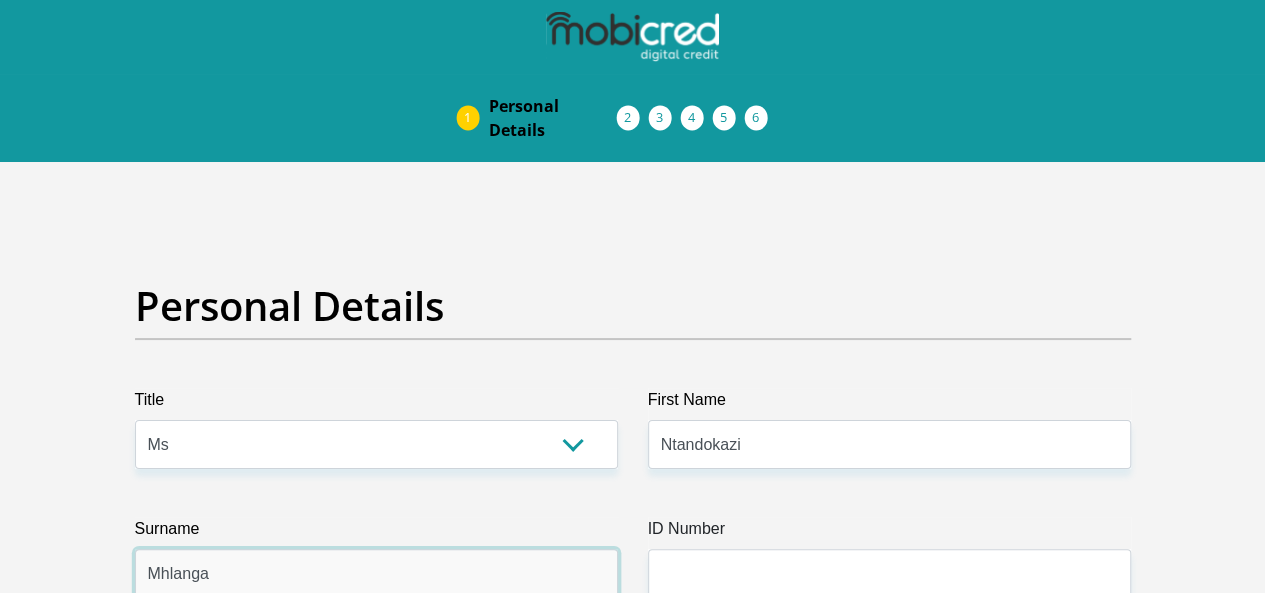 type on "Mhlanga" 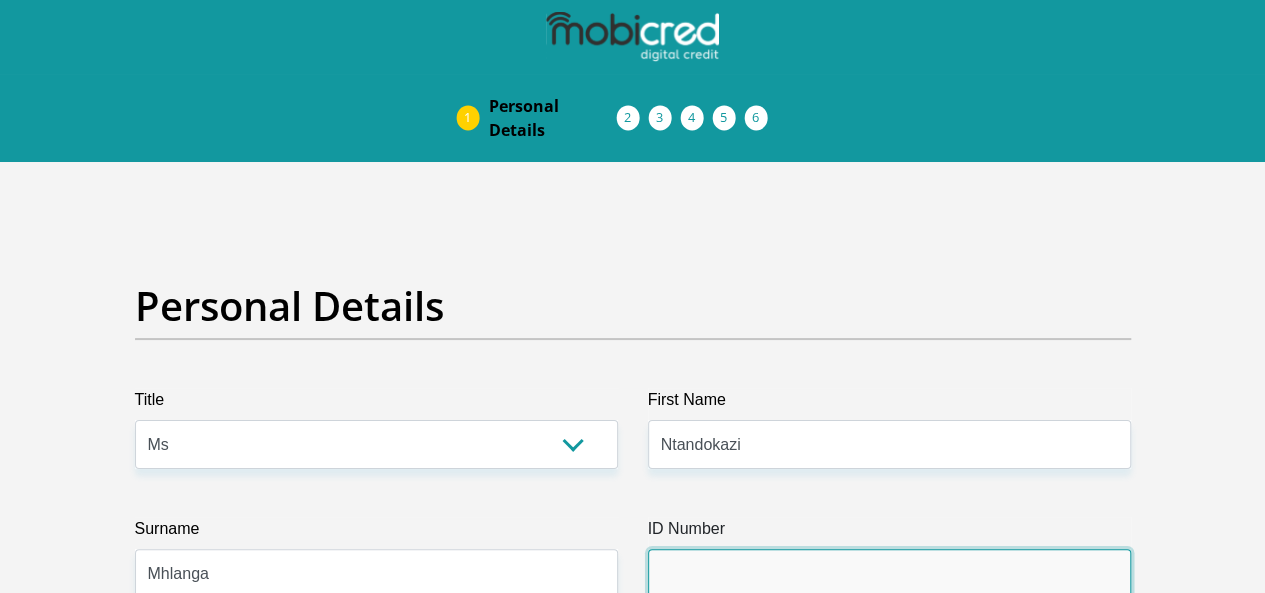 click on "ID Number" at bounding box center (889, 573) 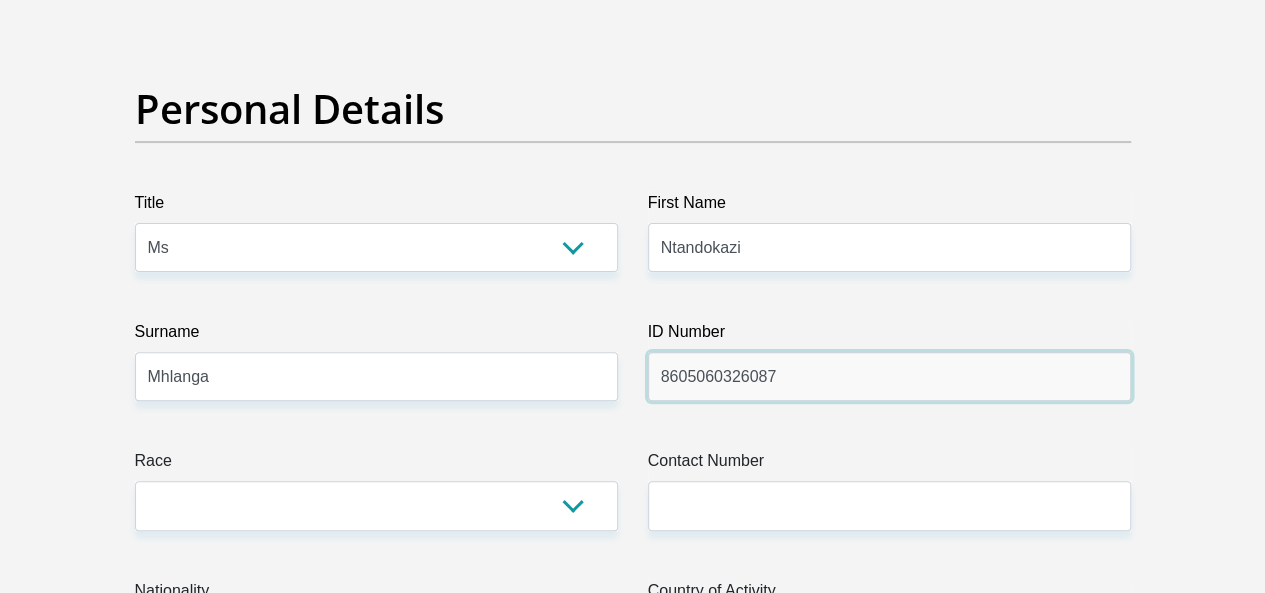scroll, scrollTop: 200, scrollLeft: 0, axis: vertical 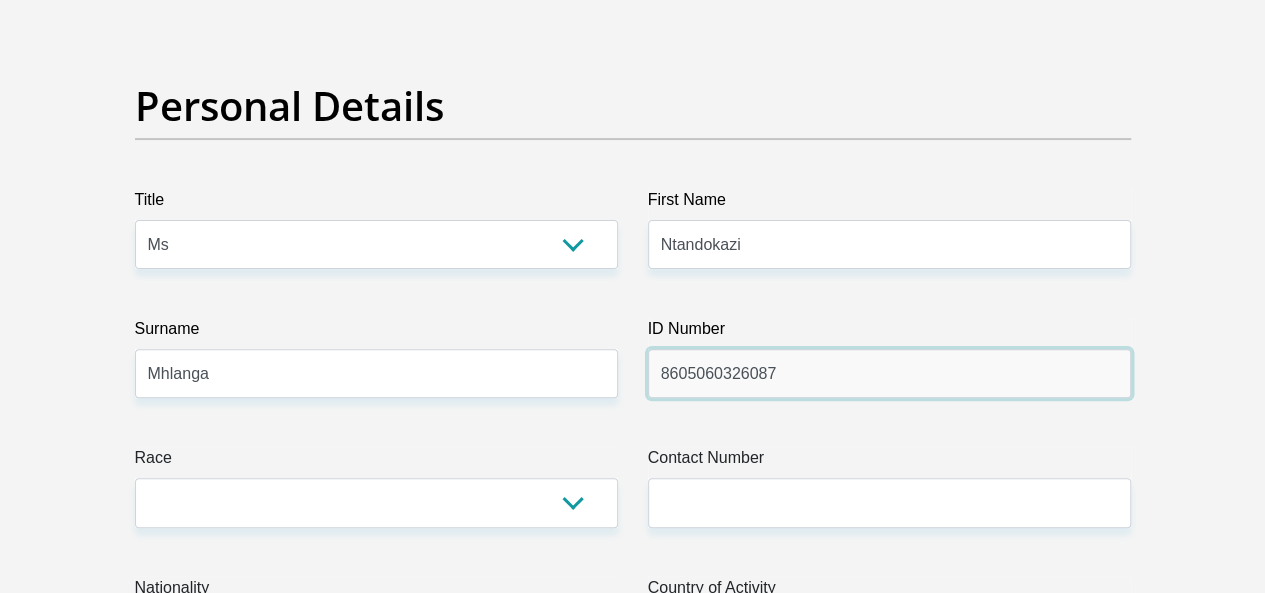 type on "8605060326087" 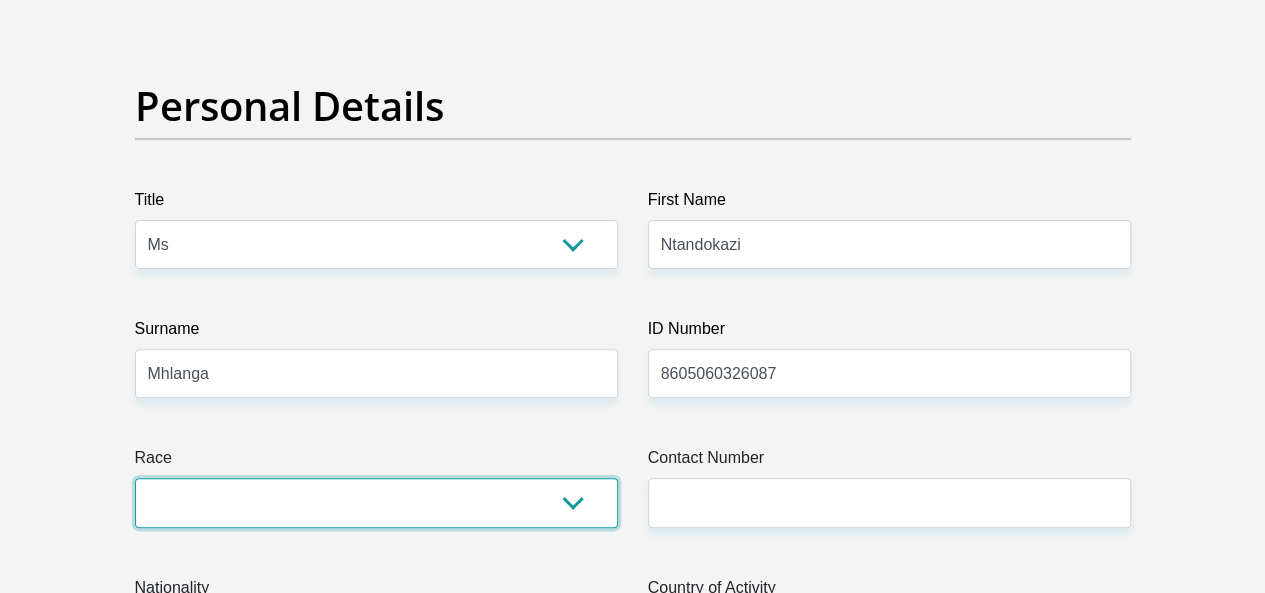 click on "Black
Coloured
Indian
White
Other" at bounding box center (376, 502) 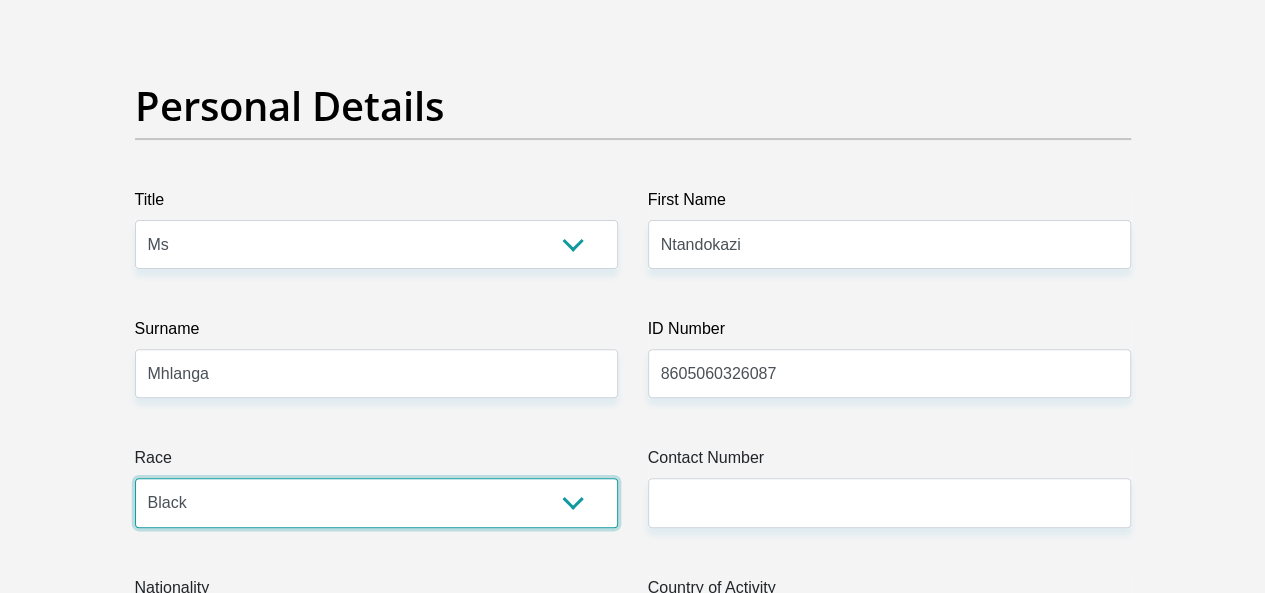 click on "Black
Coloured
Indian
White
Other" at bounding box center [376, 502] 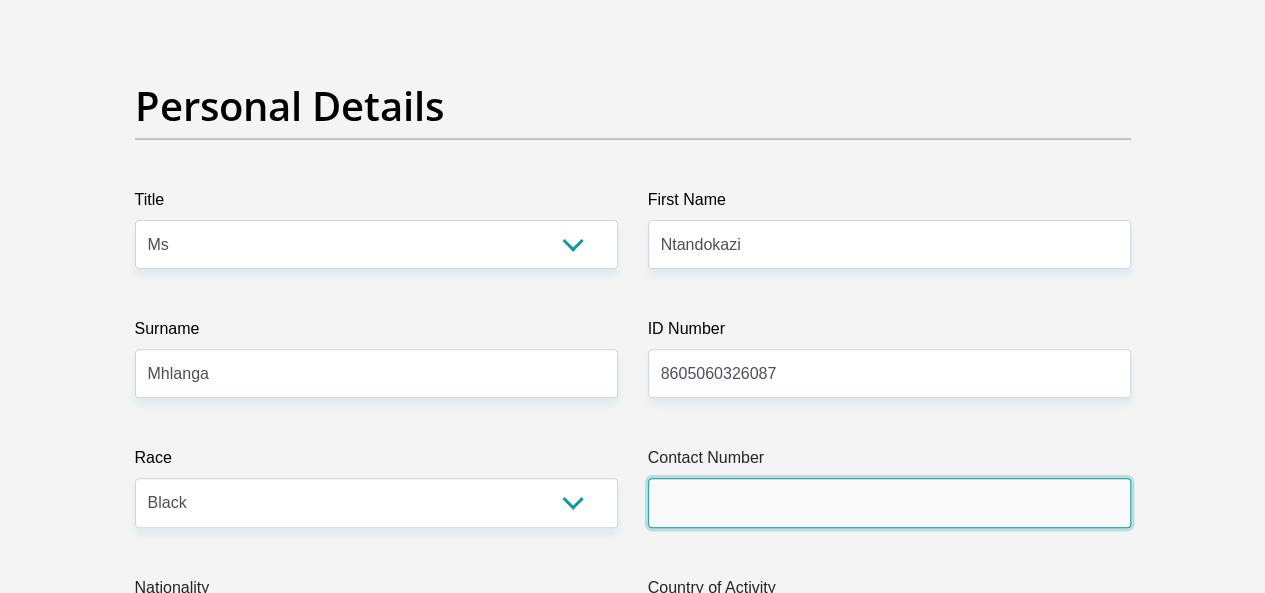 click on "Contact Number" at bounding box center (889, 502) 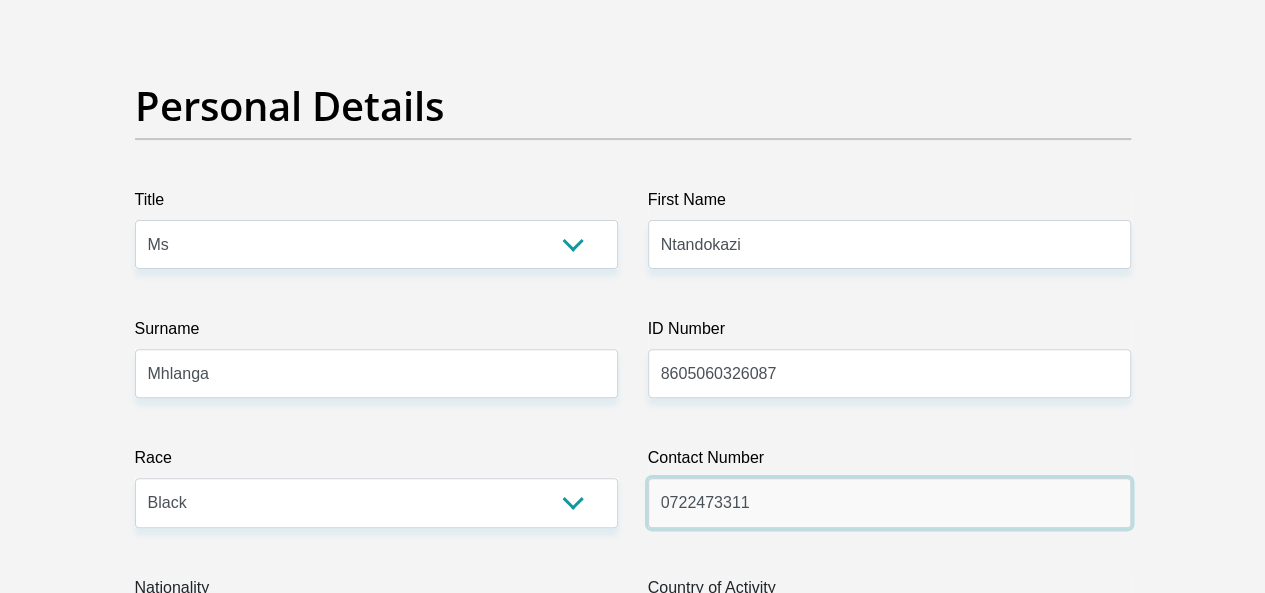 type on "0722473311" 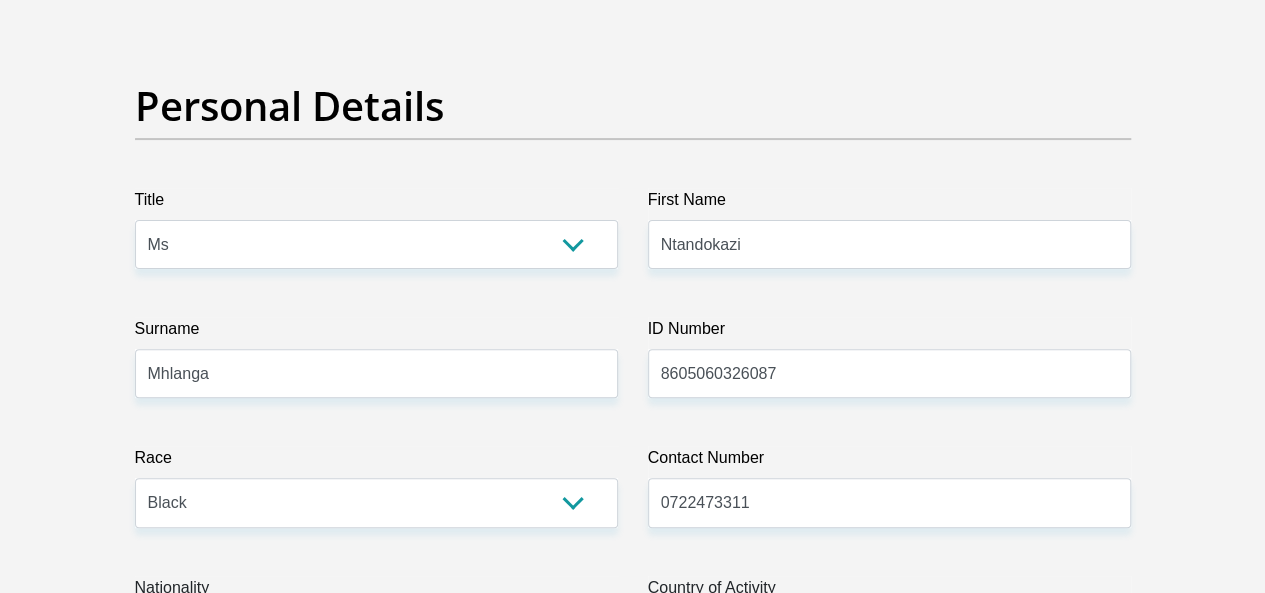 click on "South Africa
Afghanistan
Aland Islands
Albania
Algeria
America Samoa
American Virgin Islands
Andorra
Angola
Anguilla
Antarctica
Antigua and Barbuda
Argentina
Armenia
Aruba
Ascension Island
Australia
Austria
Azerbaijan
Bahamas
Bahrain
Bangladesh
Barbados
Chad" at bounding box center [376, 632] 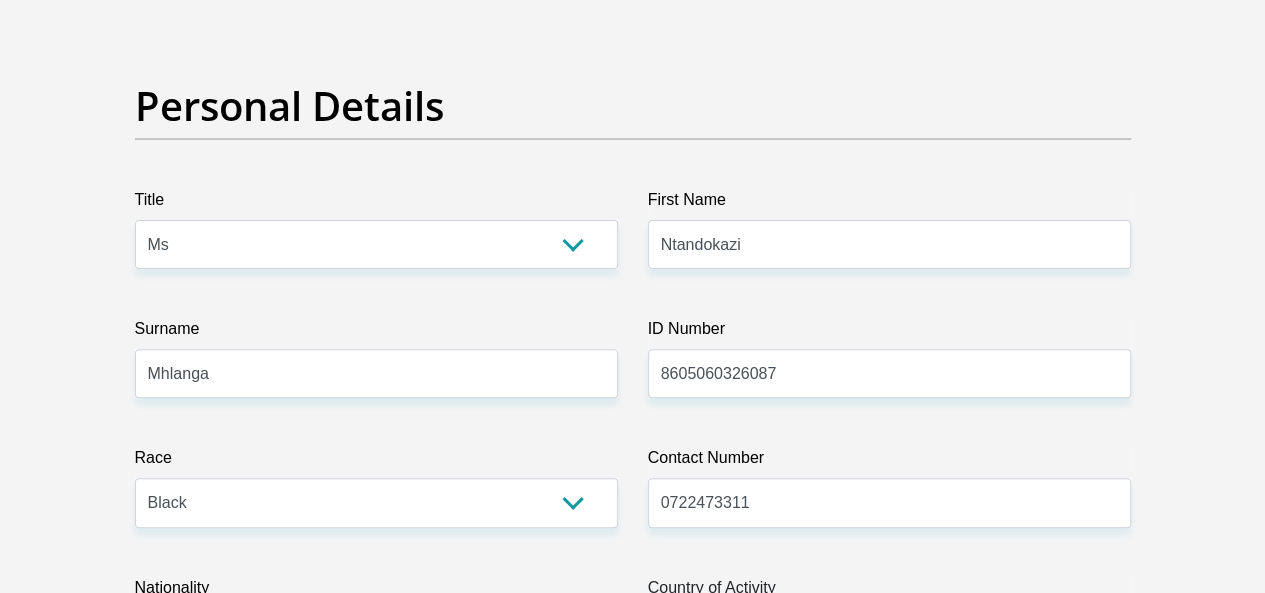 click on "South Africa
Afghanistan
Aland Islands
Albania
Algeria
America Samoa
American Virgin Islands
Andorra
Angola
Anguilla
Antarctica
Antigua and Barbuda
Argentina
Armenia
Aruba
Ascension Island
Australia
Austria
Azerbaijan
Chad" at bounding box center (889, 632) 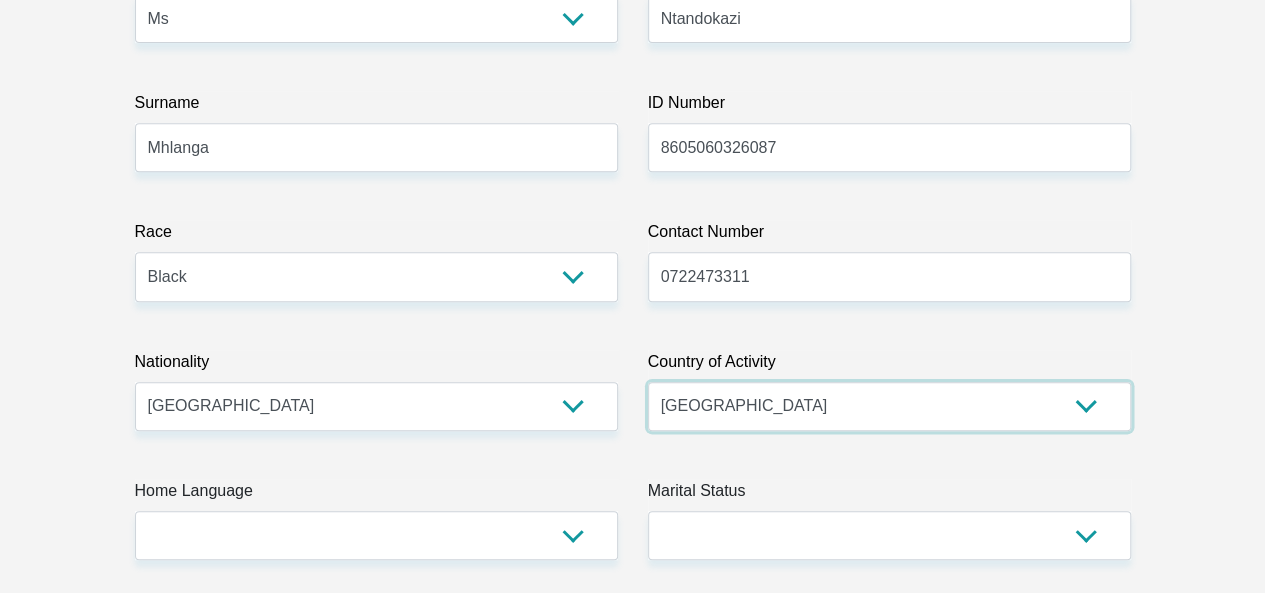 scroll, scrollTop: 600, scrollLeft: 0, axis: vertical 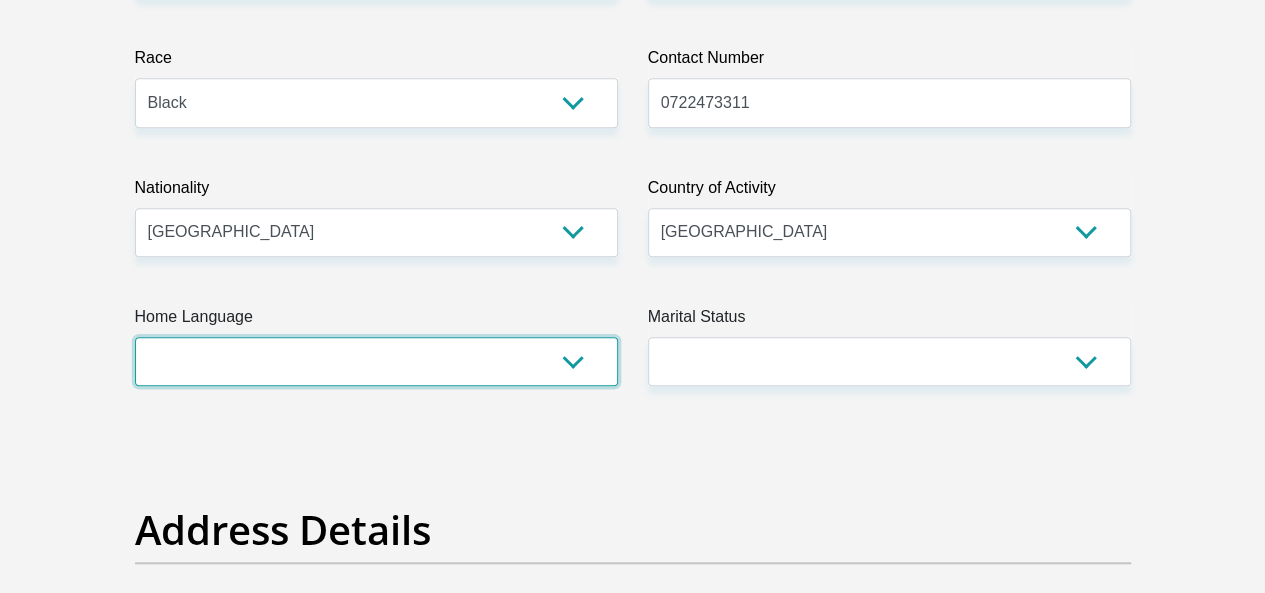 click on "Afrikaans
English
Sepedi
South Ndebele
Southern Sotho
Swati
Tsonga
Tswana
Venda
Xhosa
Zulu
Other" at bounding box center (376, 361) 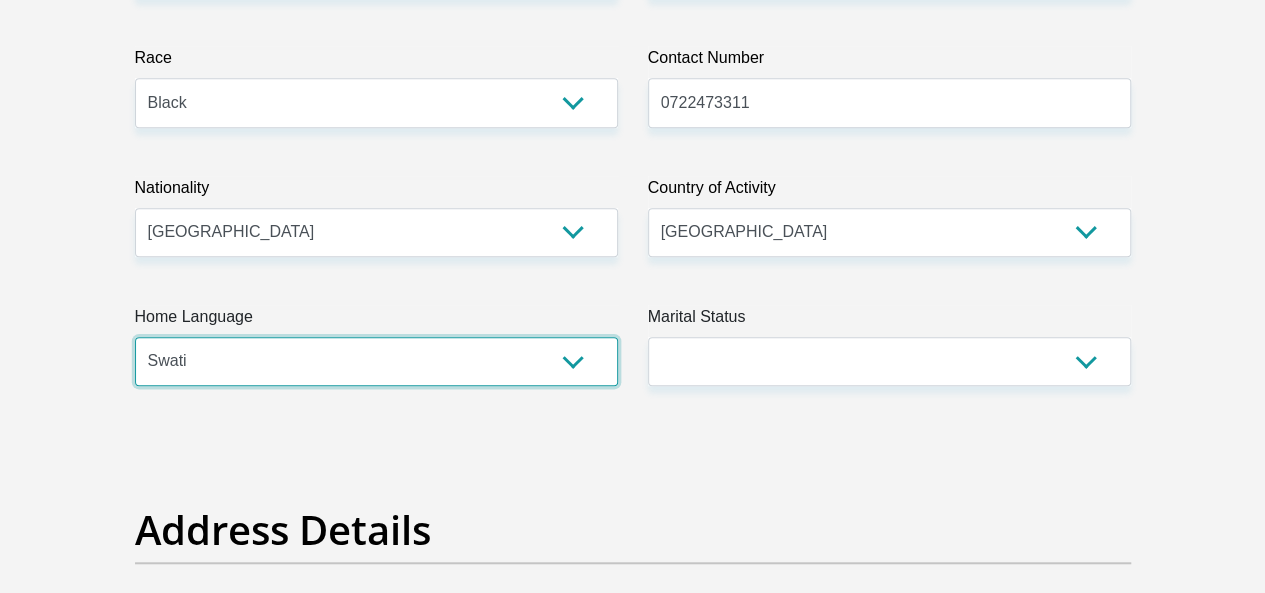 click on "Afrikaans
English
Sepedi
South Ndebele
Southern Sotho
Swati
Tsonga
Tswana
Venda
Xhosa
Zulu
Other" at bounding box center (376, 361) 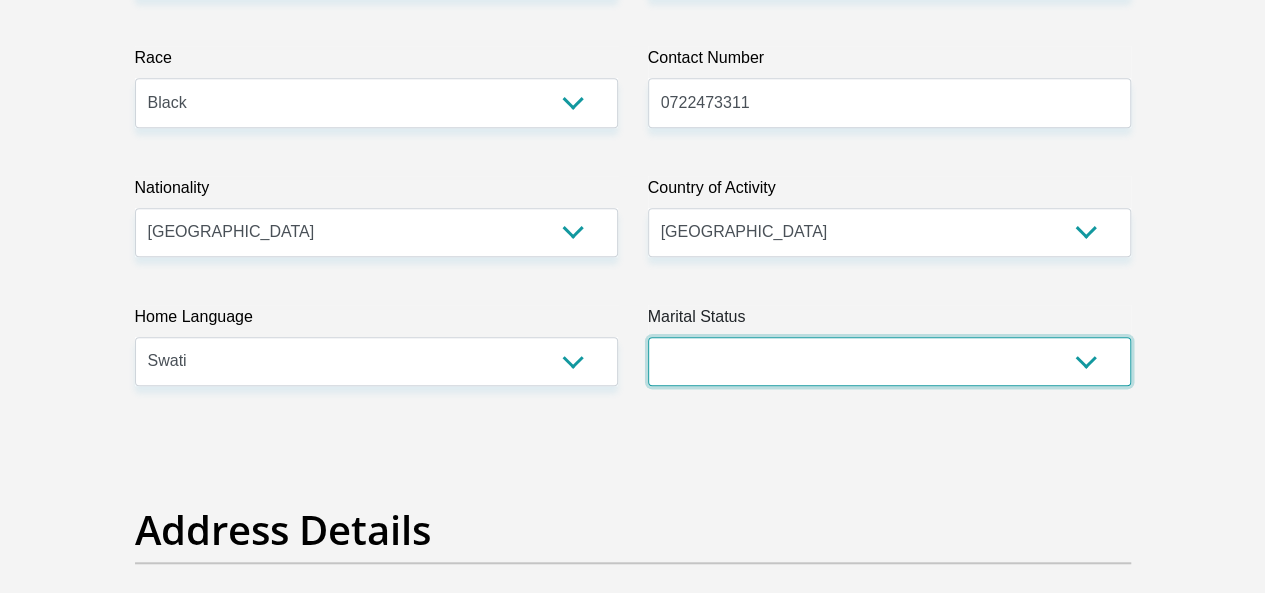 click on "Married ANC
Single
Divorced
Widowed
Married COP or Customary Law" at bounding box center (889, 361) 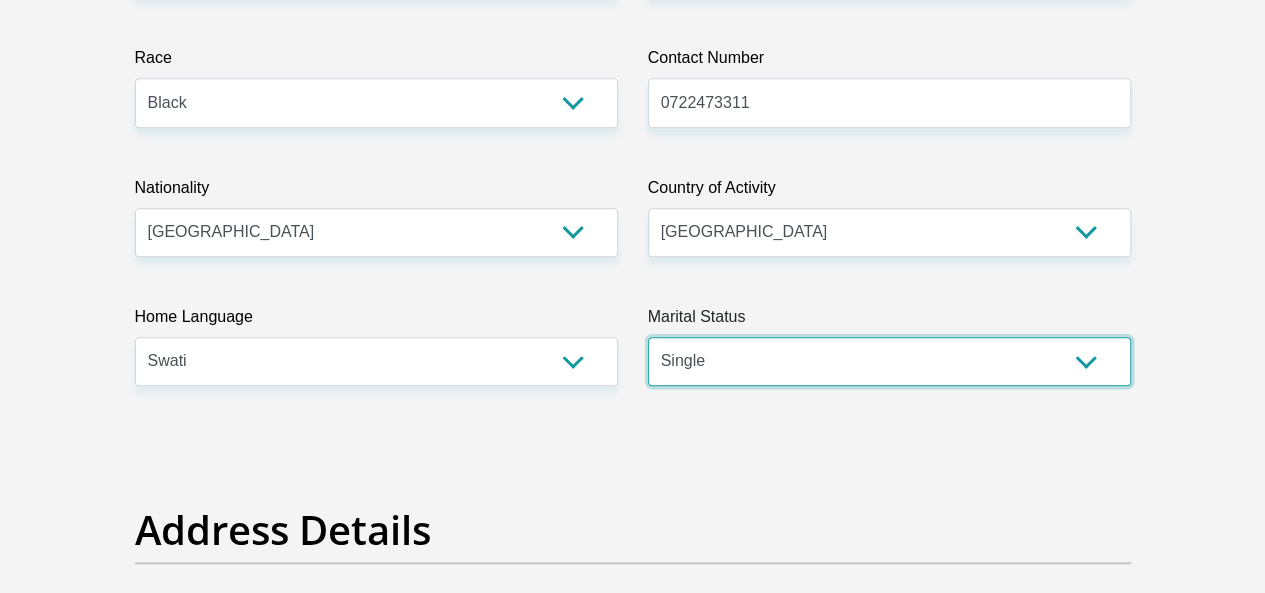 click on "Married ANC
Single
Divorced
Widowed
Married COP or Customary Law" at bounding box center (889, 361) 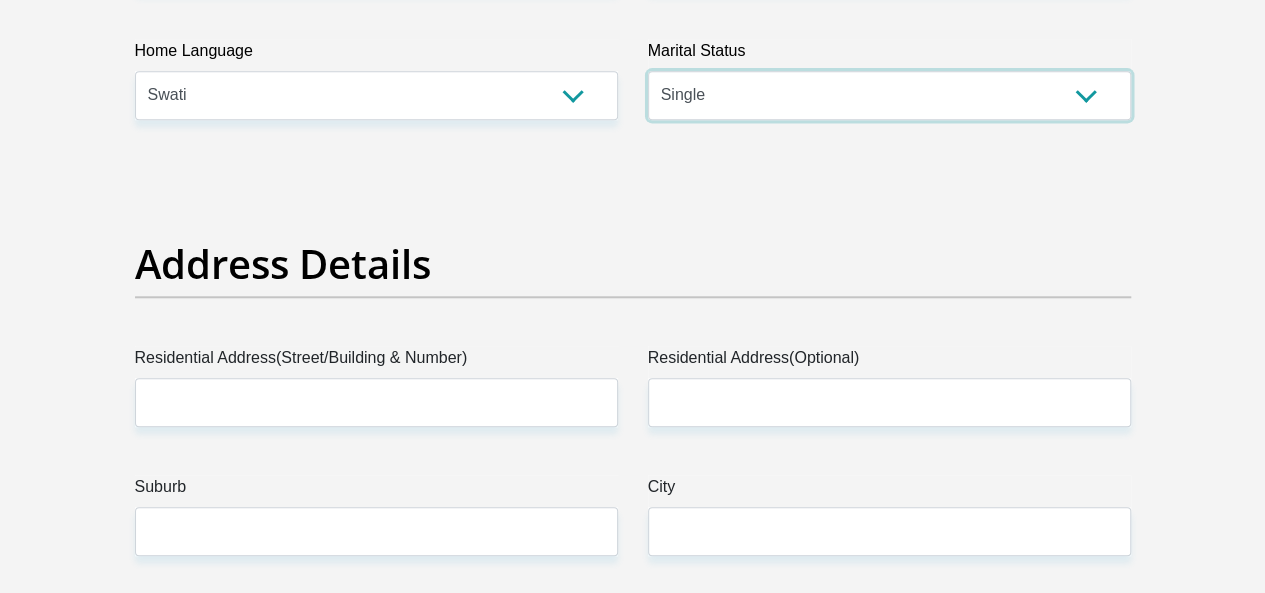 scroll, scrollTop: 933, scrollLeft: 0, axis: vertical 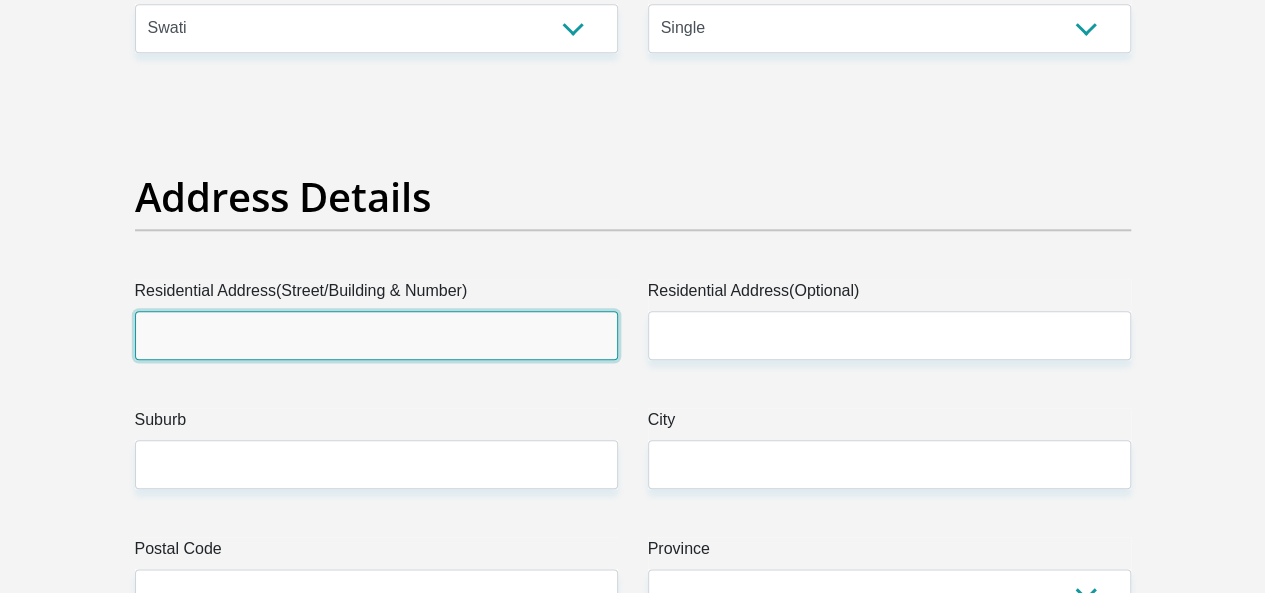 click on "Residential Address(Street/Building & Number)" at bounding box center (376, 335) 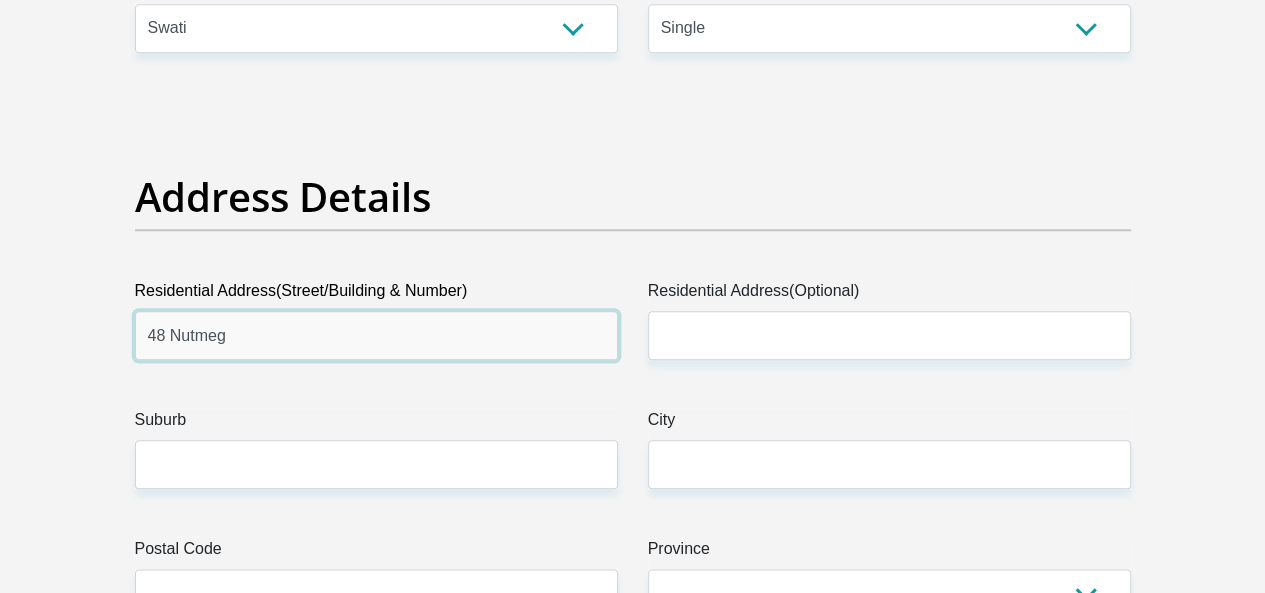 type on "48 Nutmeg" 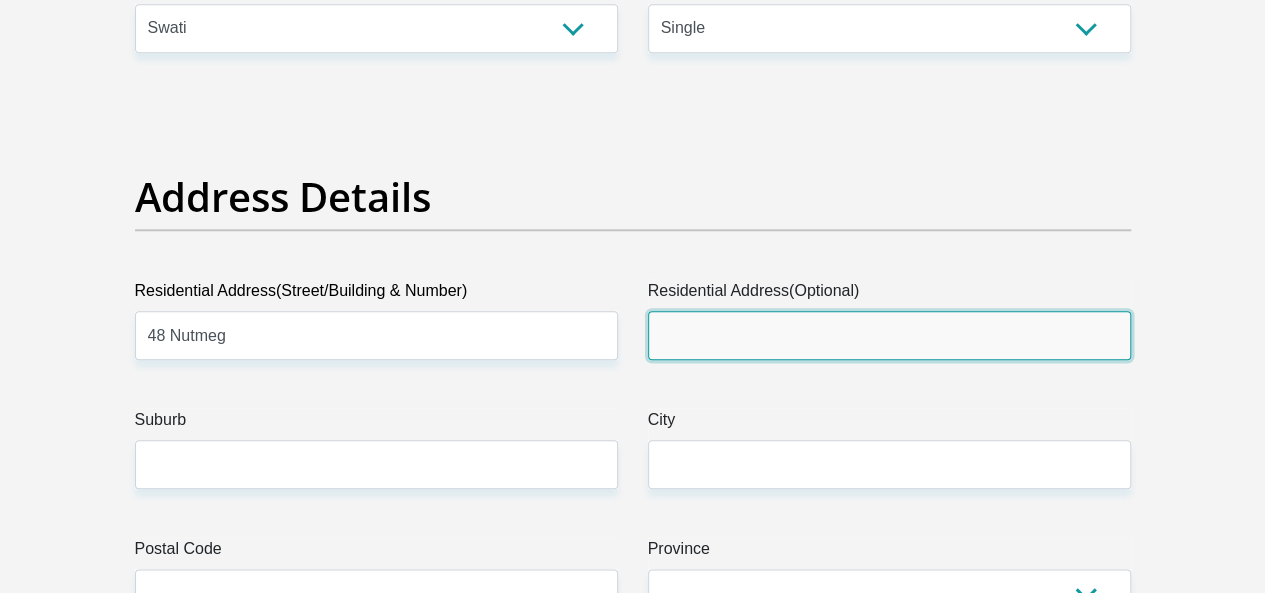 click on "Residential Address(Optional)" at bounding box center (889, 335) 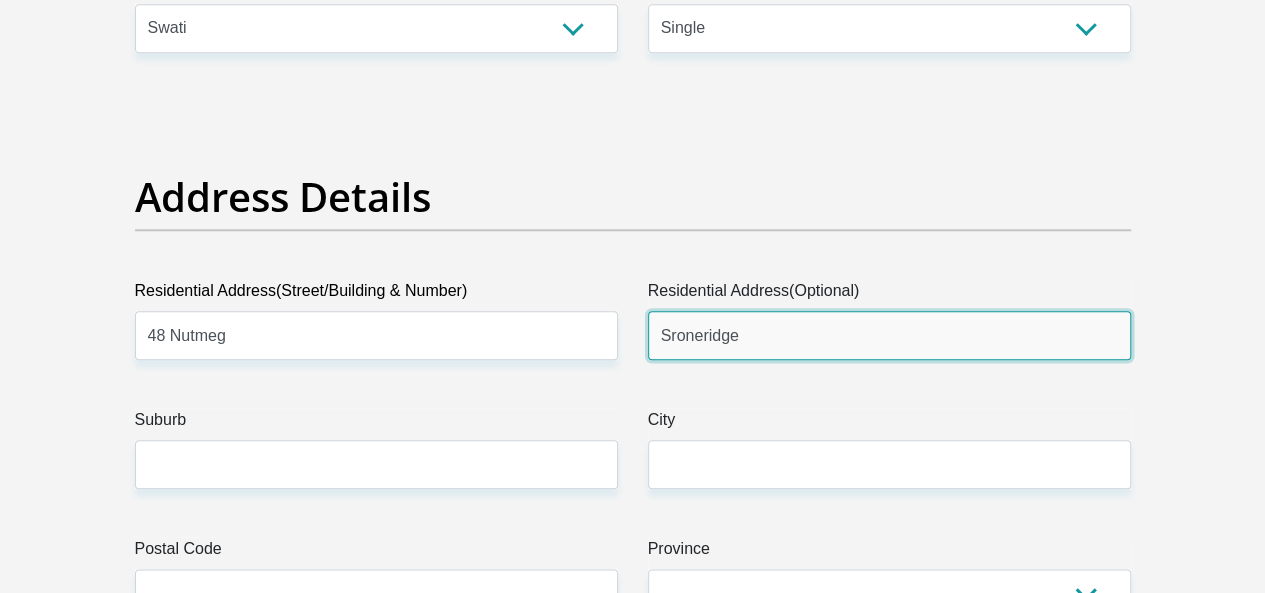 type on "Sroneridge" 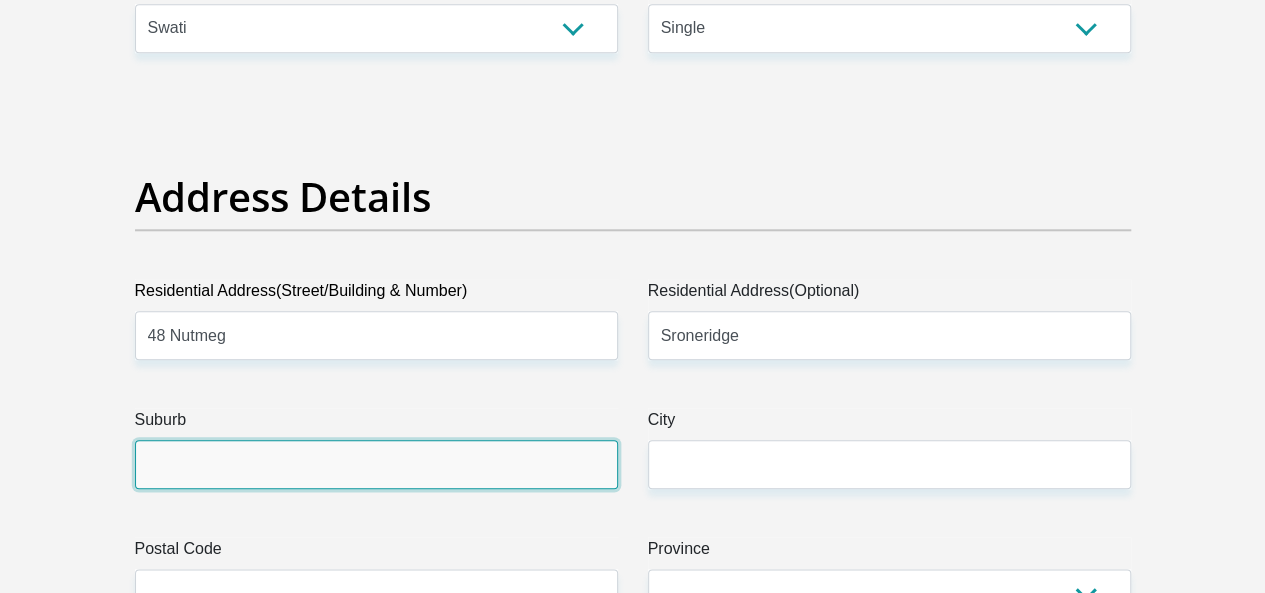 click on "Suburb" at bounding box center (376, 464) 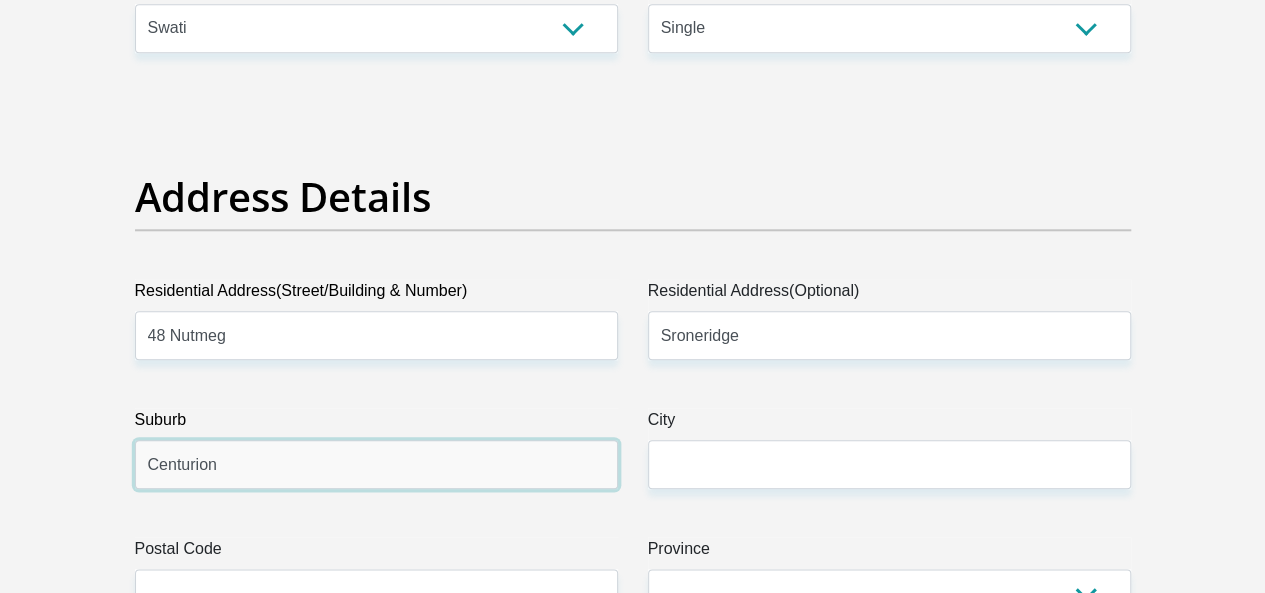 type on "Centurion" 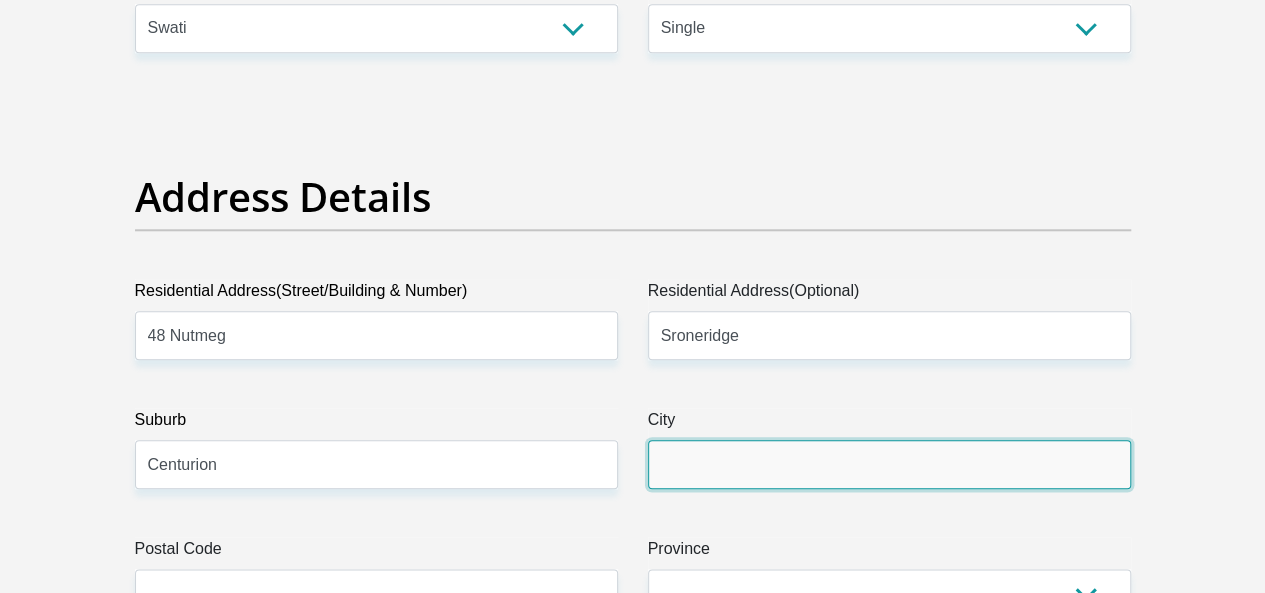 click on "City" at bounding box center [889, 464] 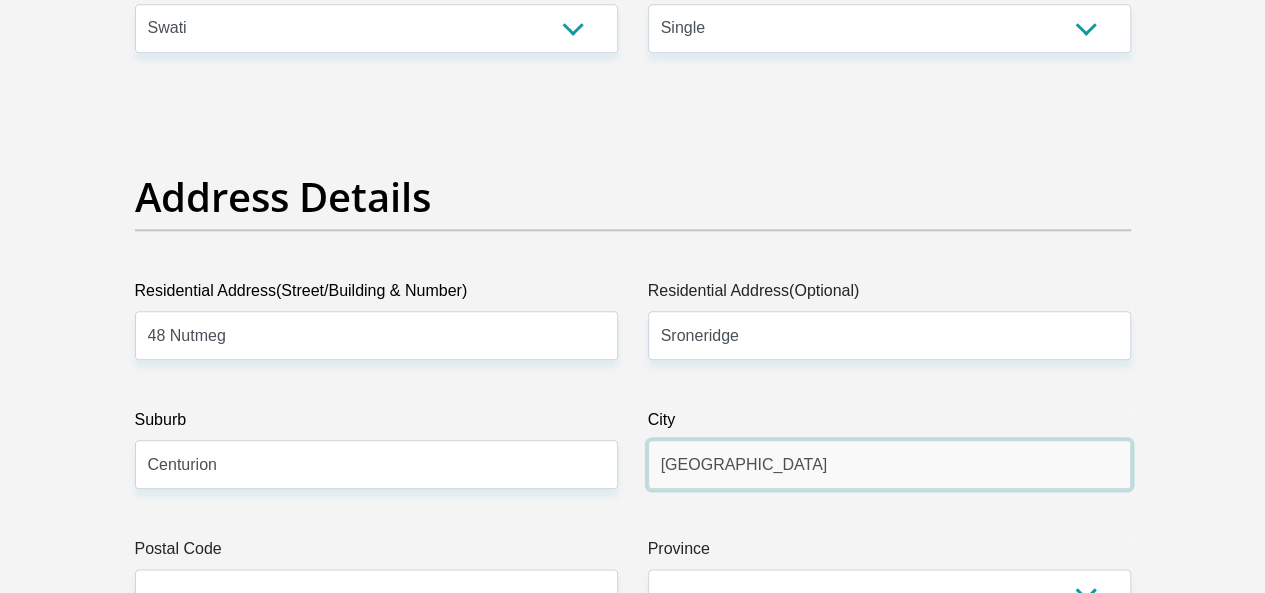 type on "Pretoria" 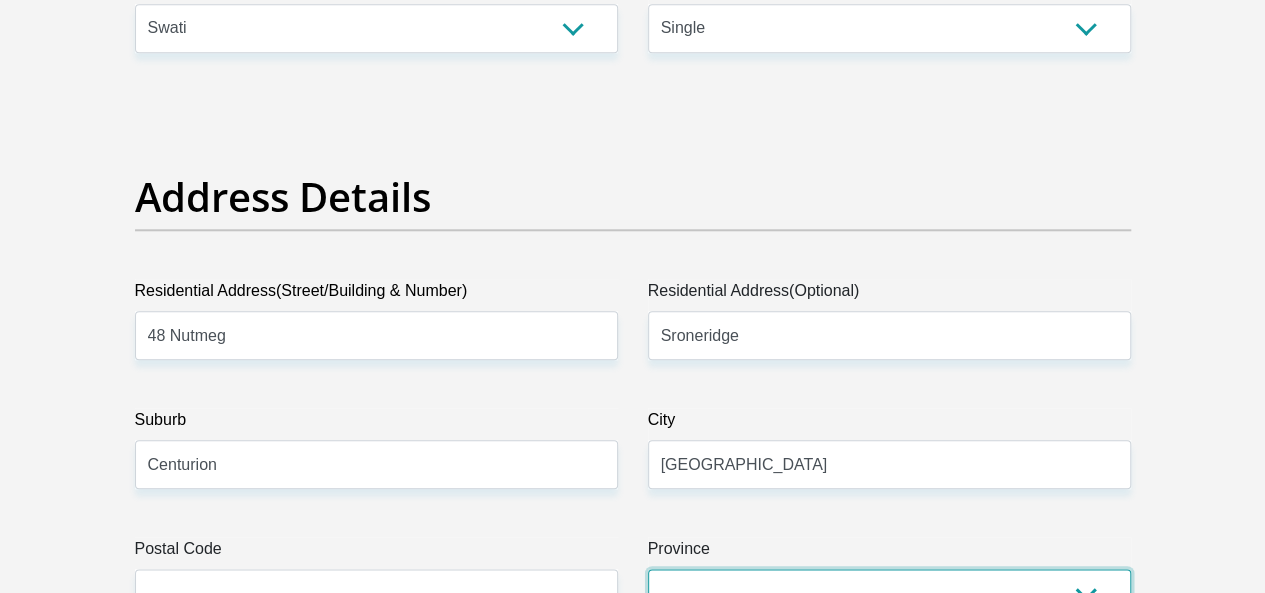 click on "Eastern Cape
Free State
Gauteng
KwaZulu-Natal
Limpopo
Mpumalanga
Northern Cape
North West
Western Cape" at bounding box center [889, 593] 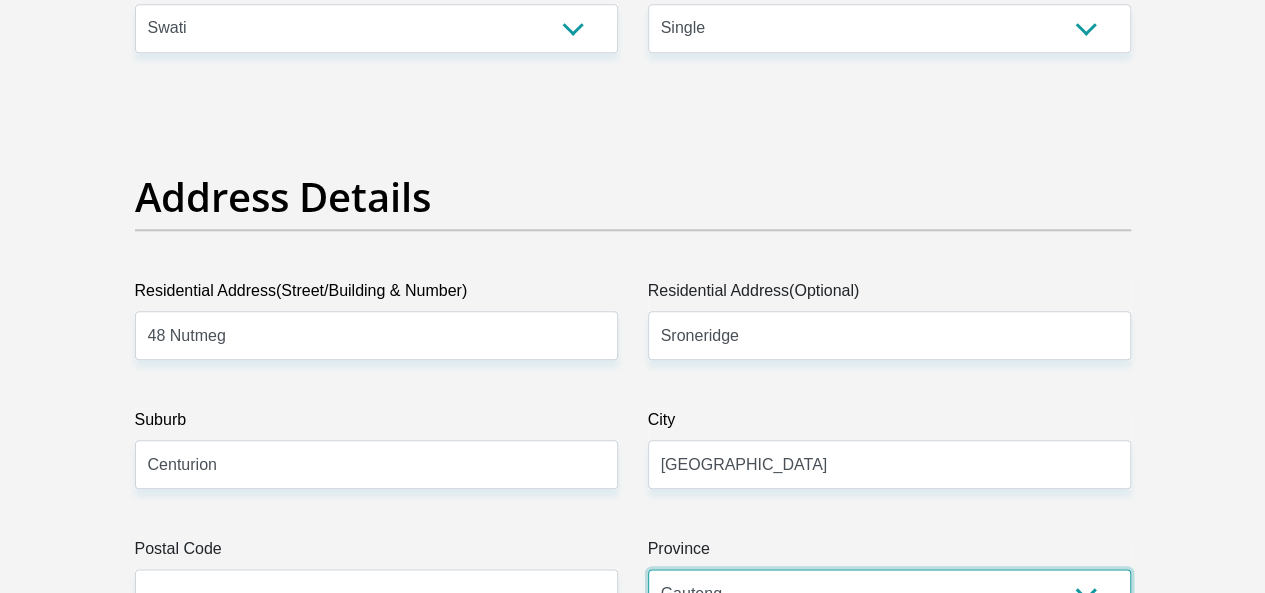 click on "Eastern Cape
Free State
Gauteng
KwaZulu-Natal
Limpopo
Mpumalanga
Northern Cape
North West
Western Cape" at bounding box center [889, 593] 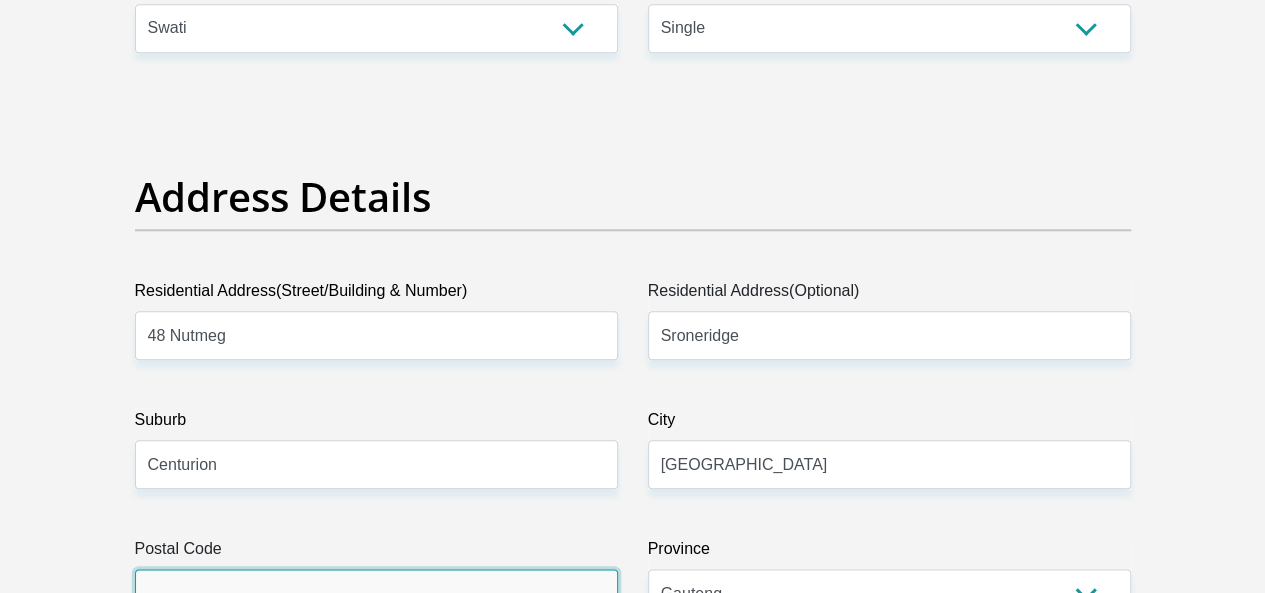 click on "Postal Code" at bounding box center (376, 593) 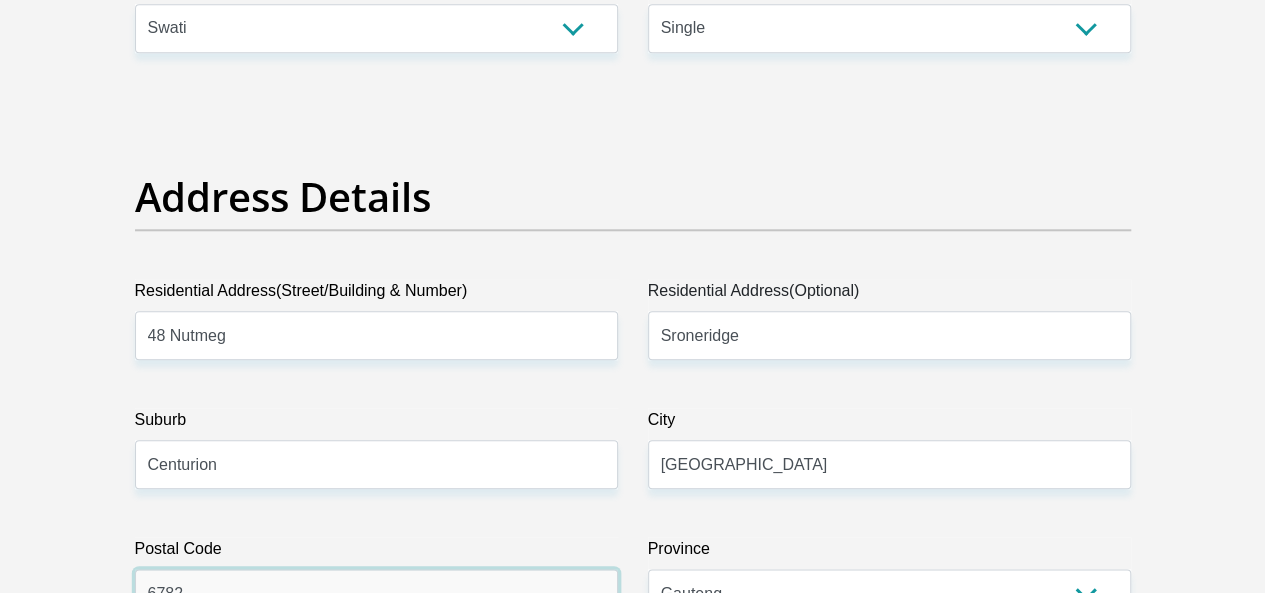 scroll, scrollTop: 1452, scrollLeft: 0, axis: vertical 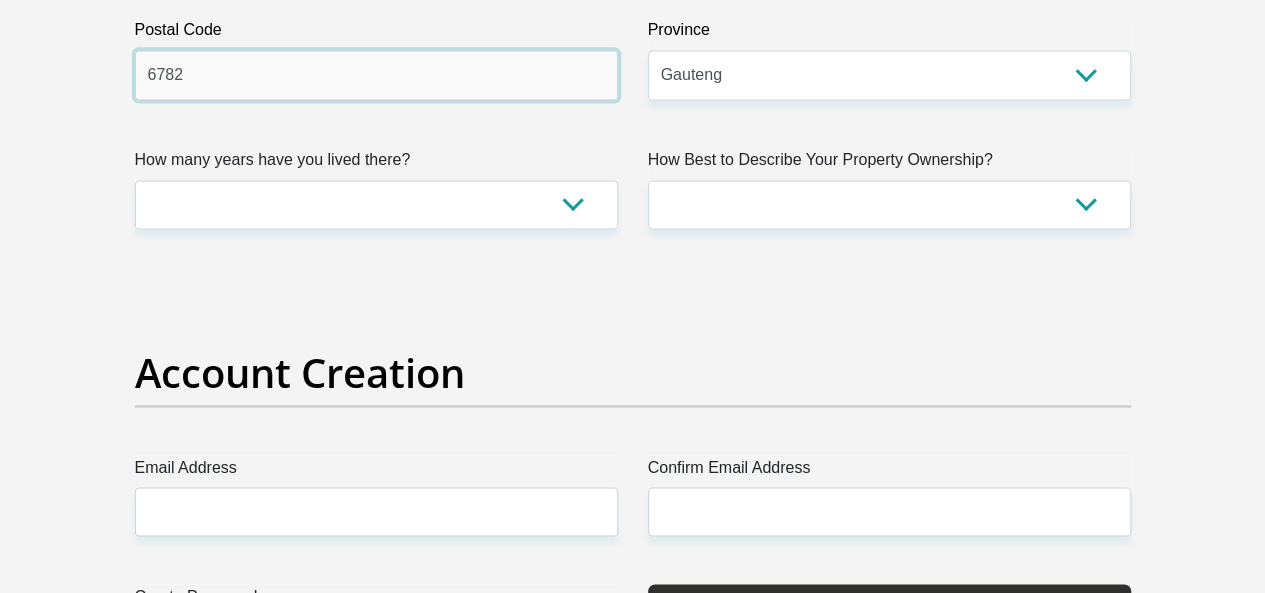 type on "6782" 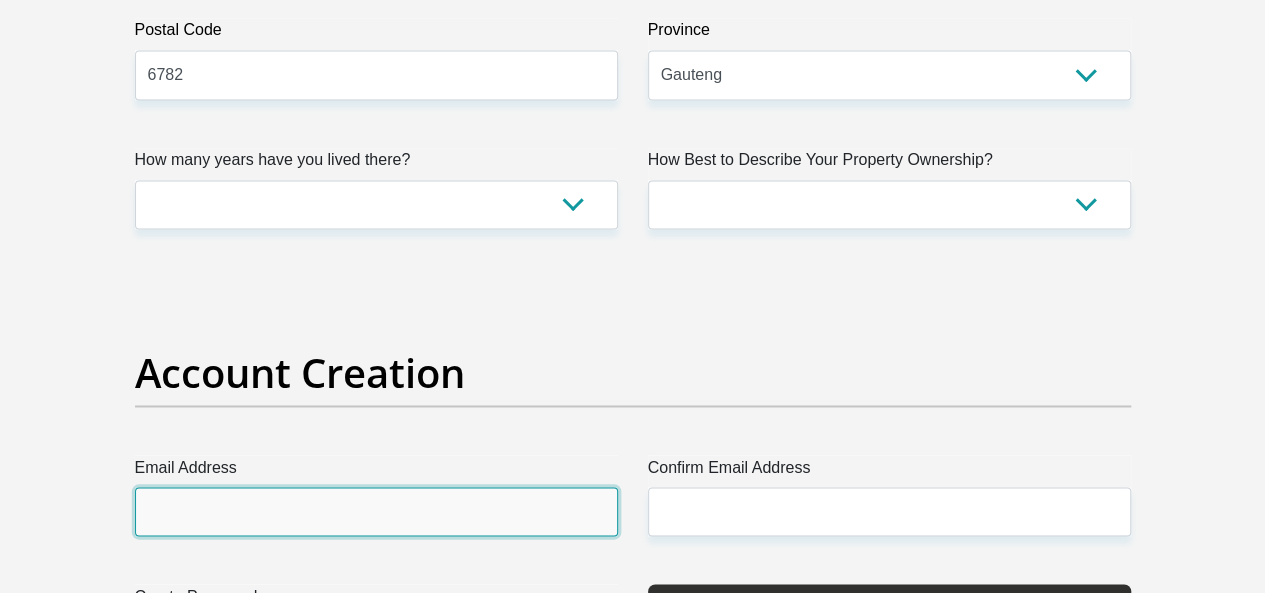 click on "Email Address" at bounding box center [376, 511] 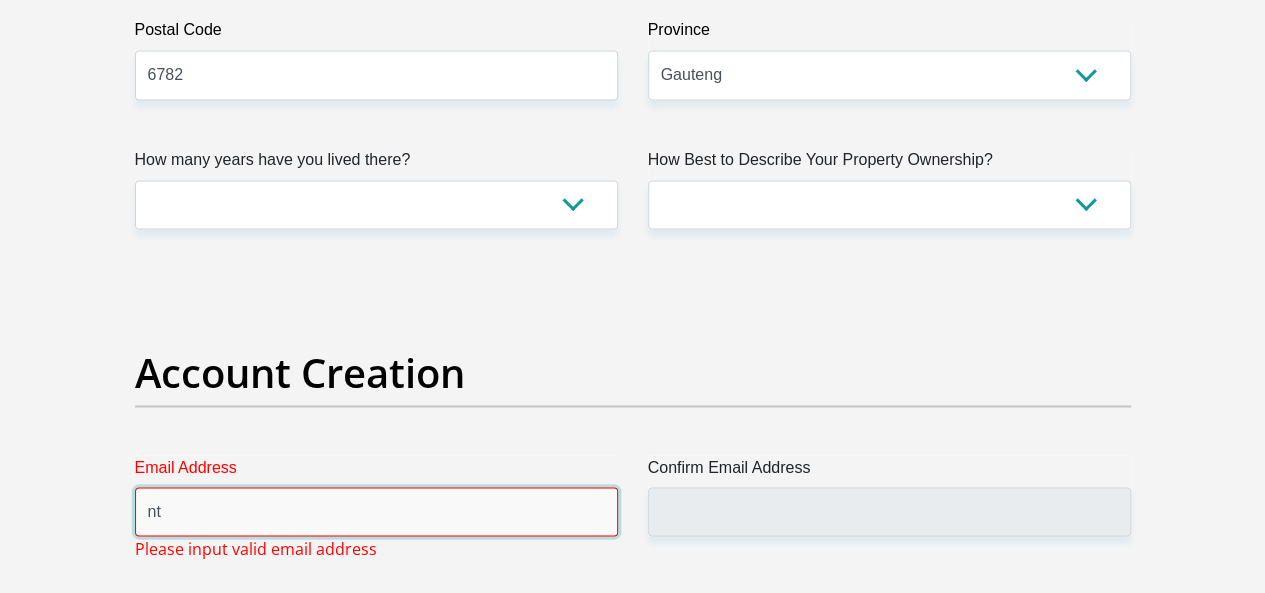 type on "n" 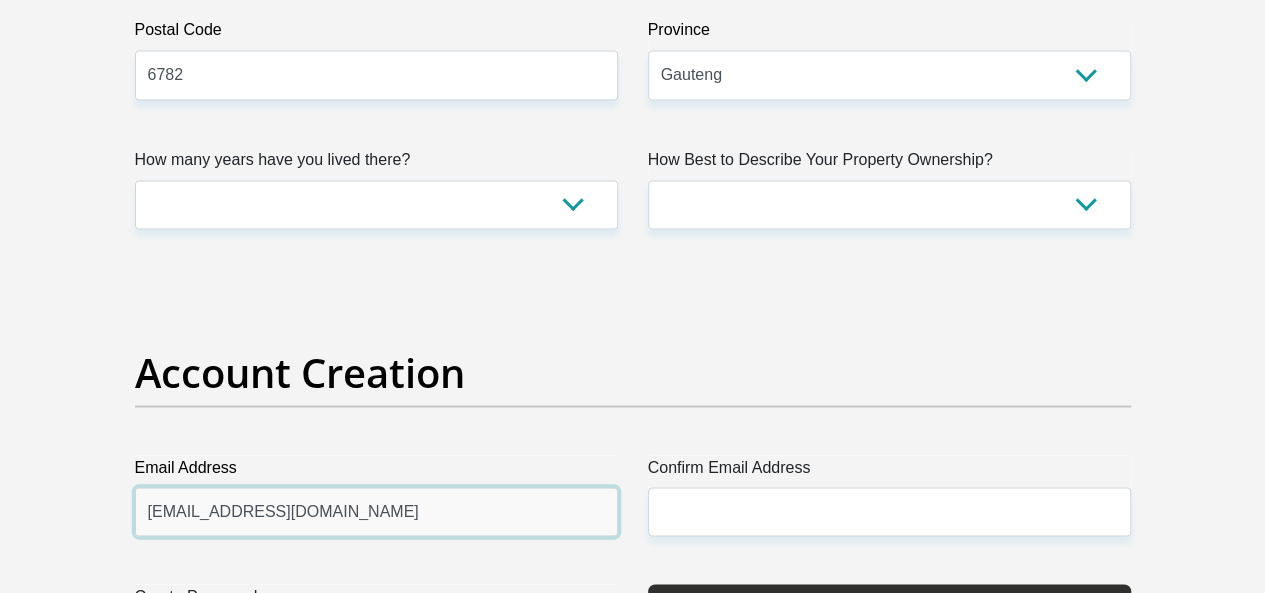 type on "mhlanga.ntandokazi@yahoo.com" 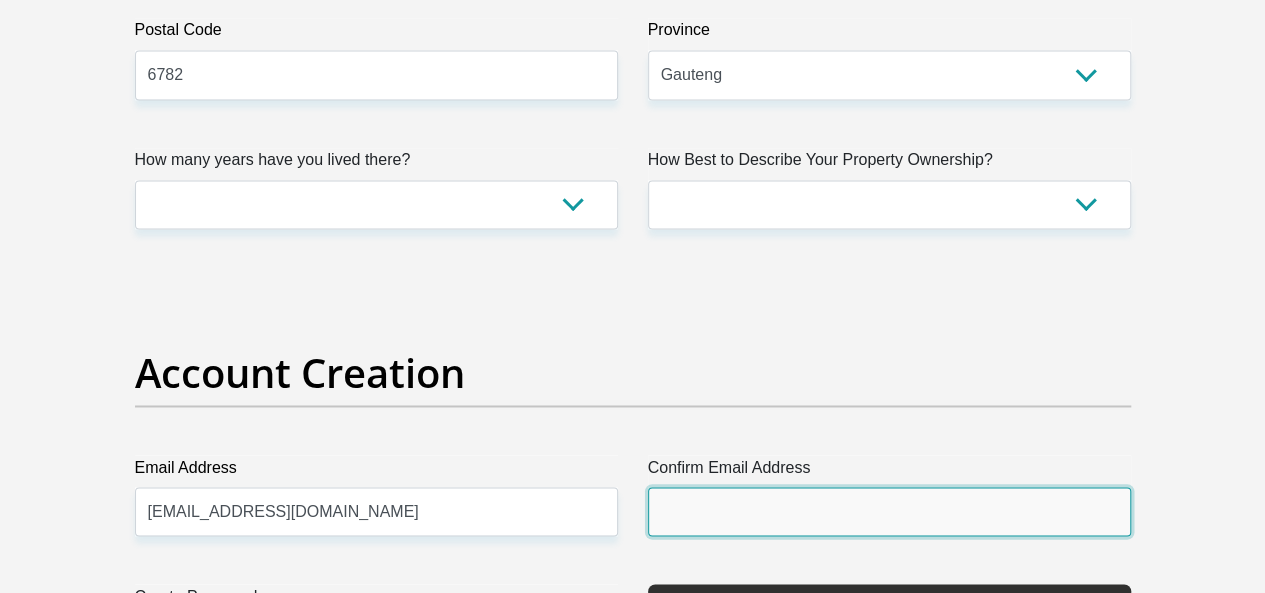 click on "Confirm Email Address" at bounding box center [889, 511] 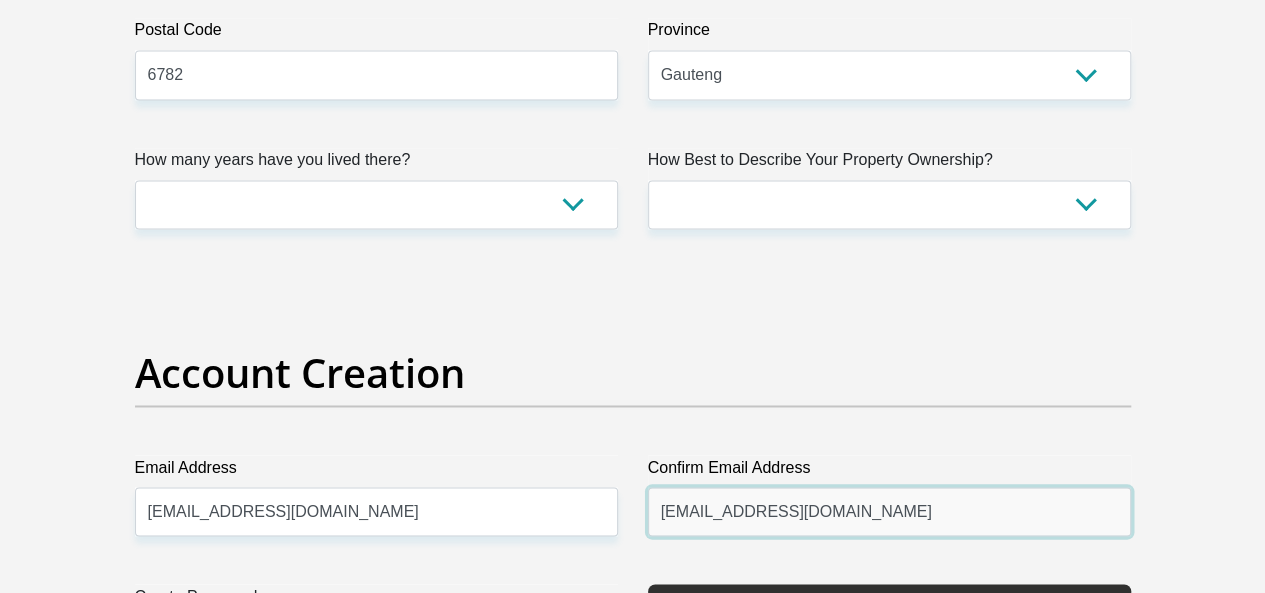 type on "mhlanga.ntandokazi@yahoo.com" 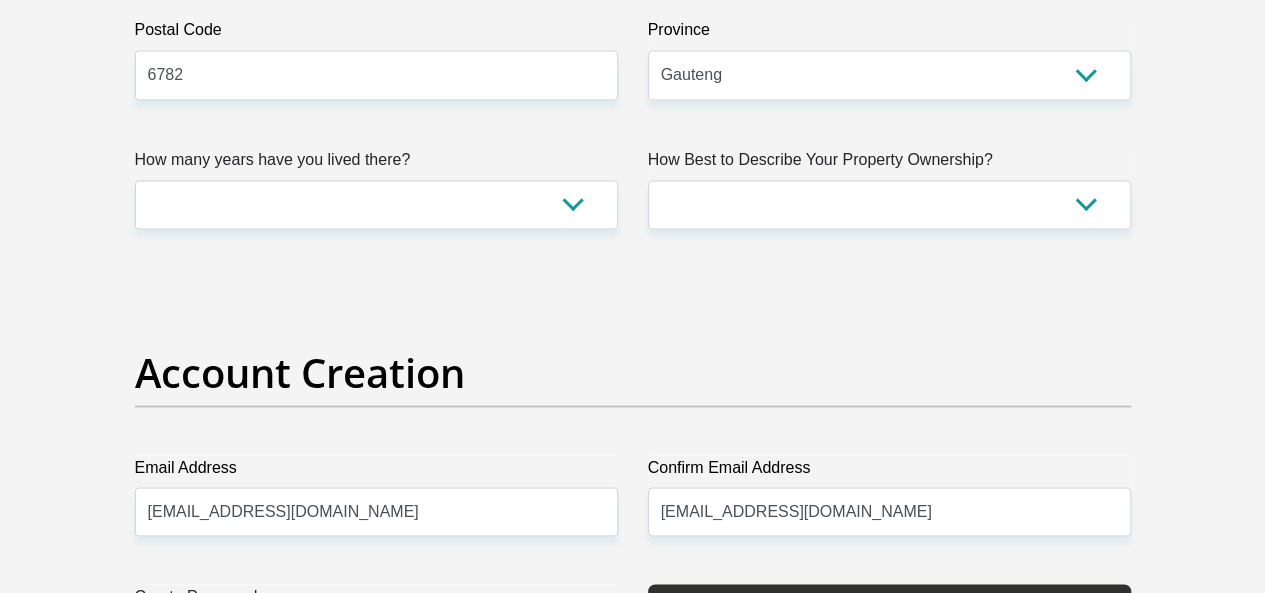 click on "Title
Mr
Ms
Mrs
Dr
Other
First Name
Ntandokazi
Surname
Mhlanga
ID Number
8605060326087
Please input valid ID number
Race
Black
Coloured
Indian
White
Other
Contact Number
0722473311
Please input valid contact number
Nationality
South Africa
Afghanistan
Aland Islands  Albania  Aruba" at bounding box center [633, 2189] 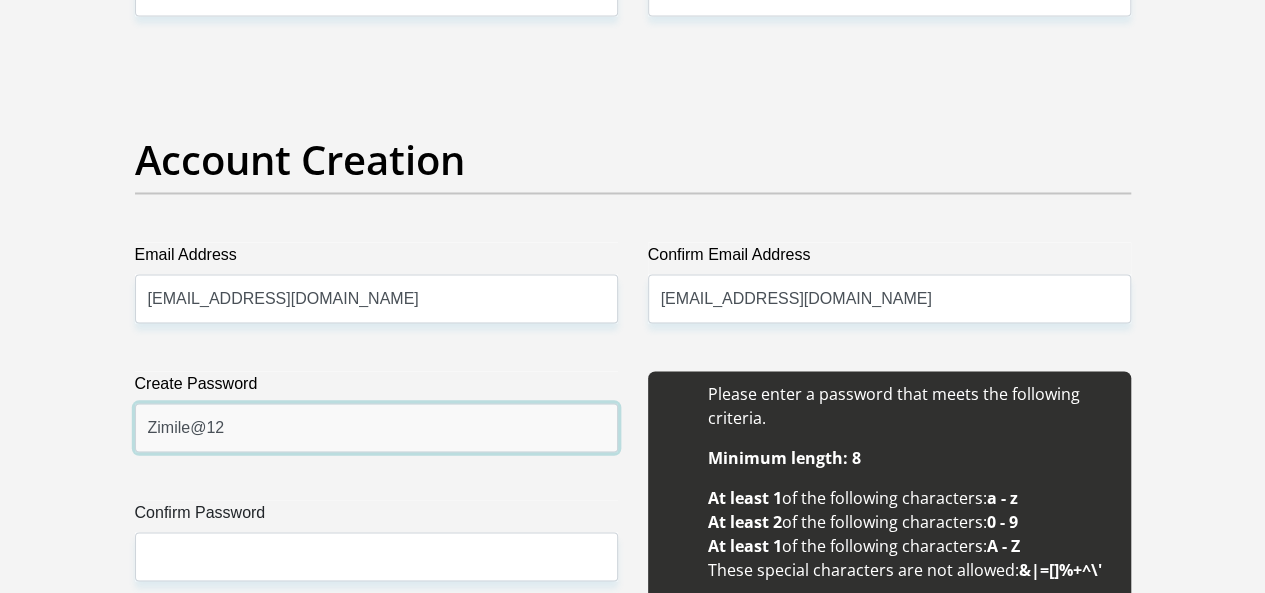 scroll, scrollTop: 1732, scrollLeft: 0, axis: vertical 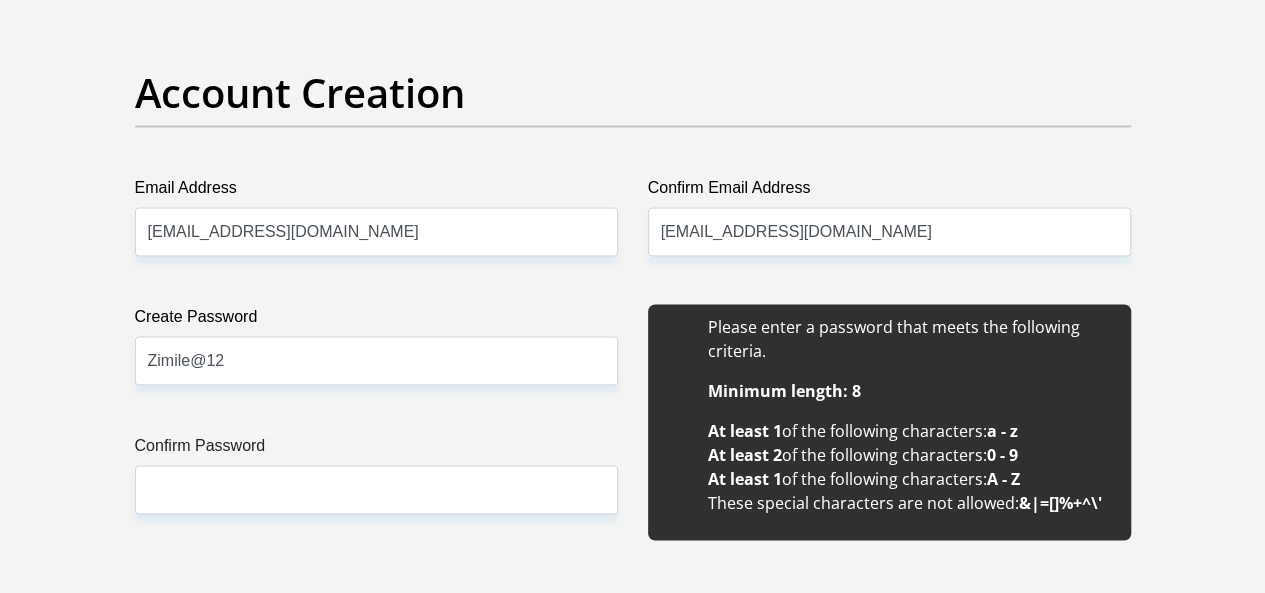 click on "Personal Details
Title
Mr
Ms
Mrs
Dr
Other
First Name
Ntandokazi
Surname
Mhlanga
ID Number
8605060326087
Please input valid ID number
Race
Black
Coloured
Indian
White
Other
Contact Number
0722473311
Please input valid contact number" at bounding box center (633, 1915) 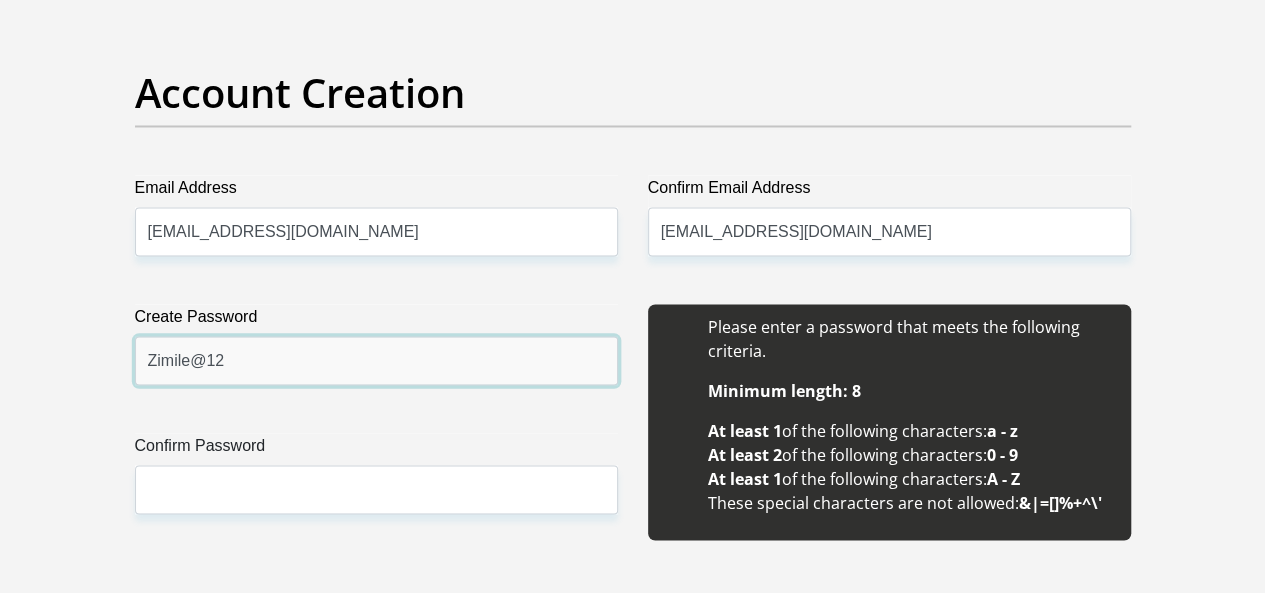 click on "Zimile@12" at bounding box center (376, 360) 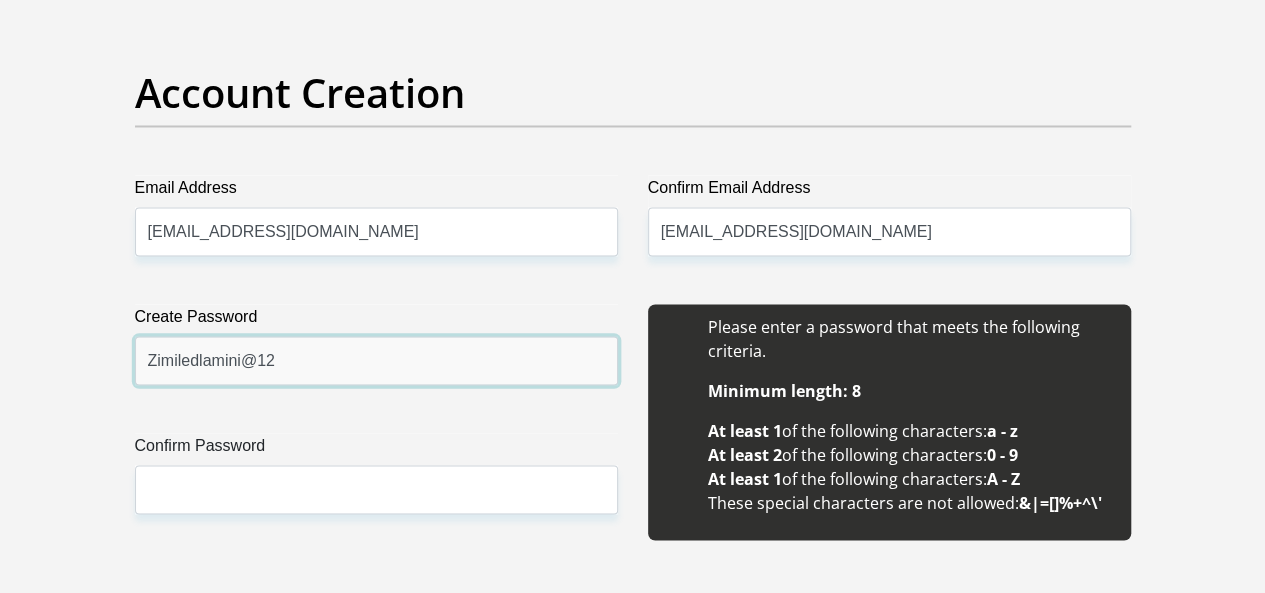 type on "Zimiledlamini@12" 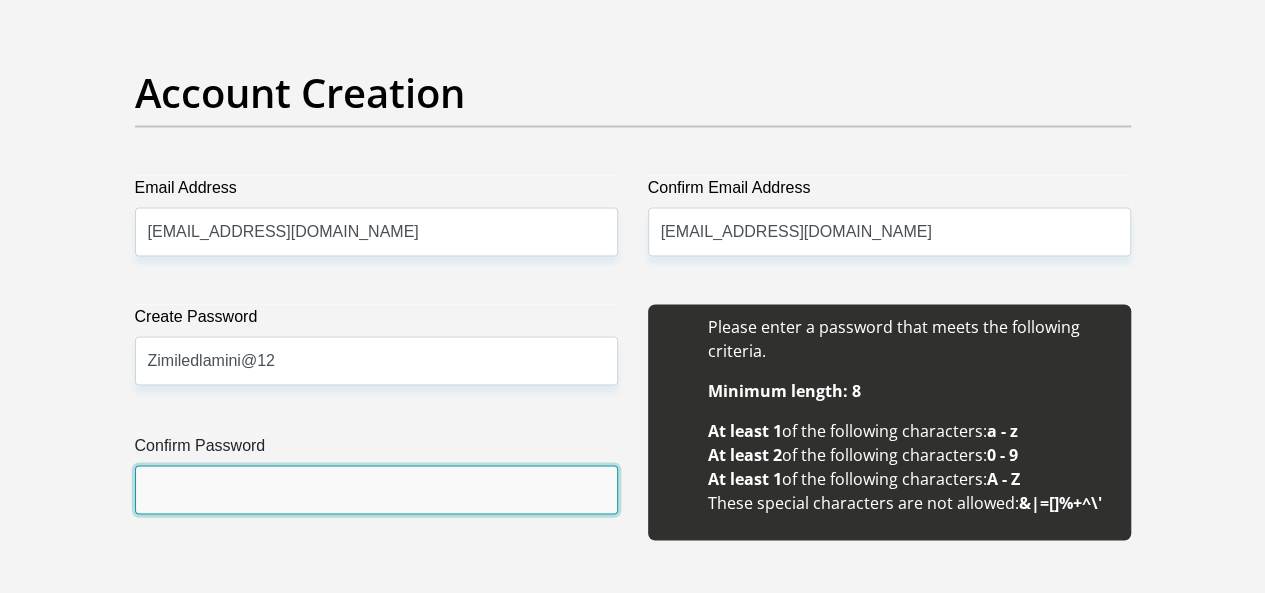 click on "Confirm Password" at bounding box center [376, 489] 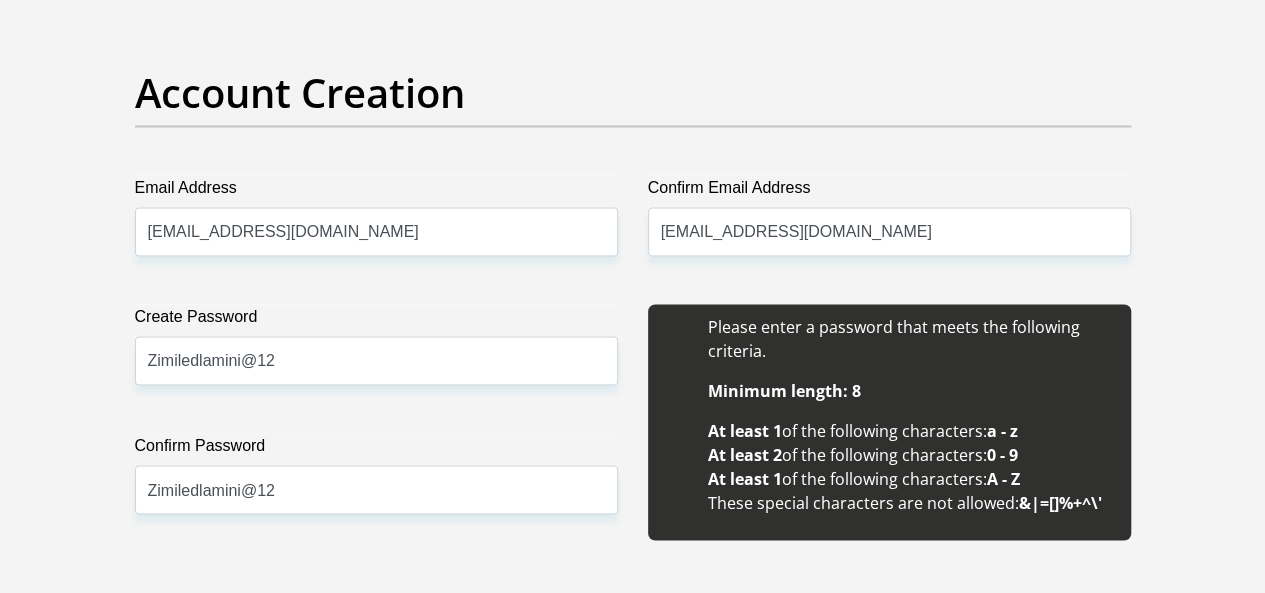 click on "Title
Mr
Ms
Mrs
Dr
Other
First Name
Ntandokazi
Surname
Mhlanga
ID Number
8605060326087
Please input valid ID number
Race
Black
Coloured
Indian
White
Other
Contact Number
0722473311
Please input valid contact number
Nationality
South Africa
Afghanistan
Aland Islands  Albania  Aruba" at bounding box center [633, 1909] 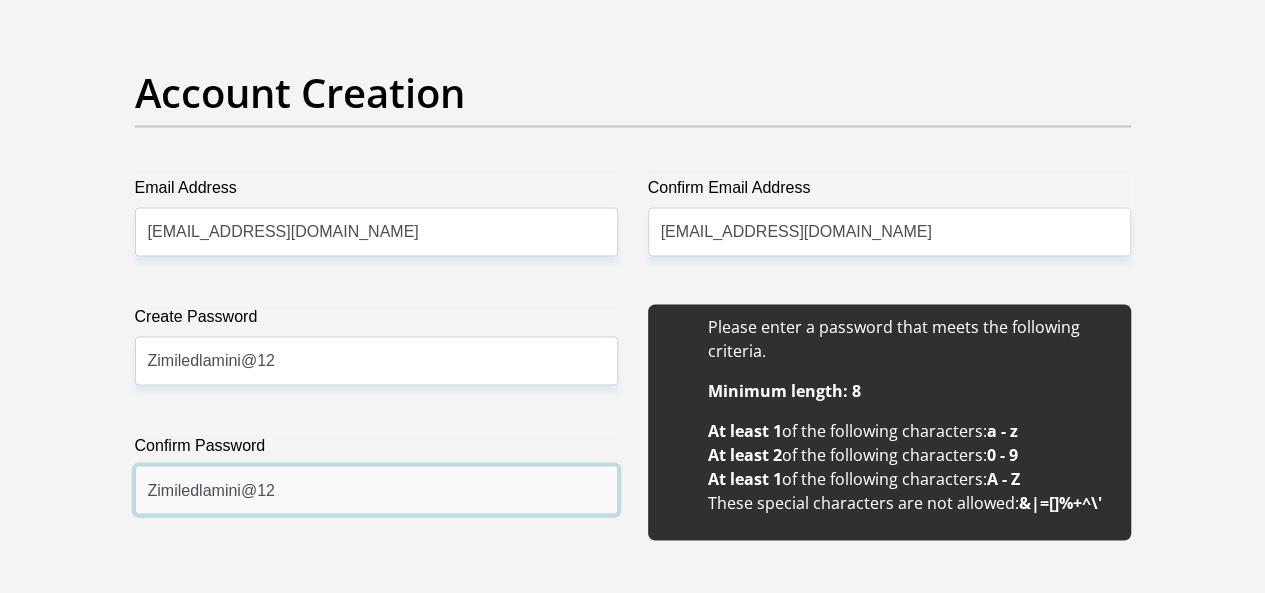 click on "Zimiledlamini@12" at bounding box center (376, 489) 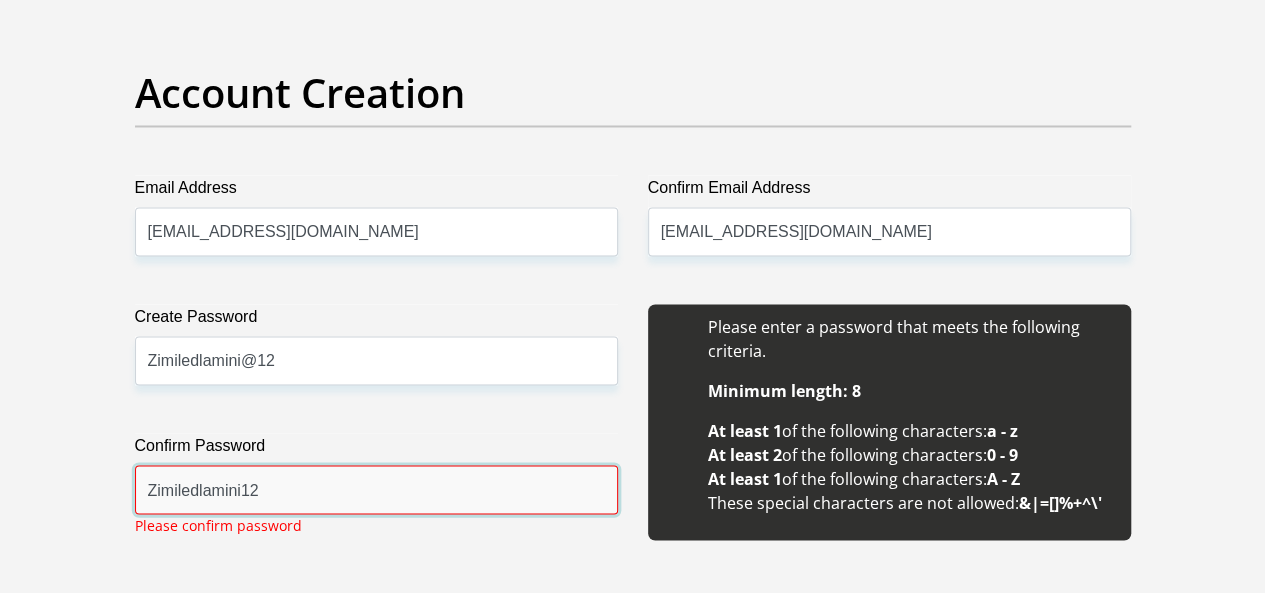 type on "Zimiledlamini12" 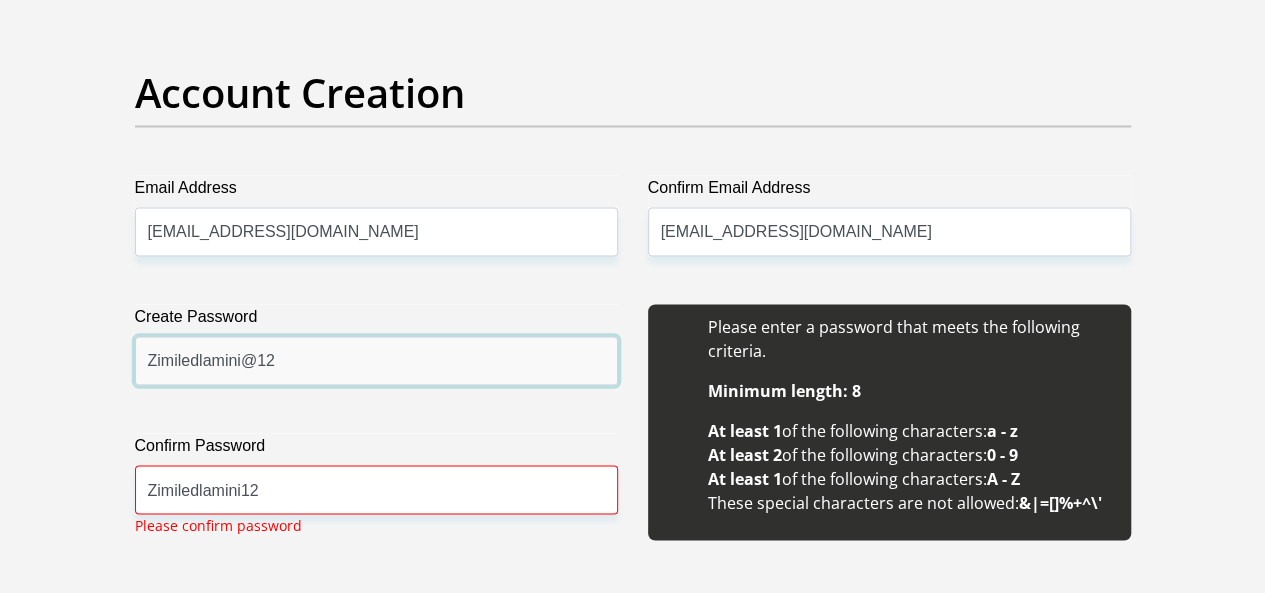 click on "Zimiledlamini@12" at bounding box center (376, 360) 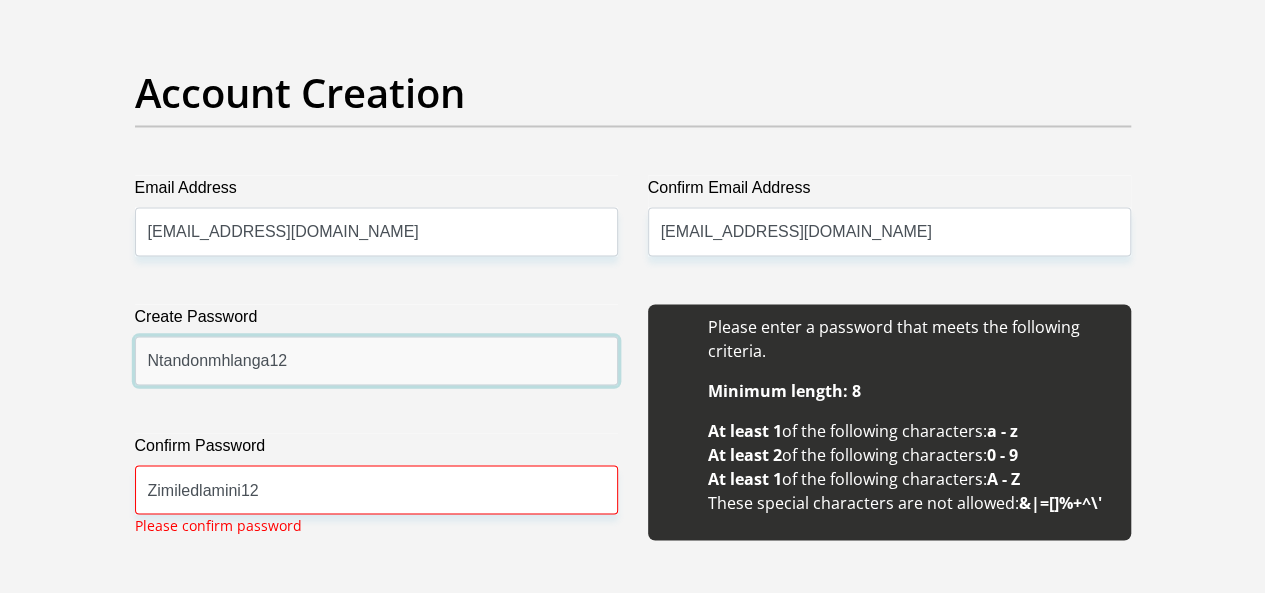 type on "Ntandonmhlanga12" 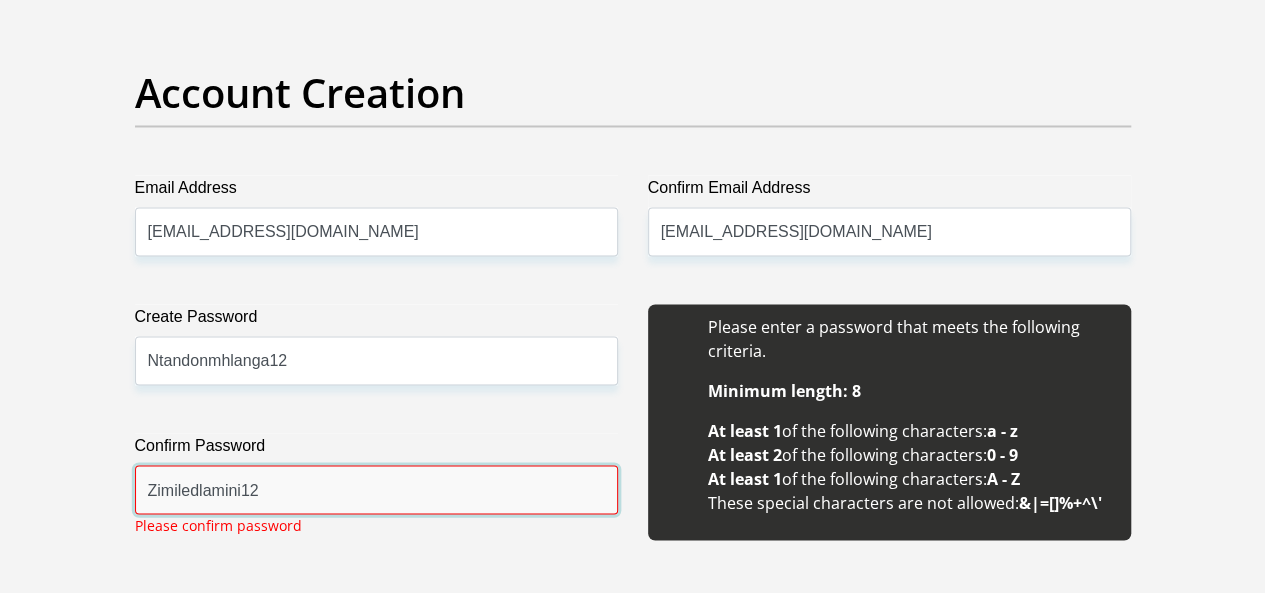 click on "Zimiledlamini12" at bounding box center (376, 489) 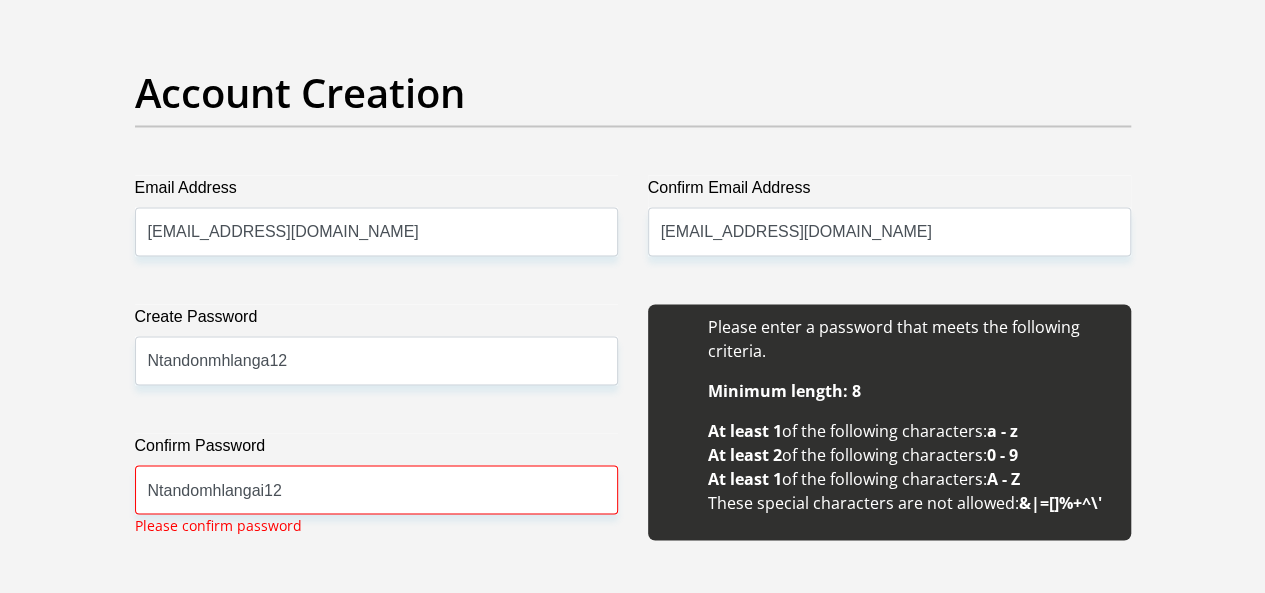 click on "Title
Mr
Ms
Mrs
Dr
Other
First Name
Ntandokazi
Surname
Mhlanga
ID Number
8605060326087
Please input valid ID number
Race
Black
Coloured
Indian
White
Other
Contact Number
0722473311
Please input valid contact number
Nationality
South Africa
Afghanistan
Aland Islands  Albania  Aruba" at bounding box center [633, 1909] 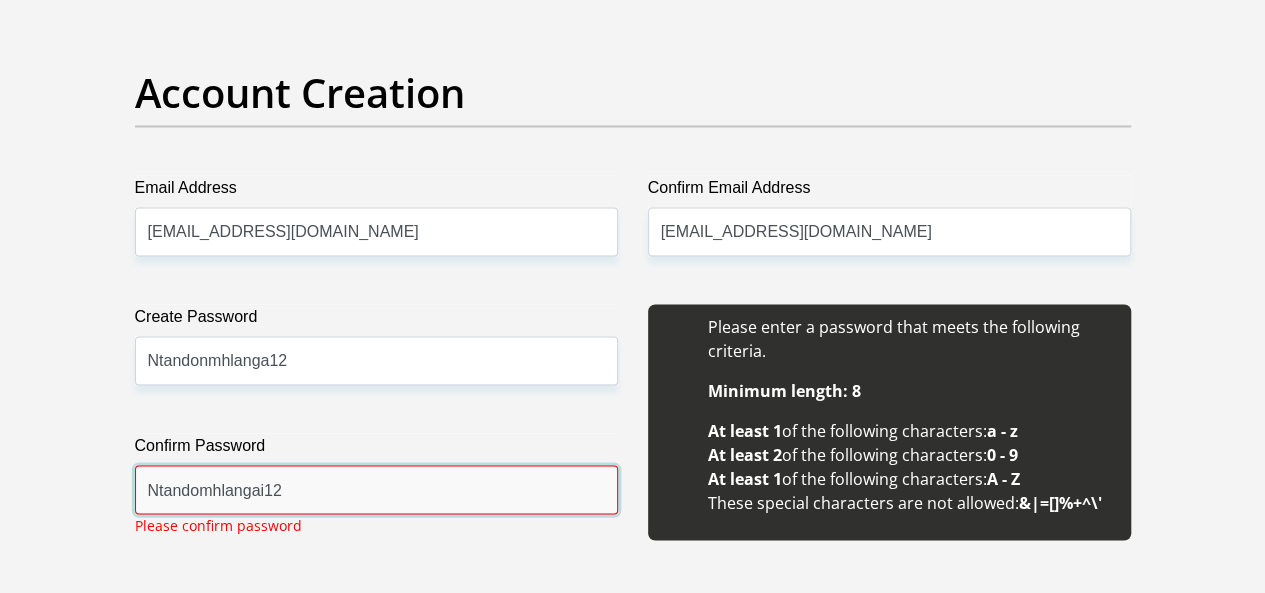 click on "Ntandomhlangai12" at bounding box center [376, 489] 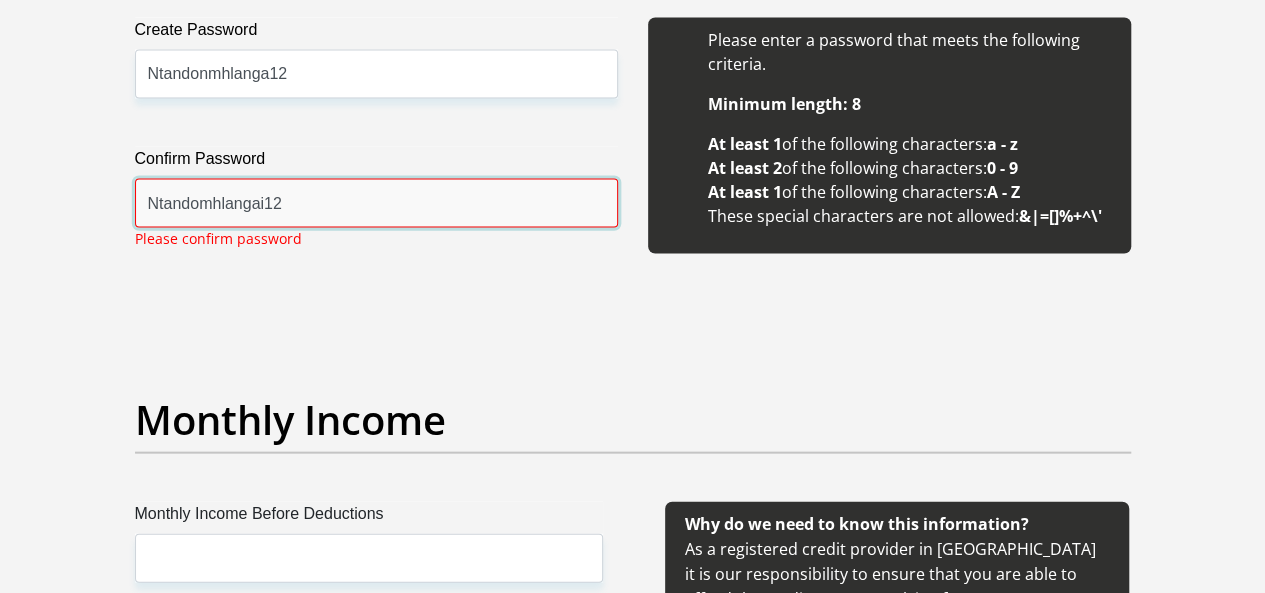 scroll, scrollTop: 2062, scrollLeft: 0, axis: vertical 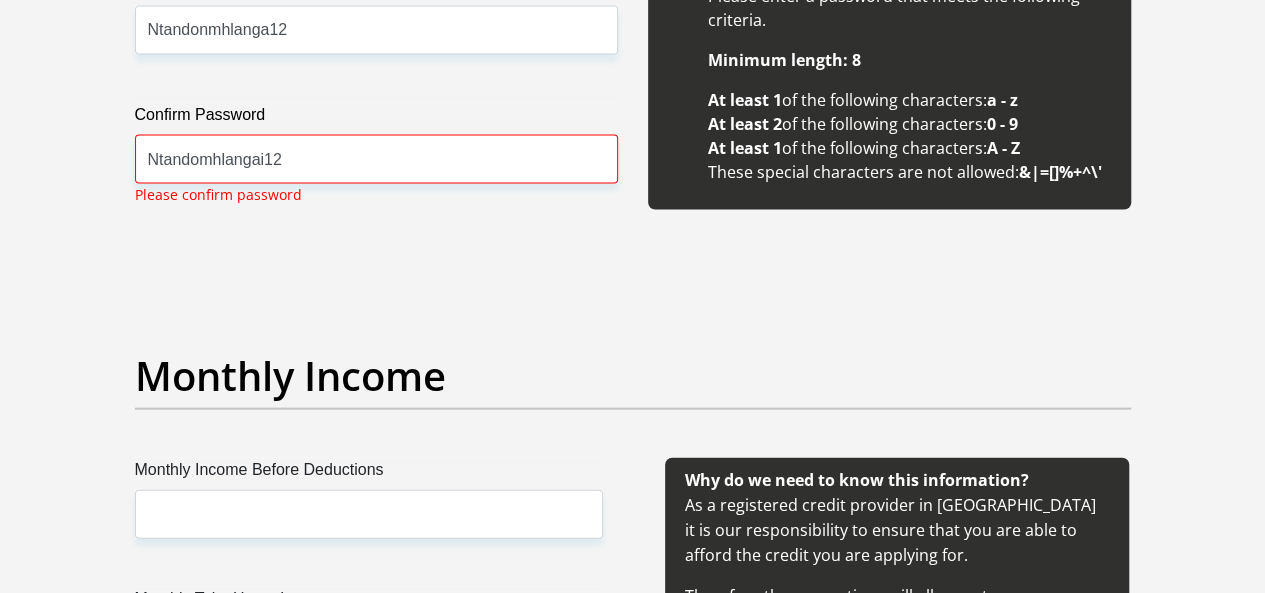 click on "Title
Mr
Ms
Mrs
Dr
Other
First Name
Ntandokazi
Surname
Mhlanga
ID Number
8605060326087
Please input valid ID number
Race
Black
Coloured
Indian
White
Other
Contact Number
0722473311
Please input valid contact number
Nationality
South Africa
Afghanistan
Aland Islands  Albania  Aruba" at bounding box center [633, 1579] 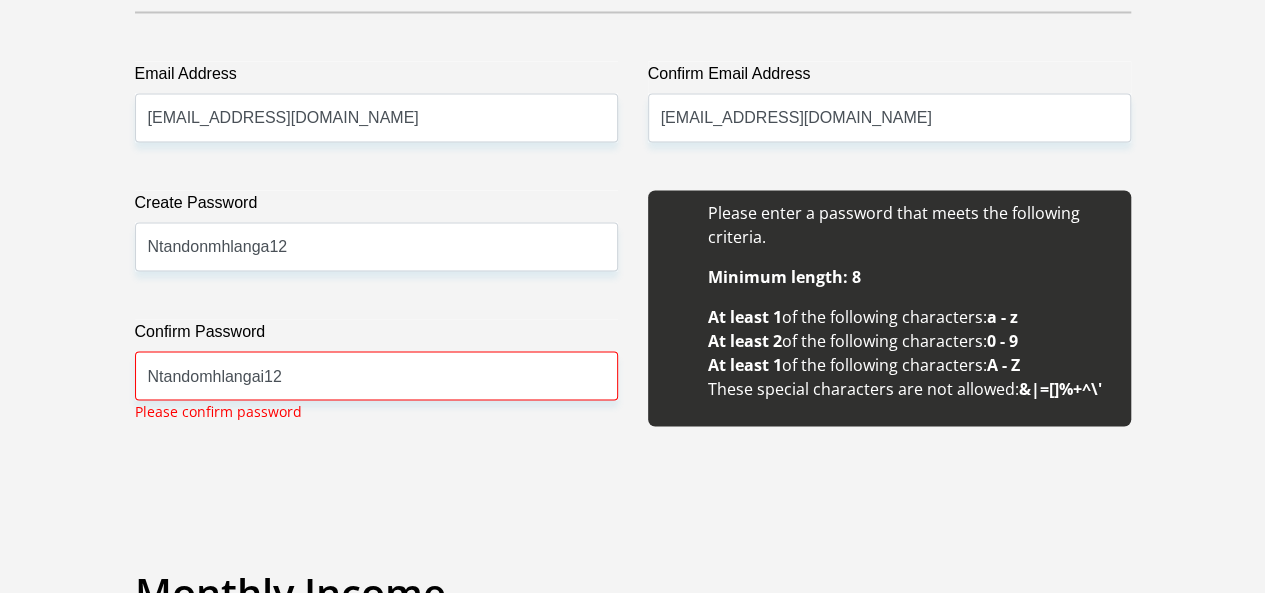 scroll, scrollTop: 1782, scrollLeft: 0, axis: vertical 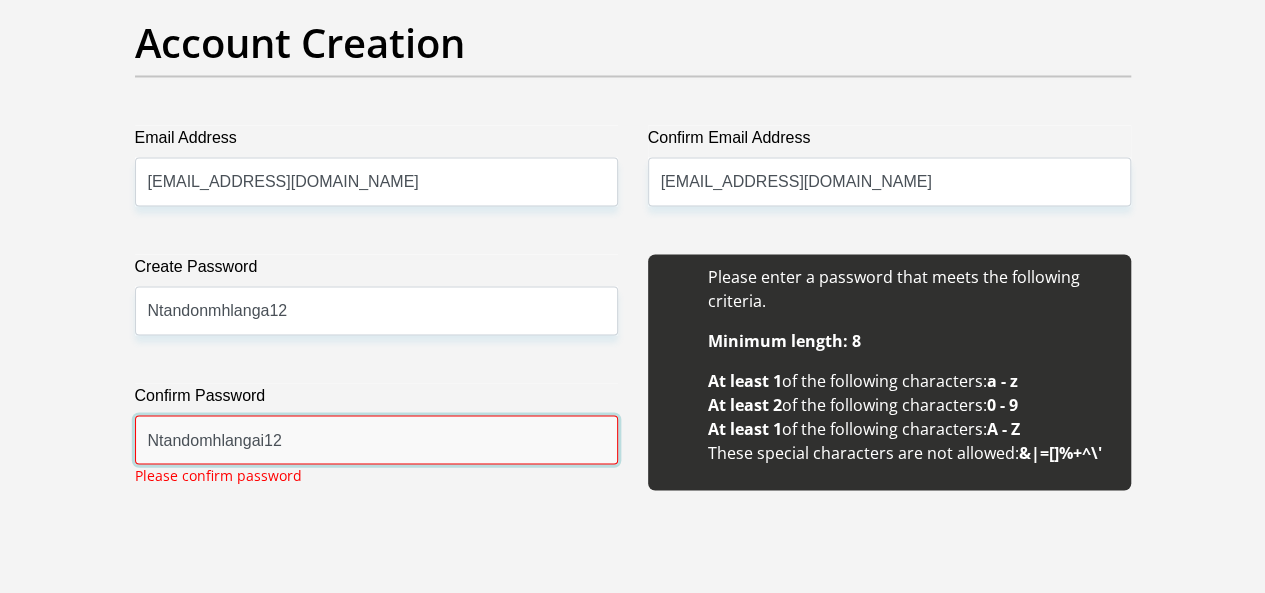 click on "Ntandomhlangai12" at bounding box center (376, 439) 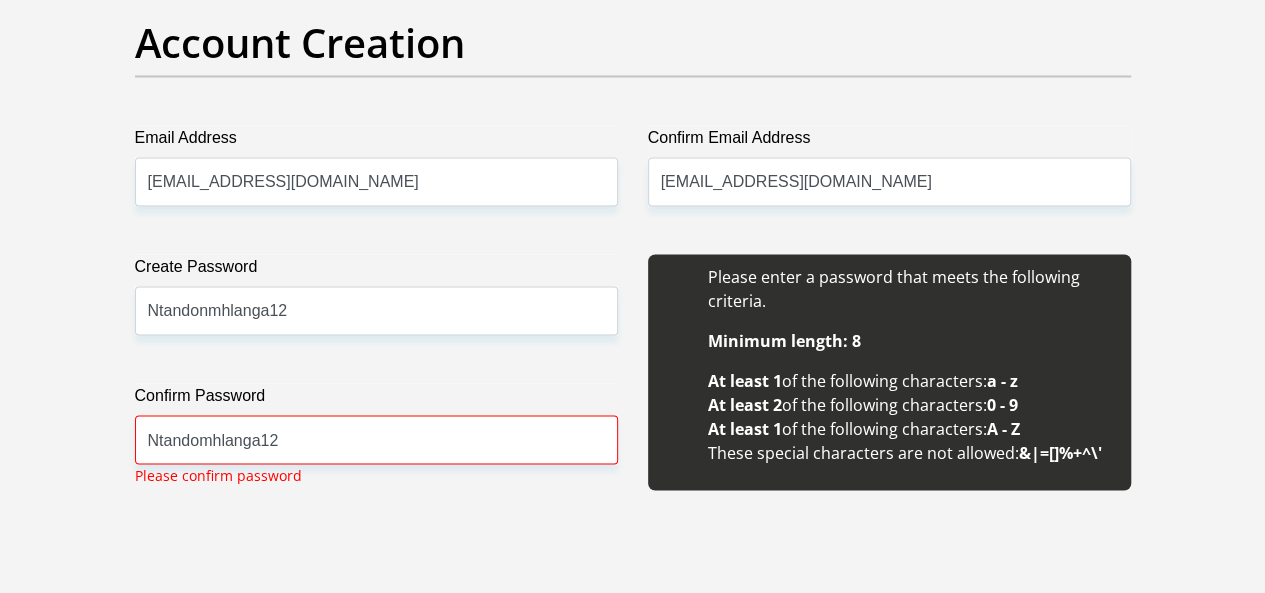 click on "Title
Mr
Ms
Mrs
Dr
Other
First Name
Ntandokazi
Surname
Mhlanga
ID Number
8605060326087
Please input valid ID number
Race
Black
Coloured
Indian
White
Other
Contact Number
0722473311
Please input valid contact number
Nationality
South Africa
Afghanistan
Aland Islands  Albania  Aruba" at bounding box center [633, 1859] 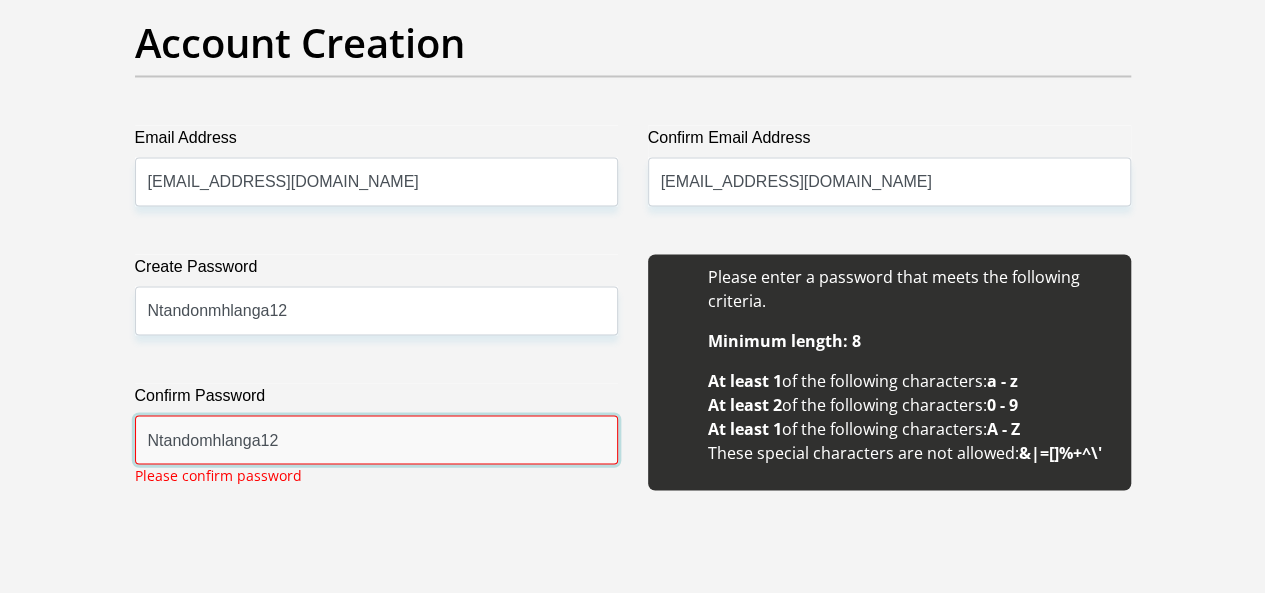 click on "Ntandomhlanga12" at bounding box center (376, 439) 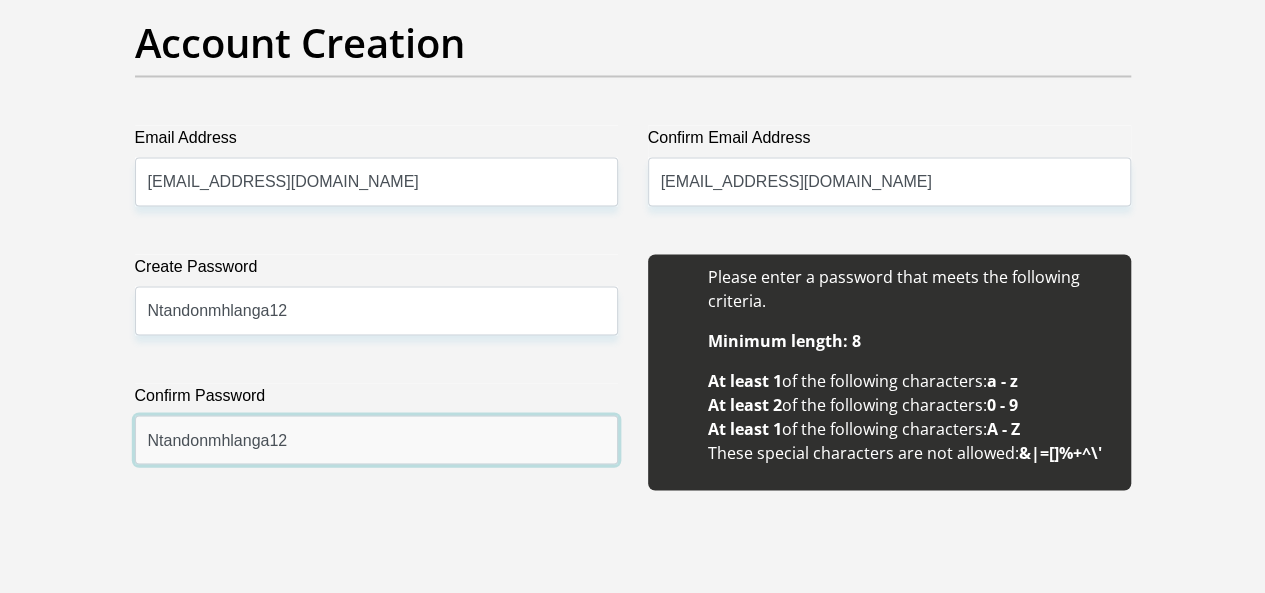 type on "Ntandonmhlanga12" 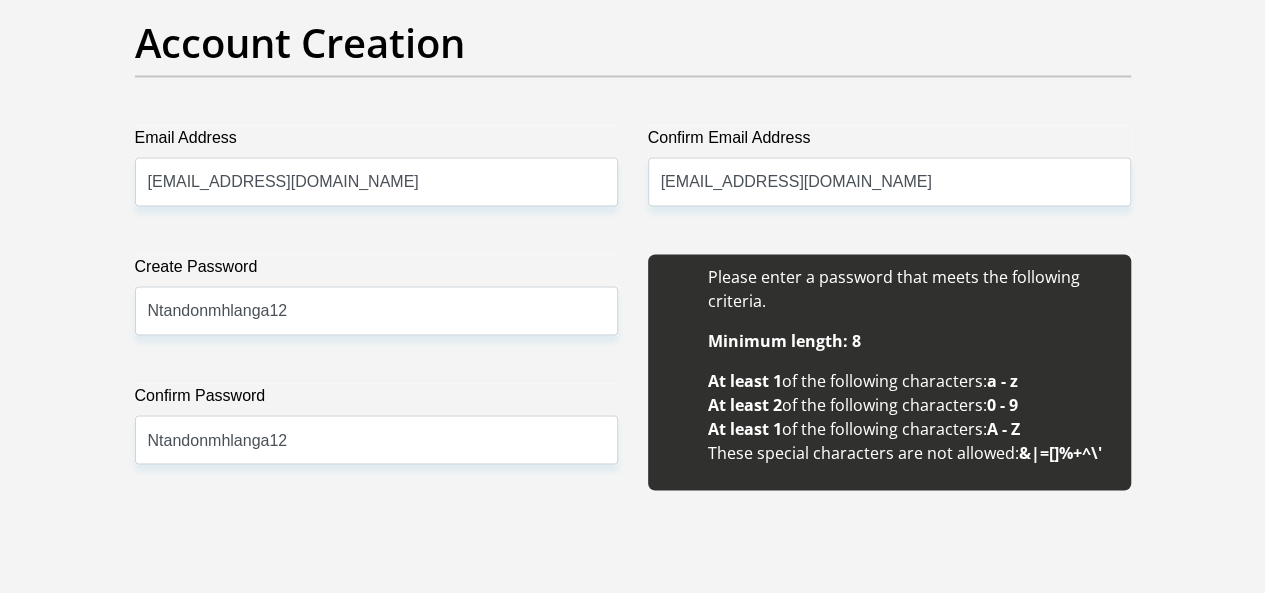 click on "Title
Mr
Ms
Mrs
Dr
Other
First Name
Ntandokazi
Surname
Mhlanga
ID Number
8605060326087
Please input valid ID number
Race
Black
Coloured
Indian
White
Other
Contact Number
0722473311
Please input valid contact number
Nationality
South Africa
Afghanistan
Aland Islands  Albania  Aruba" at bounding box center [633, 1859] 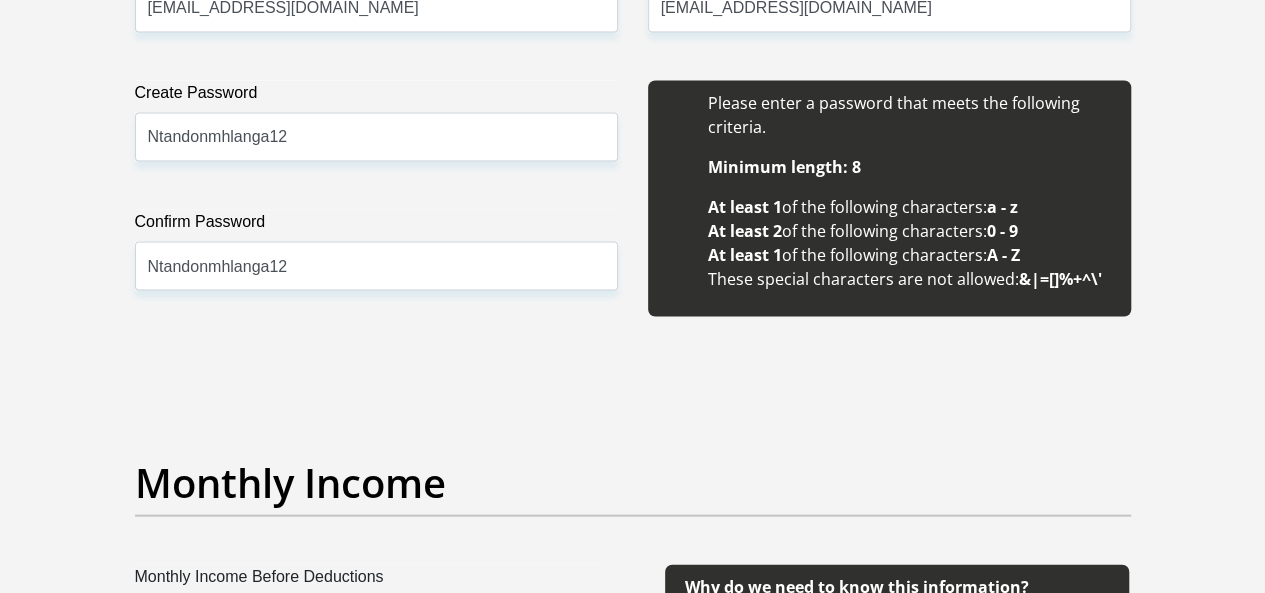 scroll, scrollTop: 1982, scrollLeft: 0, axis: vertical 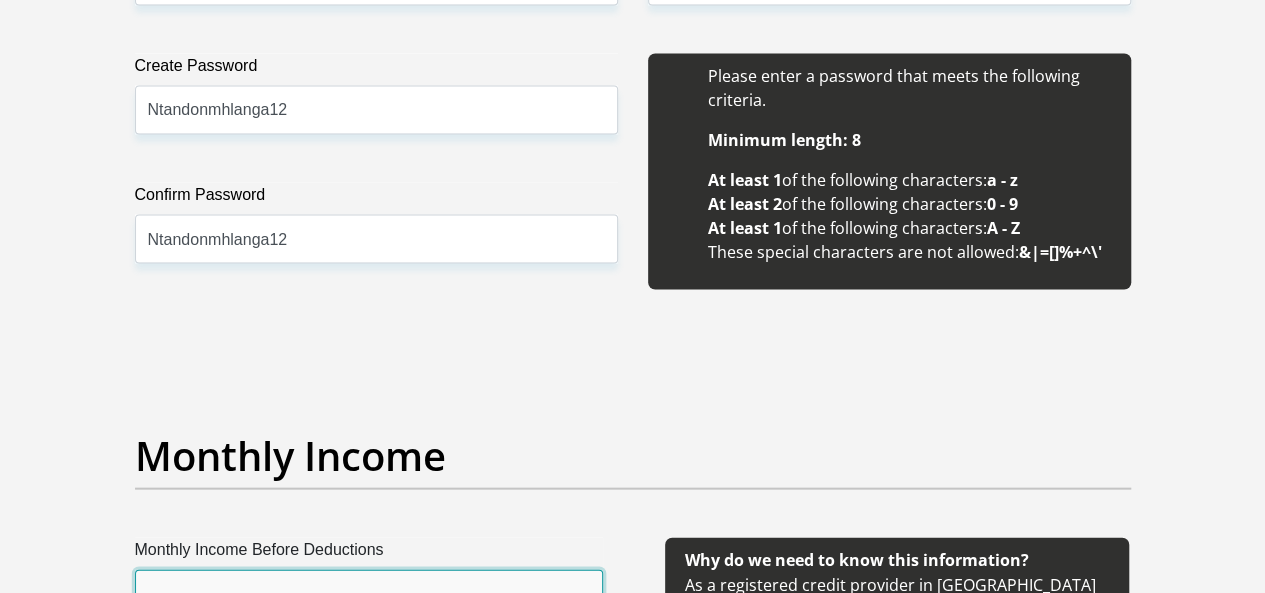 click on "Monthly Income Before Deductions" at bounding box center [369, 594] 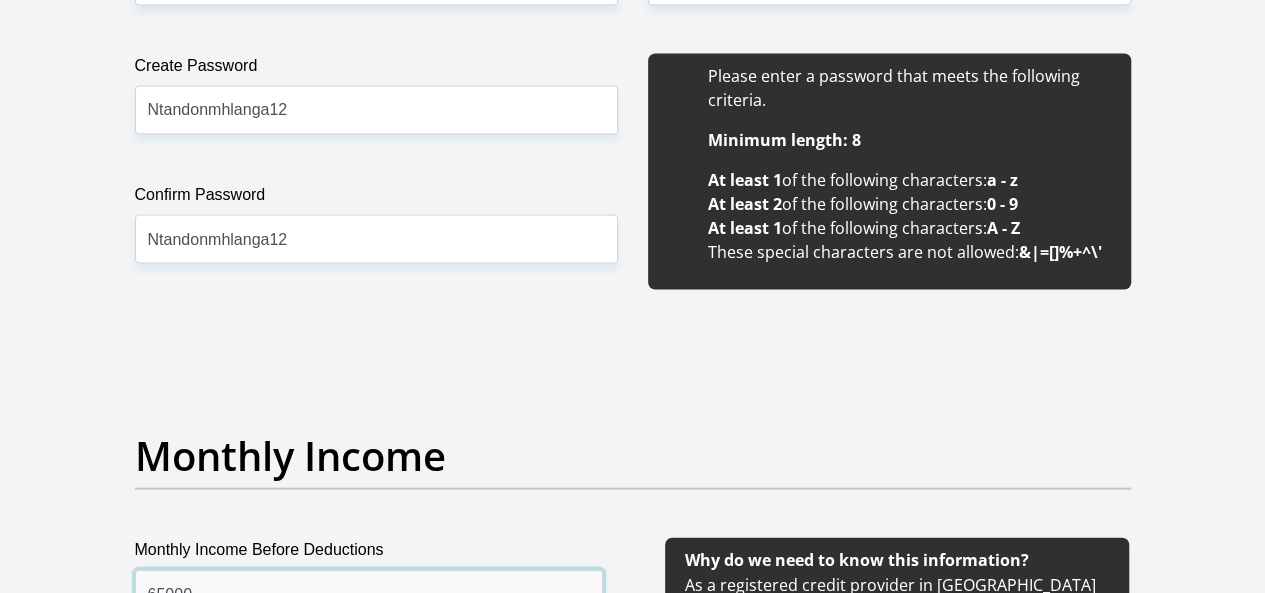 type on "65000" 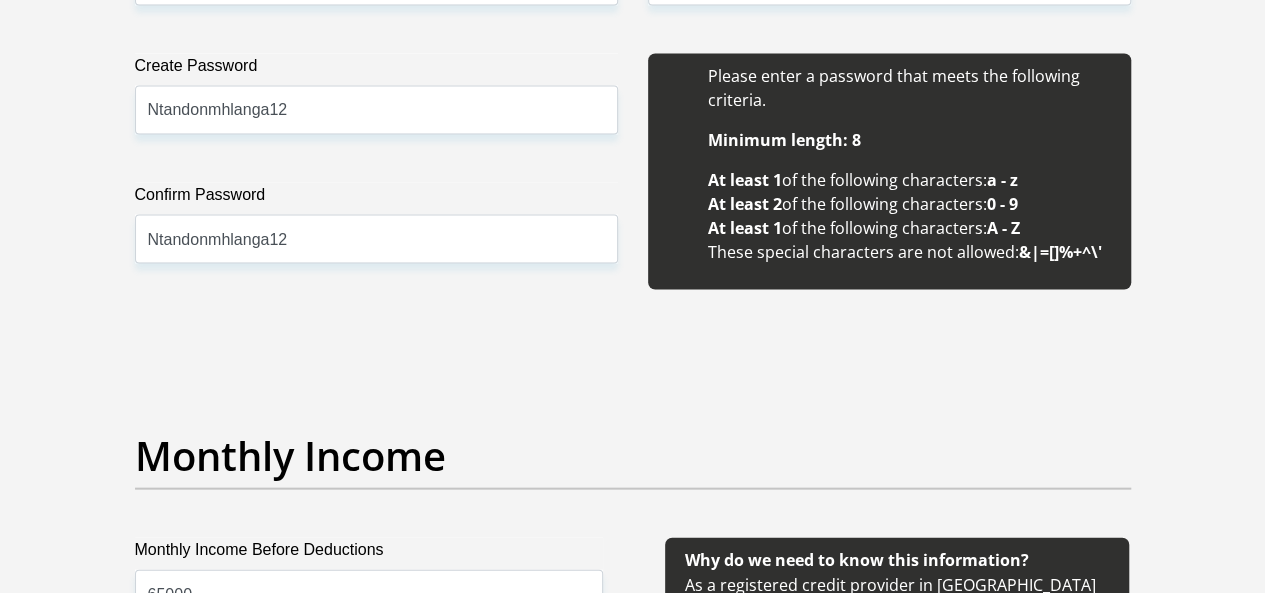 click on "Monthly Income" at bounding box center (633, 485) 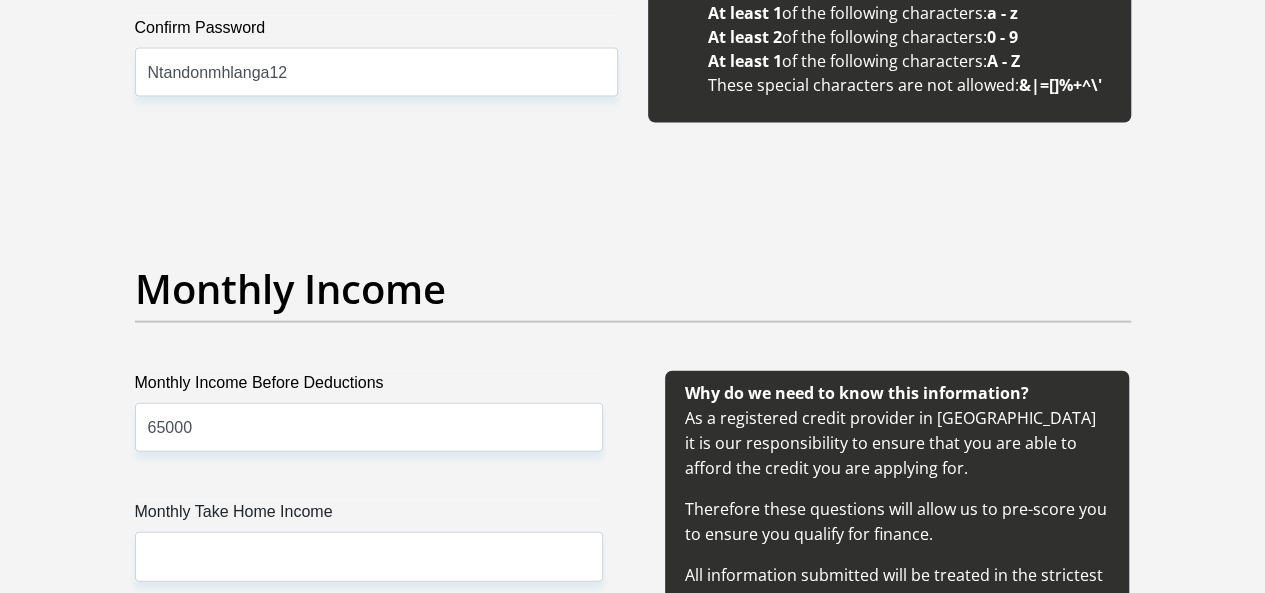 scroll, scrollTop: 2182, scrollLeft: 0, axis: vertical 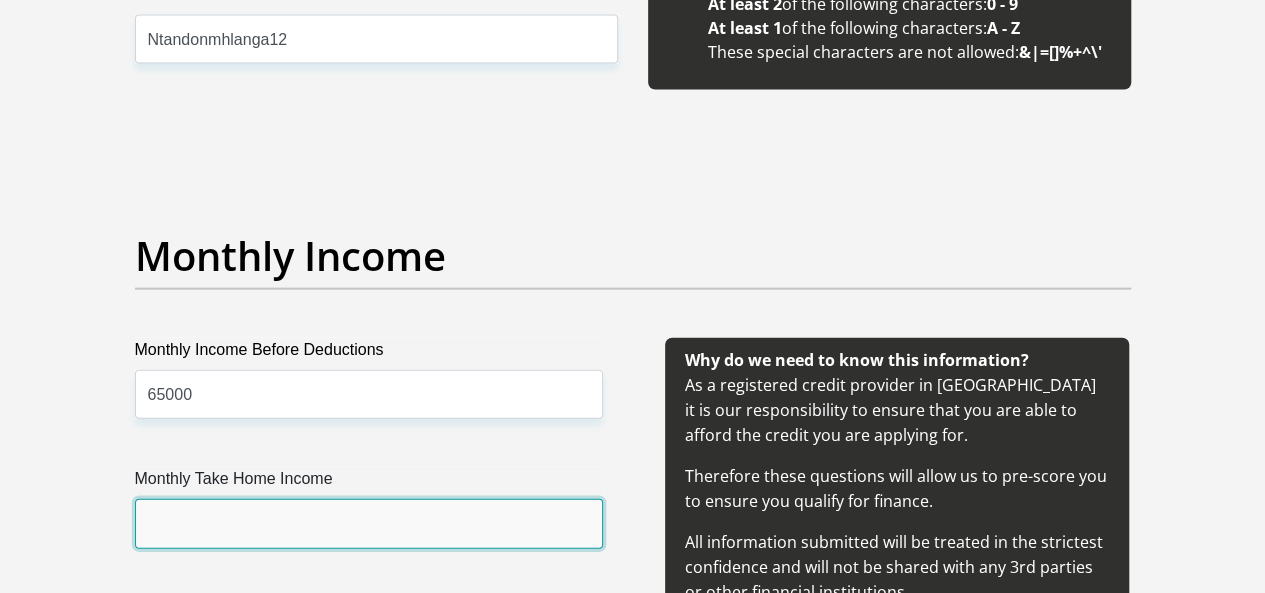 click on "Monthly Take Home Income" at bounding box center (369, 523) 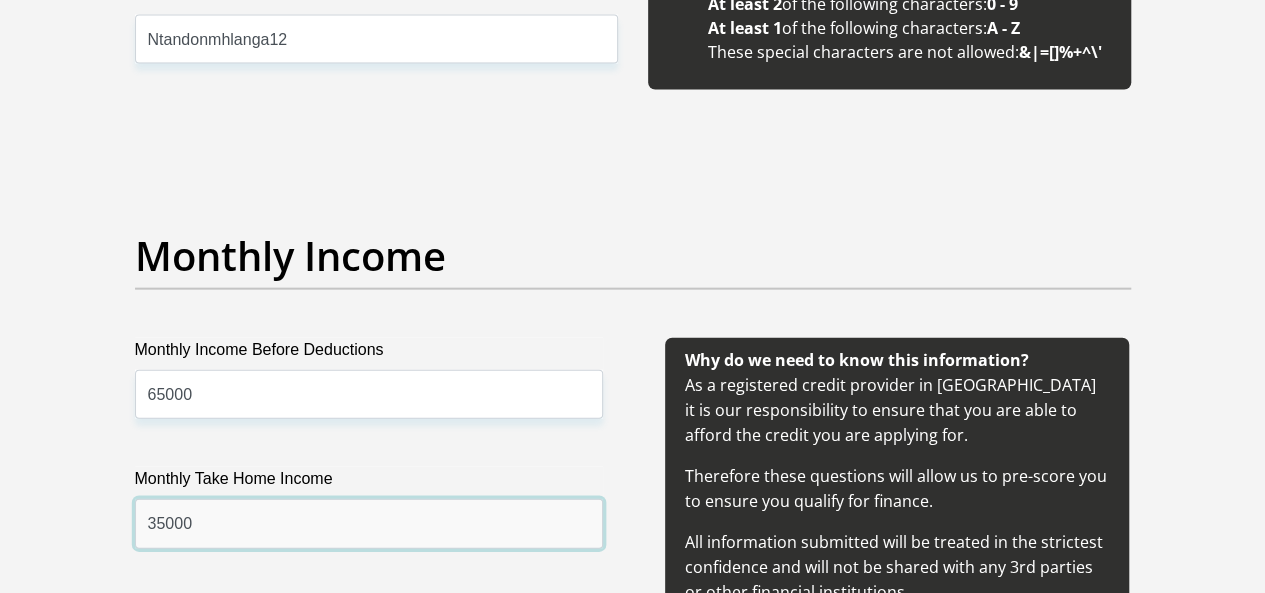 type on "35000" 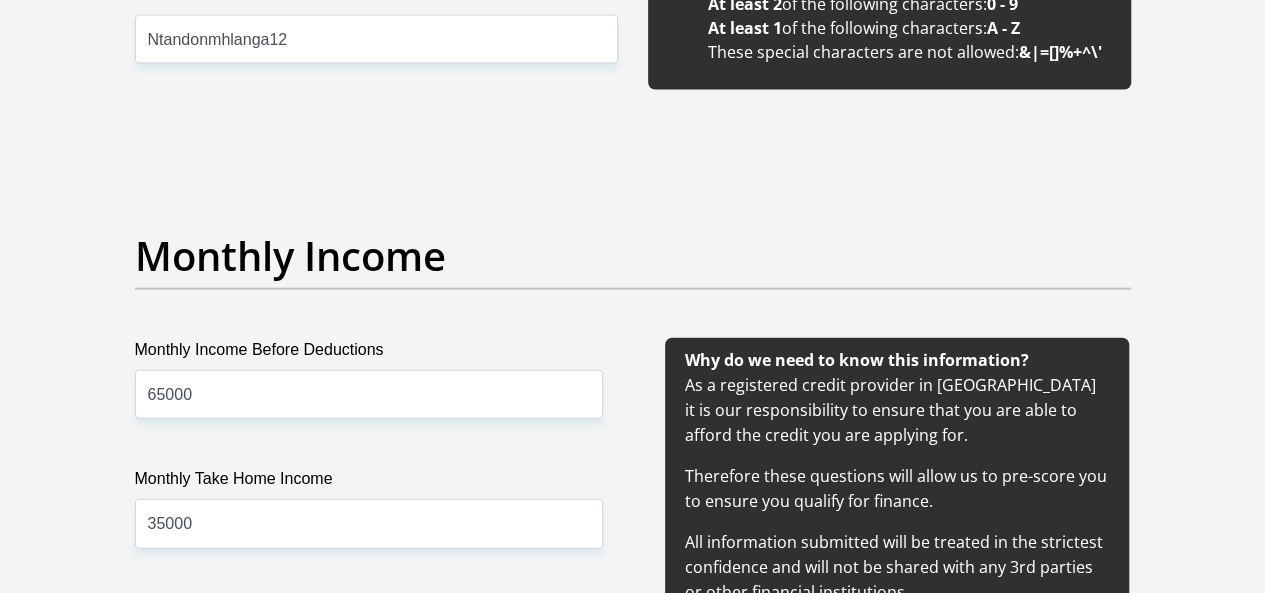 click on "Monthly Income Before Deductions
65000
Monthly Take Home Income
35000
Other Income" at bounding box center (369, 532) 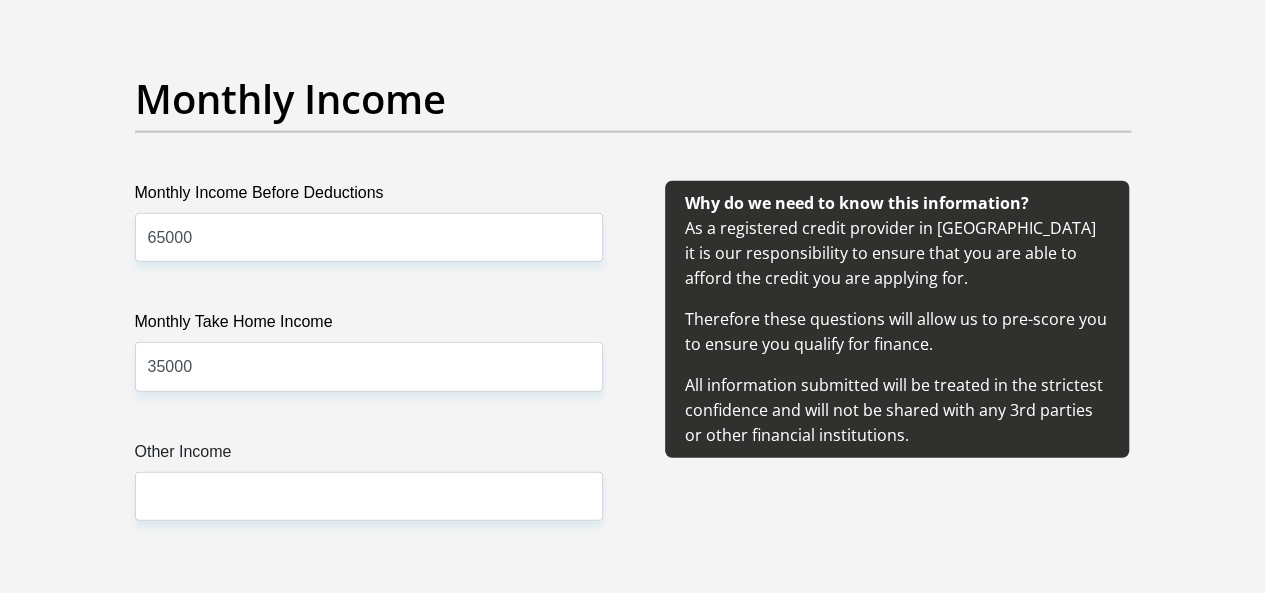 scroll, scrollTop: 2342, scrollLeft: 0, axis: vertical 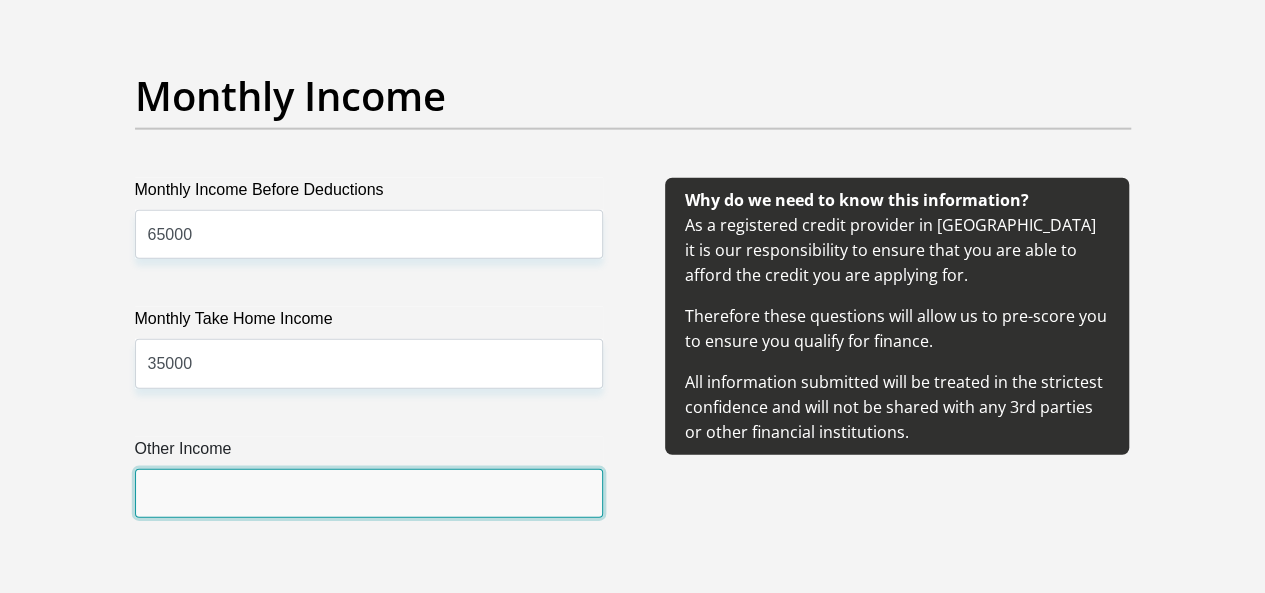click on "Other Income" at bounding box center (369, 493) 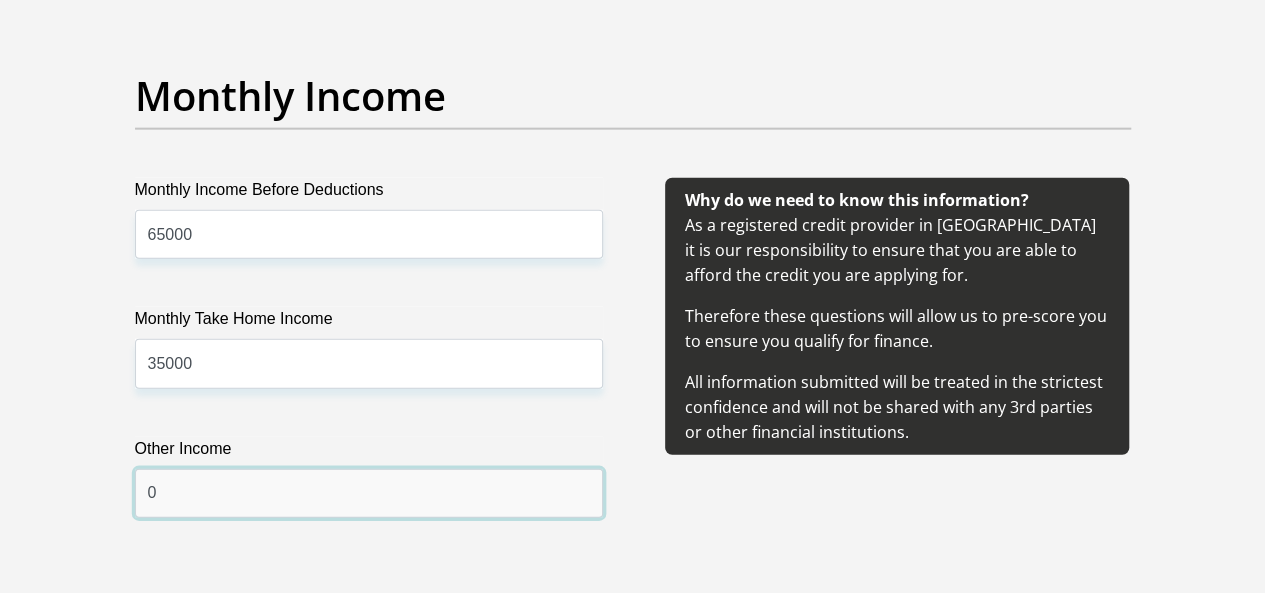 type on "0" 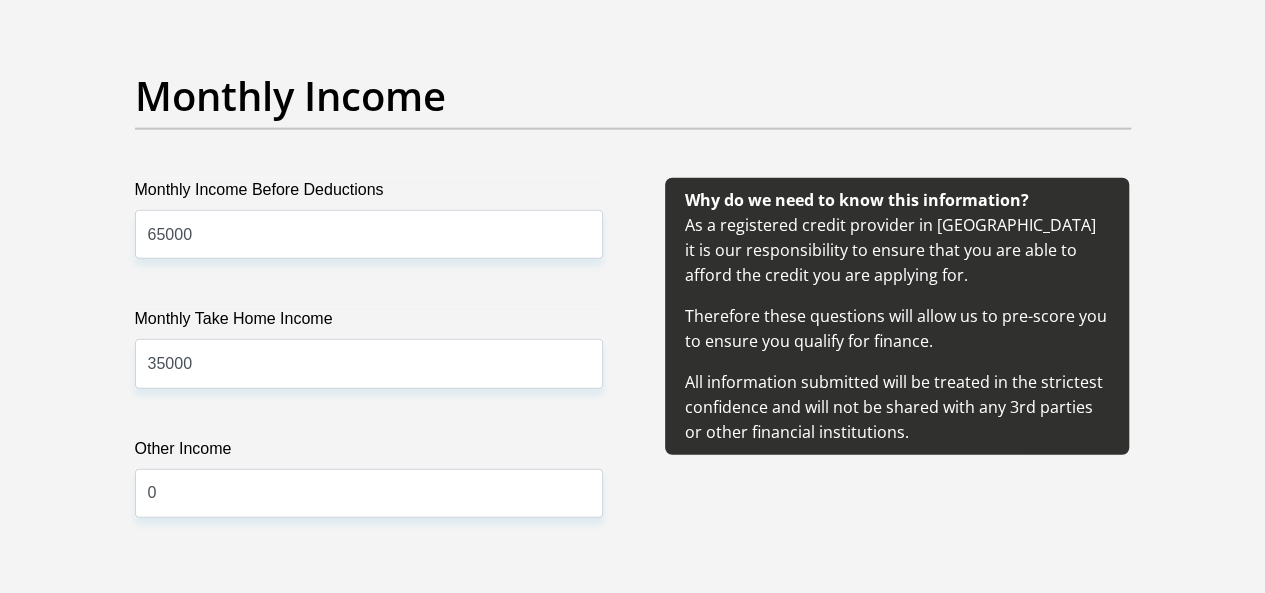 click on "Title
Mr
Ms
Mrs
Dr
Other
First Name
Ntandokazi
Surname
Mhlanga
ID Number
8605060326087
Please input valid ID number
Race
Black
Coloured
Indian
White
Other
Contact Number
0722473311
Please input valid contact number
Nationality
South Africa
Afghanistan
Aland Islands  Albania  Aruba" at bounding box center [633, 1299] 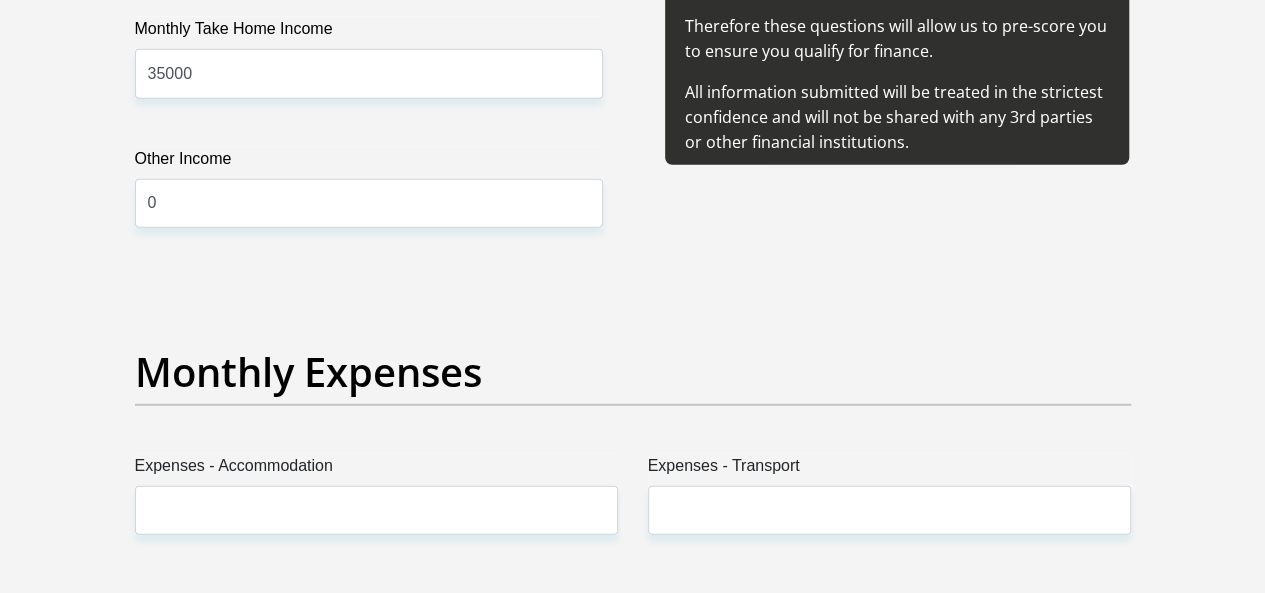 scroll, scrollTop: 2662, scrollLeft: 0, axis: vertical 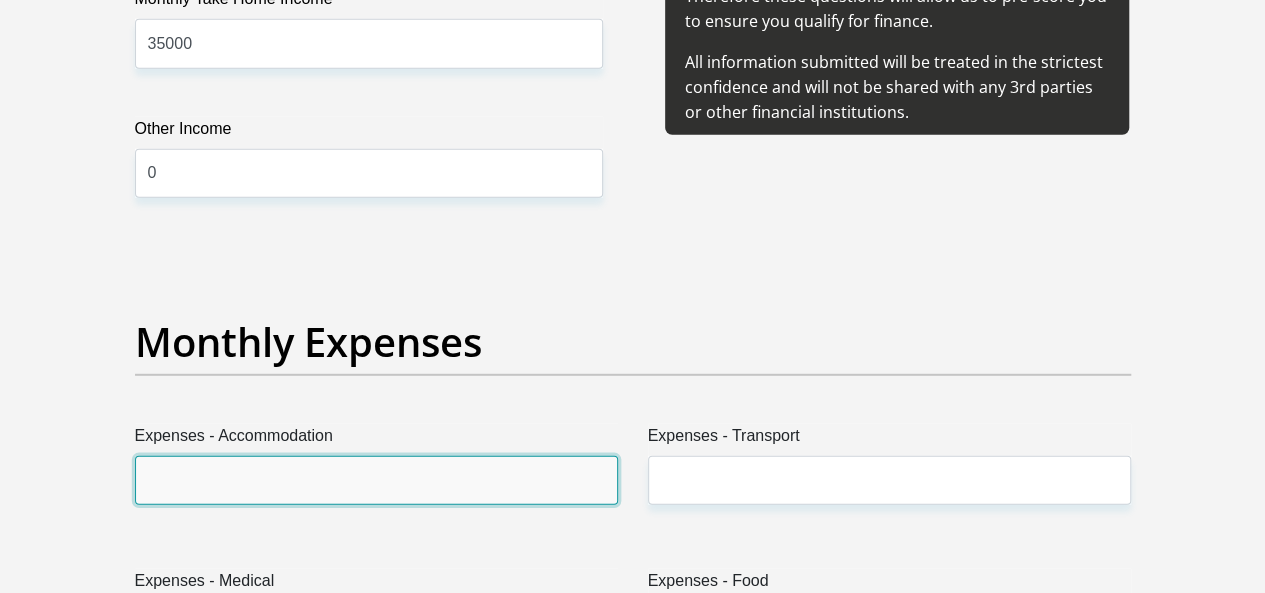click on "Expenses - Accommodation" at bounding box center (376, 480) 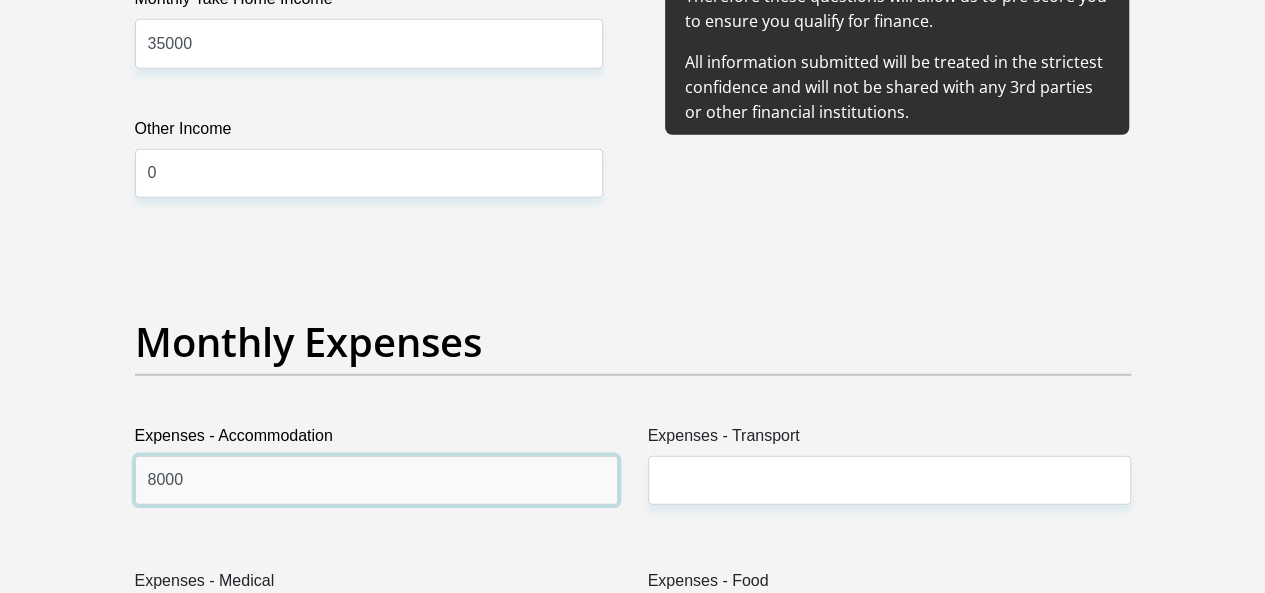 type on "8000" 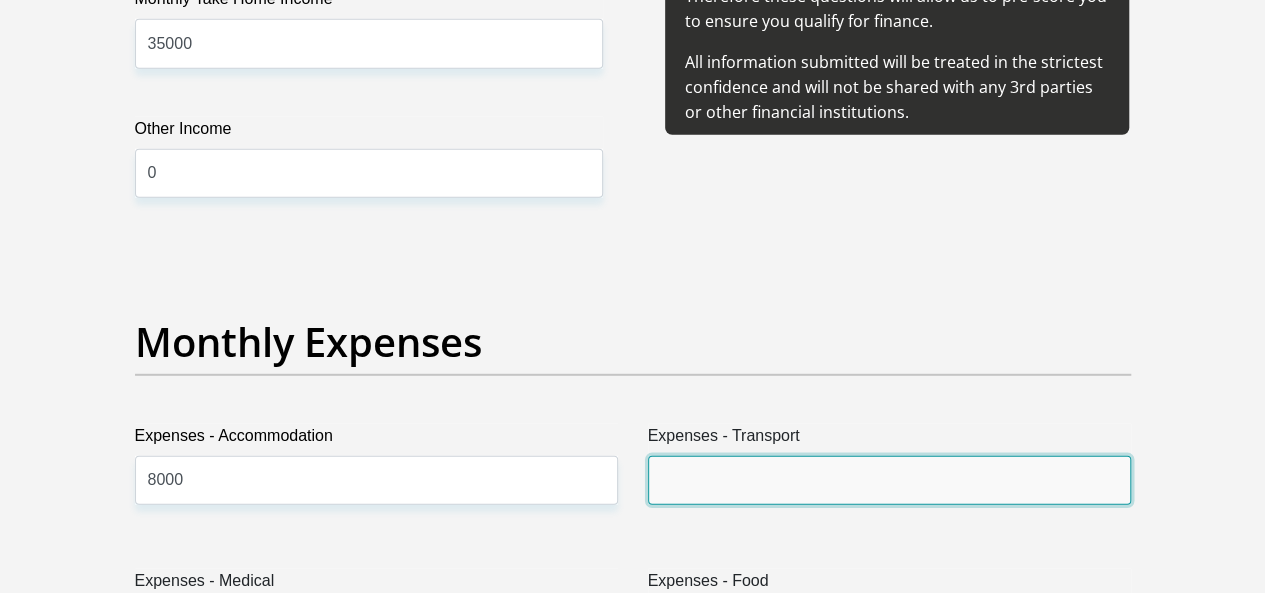 click on "Expenses - Transport" at bounding box center [889, 480] 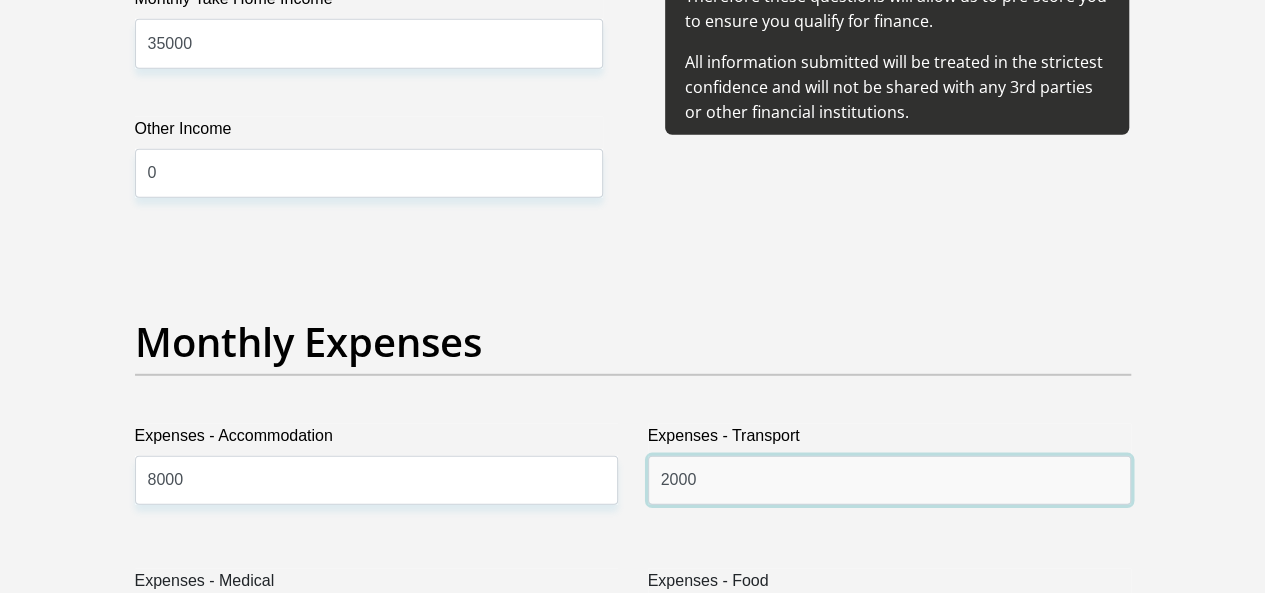 type on "2000" 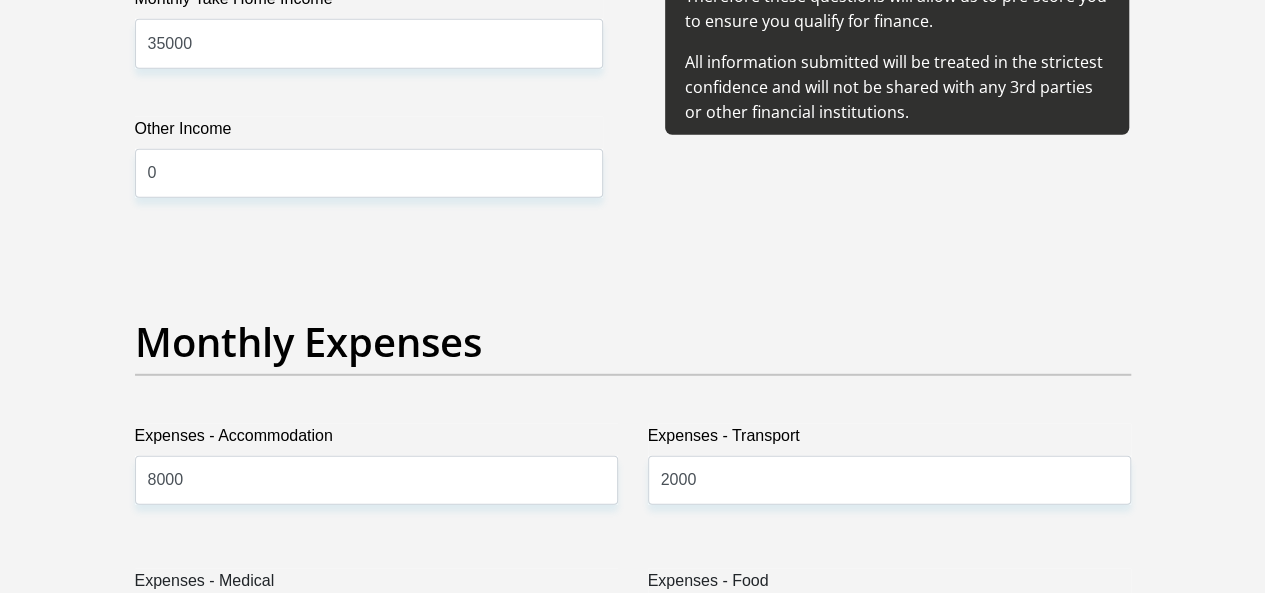 click on "Expenses - Medical" at bounding box center (376, 625) 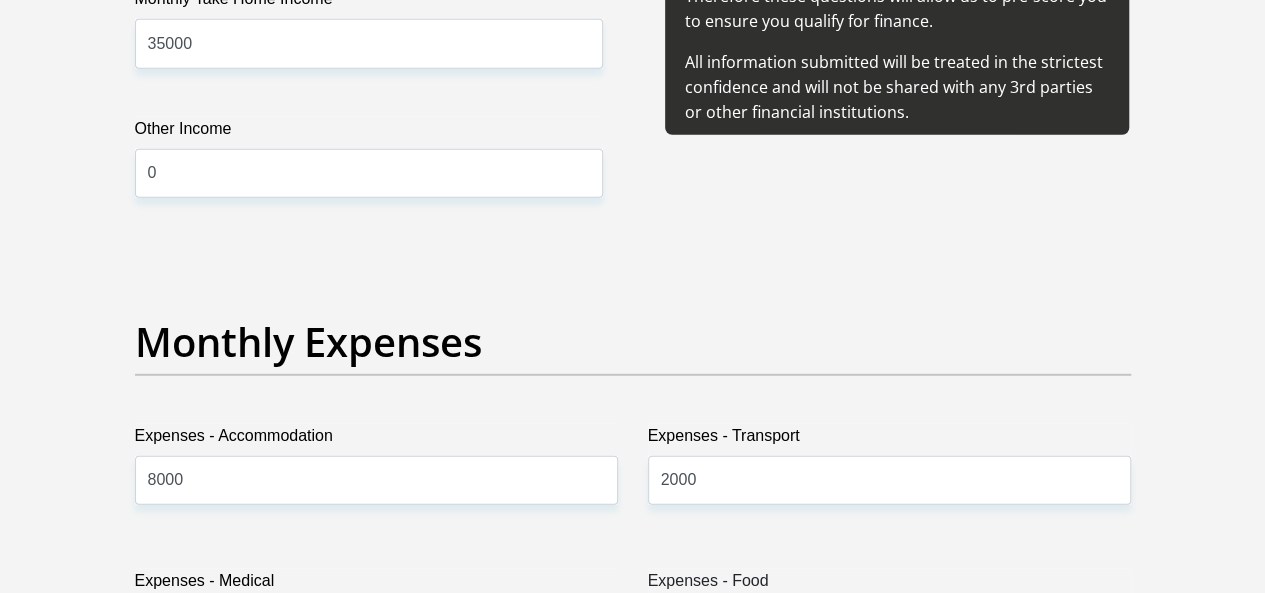 type on "0" 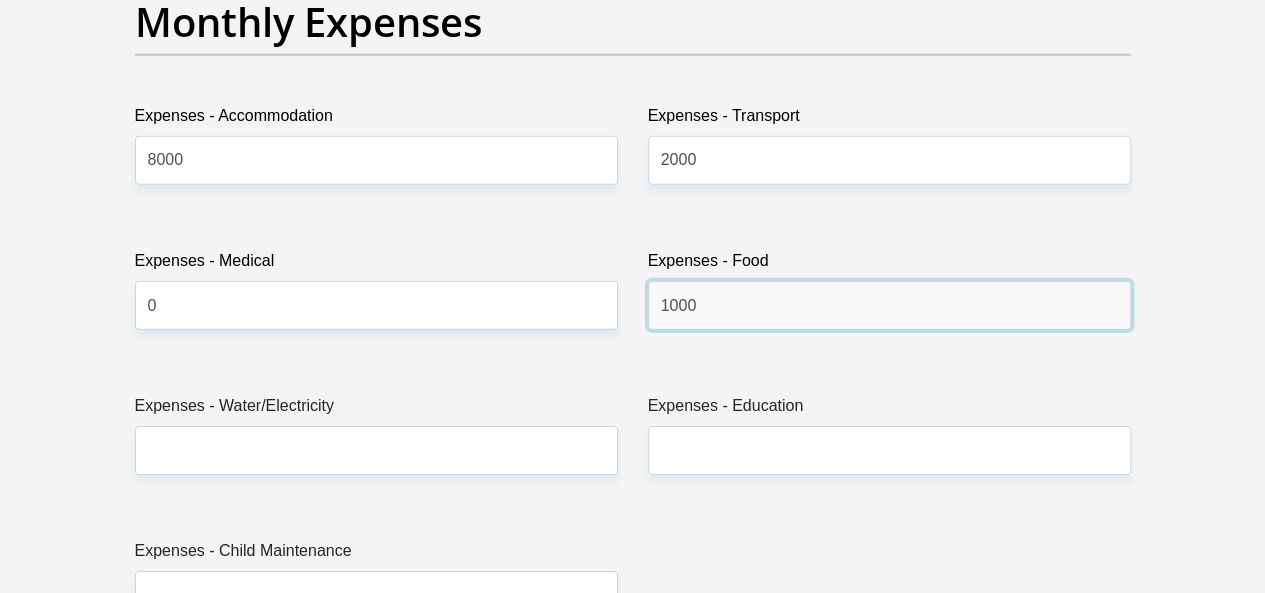 scroll, scrollTop: 3035, scrollLeft: 0, axis: vertical 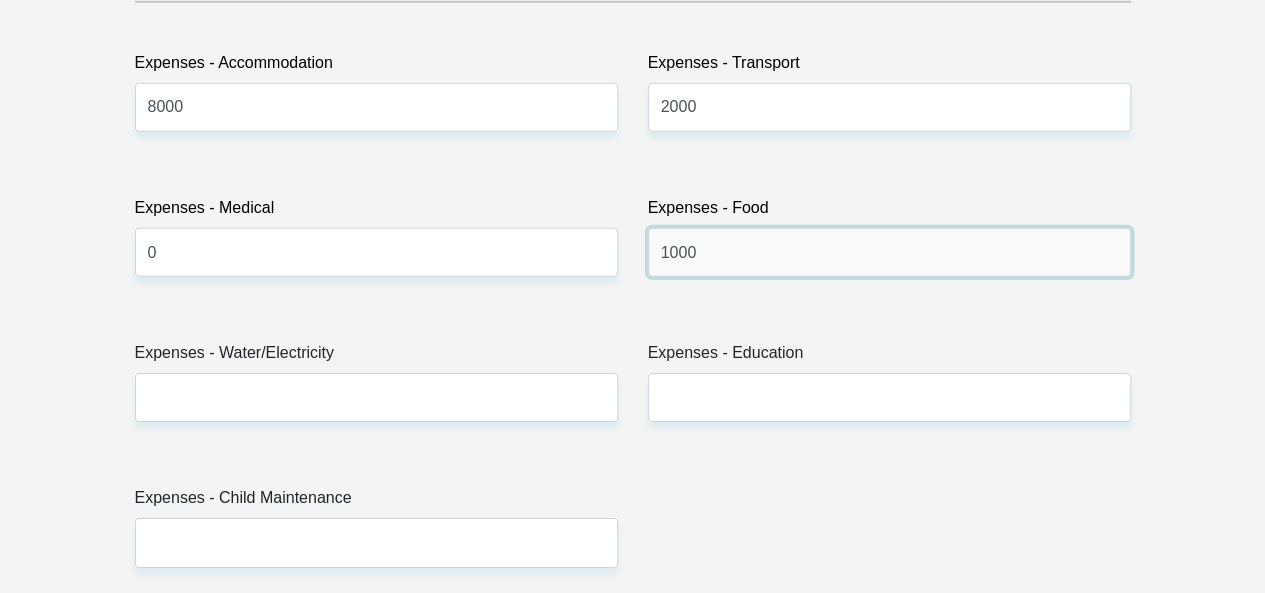 type on "1000" 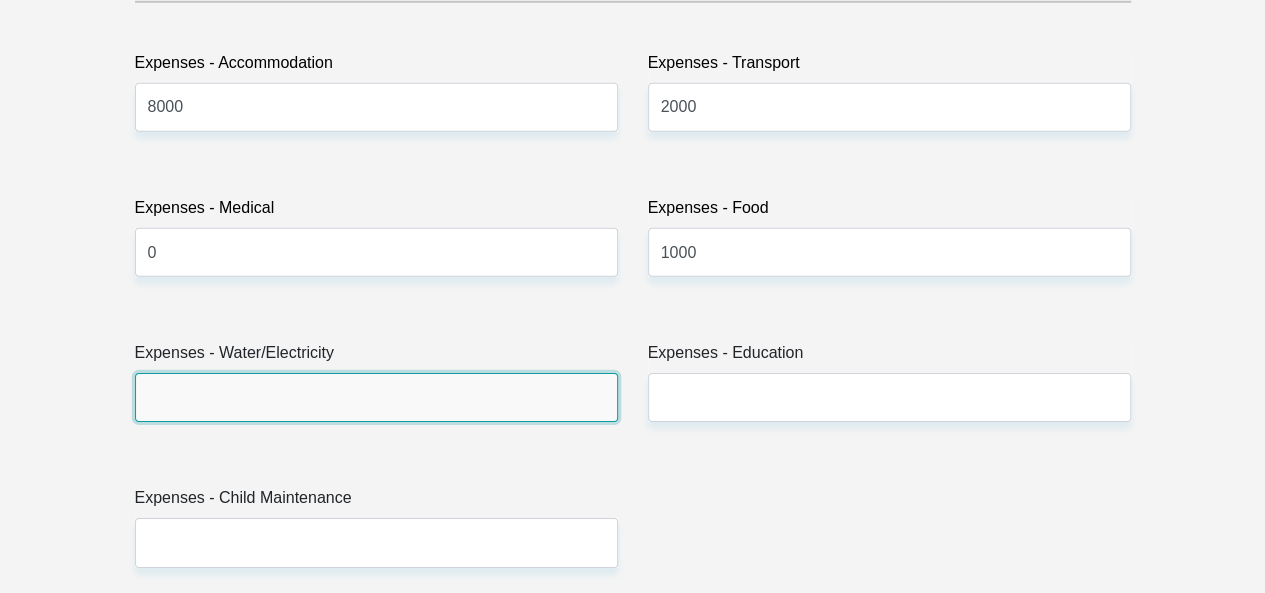 click on "Expenses - Water/Electricity" at bounding box center (376, 397) 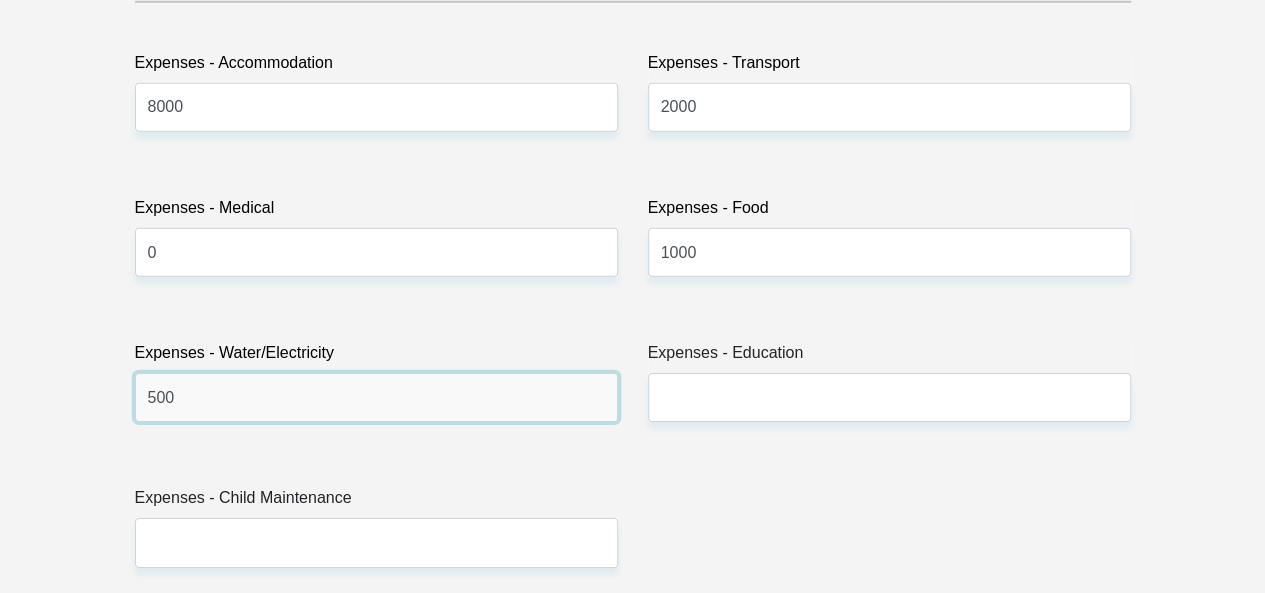 type on "500" 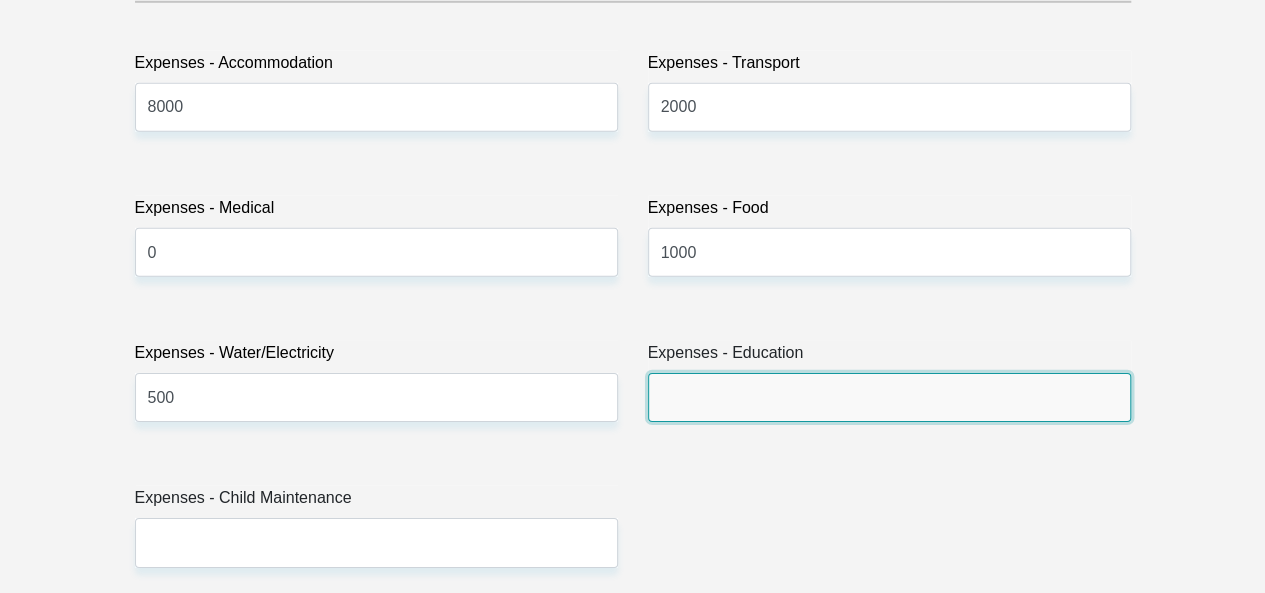 click on "Expenses - Education" at bounding box center [889, 397] 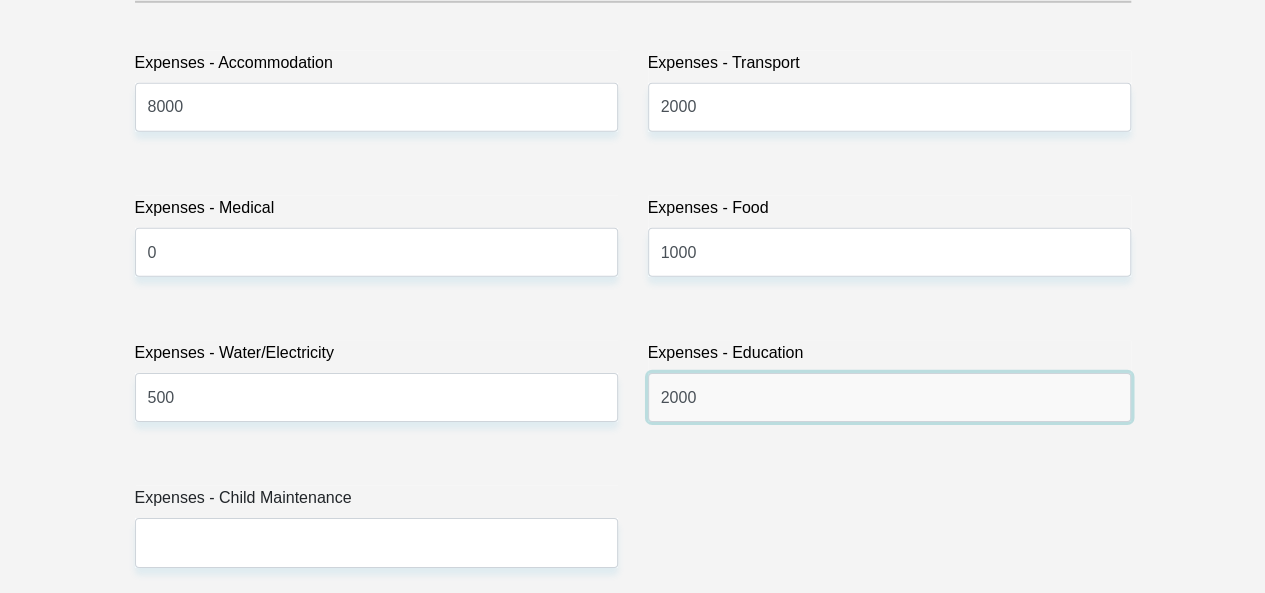 type on "2000" 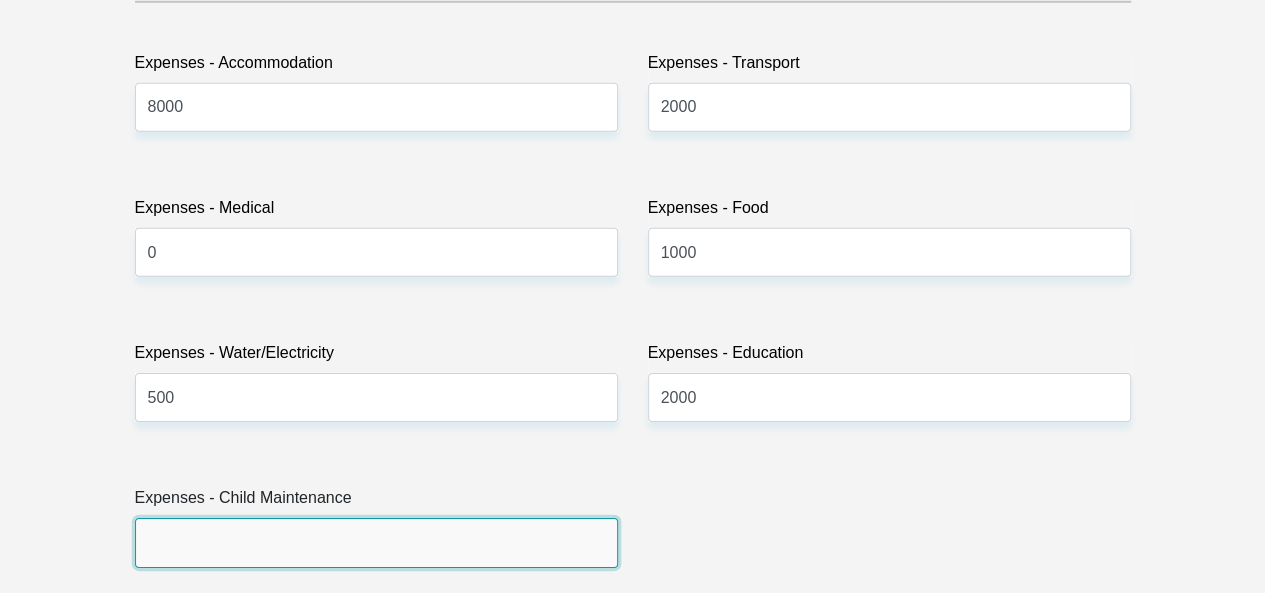 click on "Expenses - Child Maintenance" at bounding box center (376, 542) 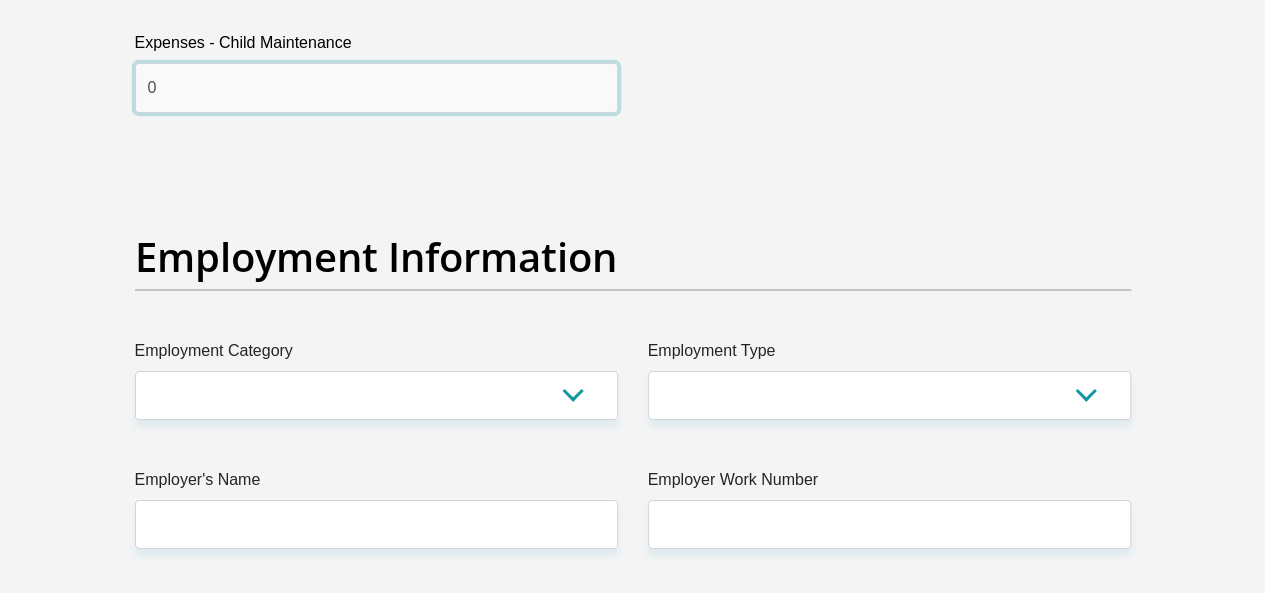 scroll, scrollTop: 3502, scrollLeft: 0, axis: vertical 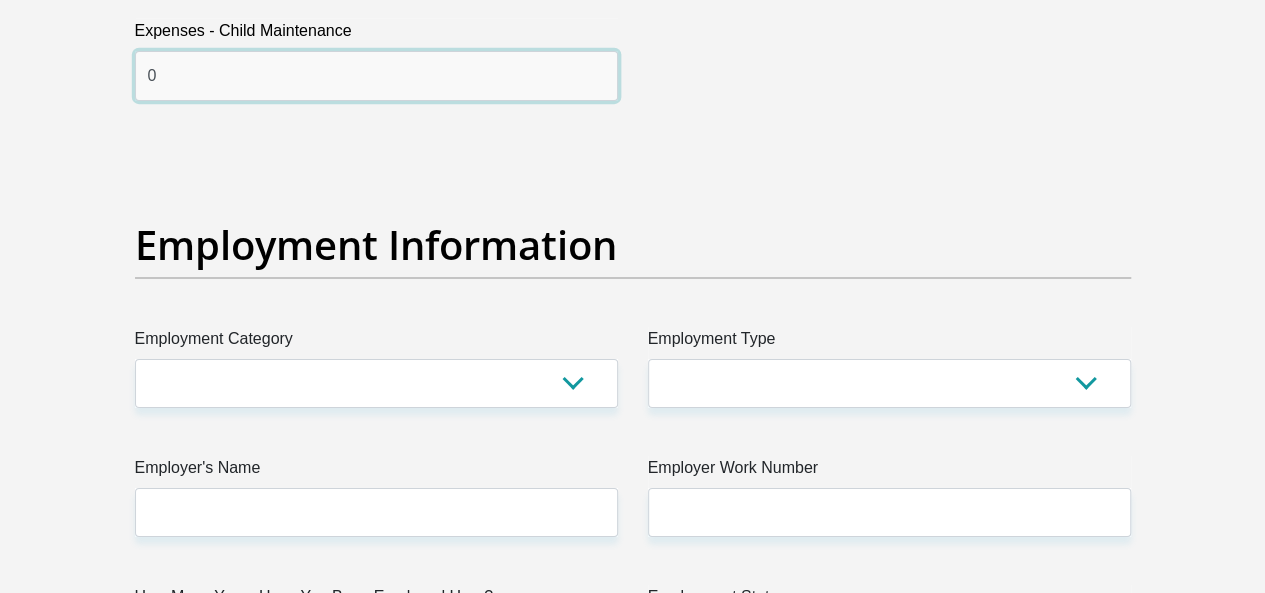 type on "0" 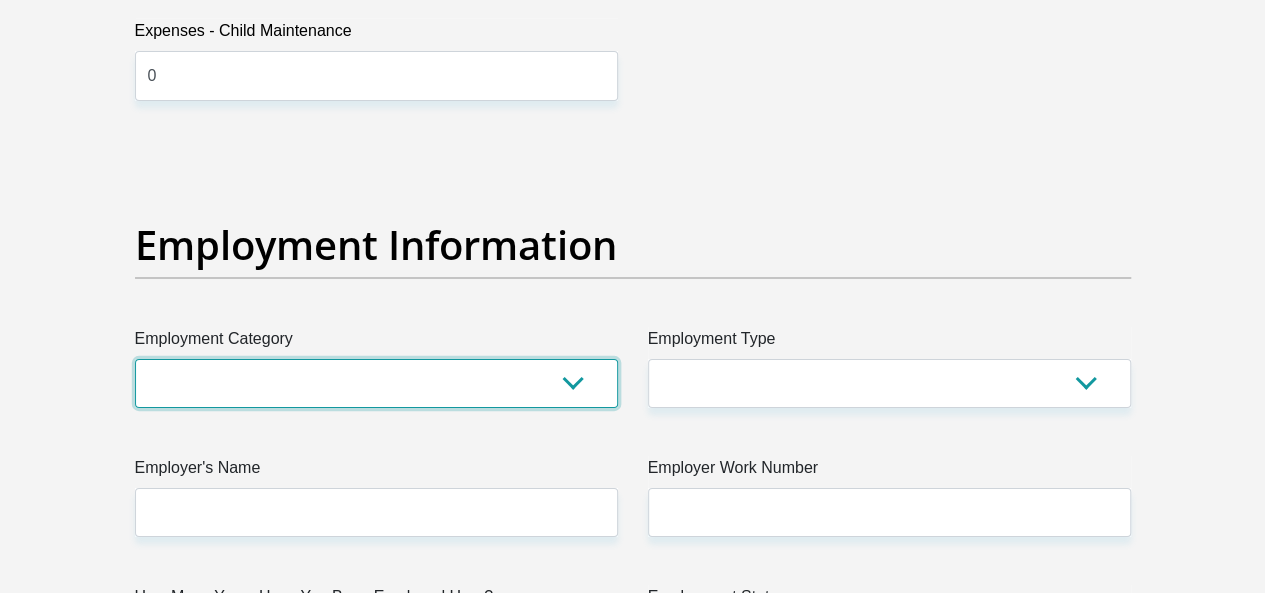 click on "AGRICULTURE
ALCOHOL & TOBACCO
CONSTRUCTION MATERIALS
METALLURGY
EQUIPMENT FOR RENEWABLE ENERGY
SPECIALIZED CONTRACTORS
CAR
GAMING (INCL. INTERNET
OTHER WHOLESALE
UNLICENSED PHARMACEUTICALS
CURRENCY EXCHANGE HOUSES
OTHER FINANCIAL INSTITUTIONS & INSURANCE
REAL ESTATE AGENTS
OIL & GAS
OTHER MATERIALS (E.G. IRON ORE)
PRECIOUS STONES & PRECIOUS METALS
POLITICAL ORGANIZATIONS
RELIGIOUS ORGANIZATIONS(NOT SECTS)
ACTI. HAVING BUSINESS DEAL WITH PUBLIC ADMINISTRATION
LAUNDROMATS" at bounding box center (376, 383) 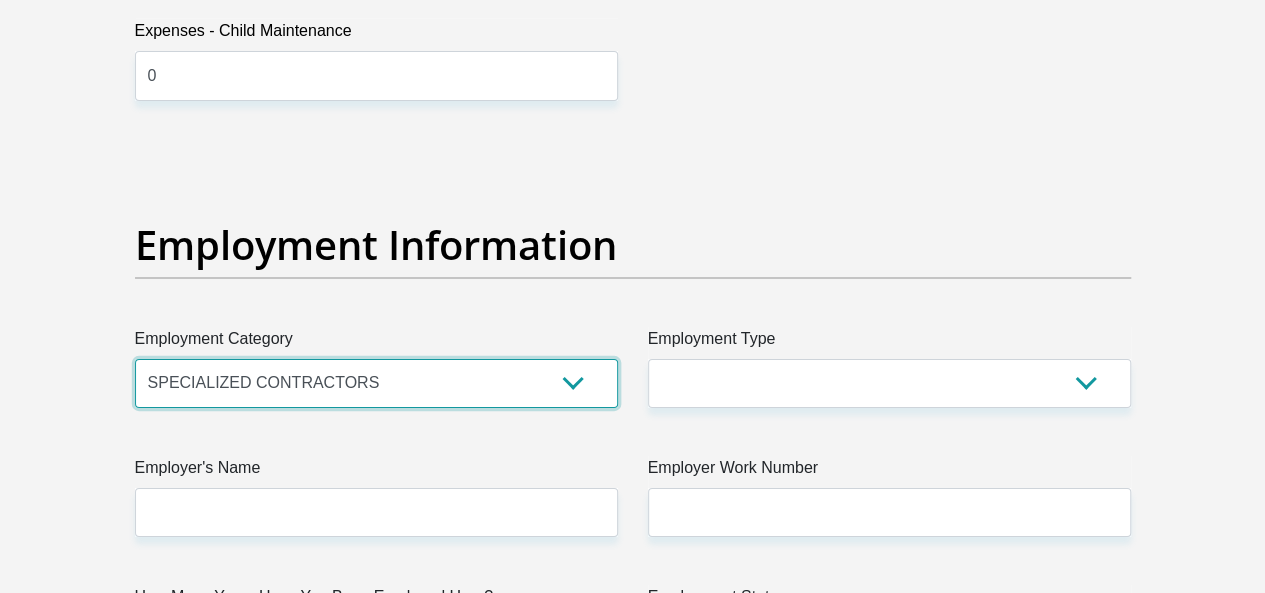 click on "AGRICULTURE
ALCOHOL & TOBACCO
CONSTRUCTION MATERIALS
METALLURGY
EQUIPMENT FOR RENEWABLE ENERGY
SPECIALIZED CONTRACTORS
CAR
GAMING (INCL. INTERNET
OTHER WHOLESALE
UNLICENSED PHARMACEUTICALS
CURRENCY EXCHANGE HOUSES
OTHER FINANCIAL INSTITUTIONS & INSURANCE
REAL ESTATE AGENTS
OIL & GAS
OTHER MATERIALS (E.G. IRON ORE)
PRECIOUS STONES & PRECIOUS METALS
POLITICAL ORGANIZATIONS
RELIGIOUS ORGANIZATIONS(NOT SECTS)
ACTI. HAVING BUSINESS DEAL WITH PUBLIC ADMINISTRATION
LAUNDROMATS" at bounding box center (376, 383) 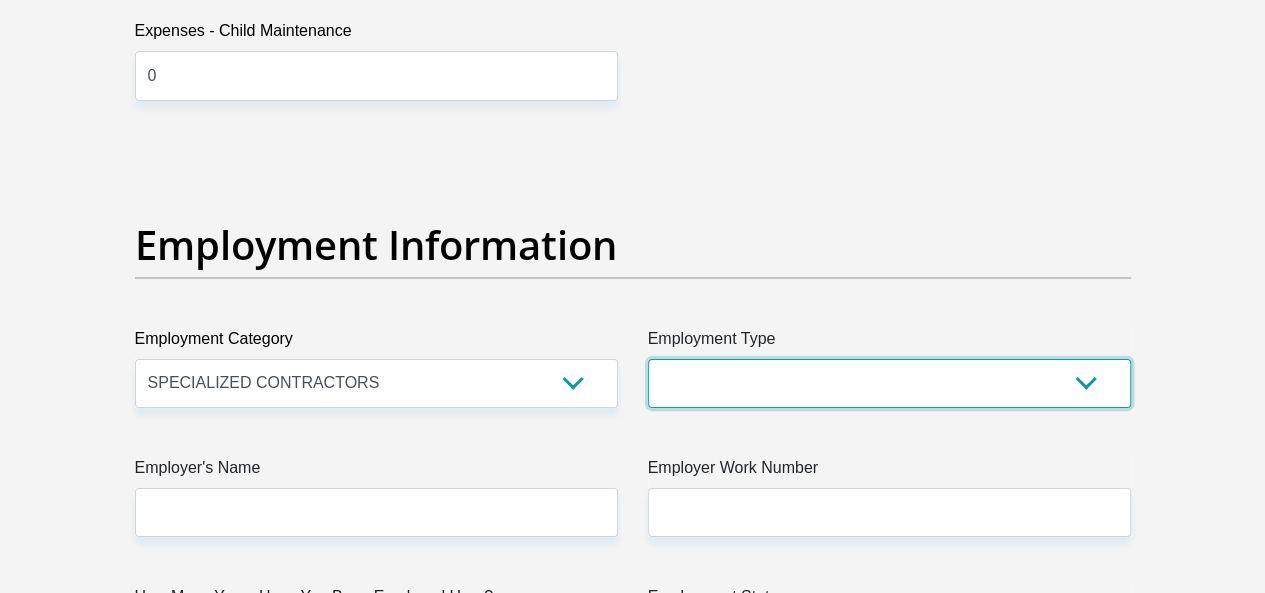 click on "College/Lecturer
Craft Seller
Creative
Driver
Executive
Farmer
Forces - Non Commissioned
Forces - Officer
Hawker
Housewife
Labourer
Licenced Professional
Manager
Miner
Non Licenced Professional
Office Staff/Clerk
Outside Worker
Pensioner
Permanent Teacher
Production/Manufacturing
Sales
Self-Employed
Semi-Professional Worker
Service Industry  Social Worker  Student" at bounding box center (889, 383) 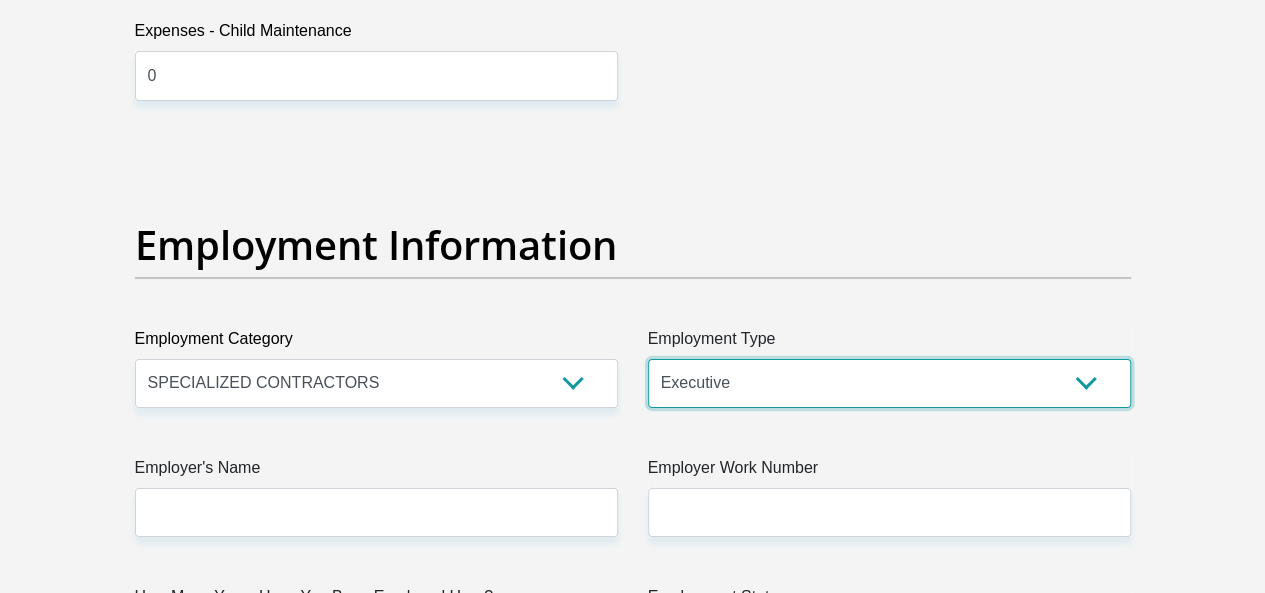 click on "College/Lecturer
Craft Seller
Creative
Driver
Executive
Farmer
Forces - Non Commissioned
Forces - Officer
Hawker
Housewife
Labourer
Licenced Professional
Manager
Miner
Non Licenced Professional
Office Staff/Clerk
Outside Worker
Pensioner
Permanent Teacher
Production/Manufacturing
Sales
Self-Employed
Semi-Professional Worker
Service Industry  Social Worker  Student" at bounding box center (889, 383) 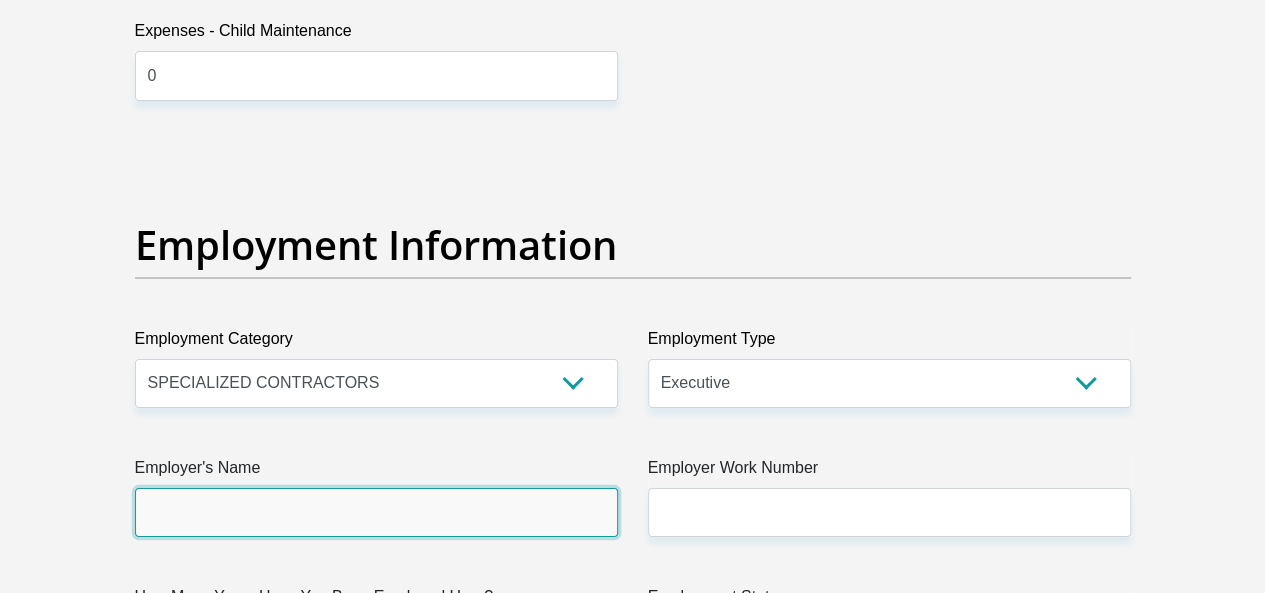 click on "Employer's Name" at bounding box center (376, 512) 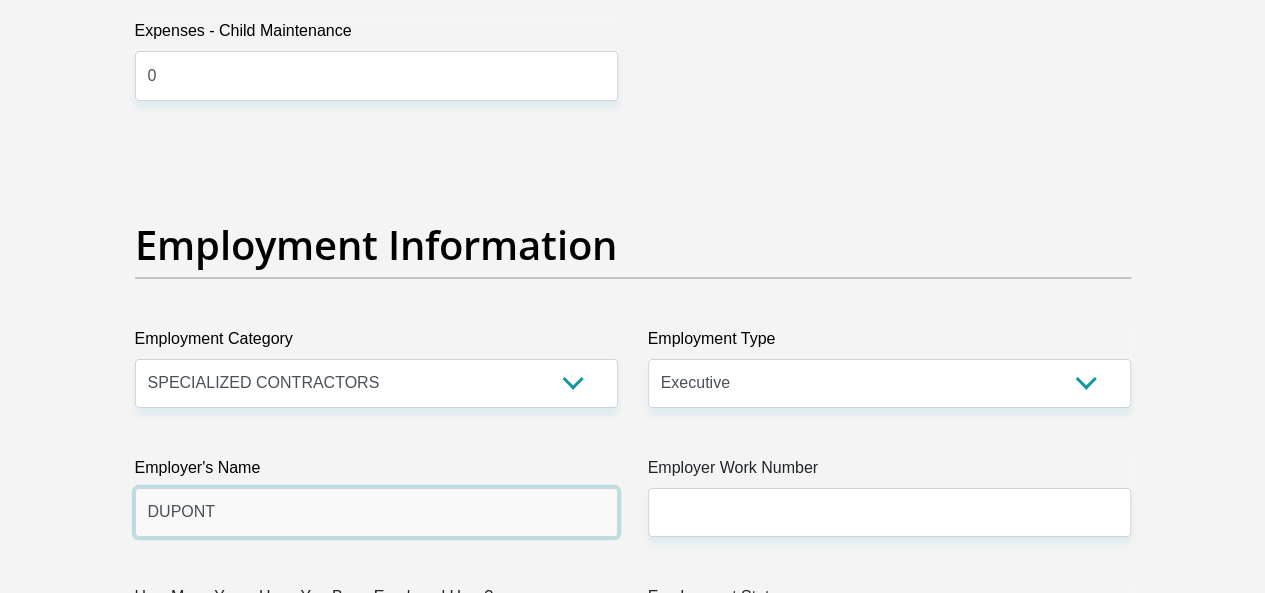 type on "DUPONT" 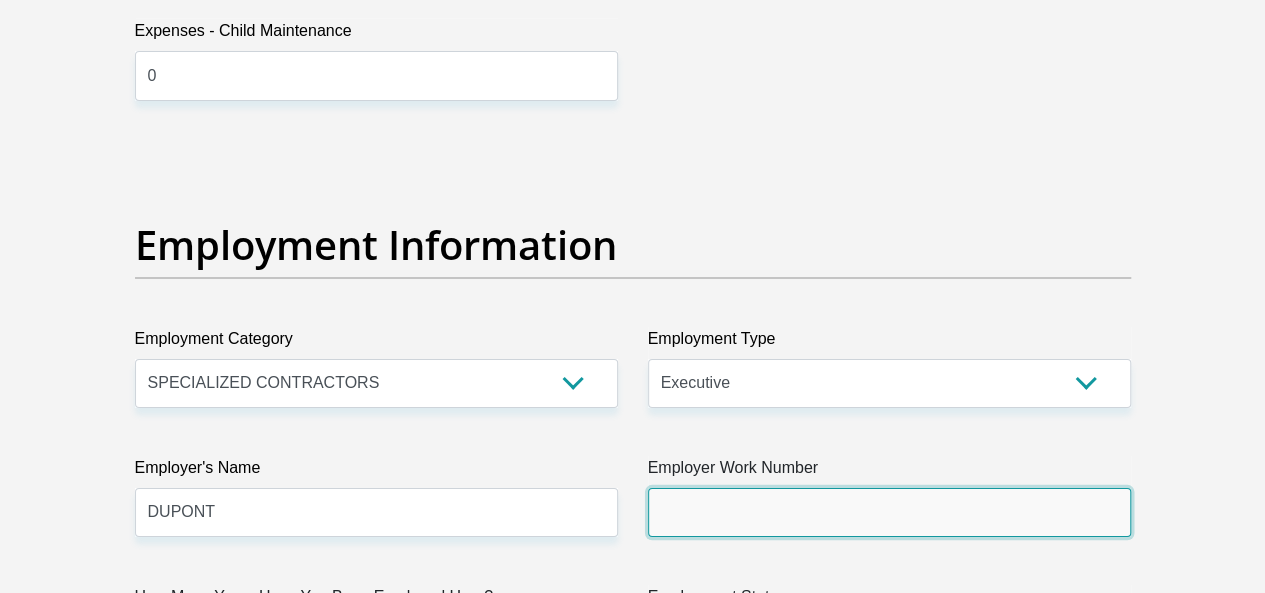 click on "Employer Work Number" at bounding box center (889, 512) 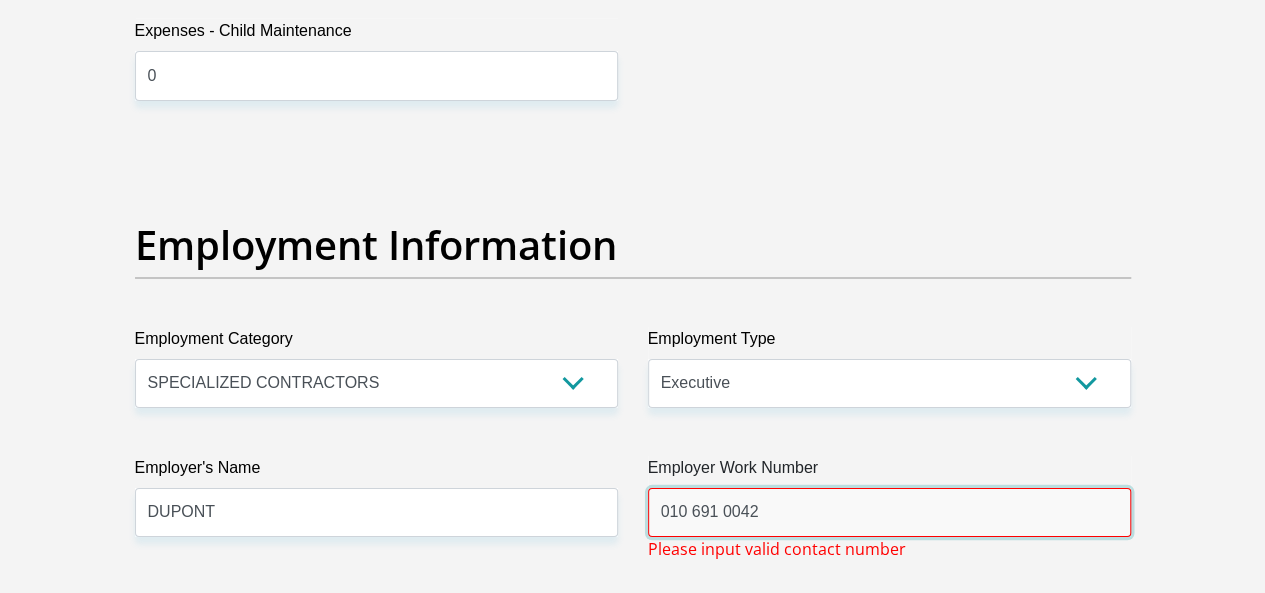 click on "010 691 0042" at bounding box center [889, 512] 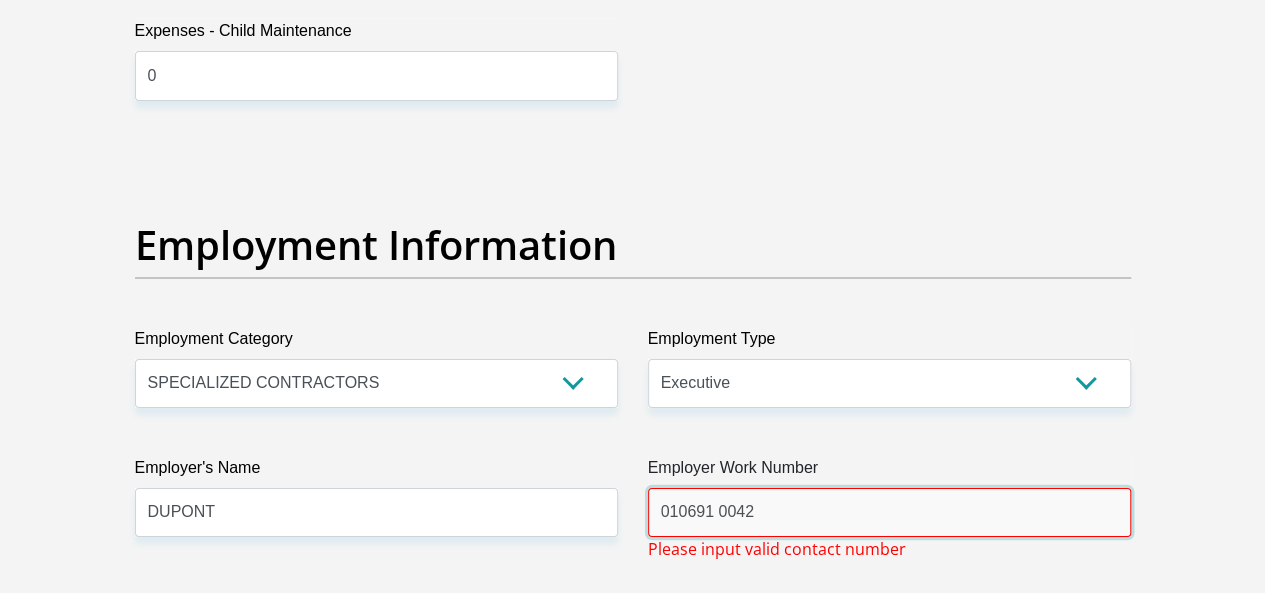 click on "010691 0042" at bounding box center [889, 512] 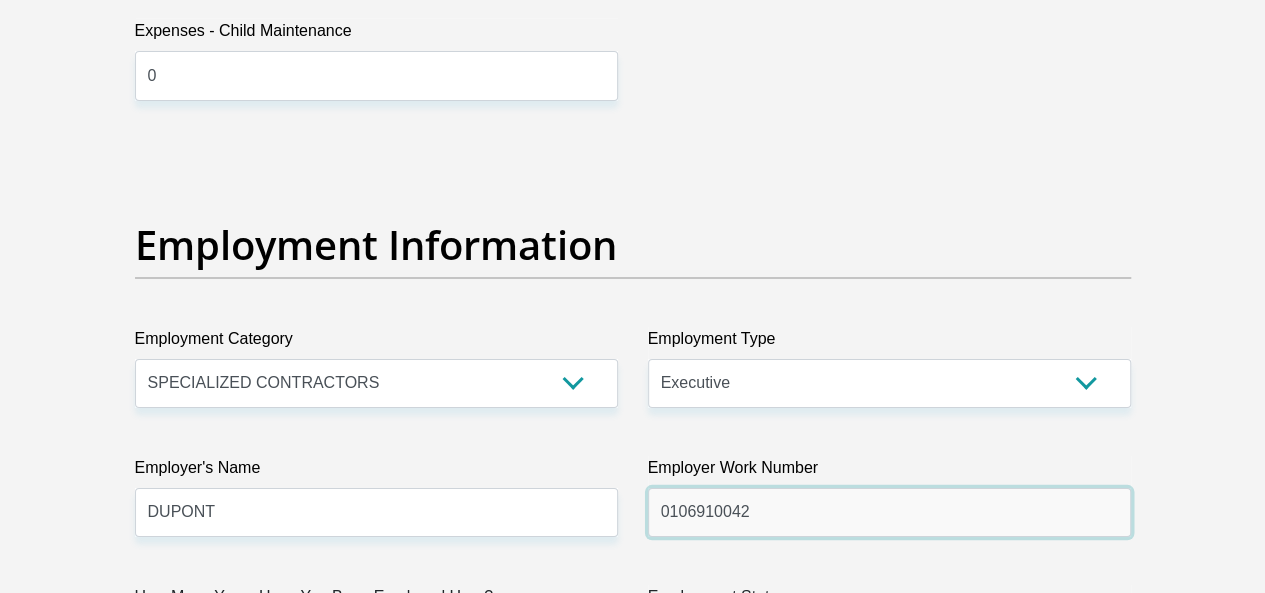 type on "0106910042" 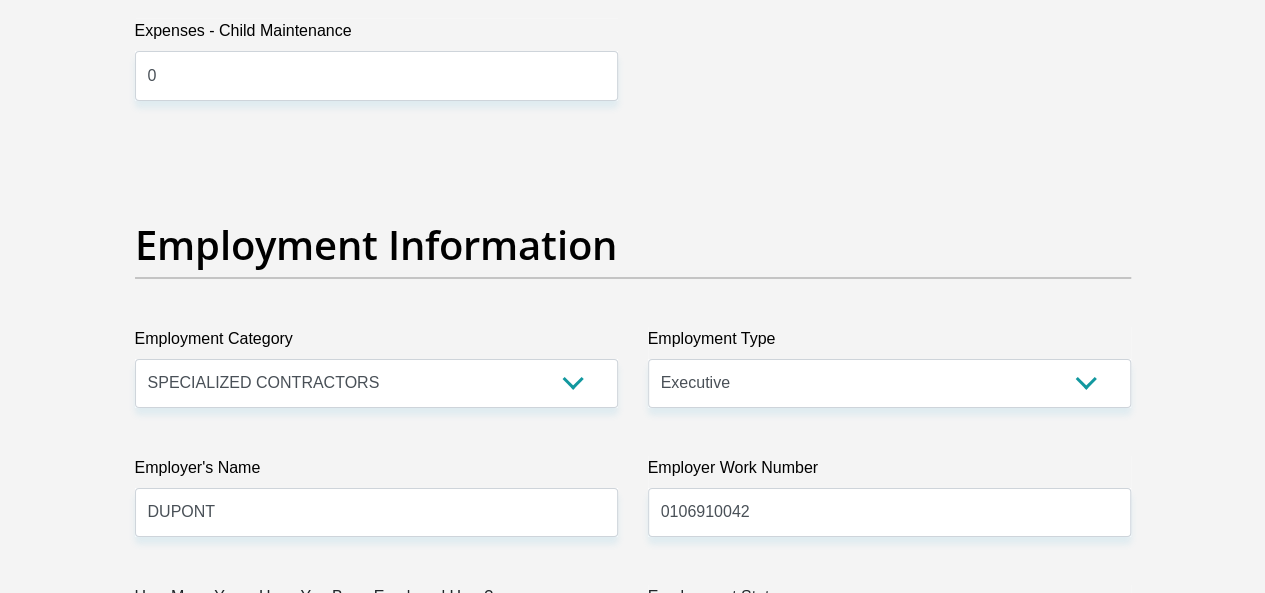 click on "Title
Mr
Ms
Mrs
Dr
Other
First Name
Ntandokazi
Surname
Mhlanga
ID Number
8605060326087
Please input valid ID number
Race
Black
Coloured
Indian
White
Other
Contact Number
0722473311
Please input valid contact number
Nationality
South Africa
Afghanistan
Aland Islands  Albania  Aruba" at bounding box center [633, 139] 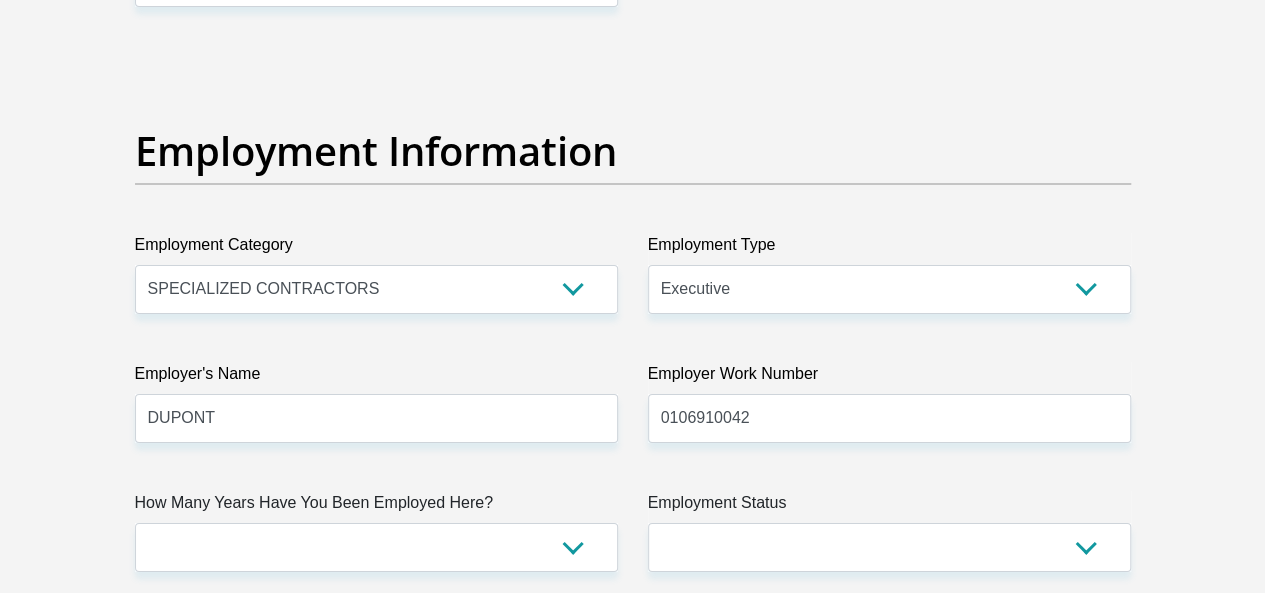 scroll, scrollTop: 3622, scrollLeft: 0, axis: vertical 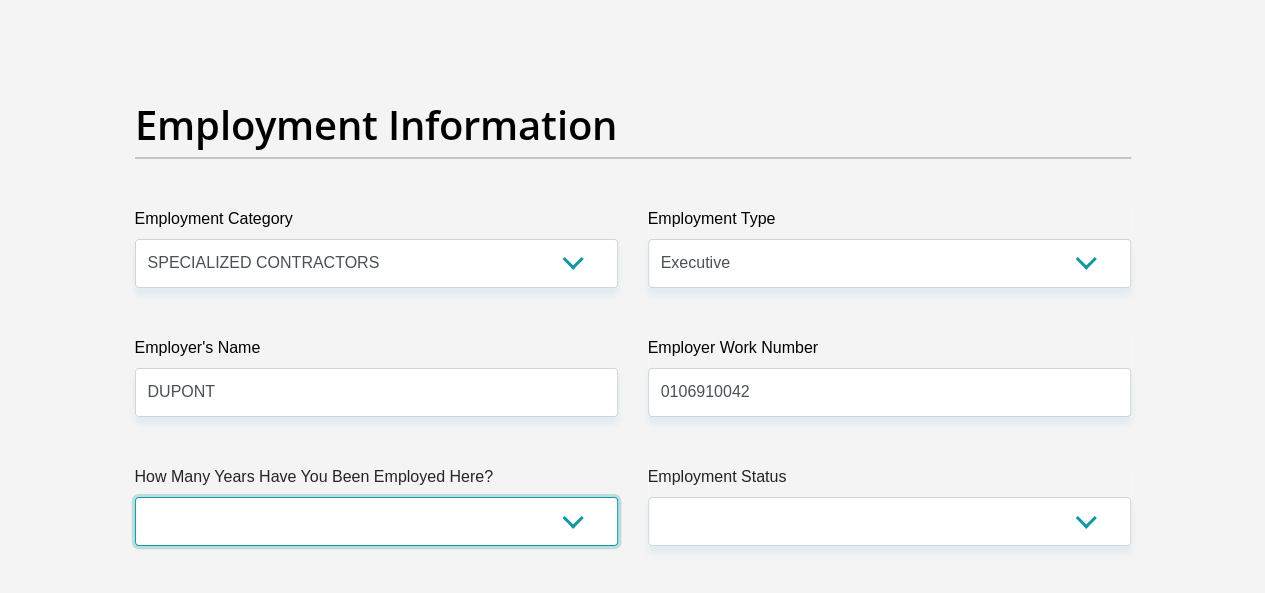 click on "less than 1 year
1-3 years
3-5 years
5+ years" at bounding box center (376, 521) 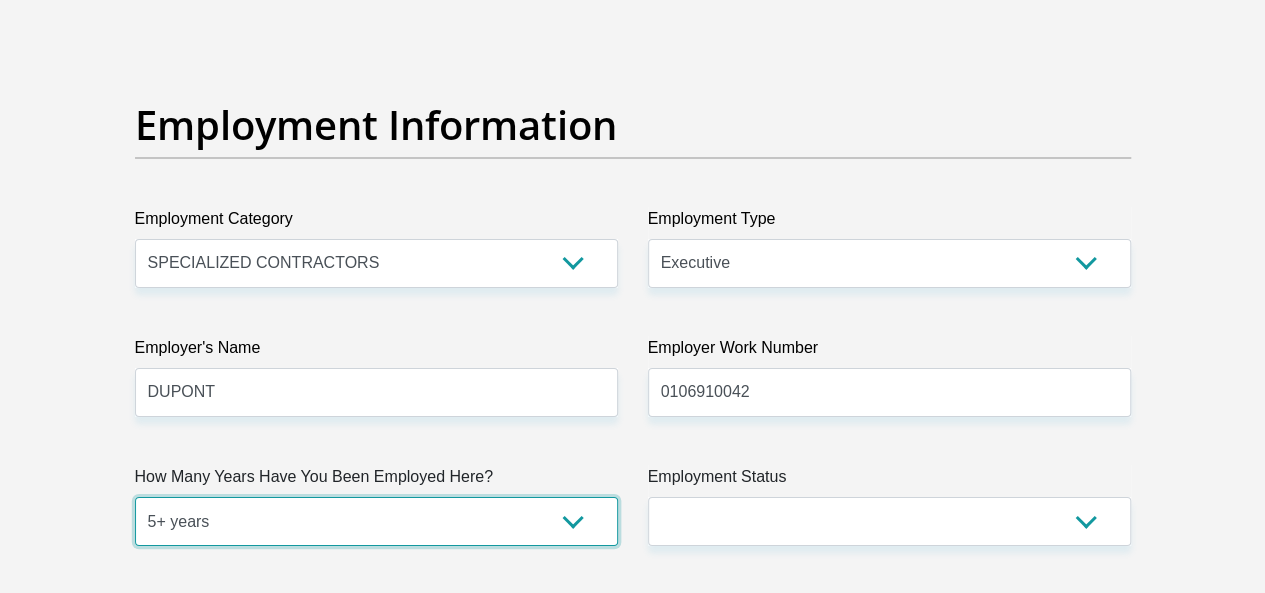 click on "less than 1 year
1-3 years
3-5 years
5+ years" at bounding box center [376, 521] 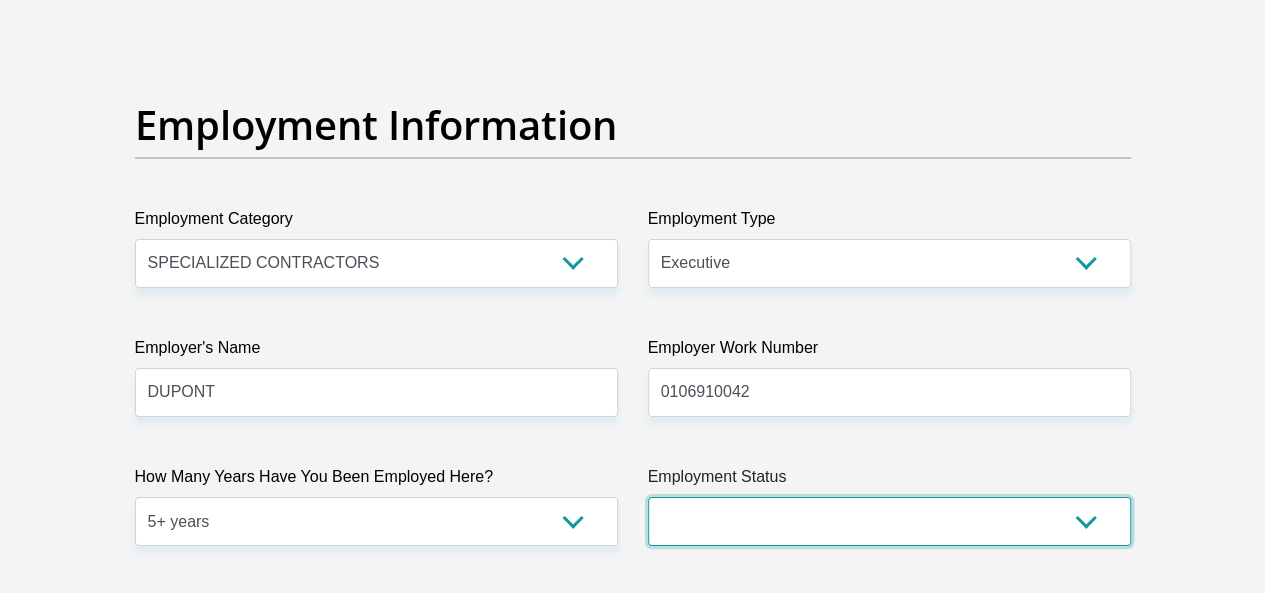 click on "Permanent/Full-time
Part-time/Casual
Contract Worker
Self-Employed
Housewife
Retired
Student
Medically Boarded
Disability
Unemployed" at bounding box center [889, 521] 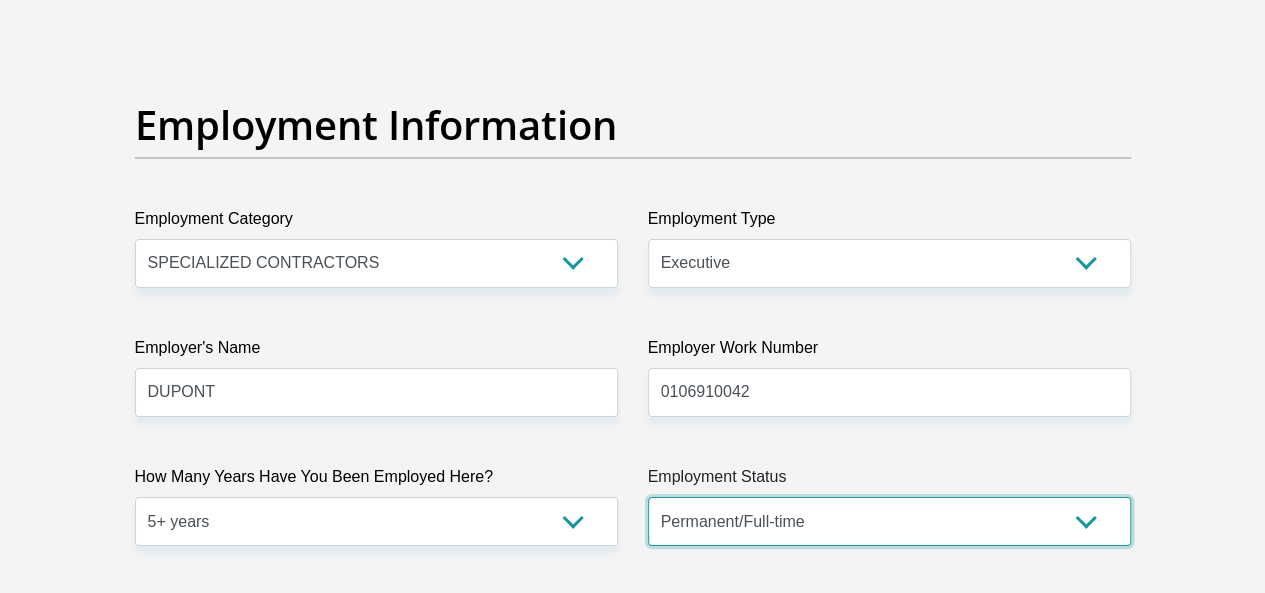 click on "Permanent/Full-time
Part-time/Casual
Contract Worker
Self-Employed
Housewife
Retired
Student
Medically Boarded
Disability
Unemployed" at bounding box center (889, 521) 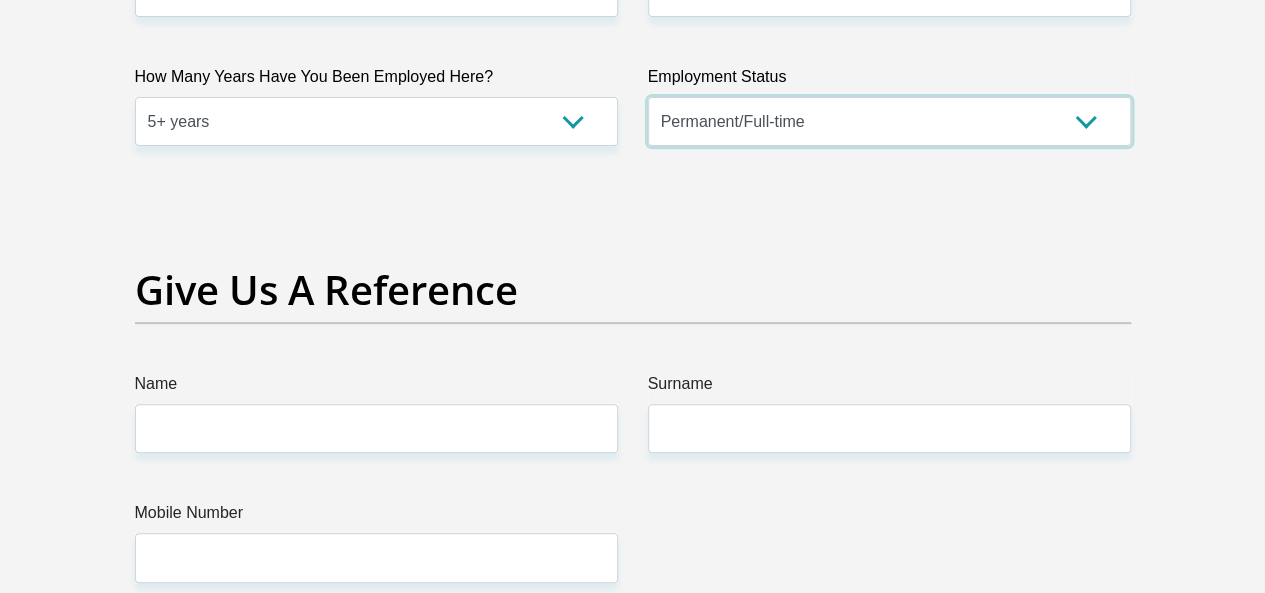 scroll, scrollTop: 4048, scrollLeft: 0, axis: vertical 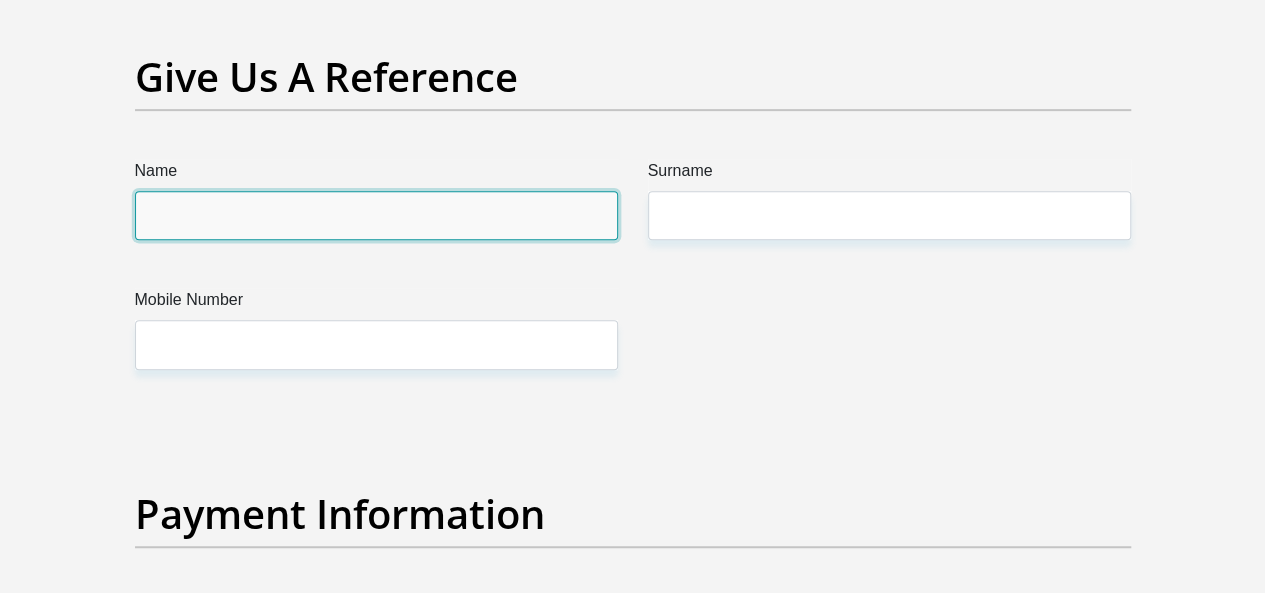 click on "Name" at bounding box center [376, 215] 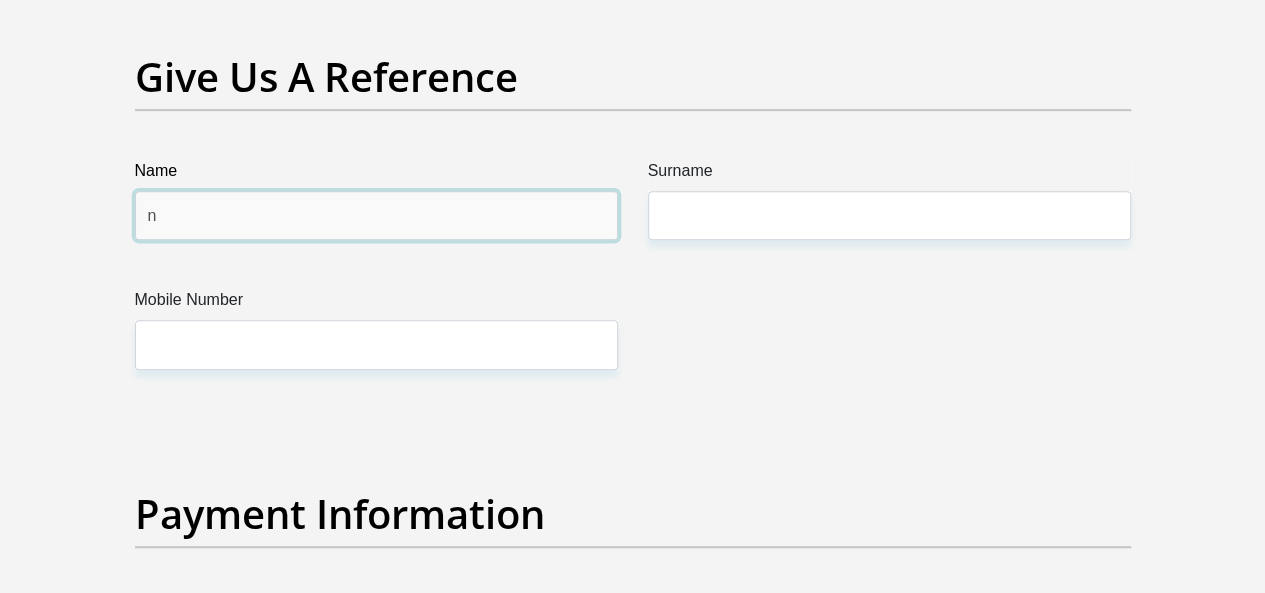 type 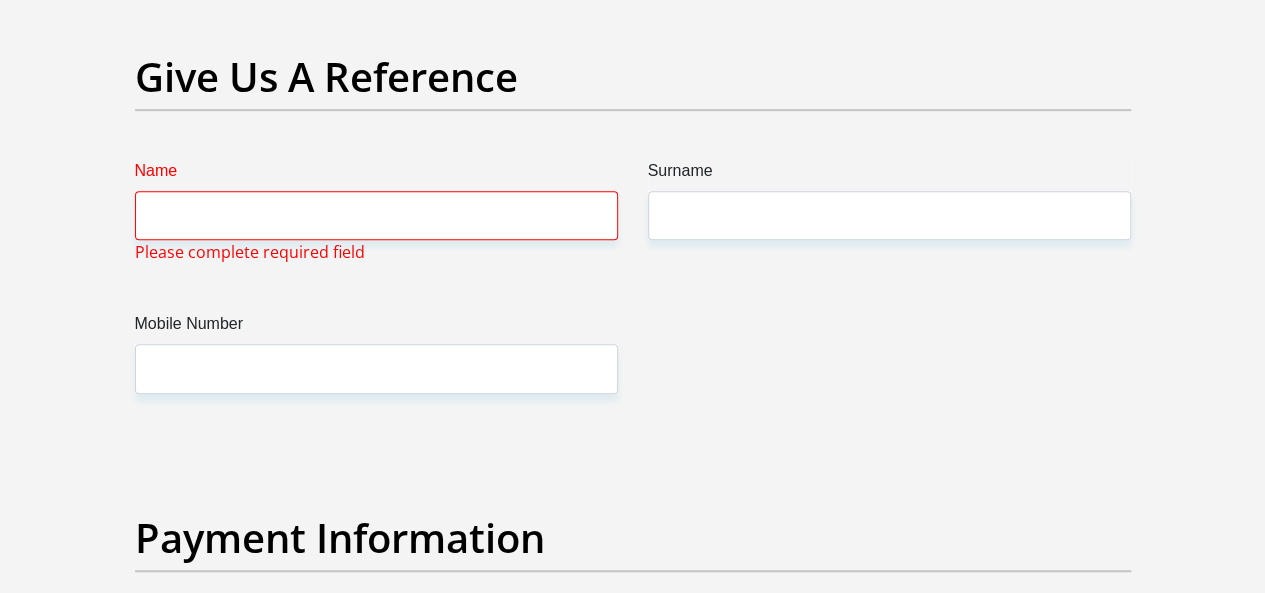click on "Title
Mr
Ms
Mrs
Dr
Other
First Name
Ntandokazi
Surname
Mhlanga
ID Number
8605060326087
Please input valid ID number
Race
Black
Coloured
Indian
White
Other
Contact Number
0722473311
Please input valid contact number
Nationality
South Africa
Afghanistan
Aland Islands  Albania  Aruba" at bounding box center [633, -582] 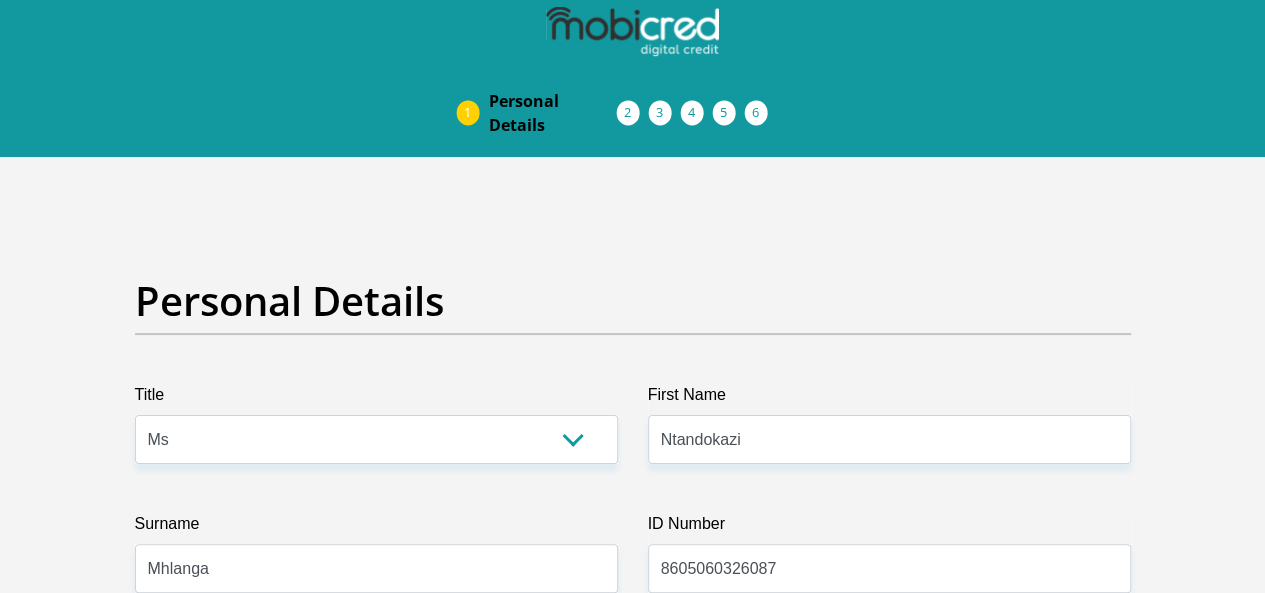 scroll, scrollTop: 0, scrollLeft: 0, axis: both 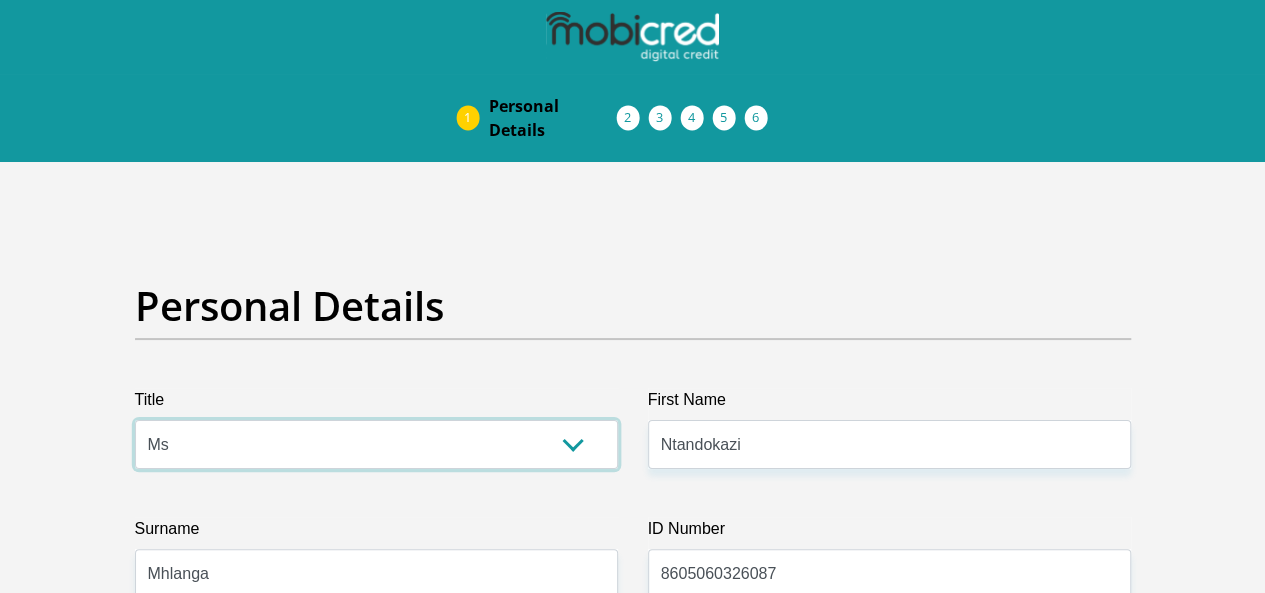 click on "Mr
Ms
Mrs
Dr
Other" at bounding box center (376, 444) 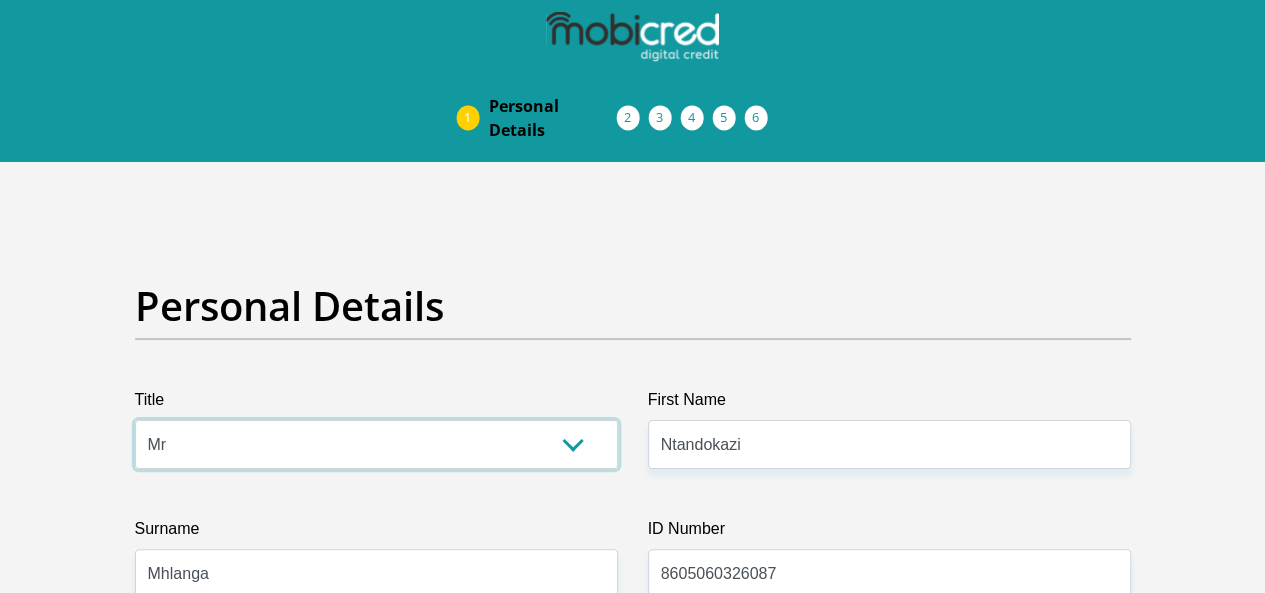 click on "Mr
Ms
Mrs
Dr
Other" at bounding box center (376, 444) 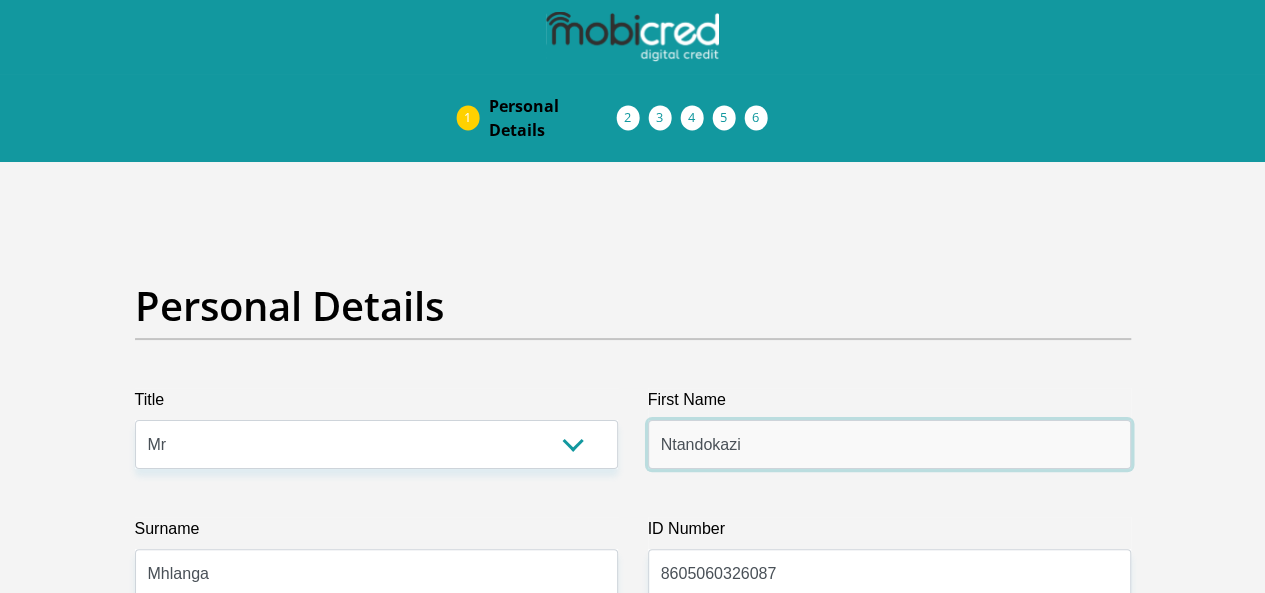 click on "Ntandokazi" at bounding box center (889, 444) 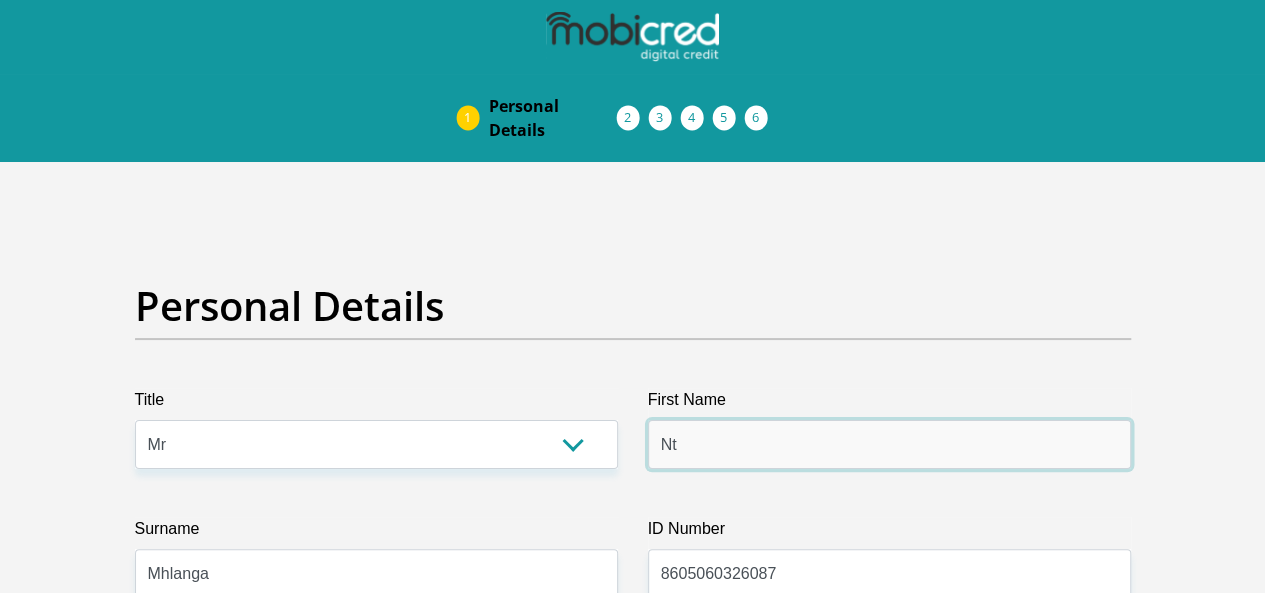 type on "N" 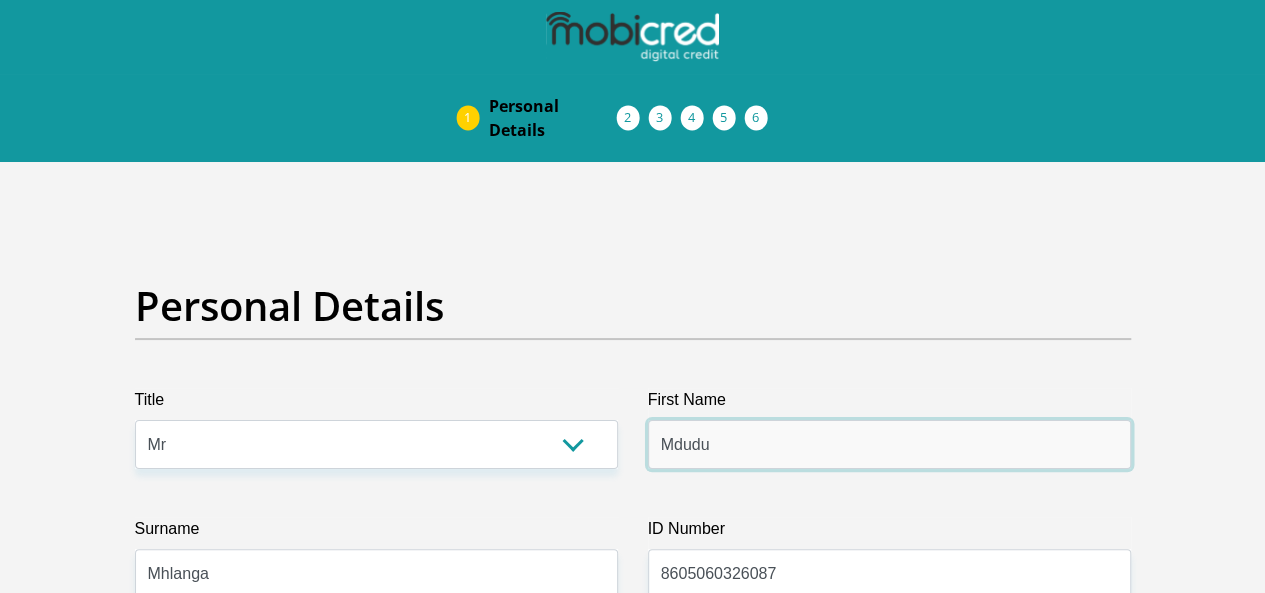 type on "Mduduzi" 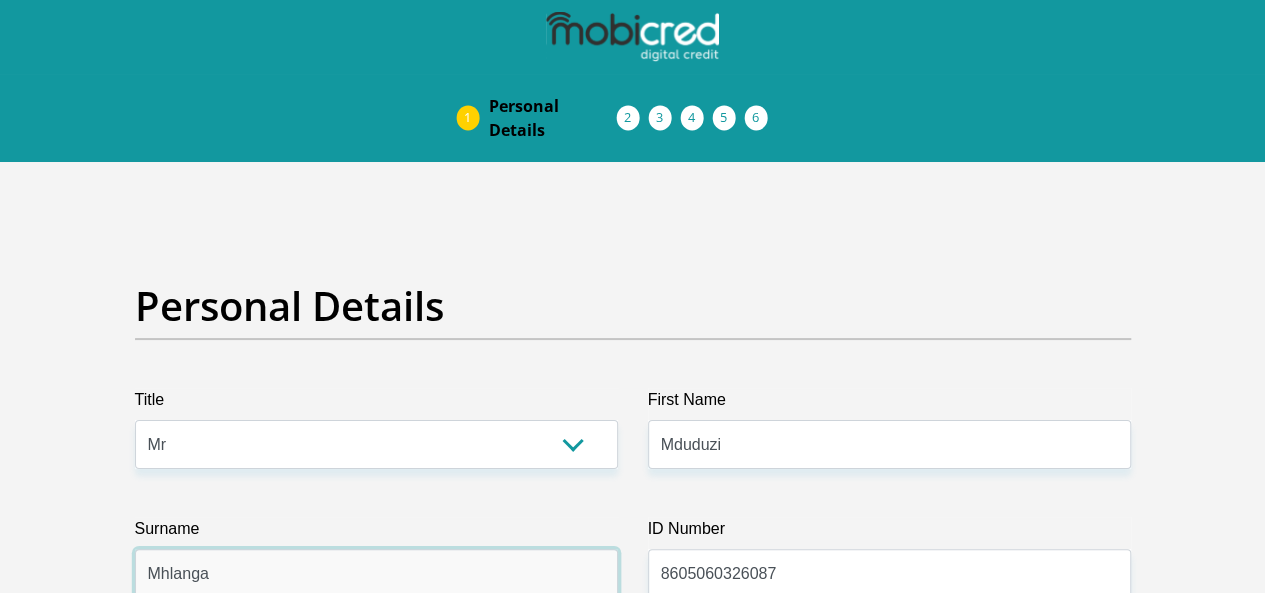click on "Mhlanga" at bounding box center (376, 573) 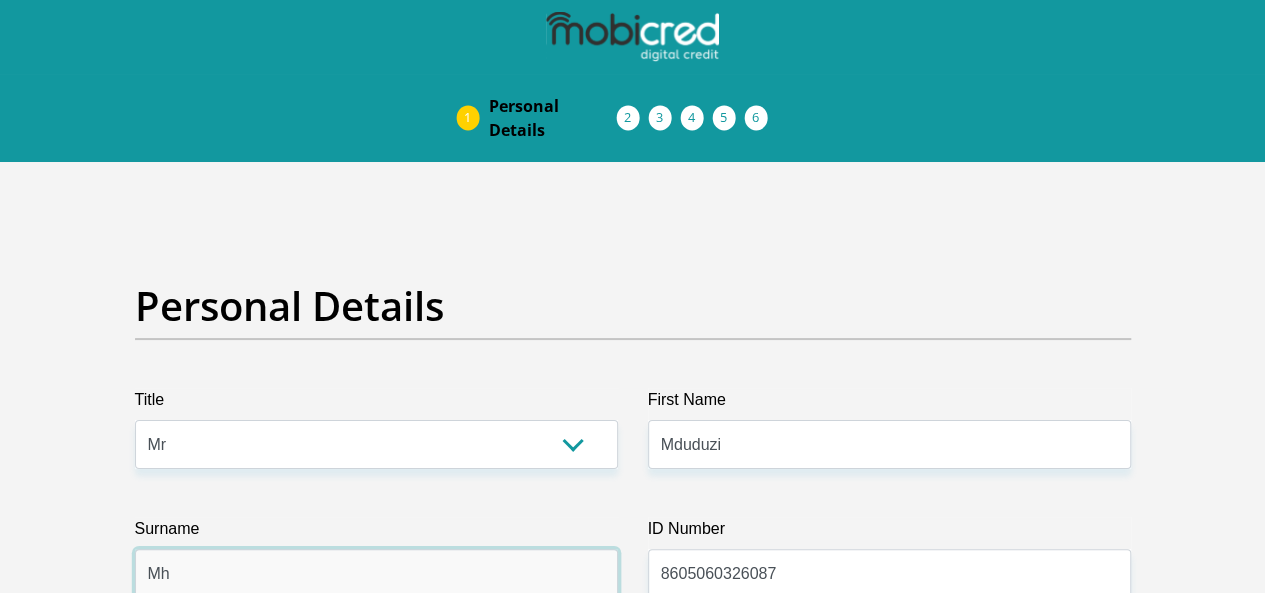 type on "M" 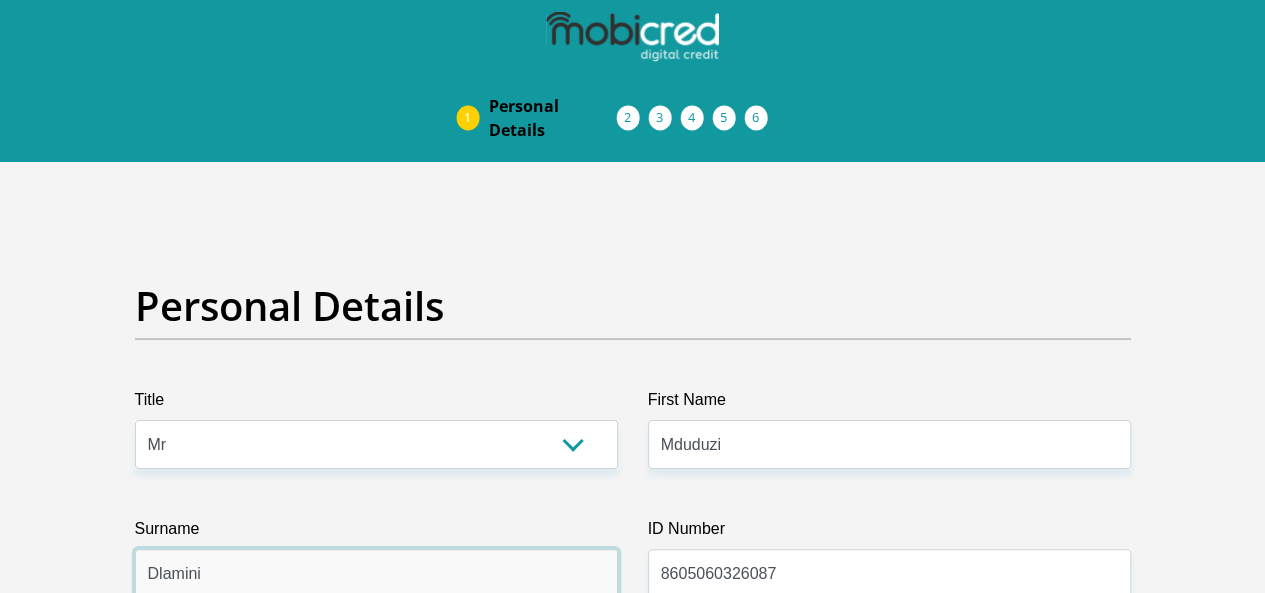 type on "Dlamini" 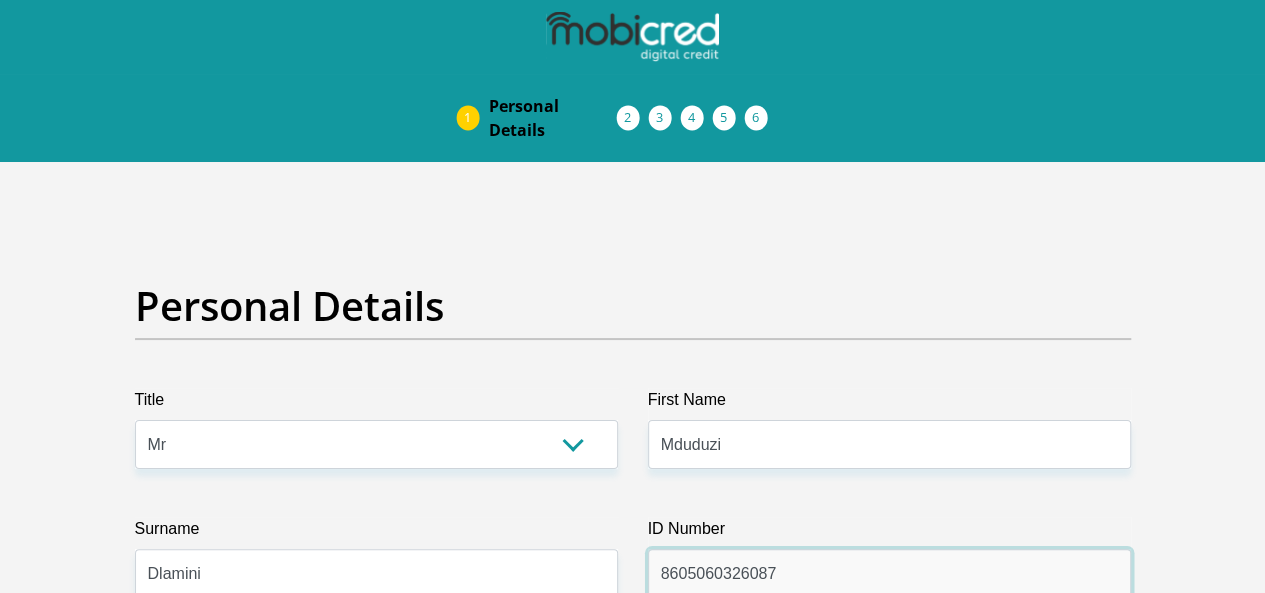 click on "8605060326087" at bounding box center [889, 573] 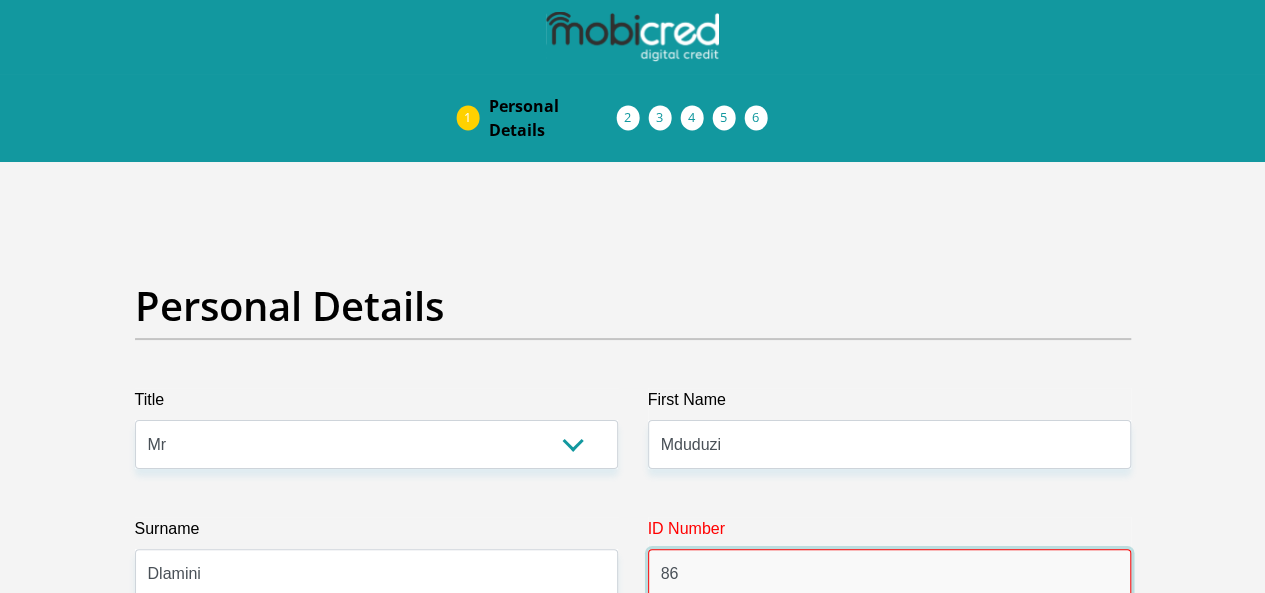 type on "8" 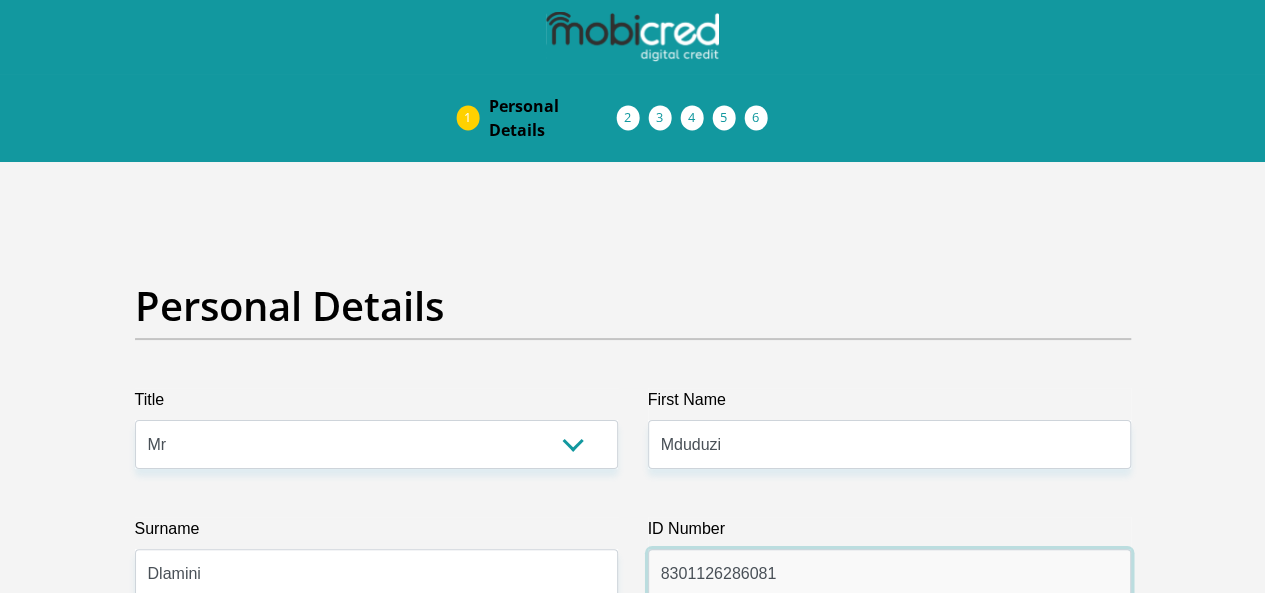 type on "8301126286081" 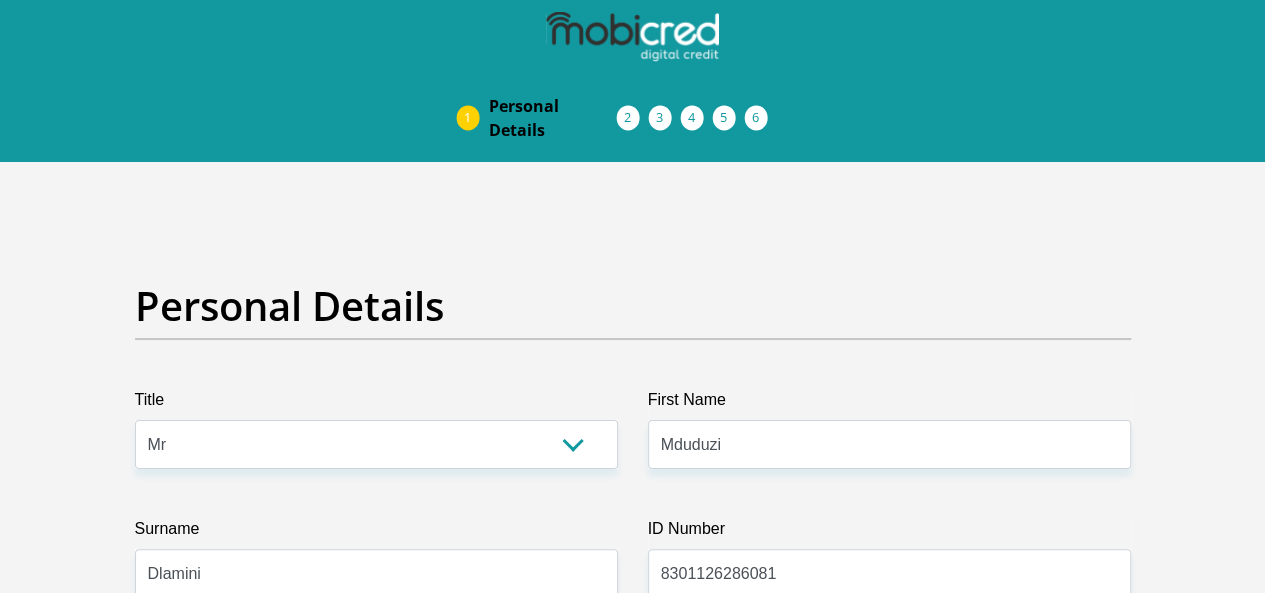 click on "Contact Number" at bounding box center (889, 662) 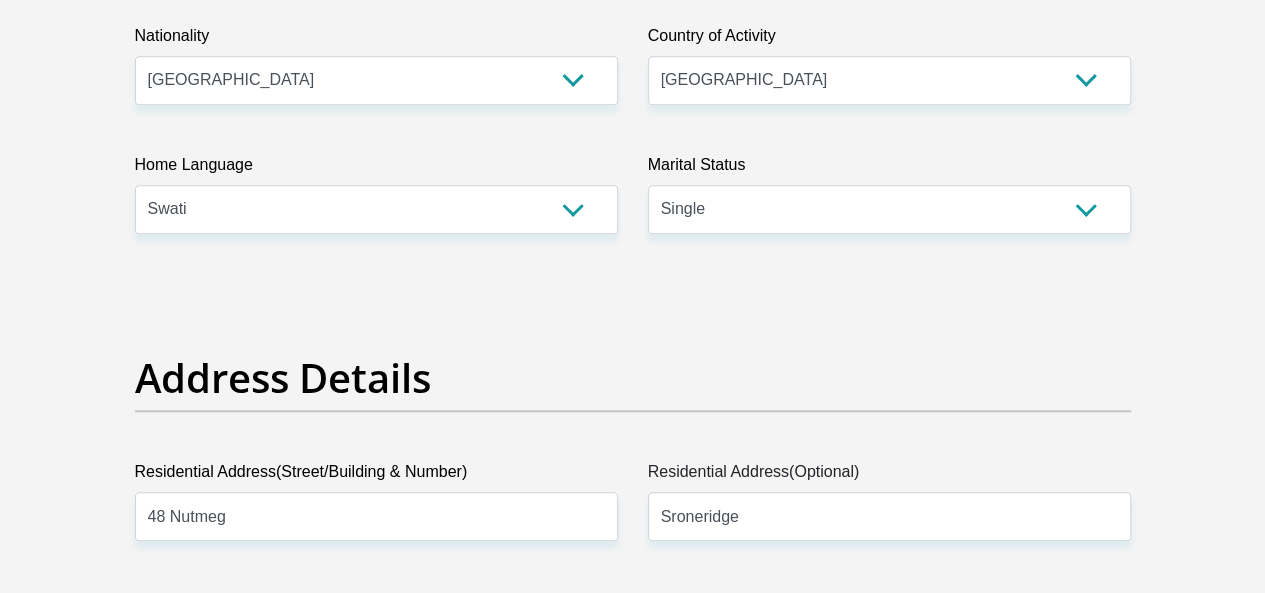 scroll, scrollTop: 758, scrollLeft: 0, axis: vertical 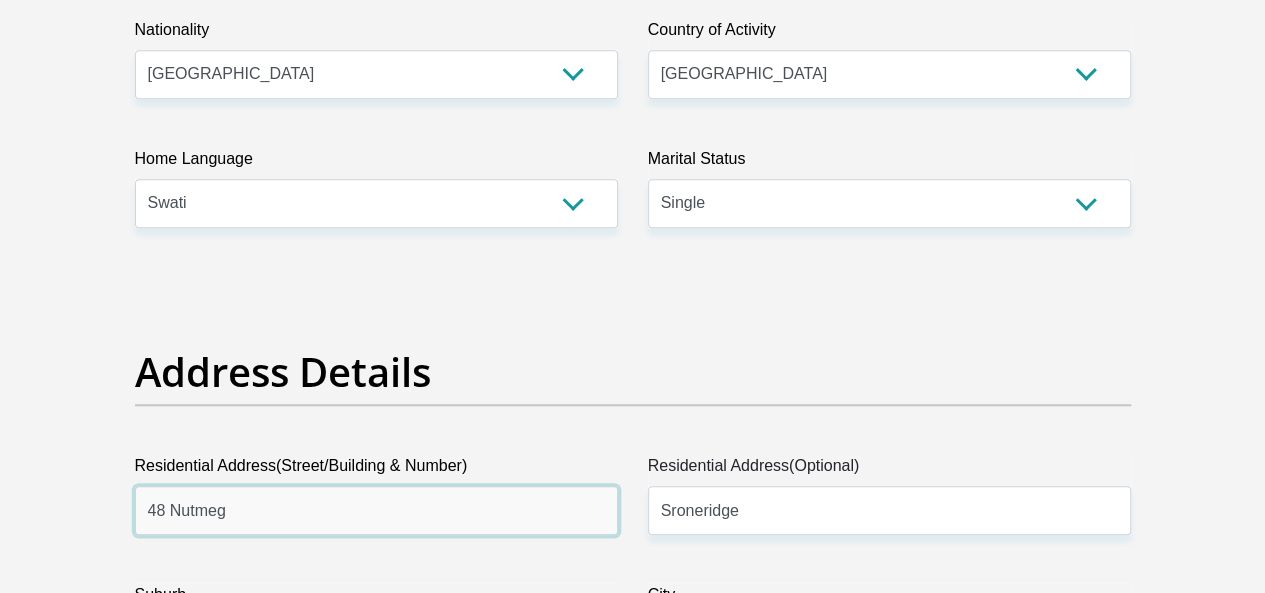 click on "48 Nutmeg" at bounding box center (376, 510) 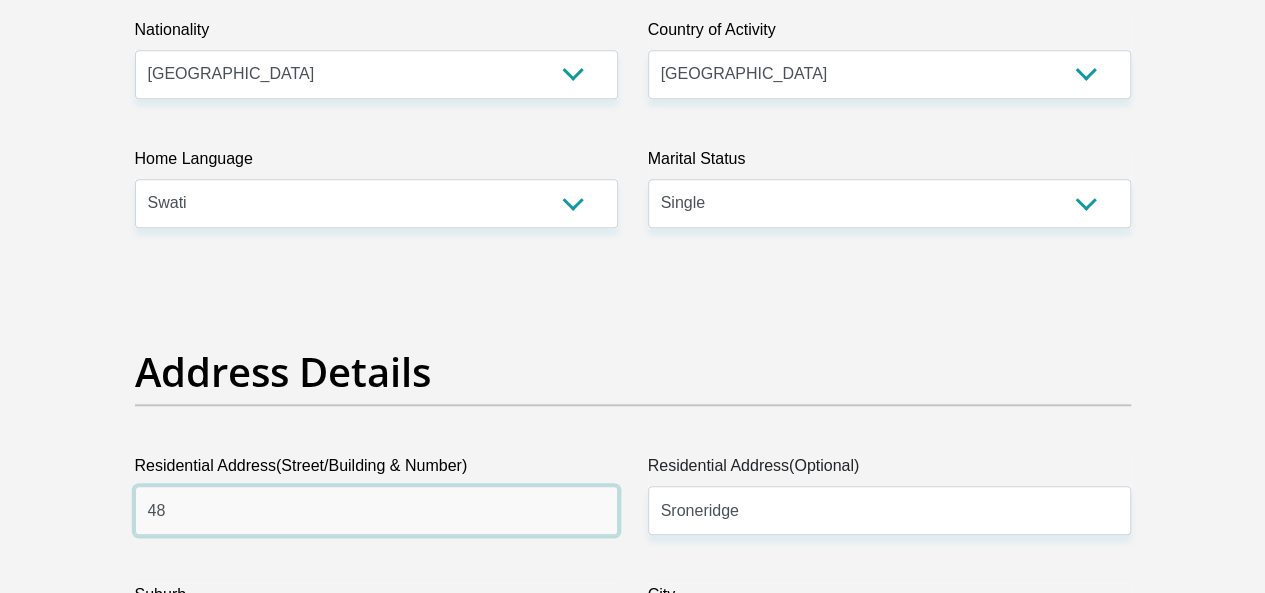 type on "4" 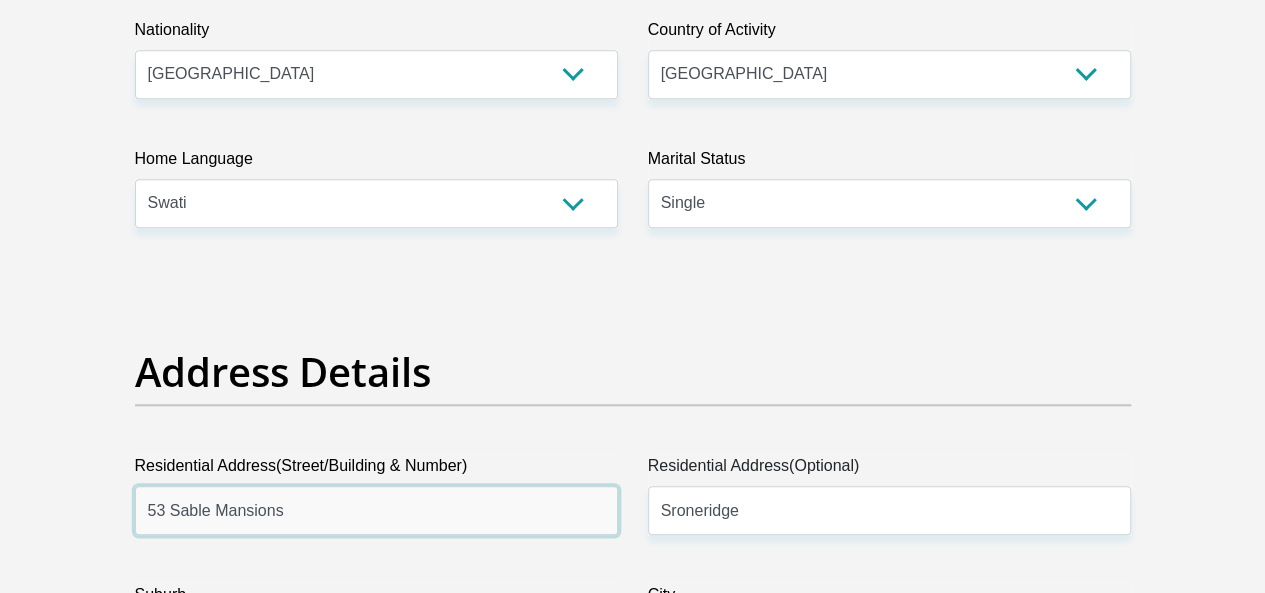 type on "53 Sable Mansions" 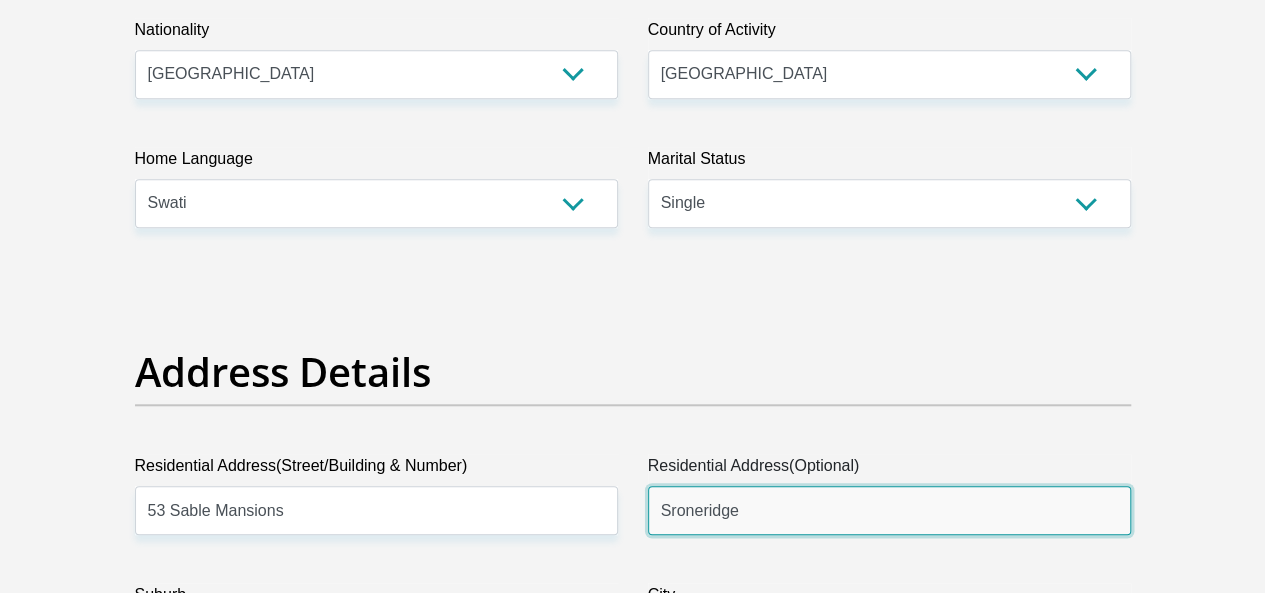 click on "Sroneridge" at bounding box center [889, 510] 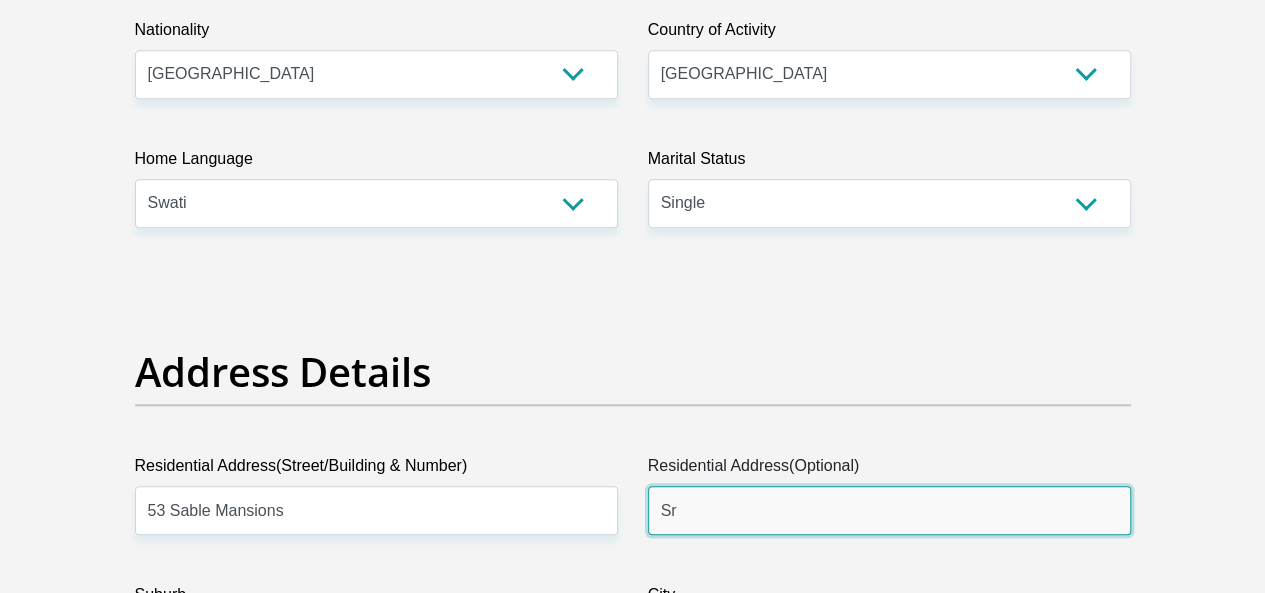 type on "S" 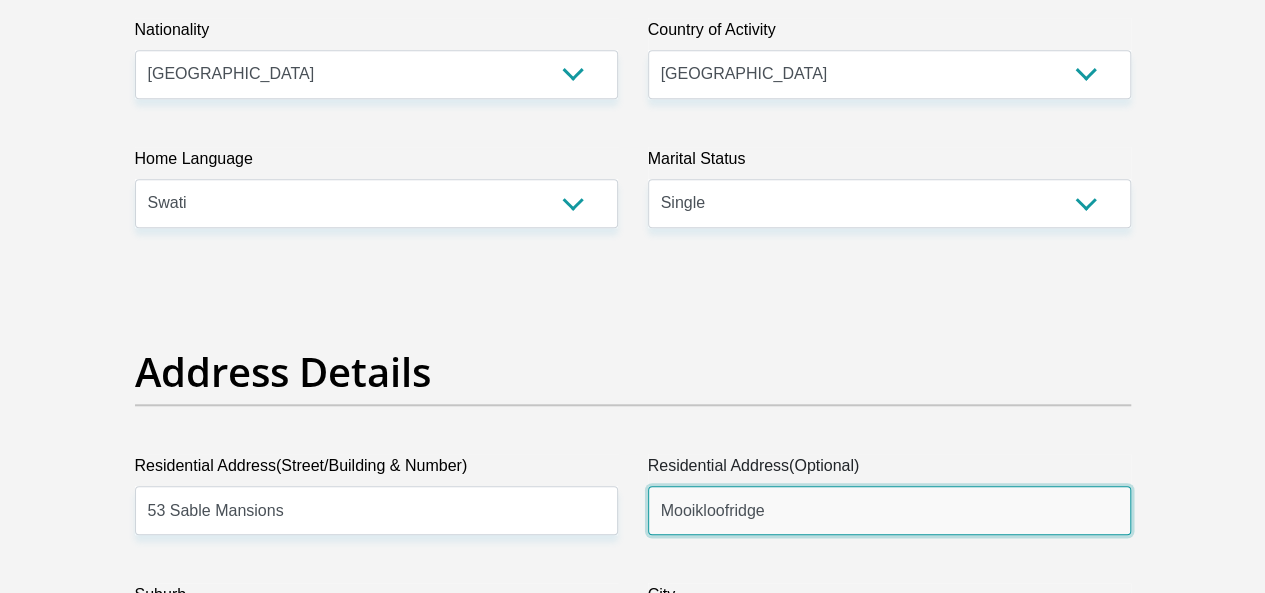 type on "Mooikloofridge" 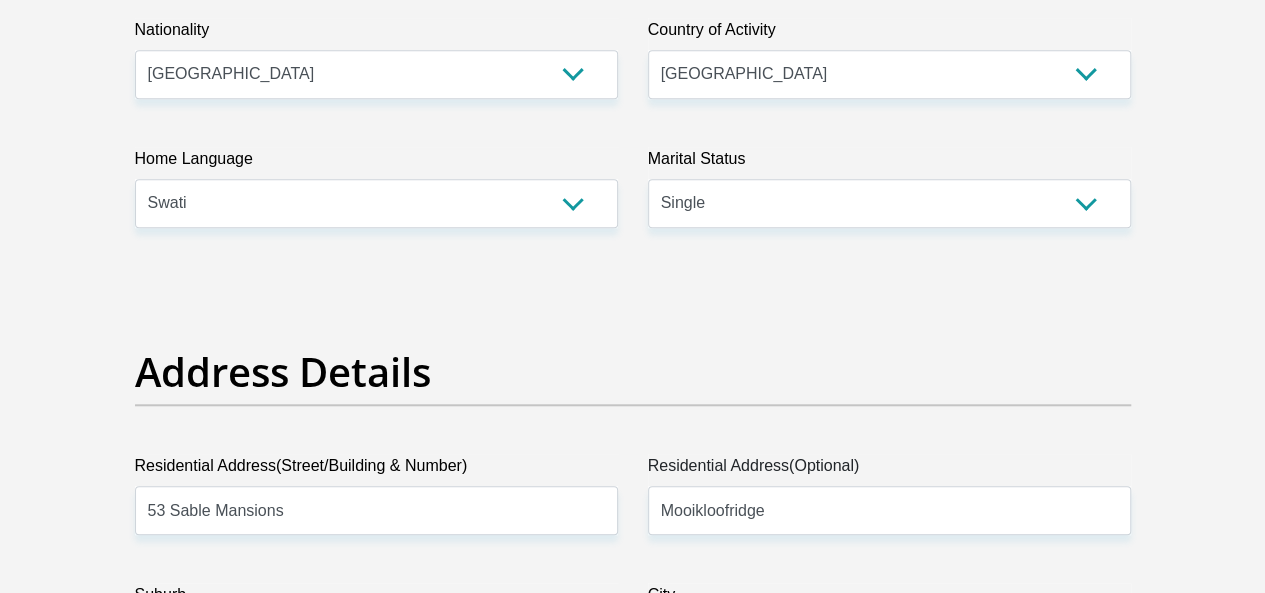 click on "Centurion" at bounding box center (376, 639) 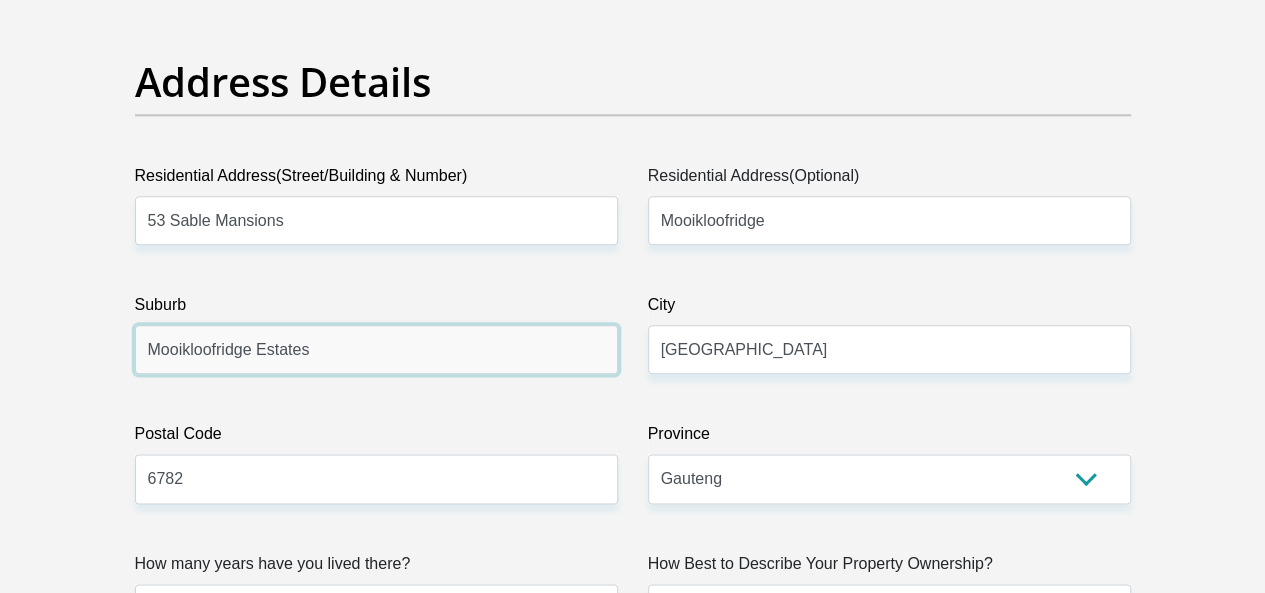 scroll, scrollTop: 1078, scrollLeft: 0, axis: vertical 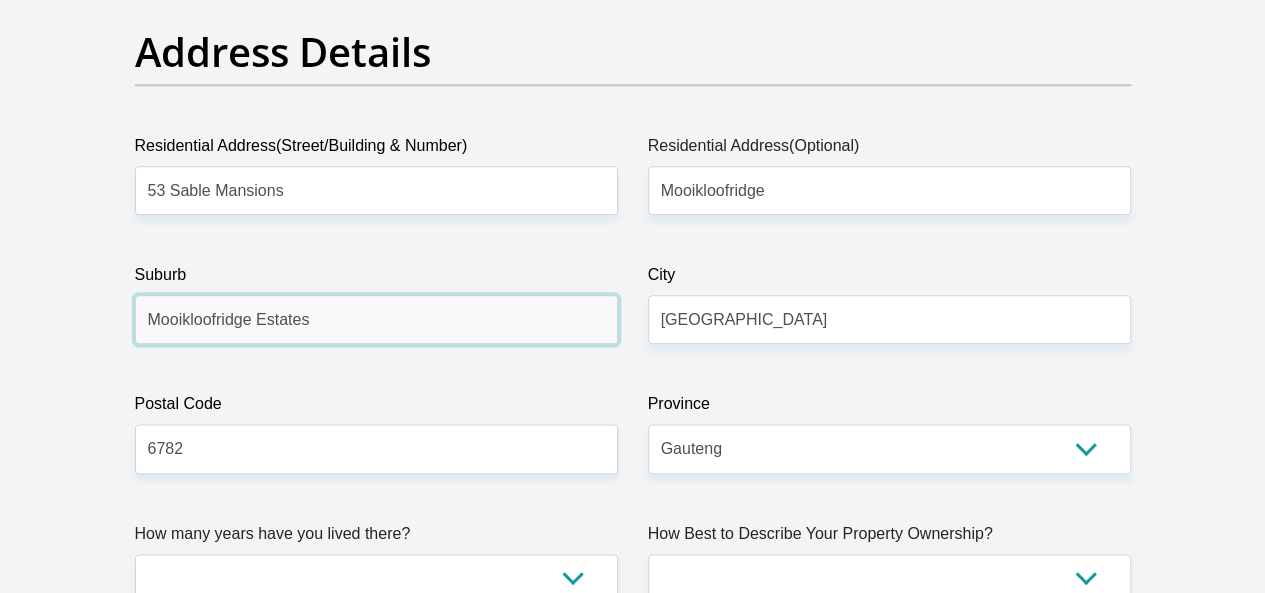 type on "Mooikloofridge Estates" 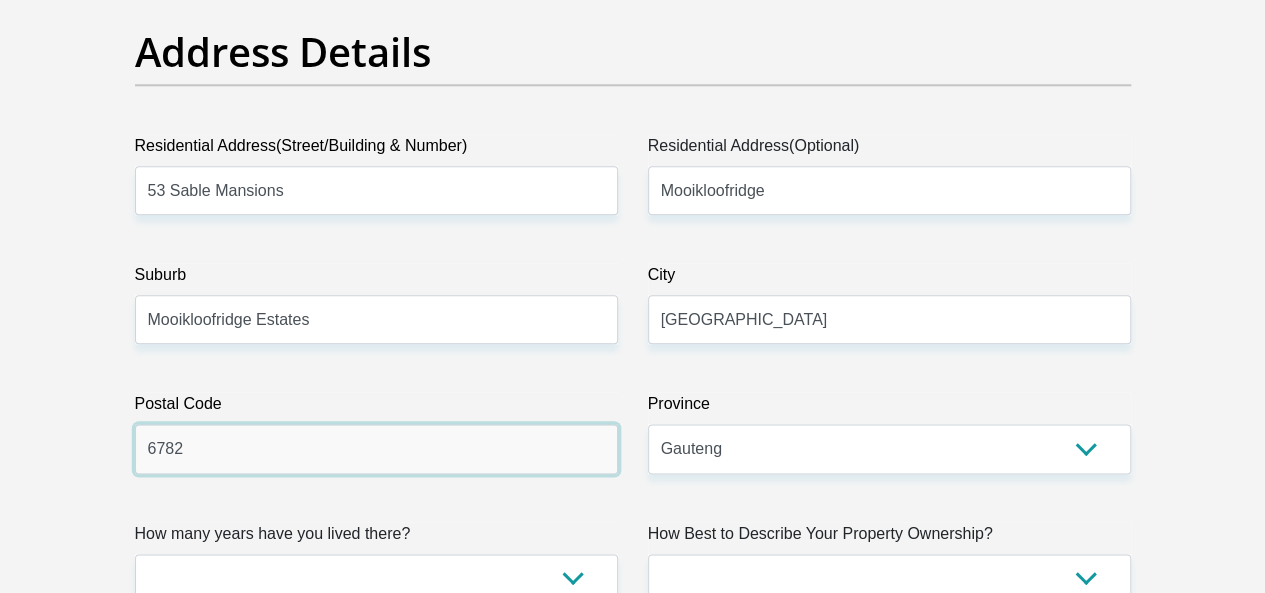 click on "6782" at bounding box center [376, 448] 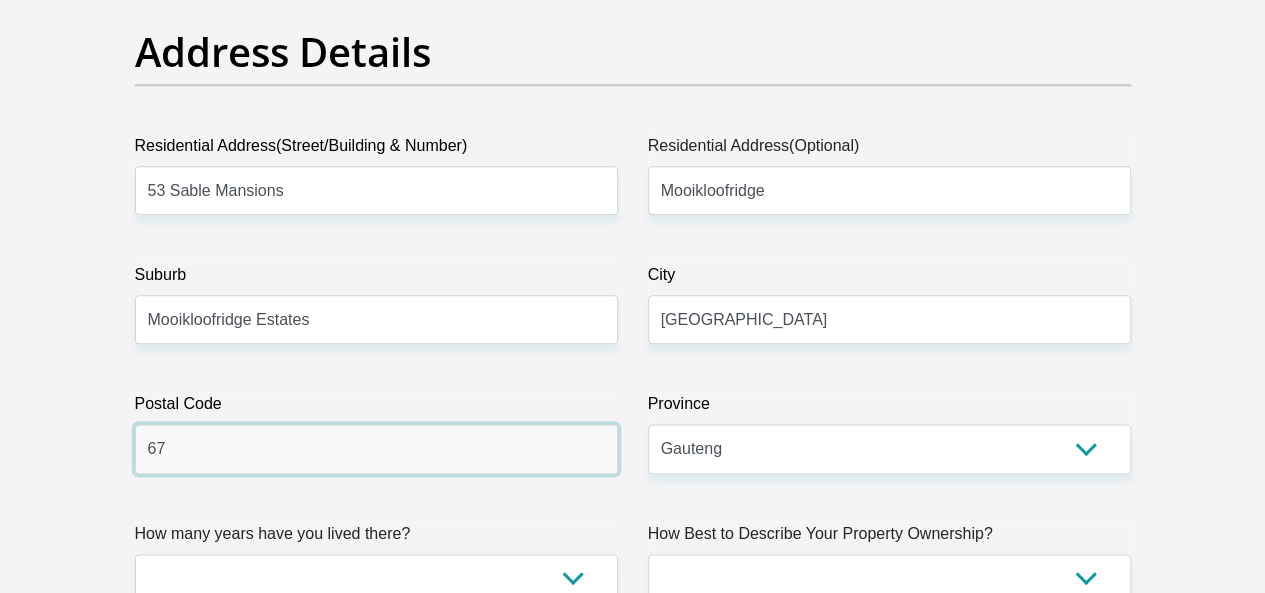 type on "6" 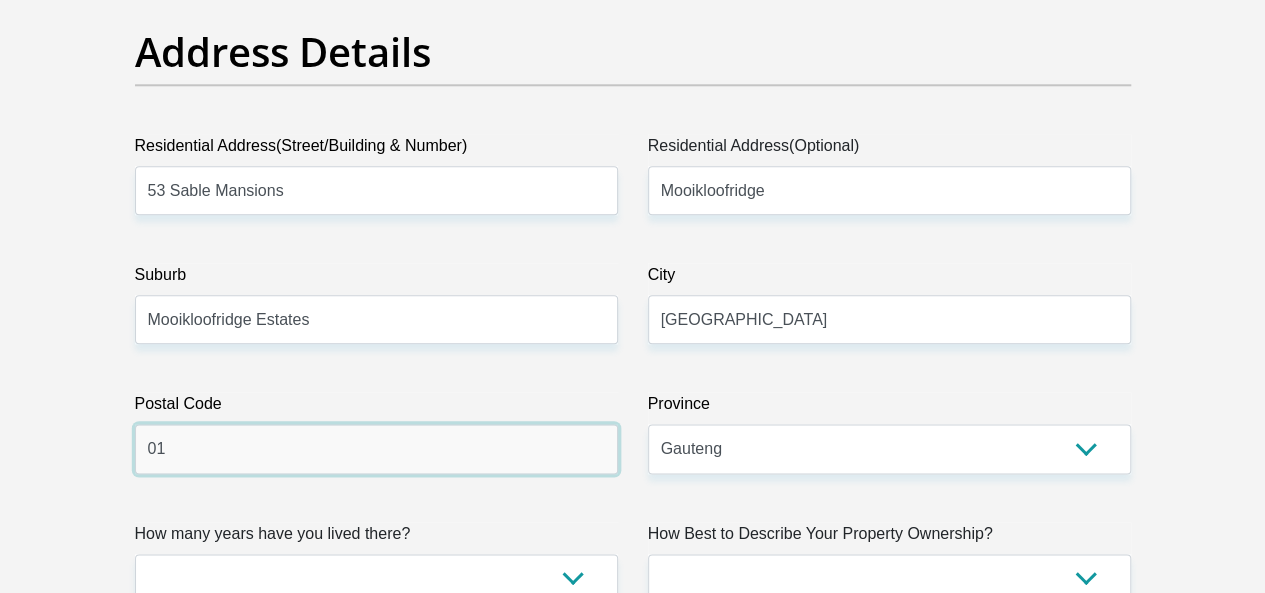 type on "0181" 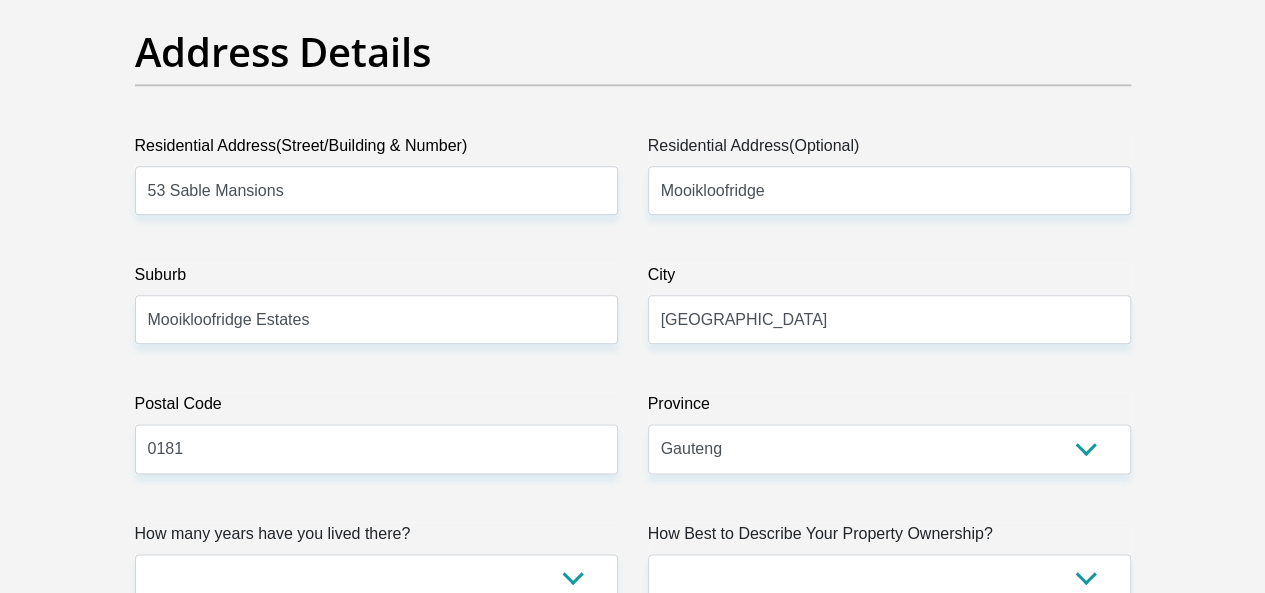 click on "Province" at bounding box center [889, 408] 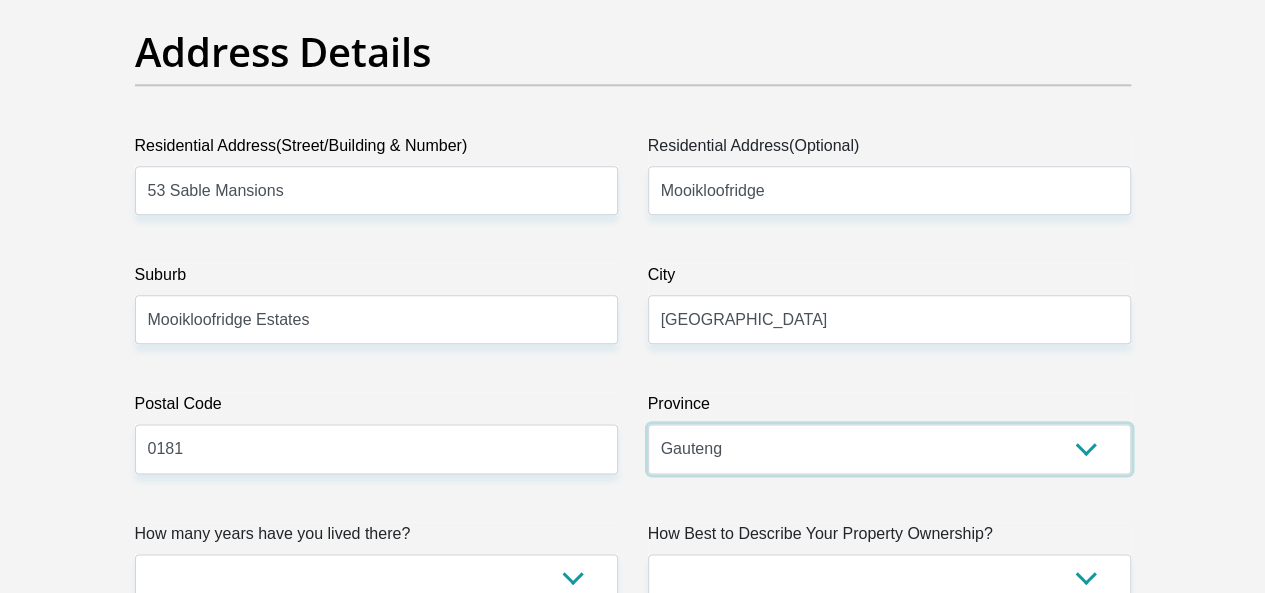 click on "Eastern Cape
Free State
Gauteng
KwaZulu-Natal
Limpopo
Mpumalanga
Northern Cape
North West
Western Cape" at bounding box center [889, 448] 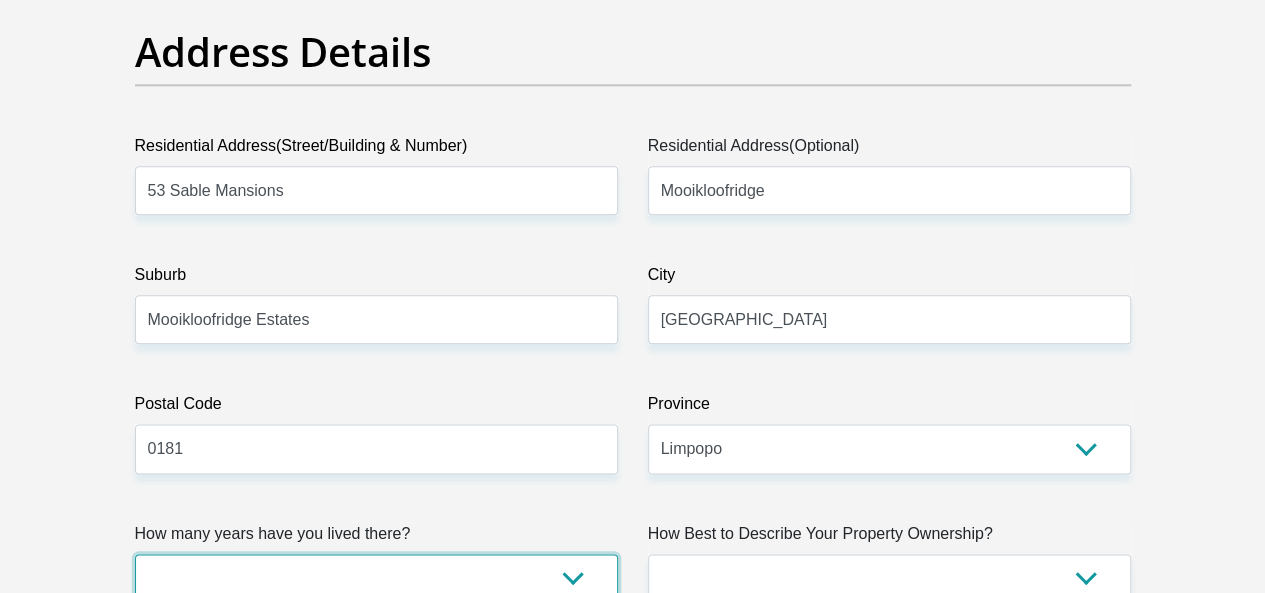 click on "less than 1 year
1-3 years
3-5 years
5+ years" at bounding box center [376, 578] 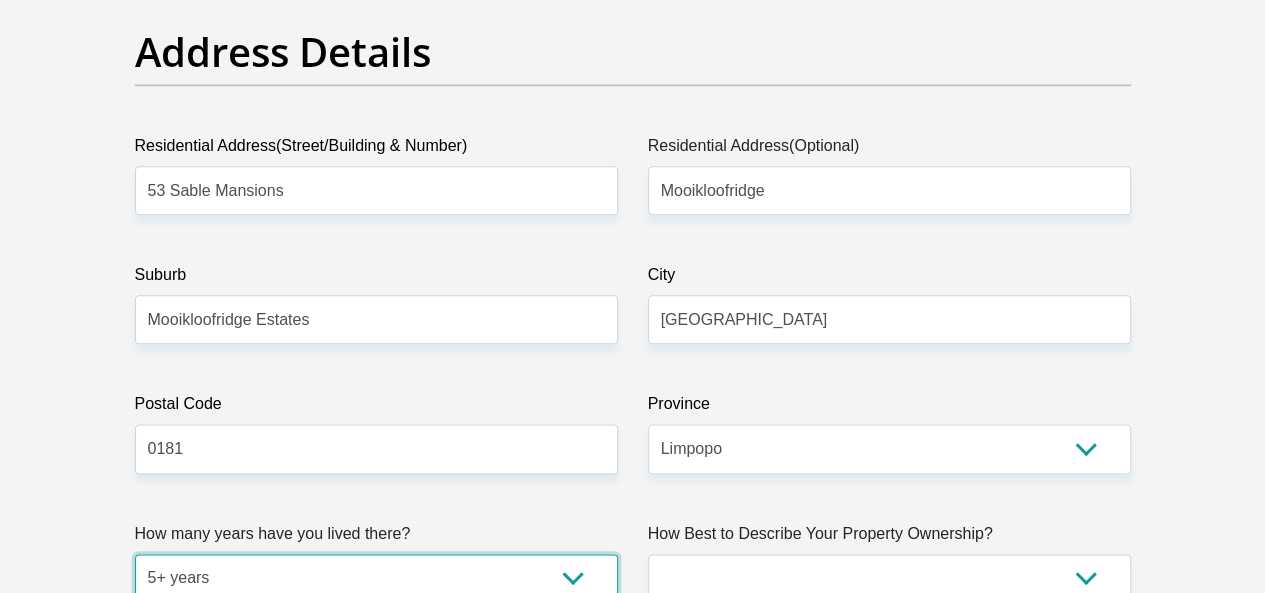click on "less than 1 year
1-3 years
3-5 years
5+ years" at bounding box center (376, 578) 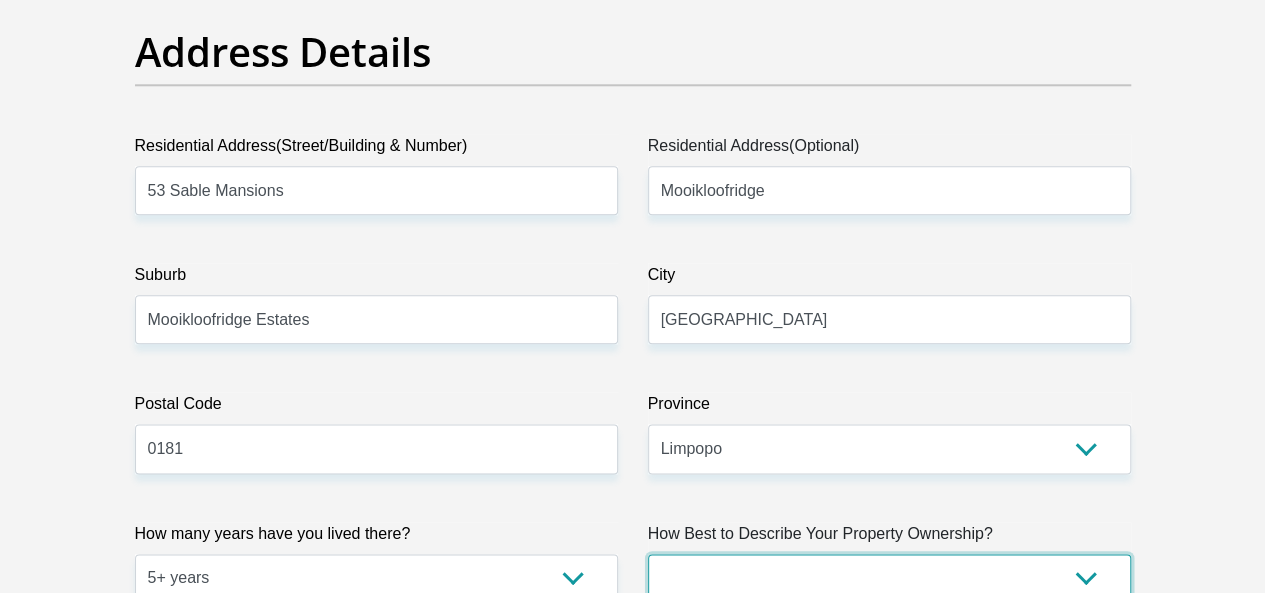 click on "Owned
Rented
Family Owned
Company Dwelling" at bounding box center (889, 578) 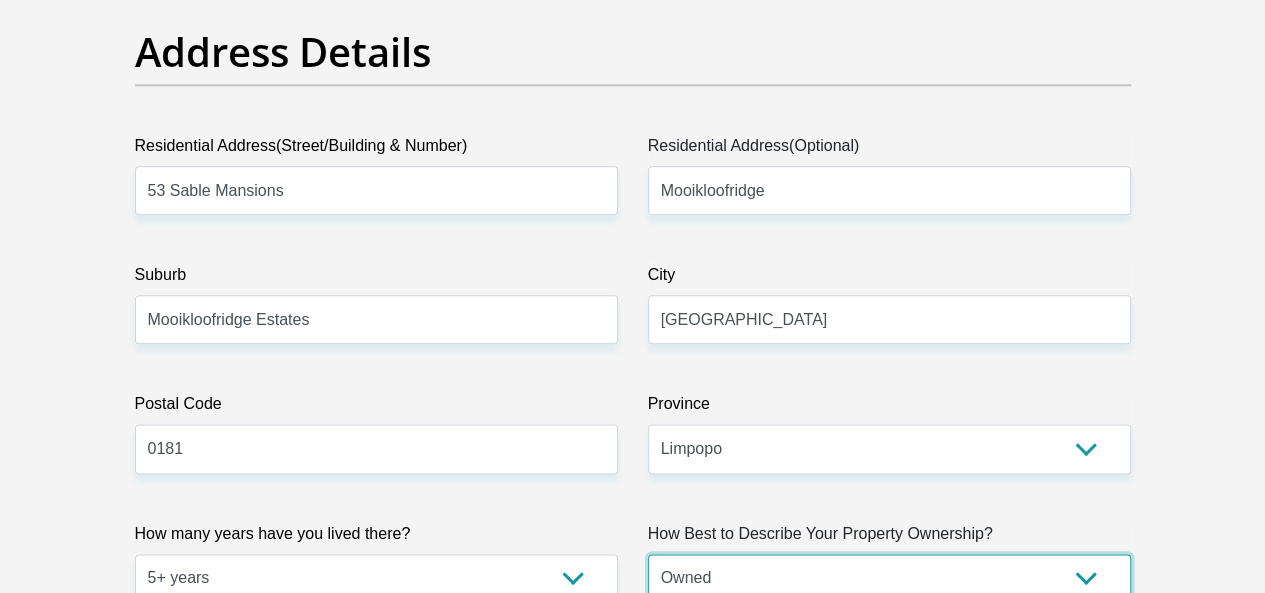 click on "Owned
Rented
Family Owned
Company Dwelling" at bounding box center (889, 578) 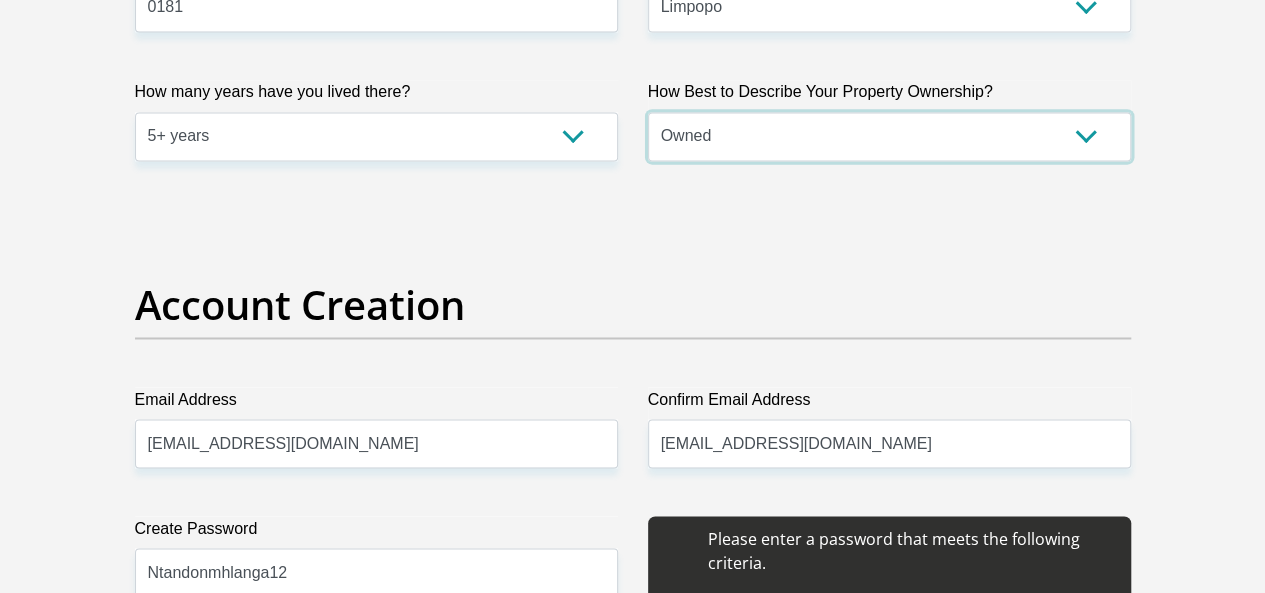 scroll, scrollTop: 1531, scrollLeft: 0, axis: vertical 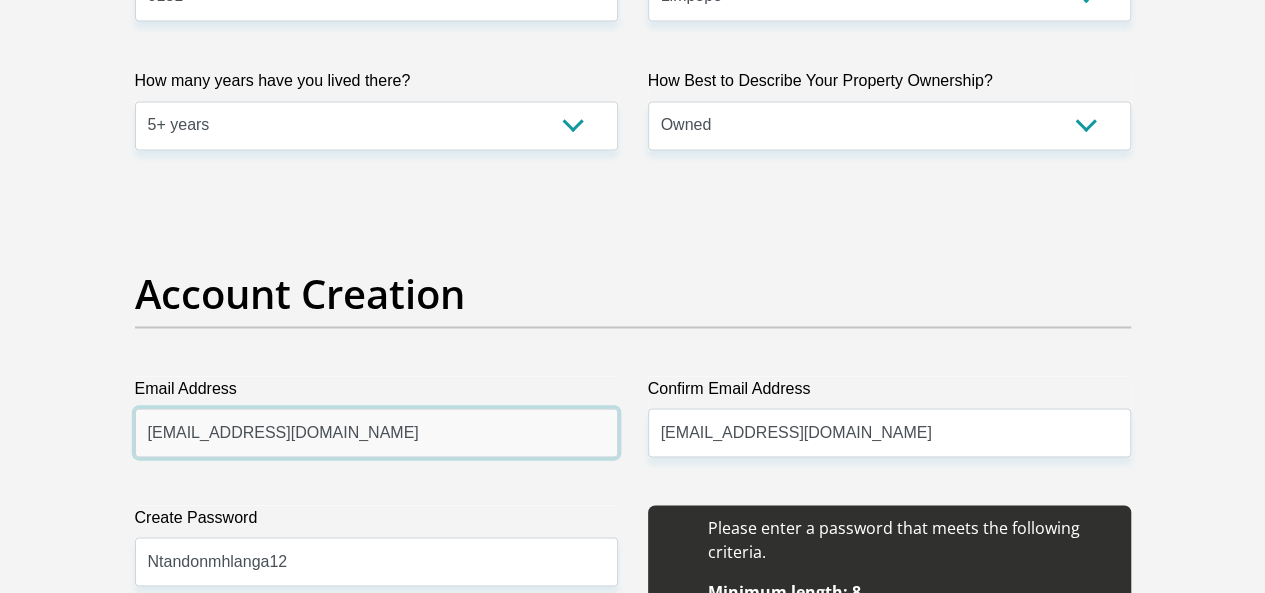 click on "mhlanga.ntandokazi@yahoo.com" at bounding box center [376, 432] 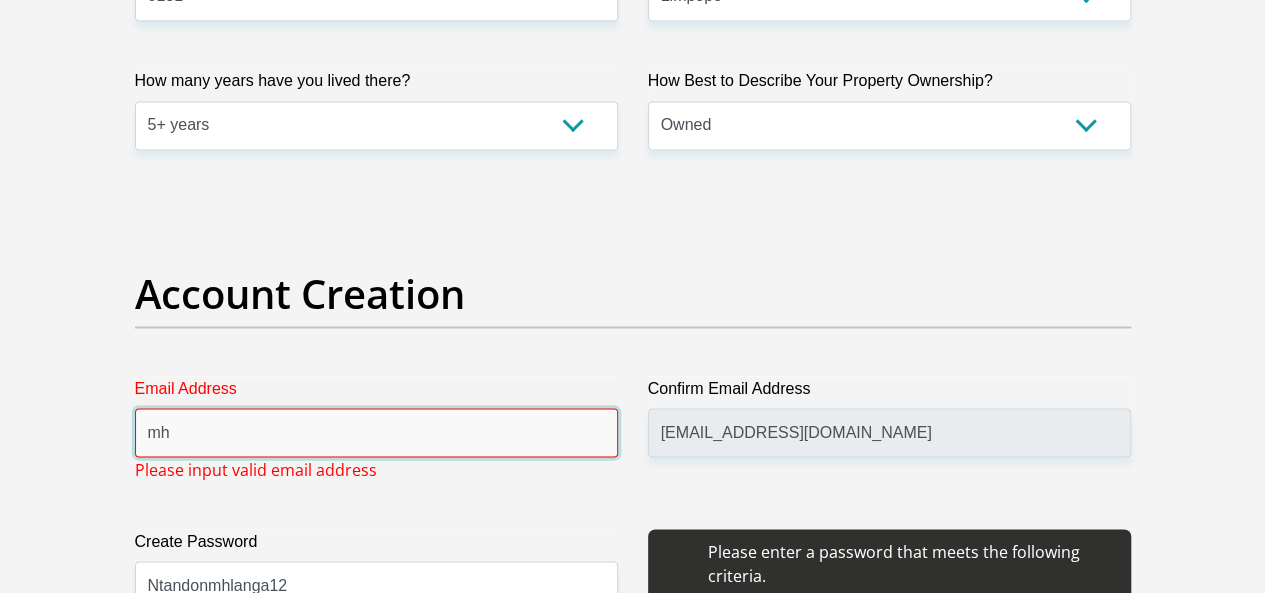 type on "m" 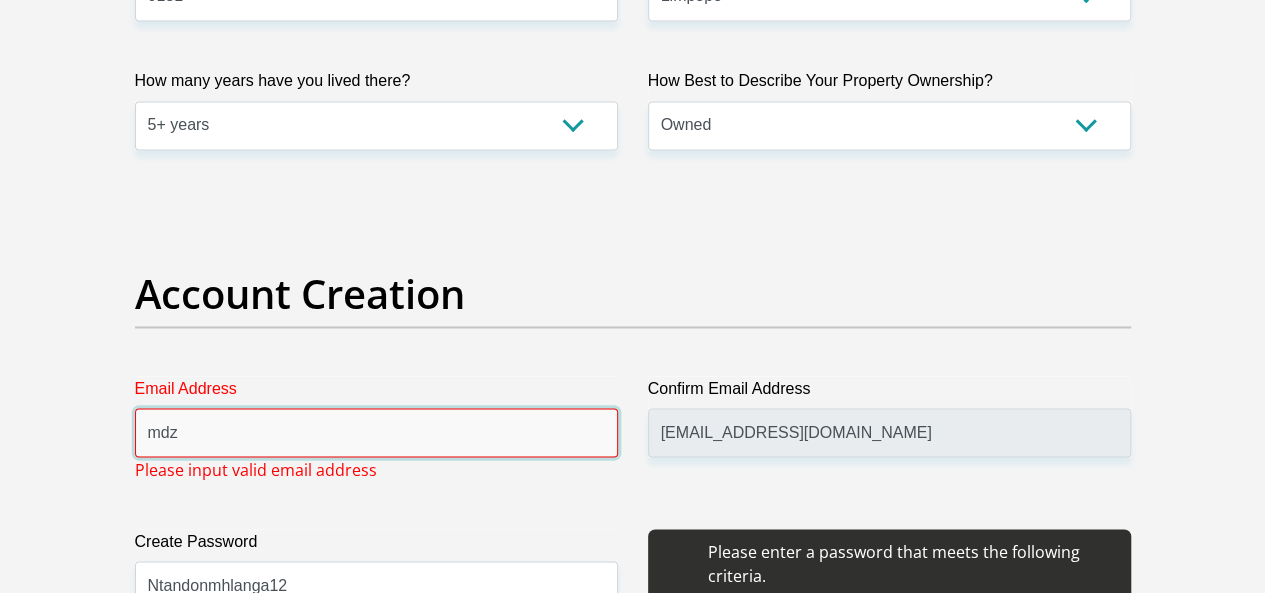 type on "[EMAIL_ADDRESS][DOMAIN_NAME]" 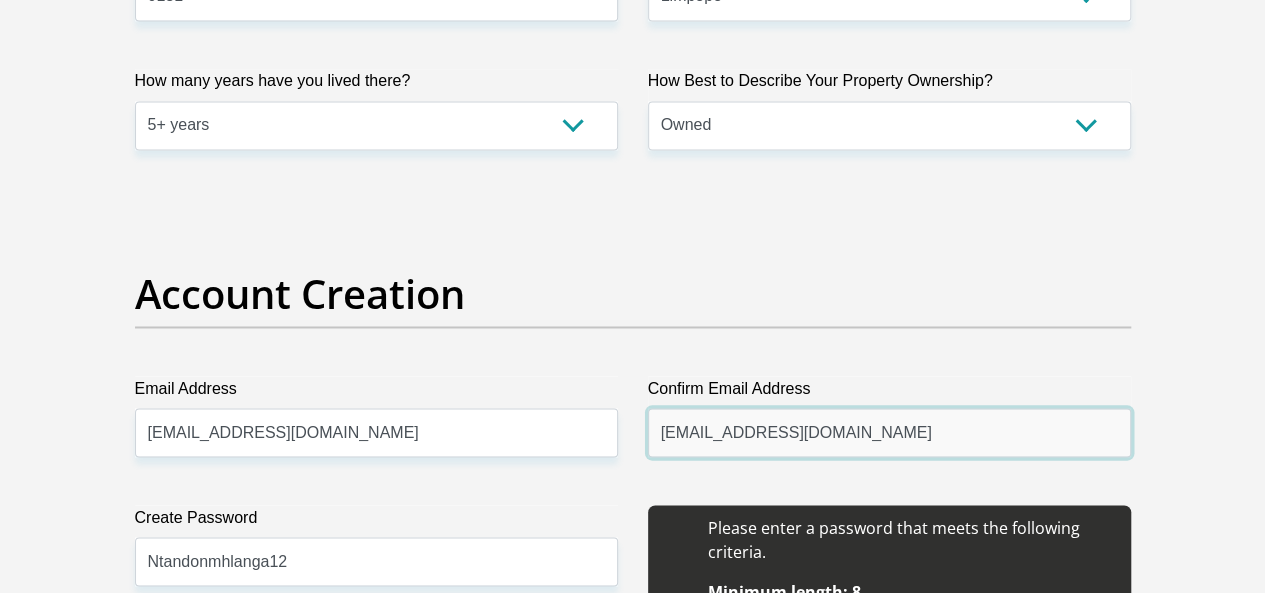 click on "mhlanga.ntandokazi@yahoo.com" at bounding box center [889, 432] 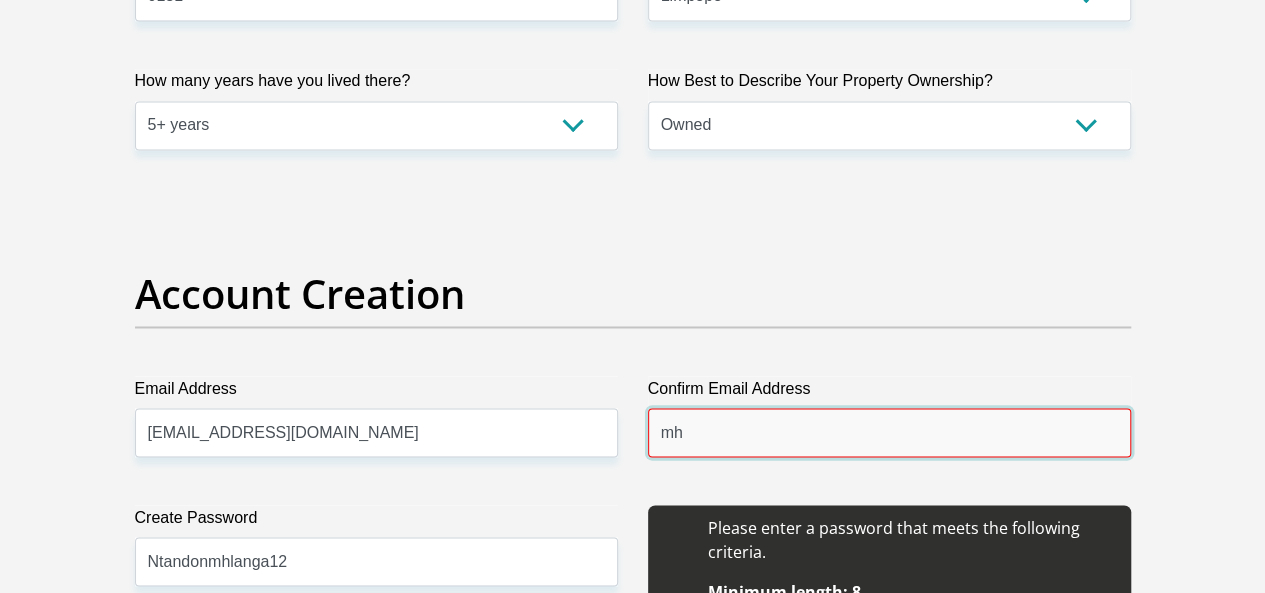 type on "m" 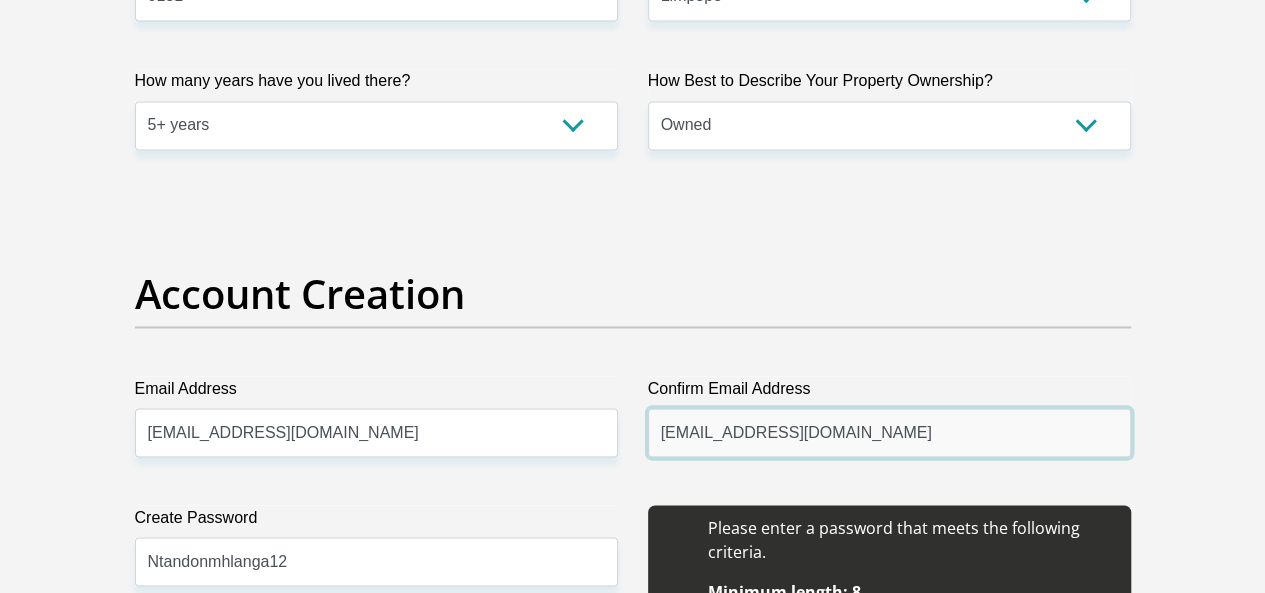 type on "[EMAIL_ADDRESS][DOMAIN_NAME]" 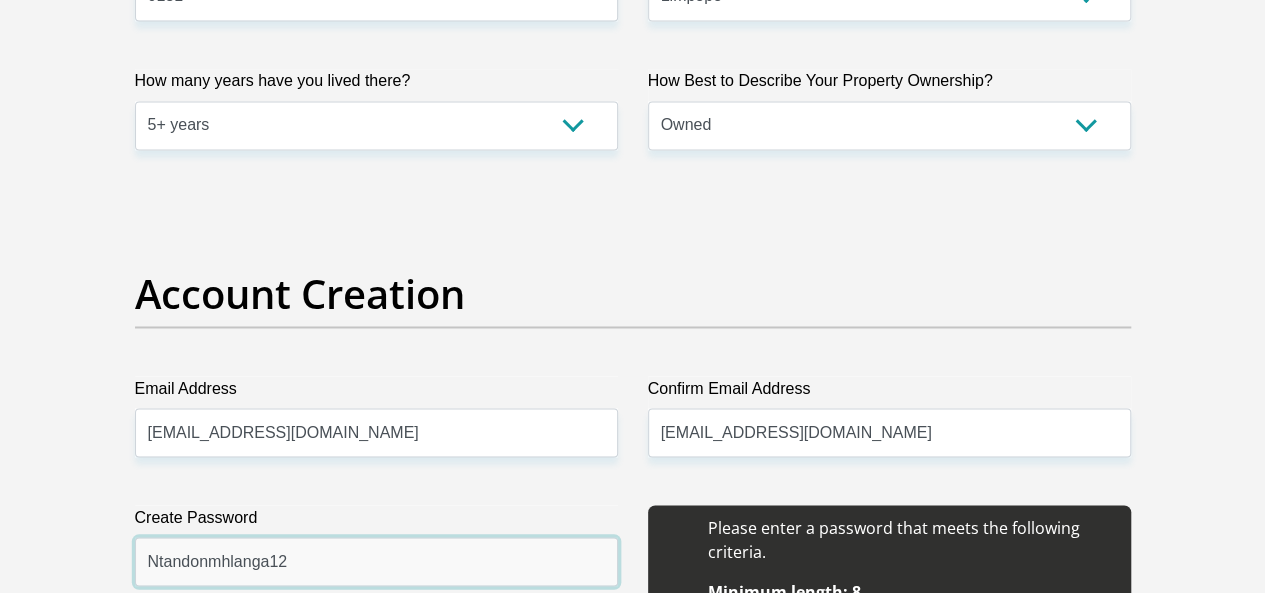 click on "Ntandonmhlanga12" at bounding box center [376, 561] 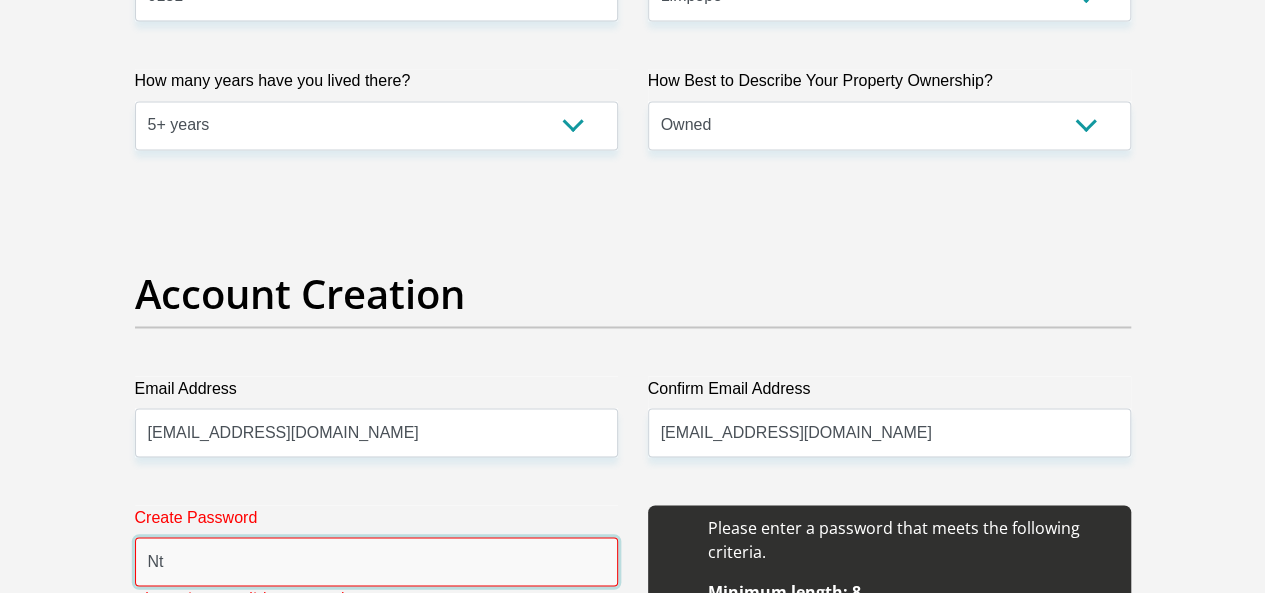 type on "N" 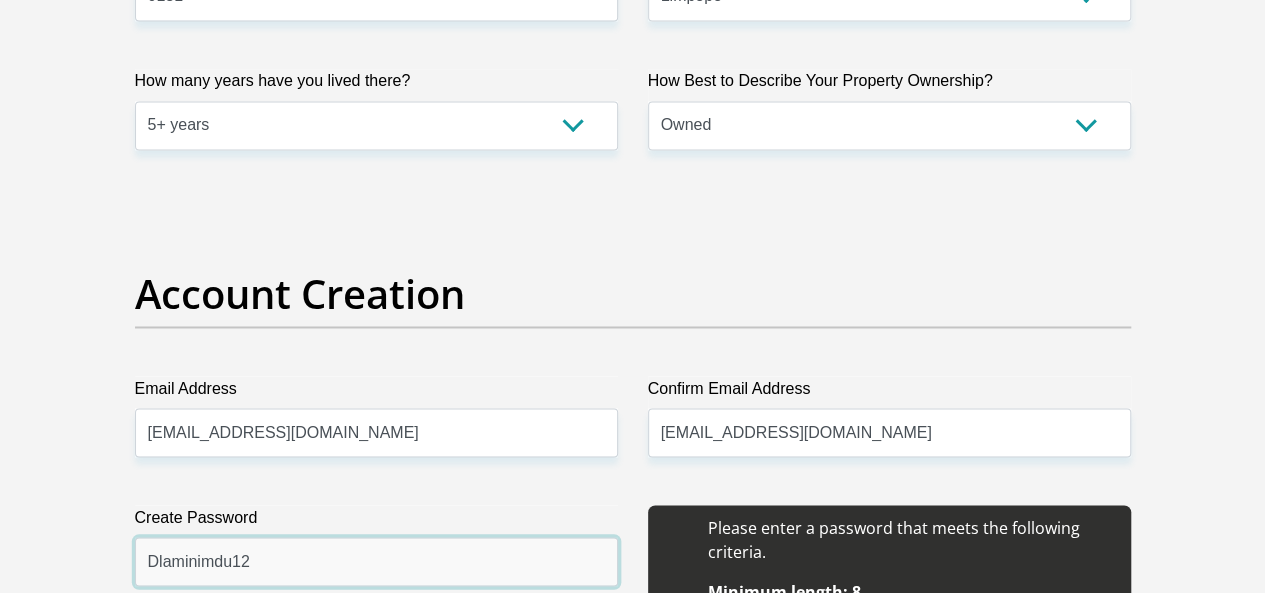 type on "Dlaminimdu12" 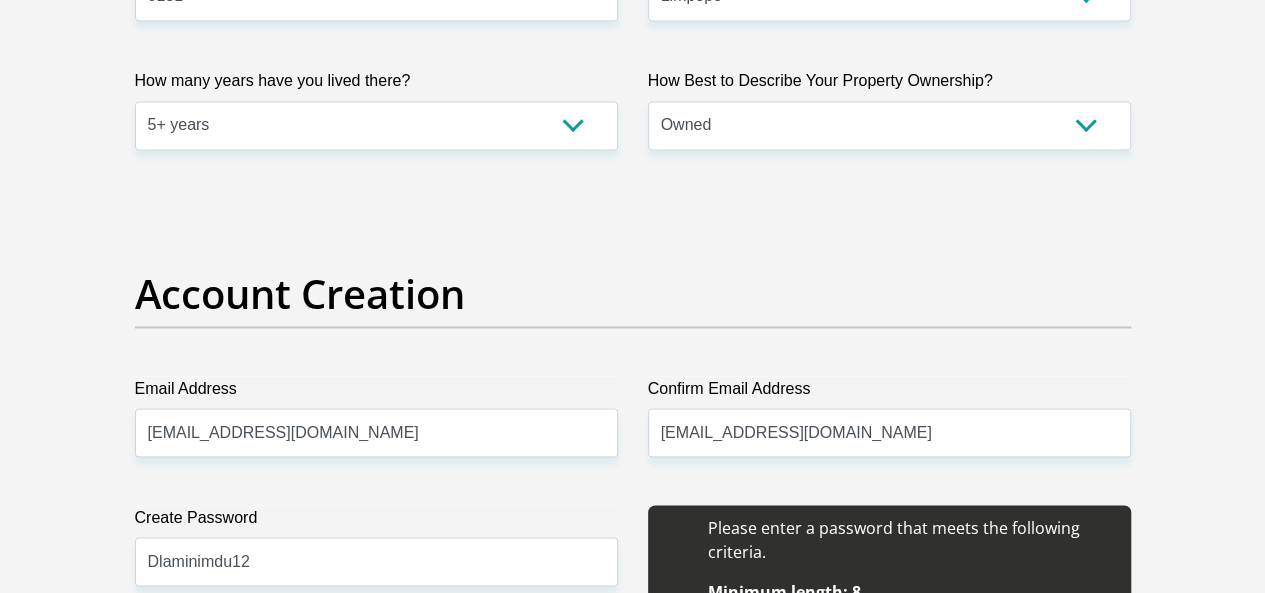 click on "Create Password
Dlaminimdu12
Please input valid password
Confirm Password
Ntandonmhlanga12" at bounding box center (376, 634) 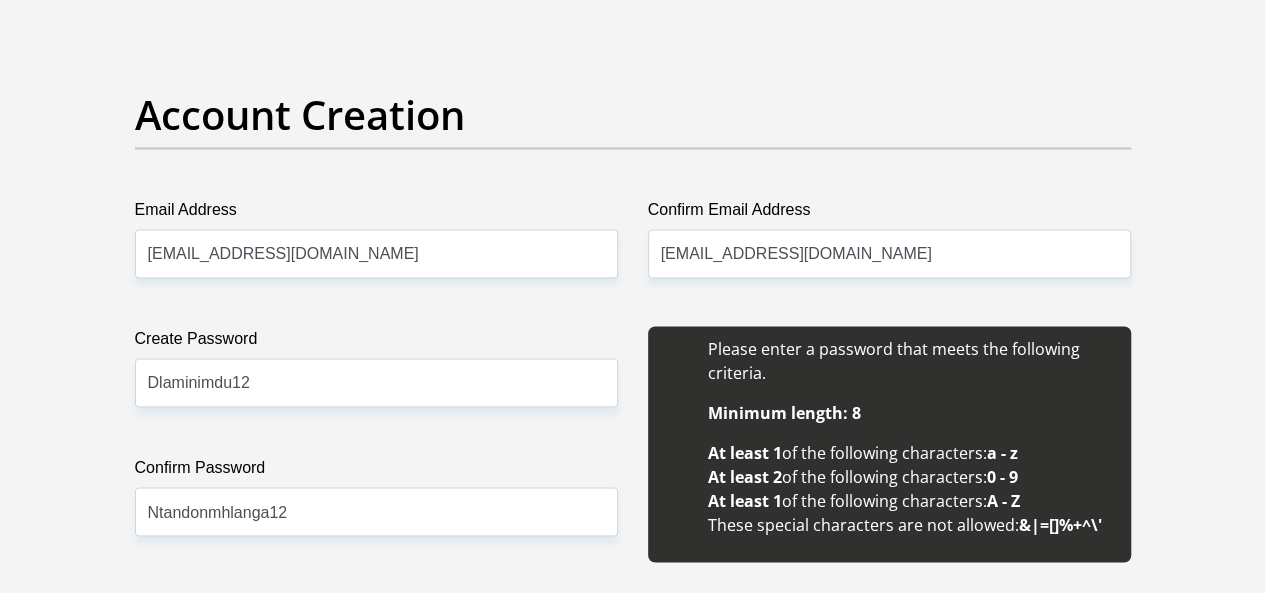 scroll, scrollTop: 1731, scrollLeft: 0, axis: vertical 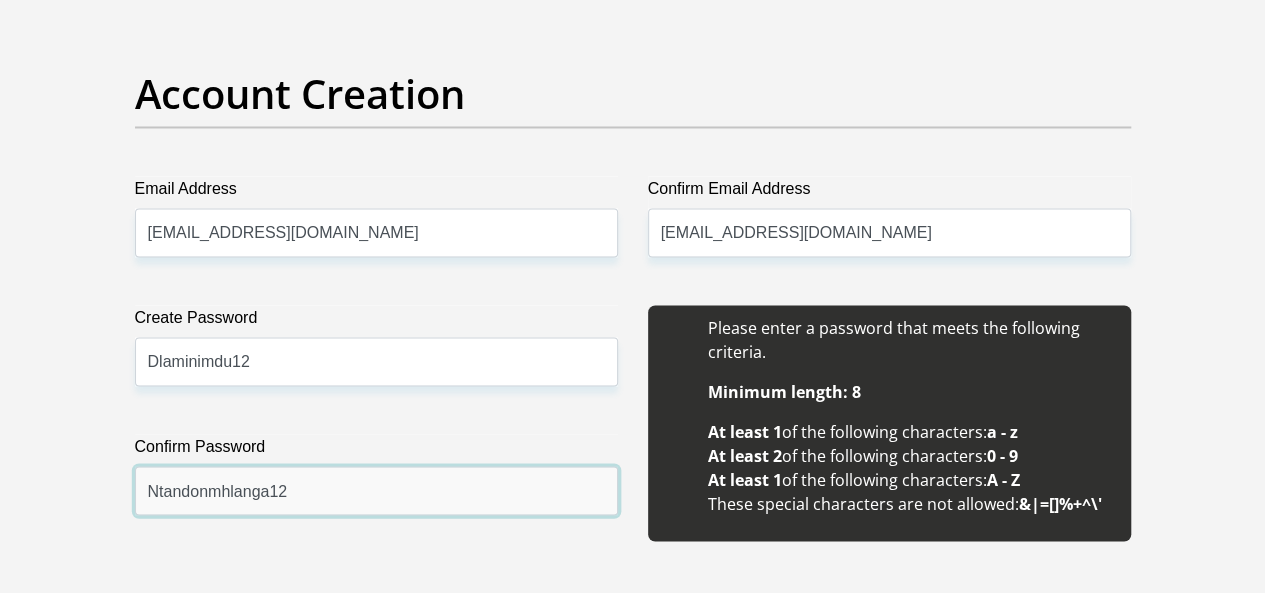 click on "Ntandonmhlanga12" at bounding box center [376, 490] 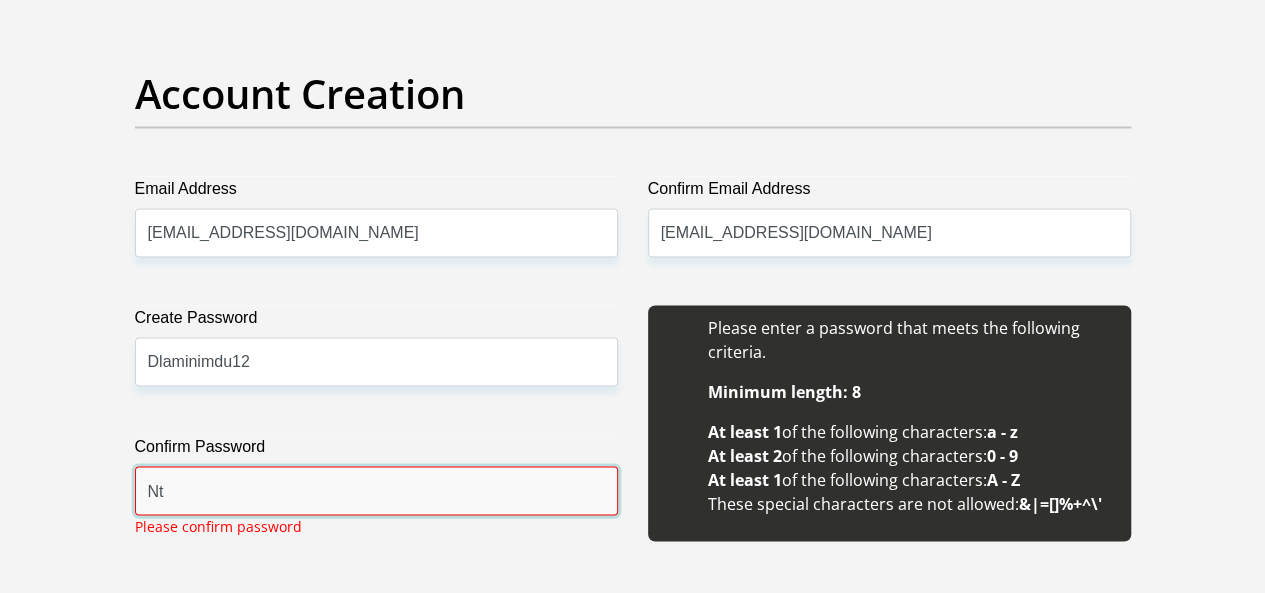 type on "N" 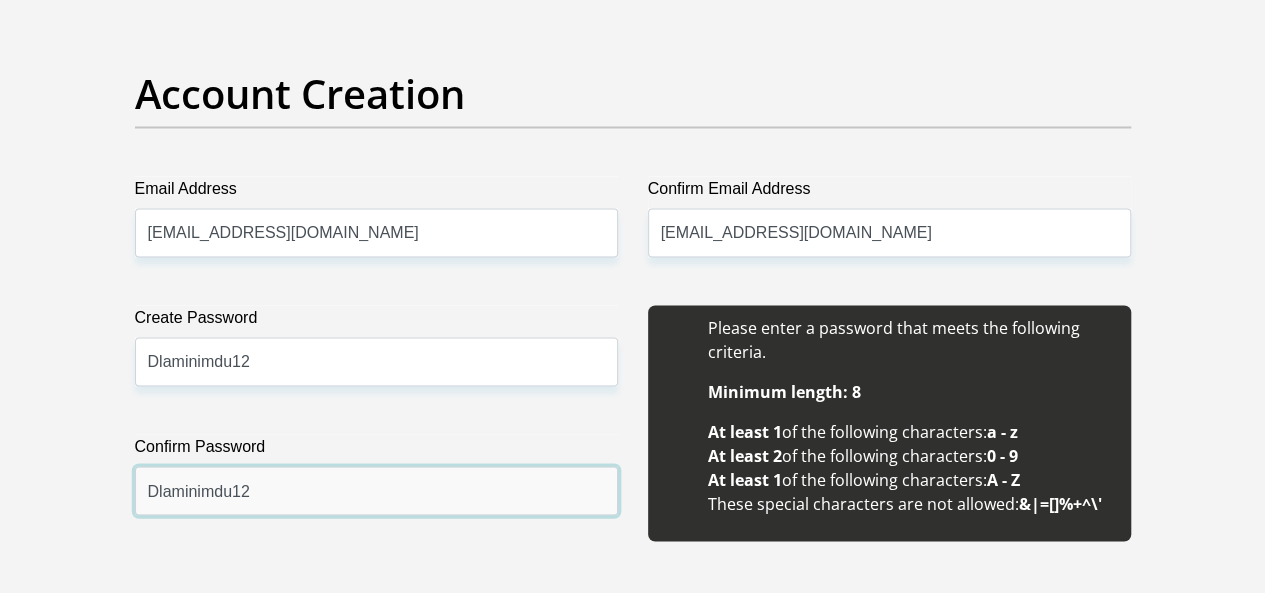 type on "Dlaminimdu12" 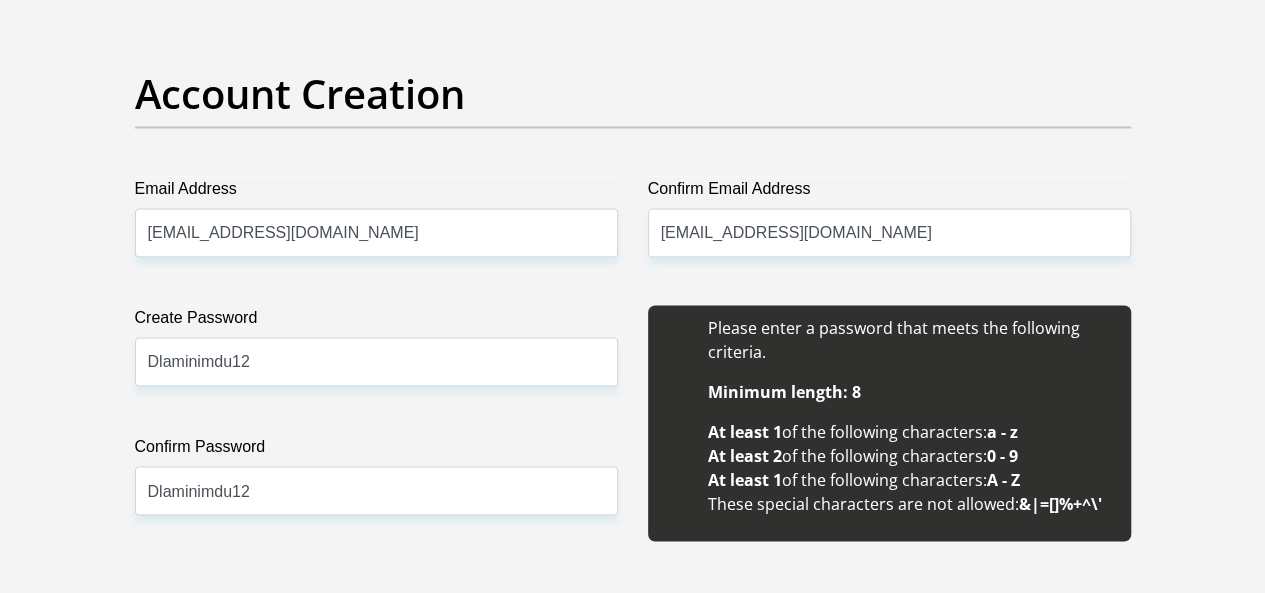 click on "Create Password
Dlaminimdu12
Please input valid password
Confirm Password
Dlaminimdu12" at bounding box center (376, 434) 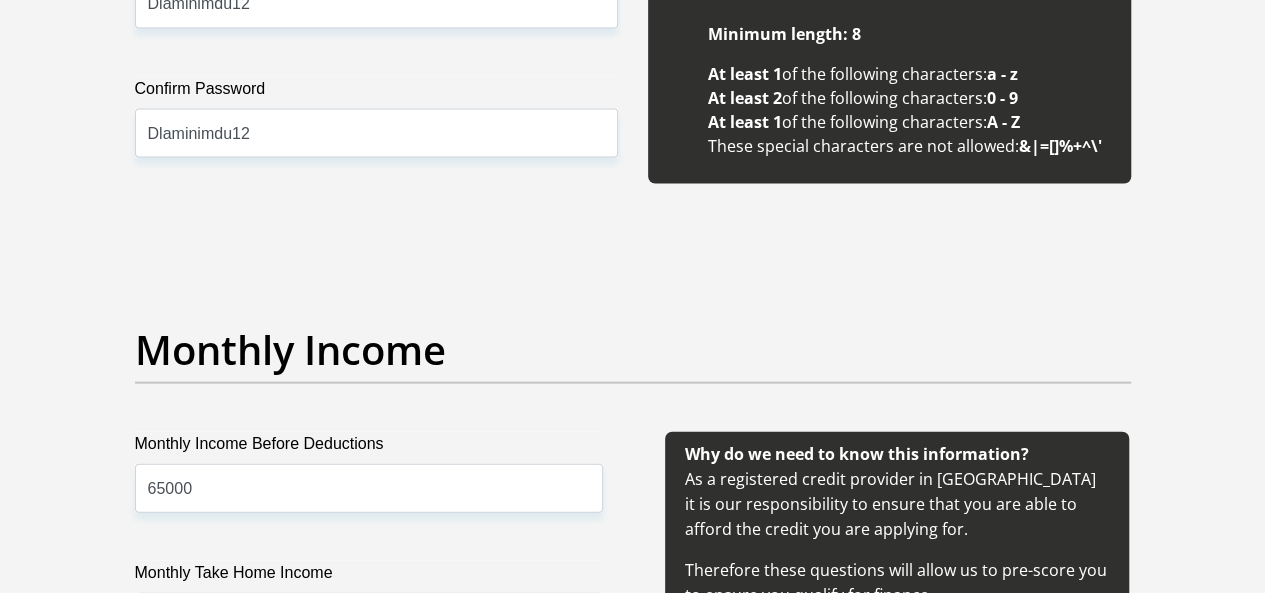 scroll, scrollTop: 2091, scrollLeft: 0, axis: vertical 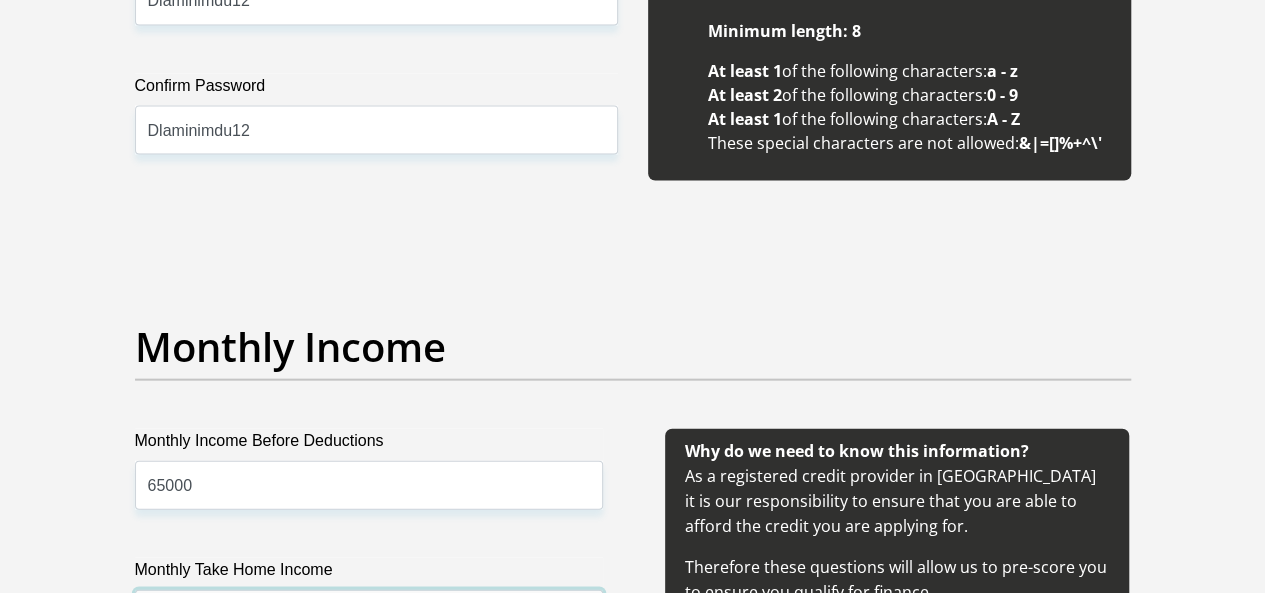 click on "35000" at bounding box center [369, 614] 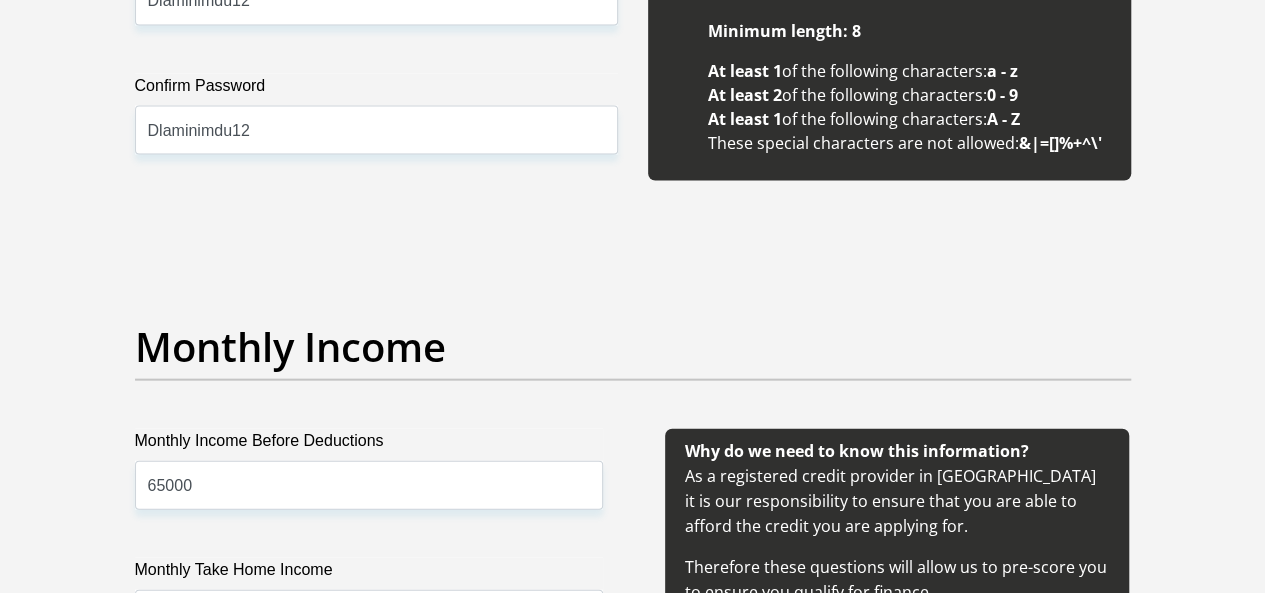 click on "Personal Details
Title
Mr
Ms
Mrs
Dr
Other
First Name
Mduduzi
Surname
Dlamini
ID Number
8301126286081
Please input valid ID number
Race
Black
Coloured
Indian
White
Other
Contact Number
0722473311
Please input valid contact number" at bounding box center [632, 1568] 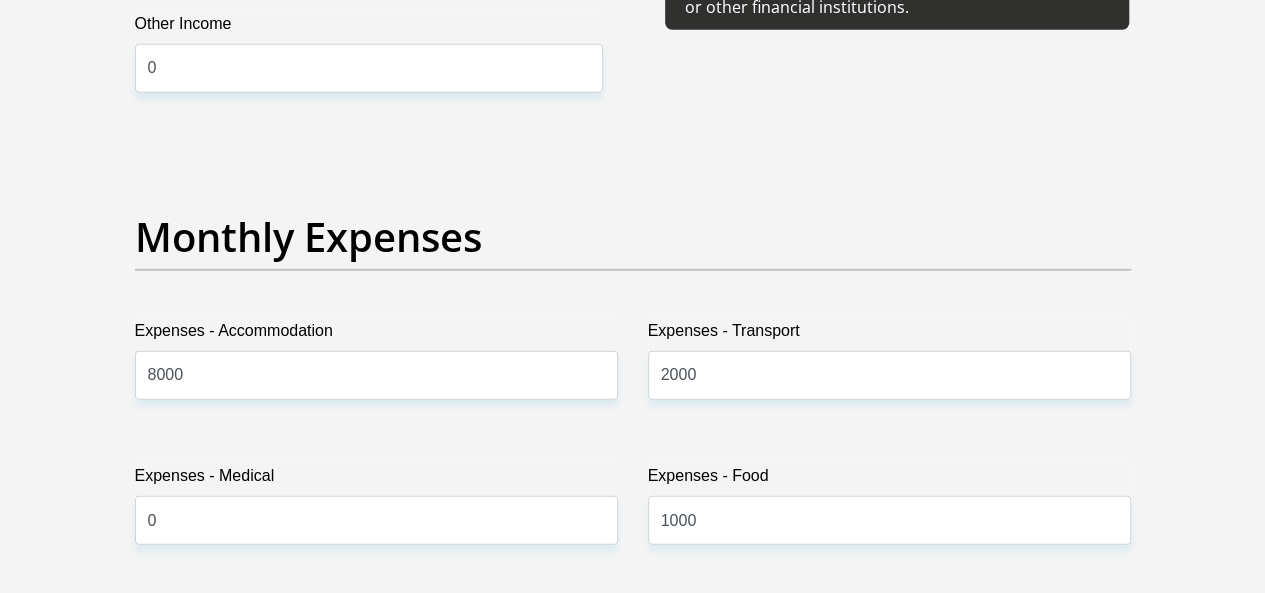 scroll, scrollTop: 2771, scrollLeft: 0, axis: vertical 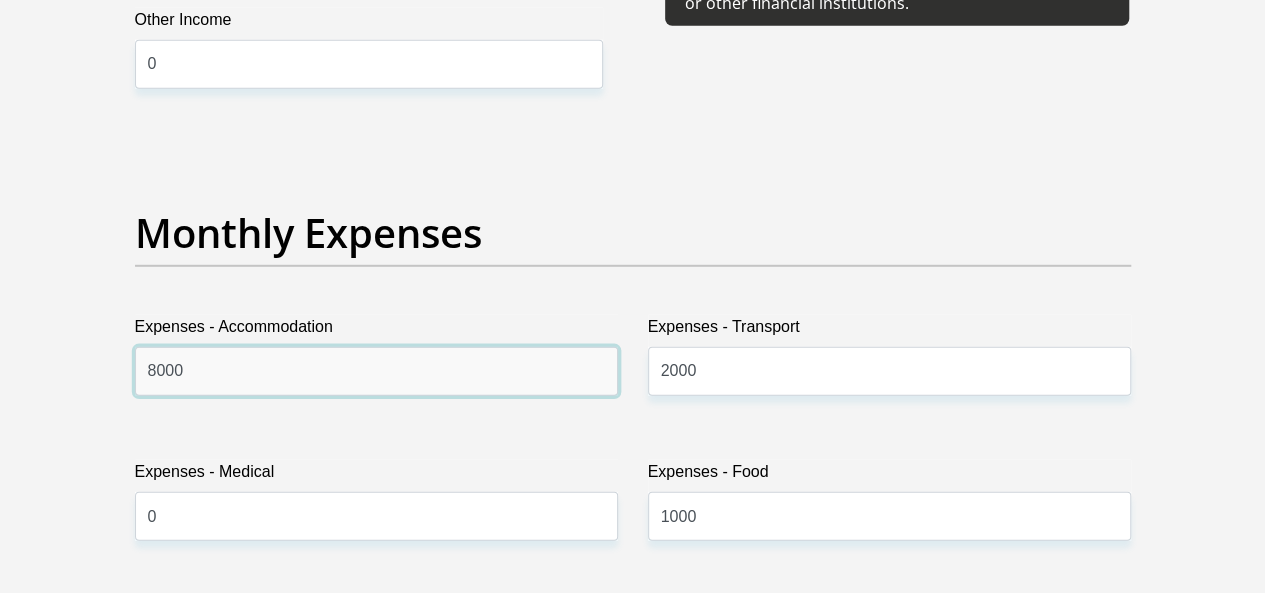 click on "8000" at bounding box center [376, 371] 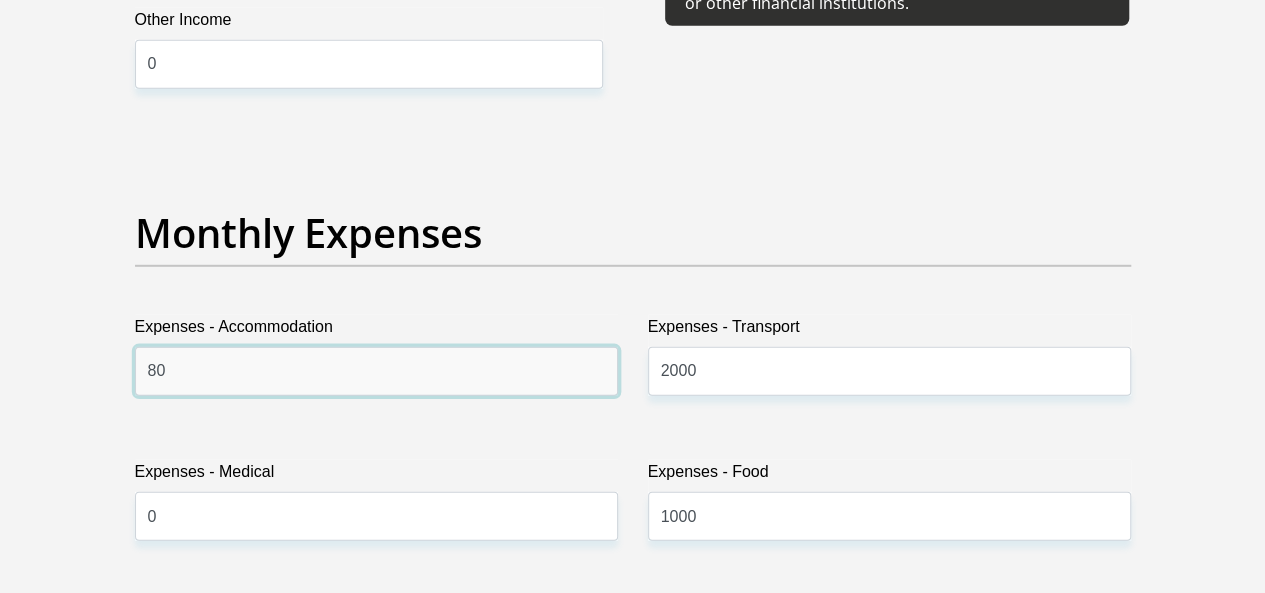 type on "8" 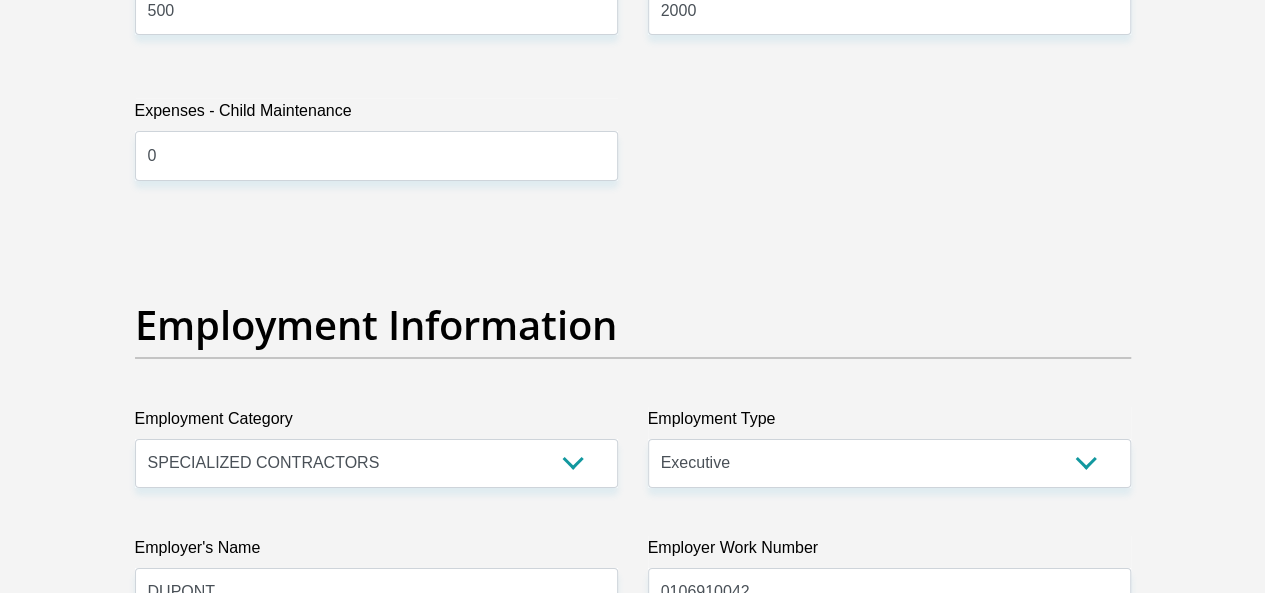 scroll, scrollTop: 3451, scrollLeft: 0, axis: vertical 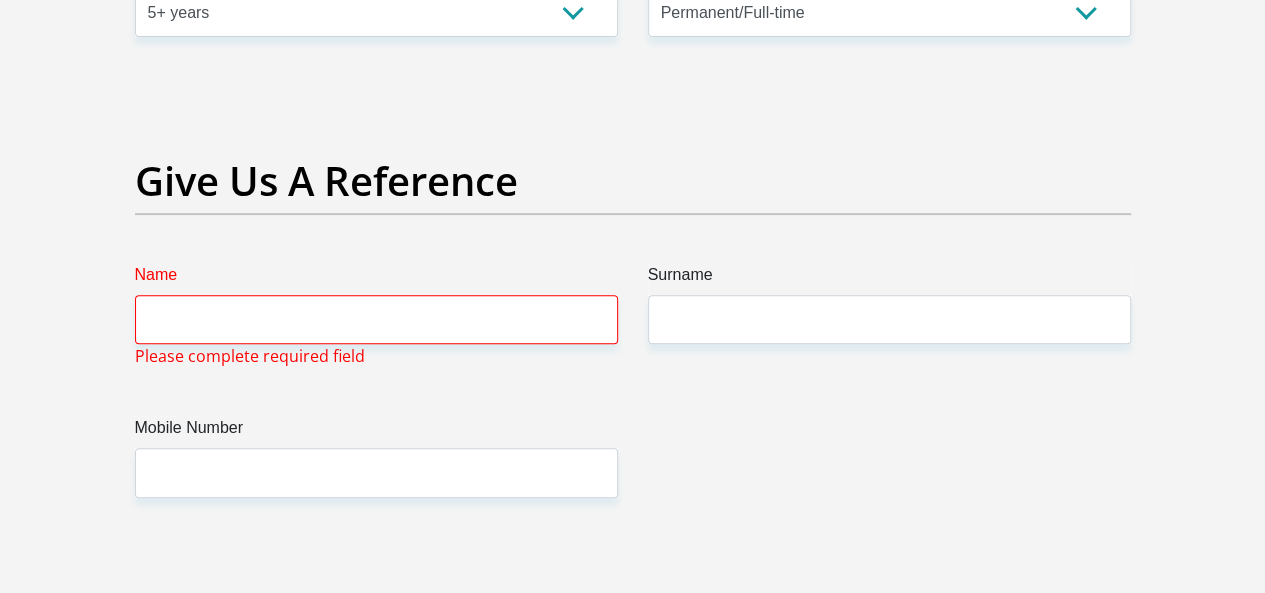 type on "0" 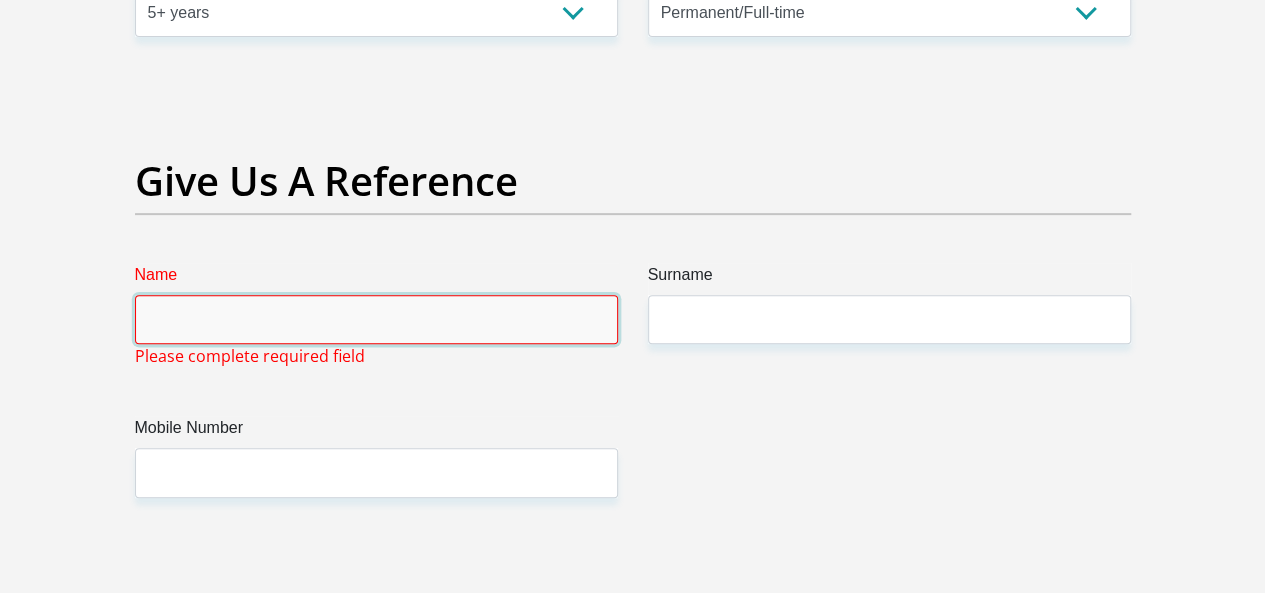 click on "Name" at bounding box center (376, 319) 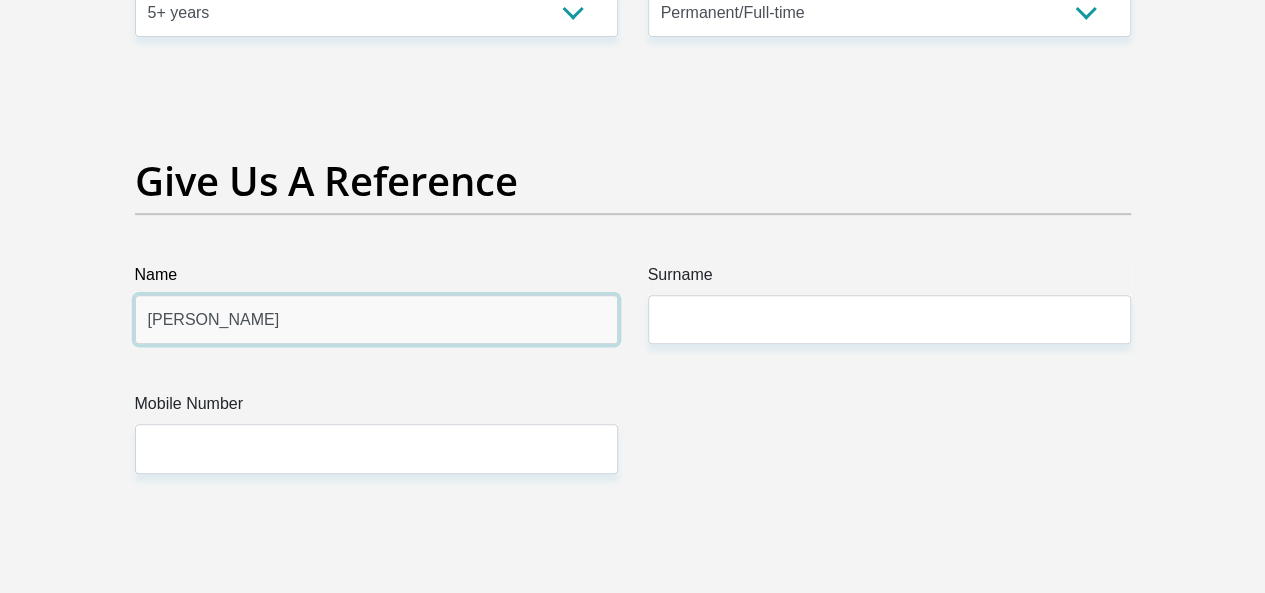 type on "Steven" 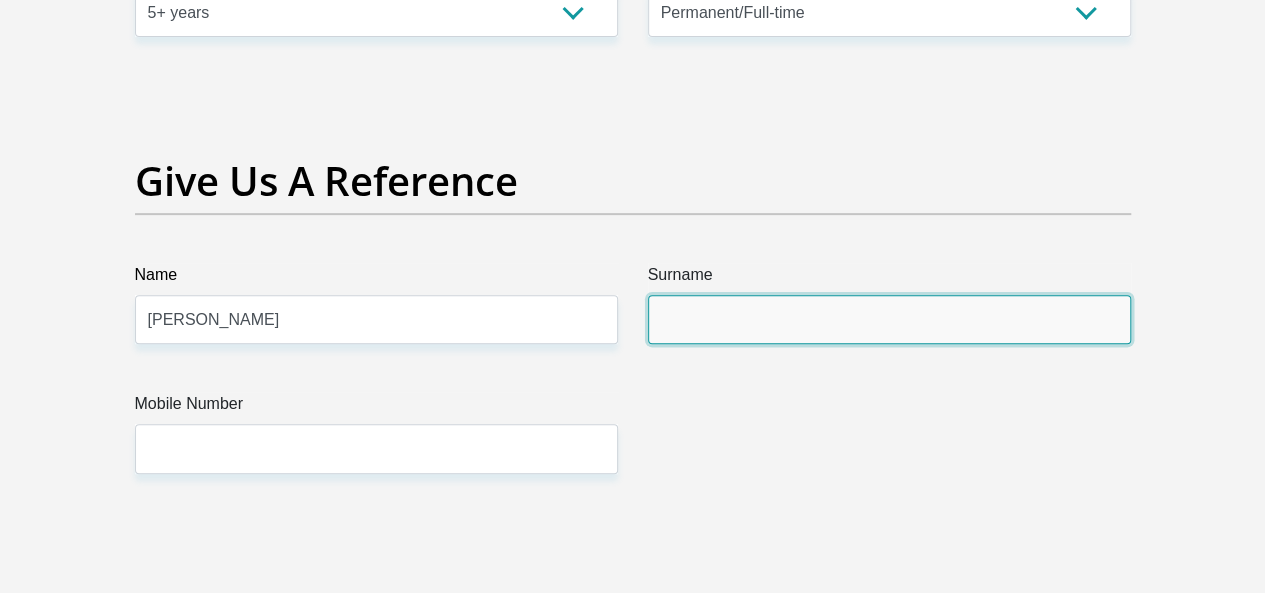click on "Surname" at bounding box center [889, 319] 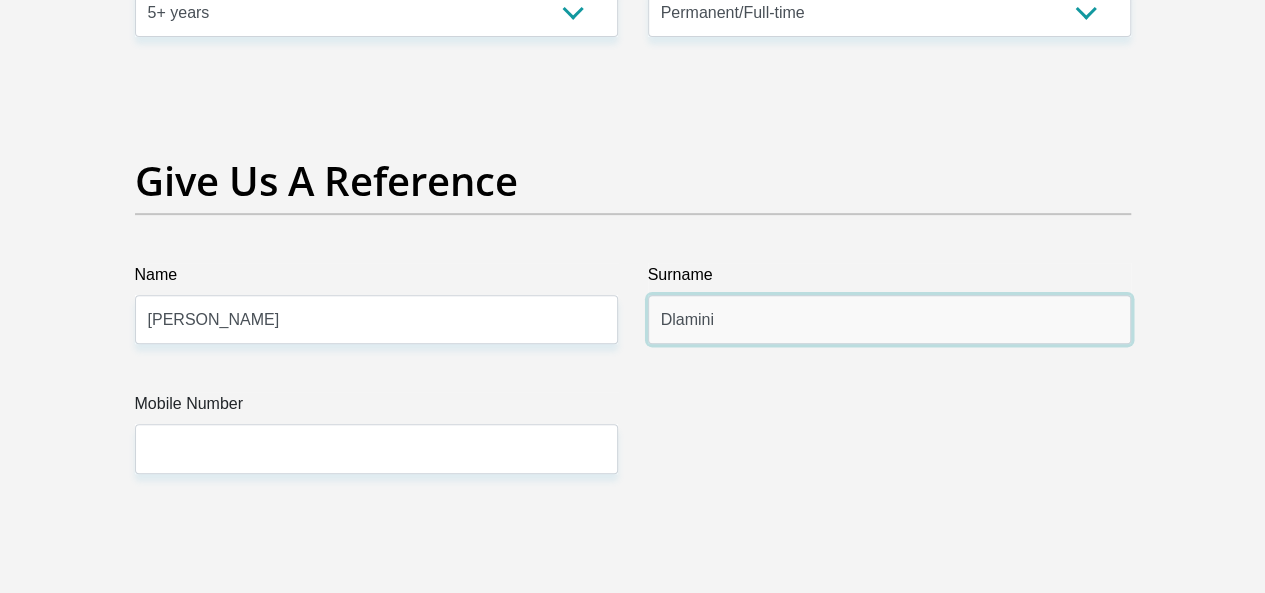 type on "Dlamini" 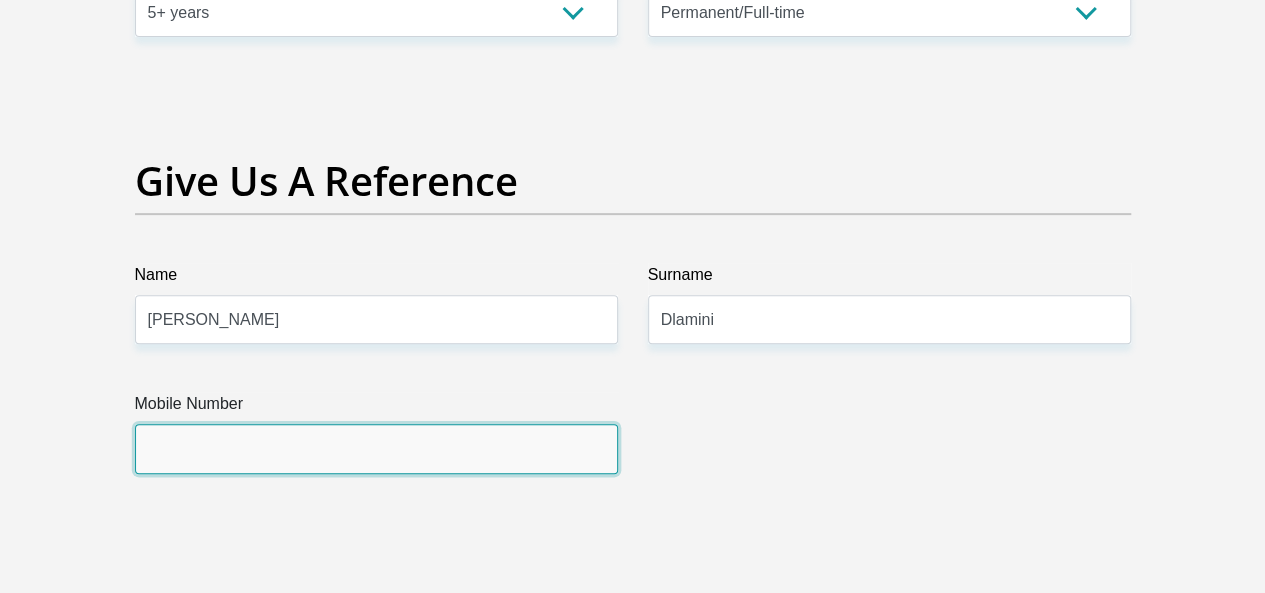 click on "Mobile Number" at bounding box center [376, 448] 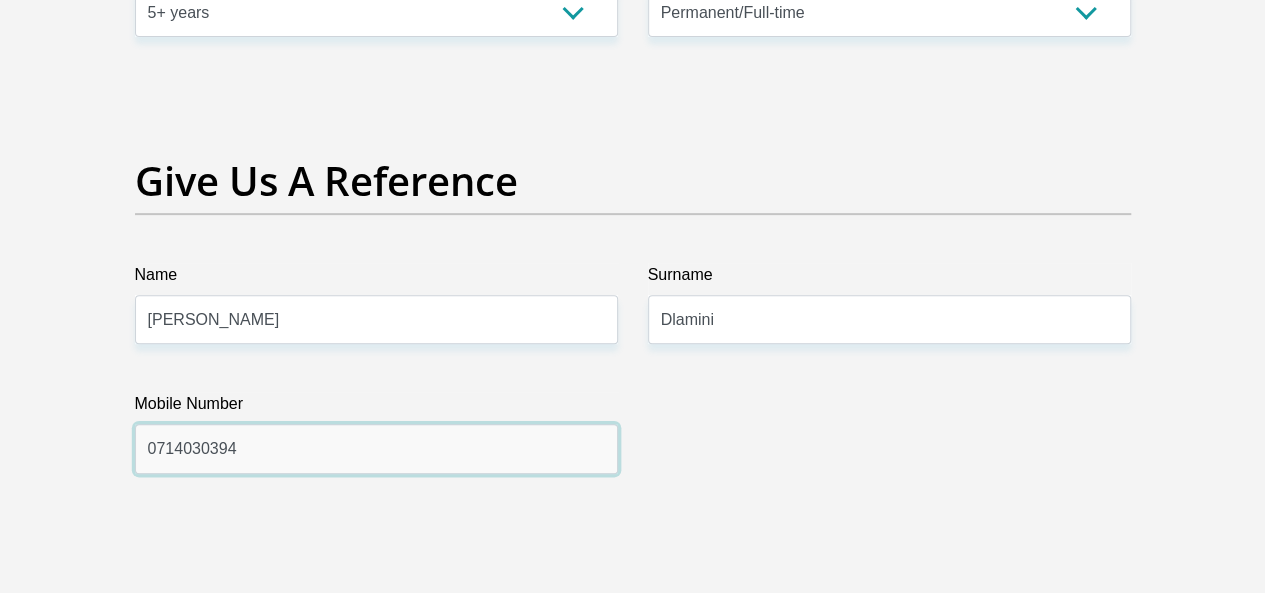 type on "0714030394" 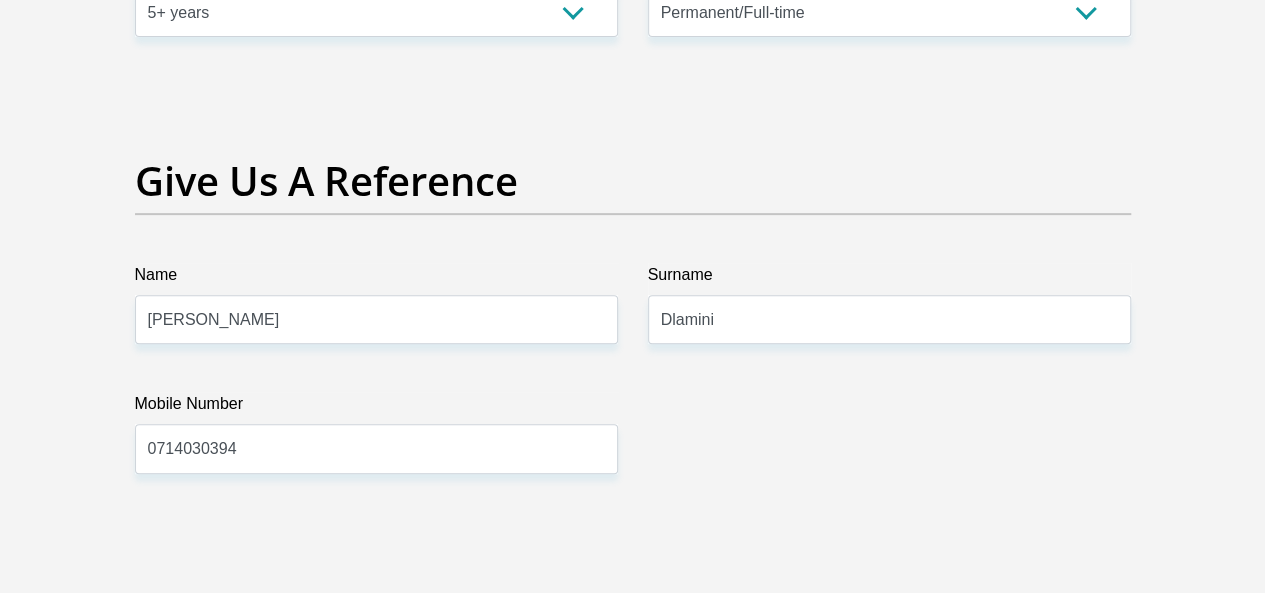 click on "Title
Mr
Ms
Mrs
Dr
Other
First Name
Mduduzi
Surname
Dlamini
ID Number
8301126286081
Please input valid ID number
Race
Black
Coloured
Indian
White
Other
Contact Number
0722473311
Please input valid contact number
Nationality
South Africa
Afghanistan
Aland Islands  Albania  Algeria" at bounding box center (633, -490) 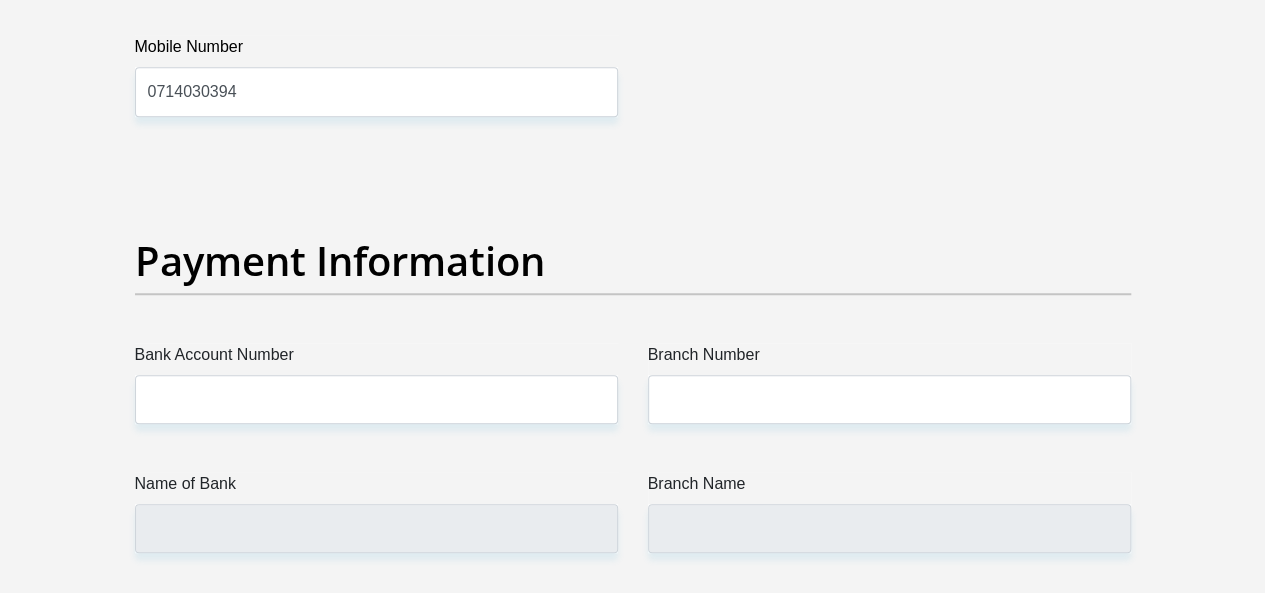 scroll, scrollTop: 4491, scrollLeft: 0, axis: vertical 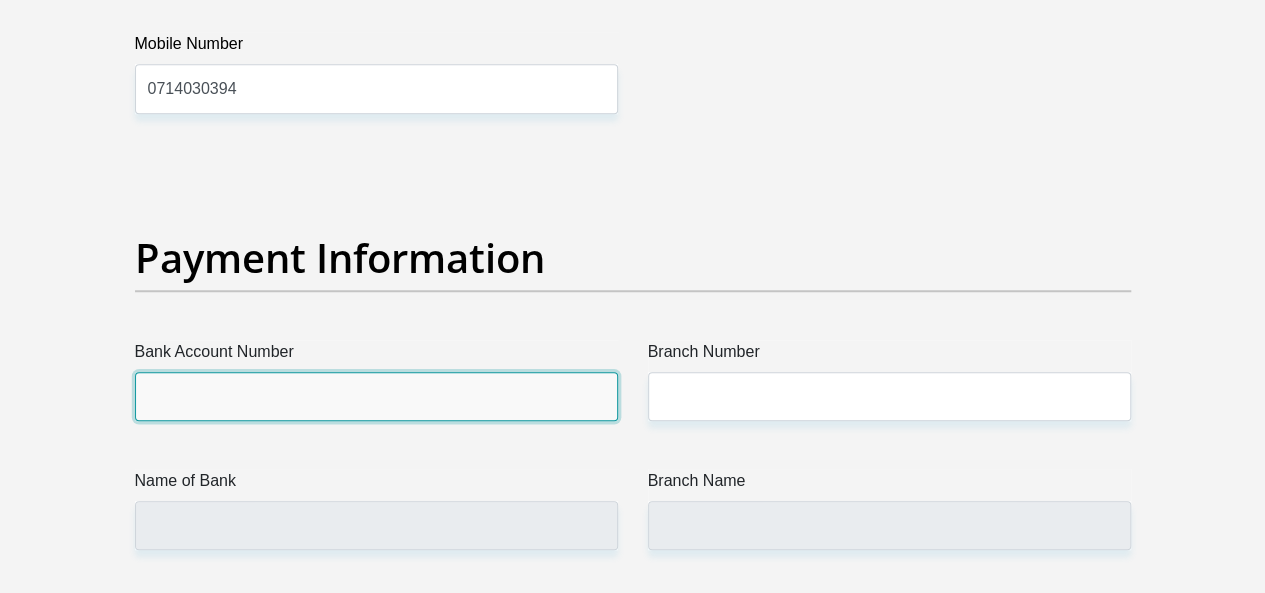 click on "Bank Account Number" at bounding box center [376, 396] 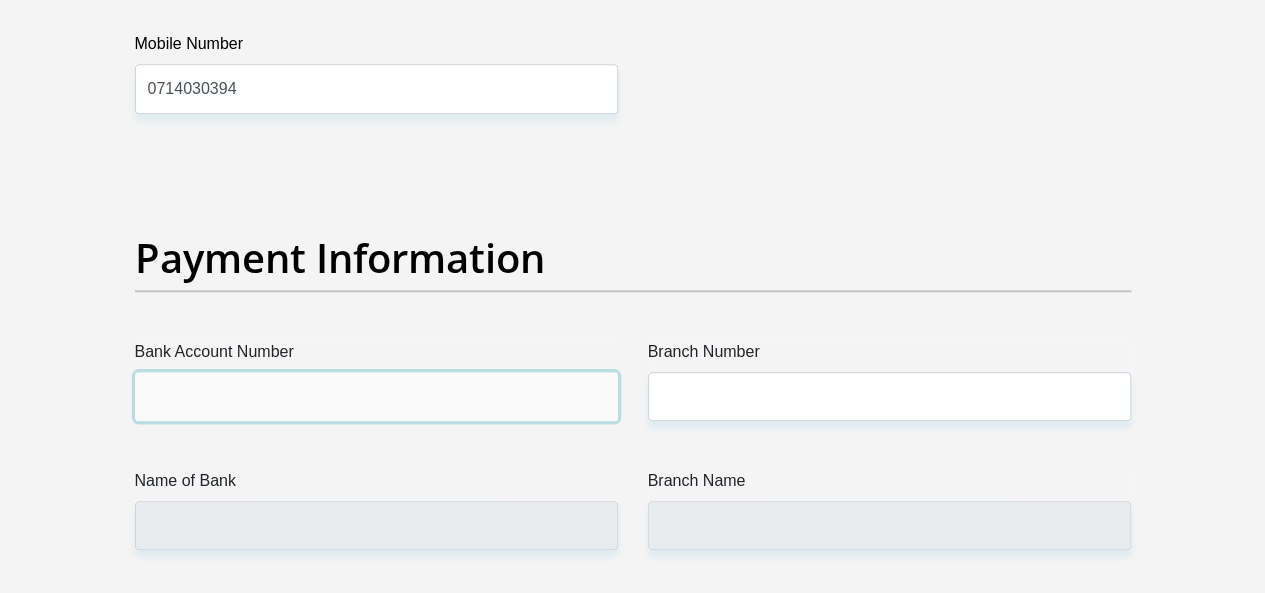 click on "Bank Account Number" at bounding box center [376, 396] 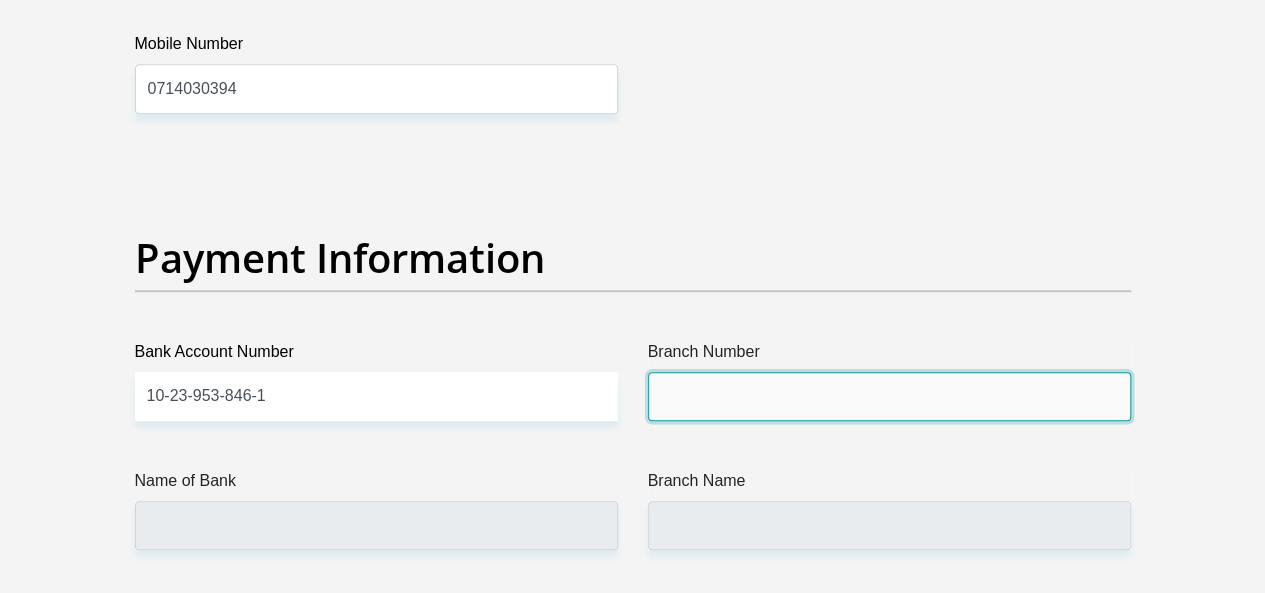 click on "Branch Number" at bounding box center [889, 396] 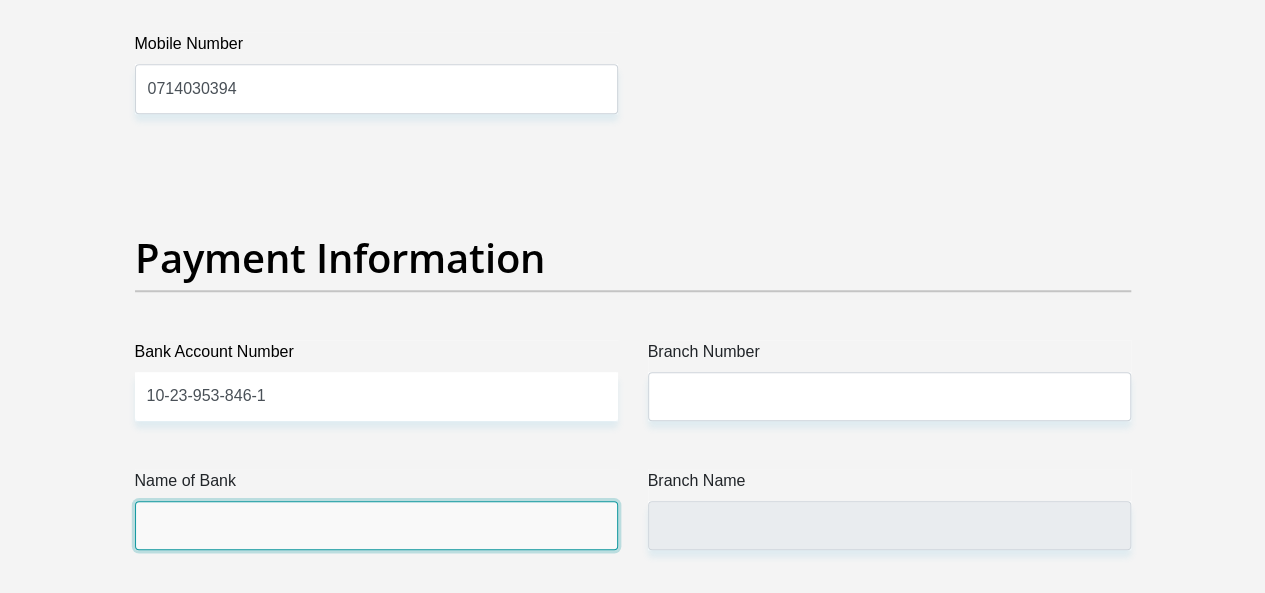 click on "Name of Bank" at bounding box center [376, 525] 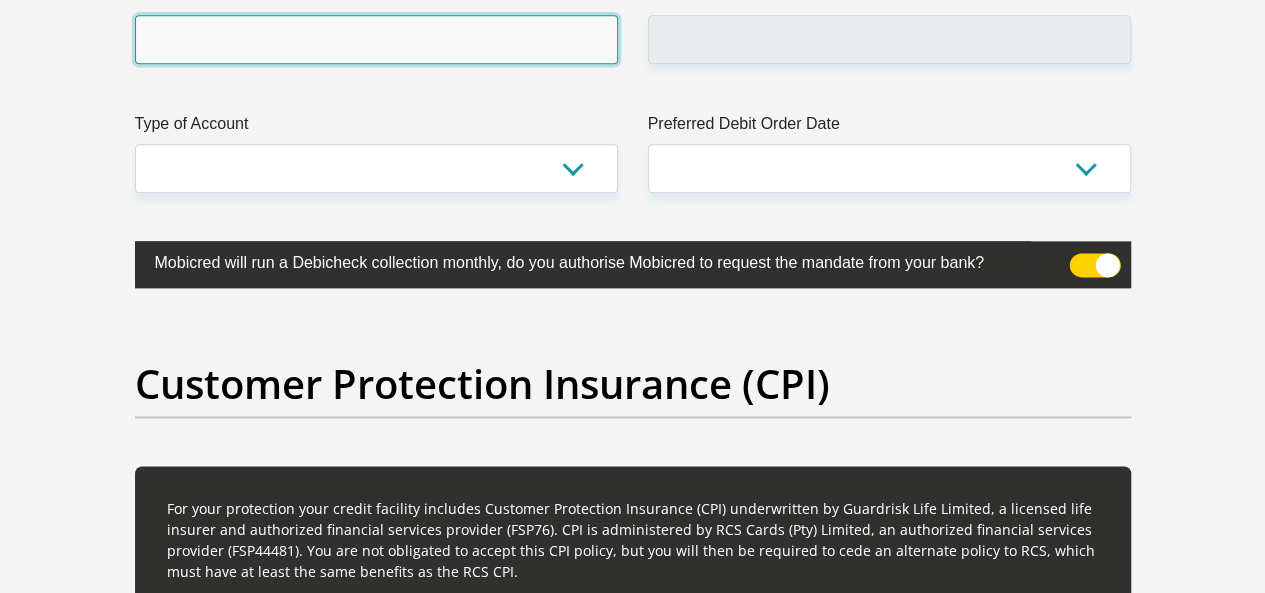 scroll, scrollTop: 5010, scrollLeft: 0, axis: vertical 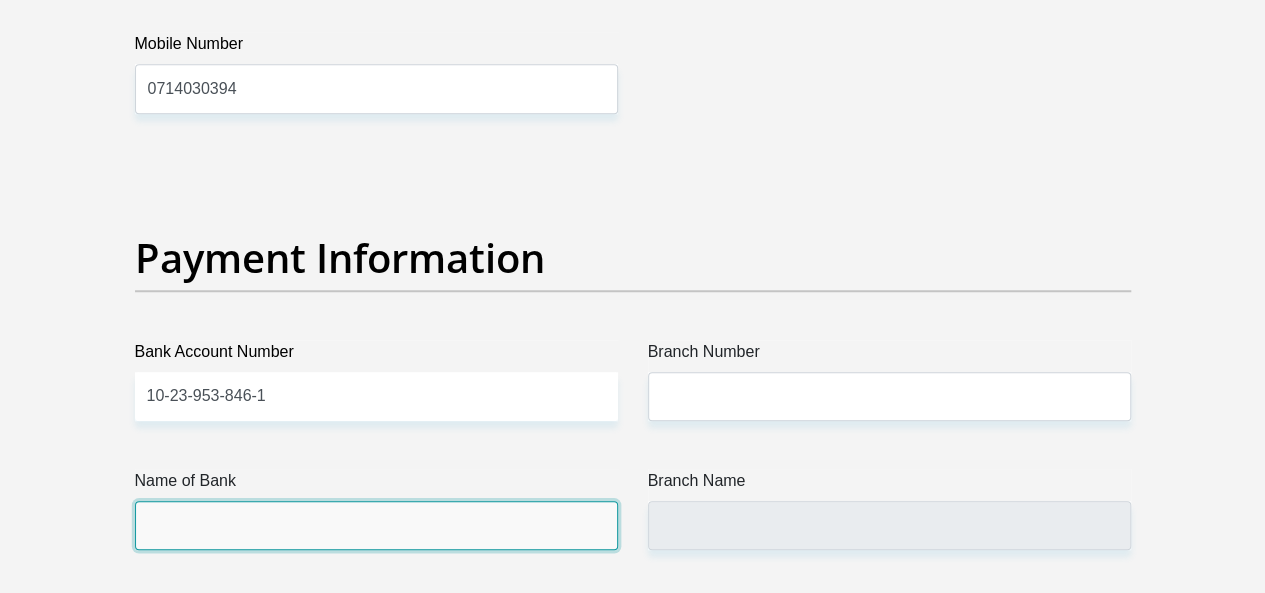 click on "Name of Bank" at bounding box center (376, 525) 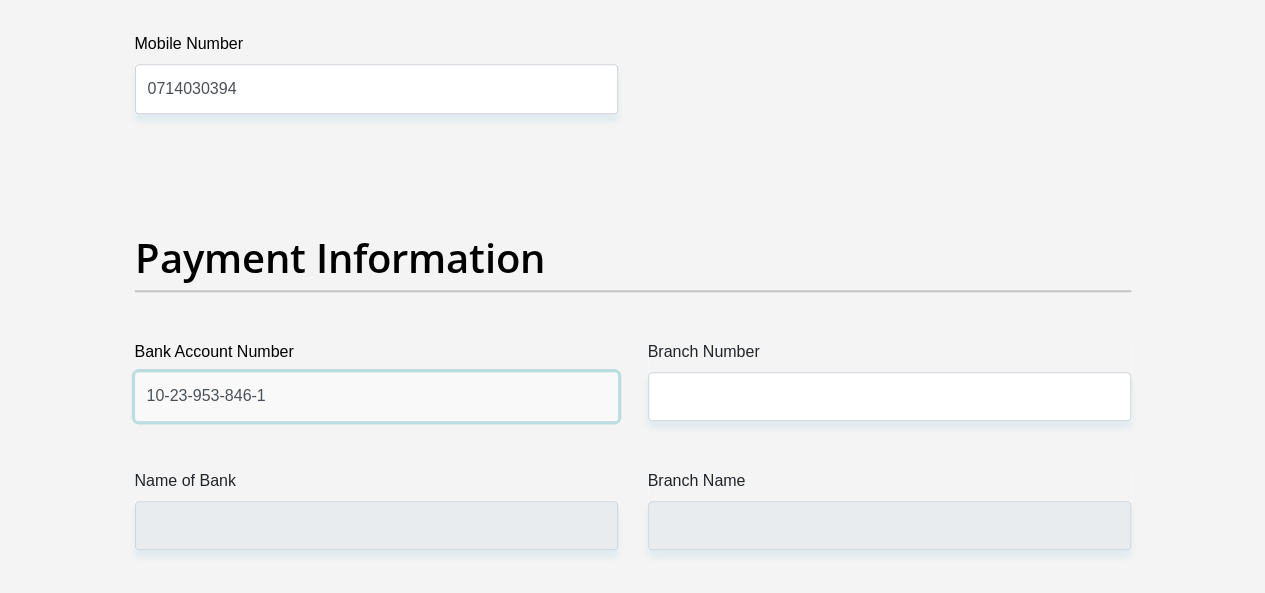 click on "10-23-953-846-1" at bounding box center (376, 396) 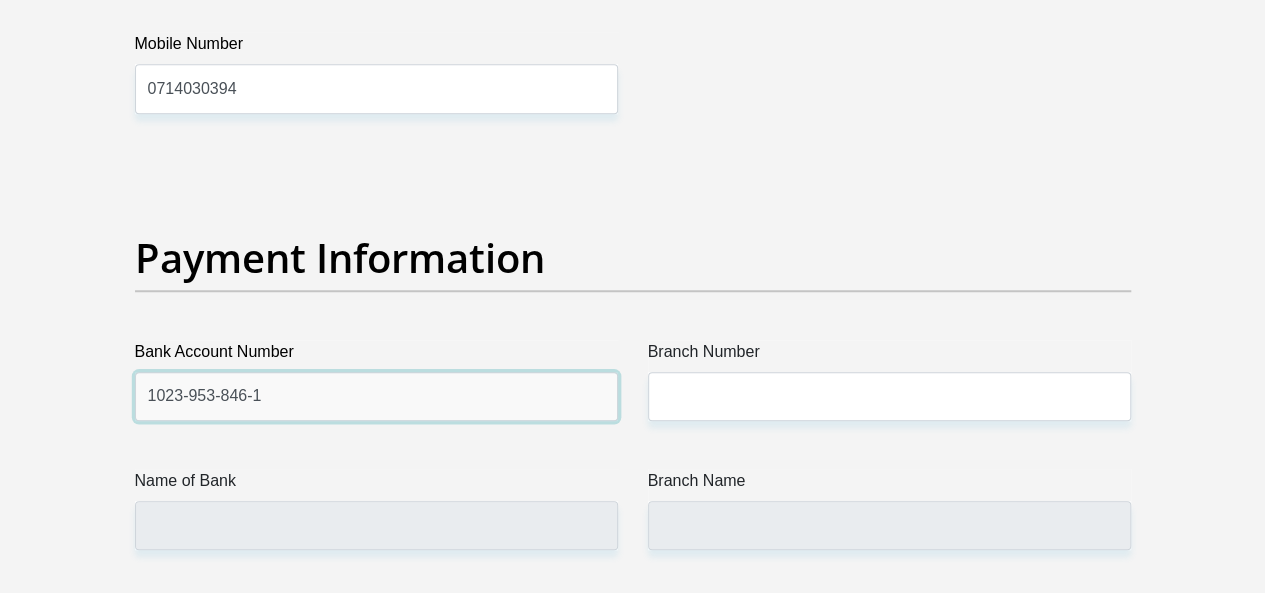 click on "1023-953-846-1" at bounding box center [376, 396] 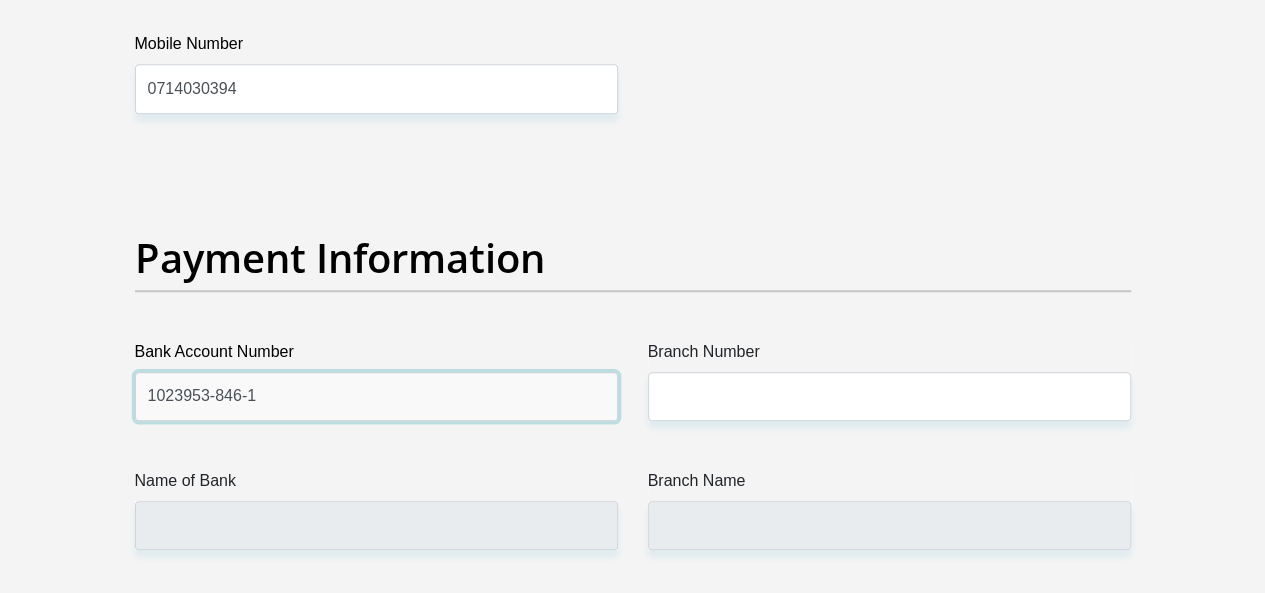 click on "1023953-846-1" at bounding box center (376, 396) 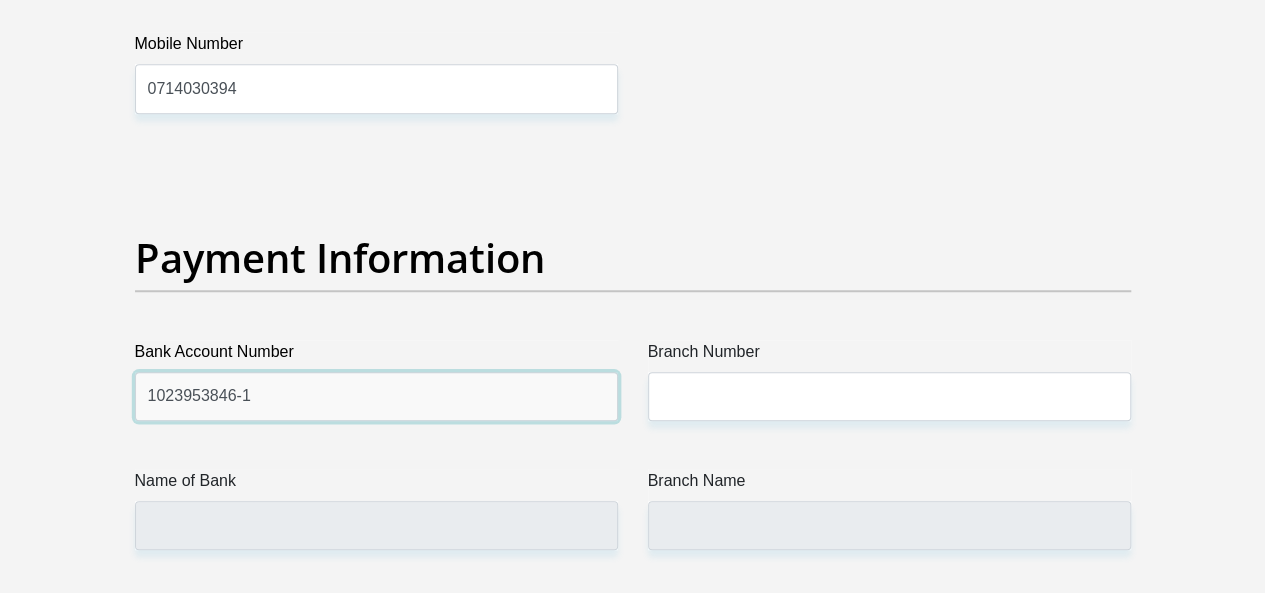 click on "1023953846-1" at bounding box center [376, 396] 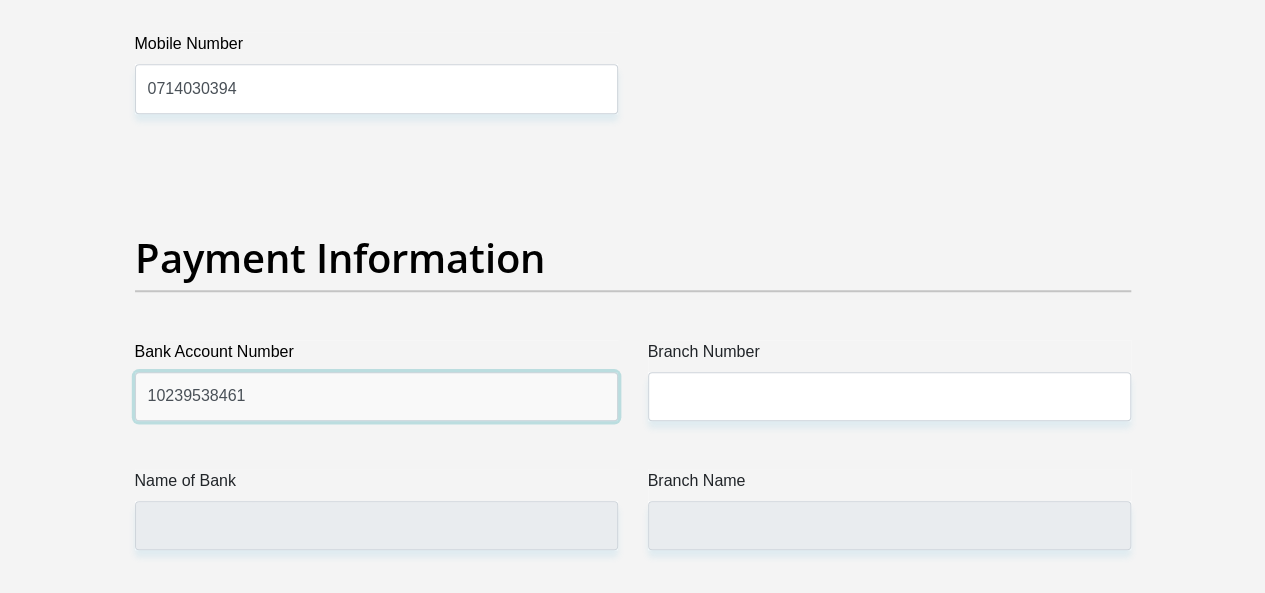 type on "10239538461" 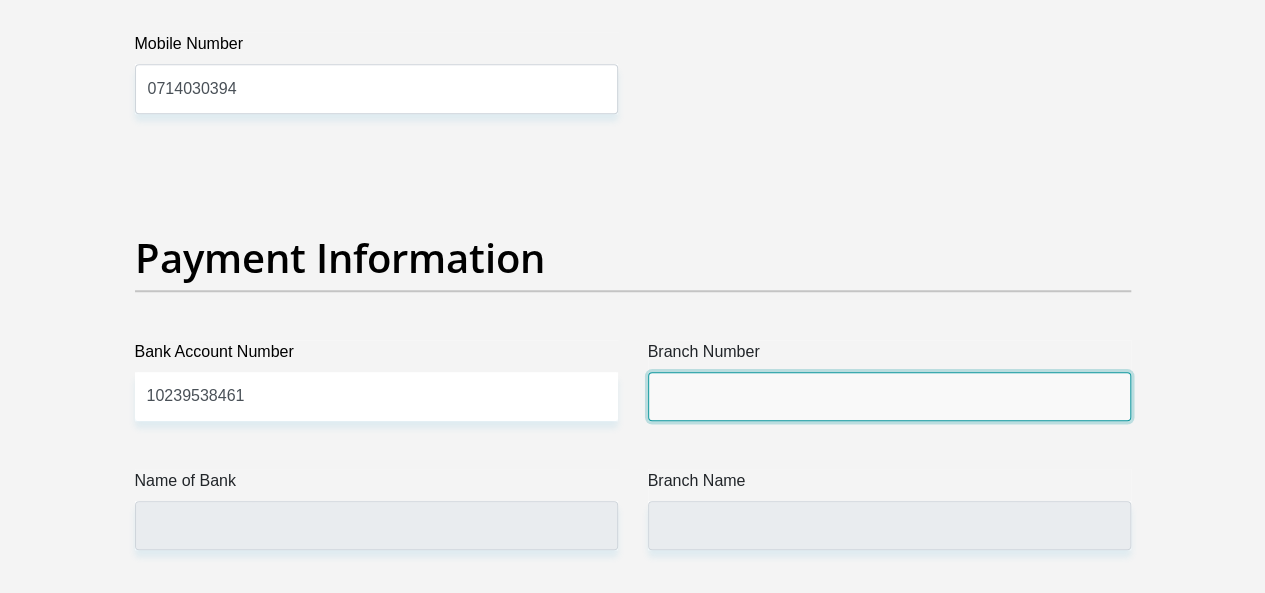 click on "Branch Number" at bounding box center [889, 396] 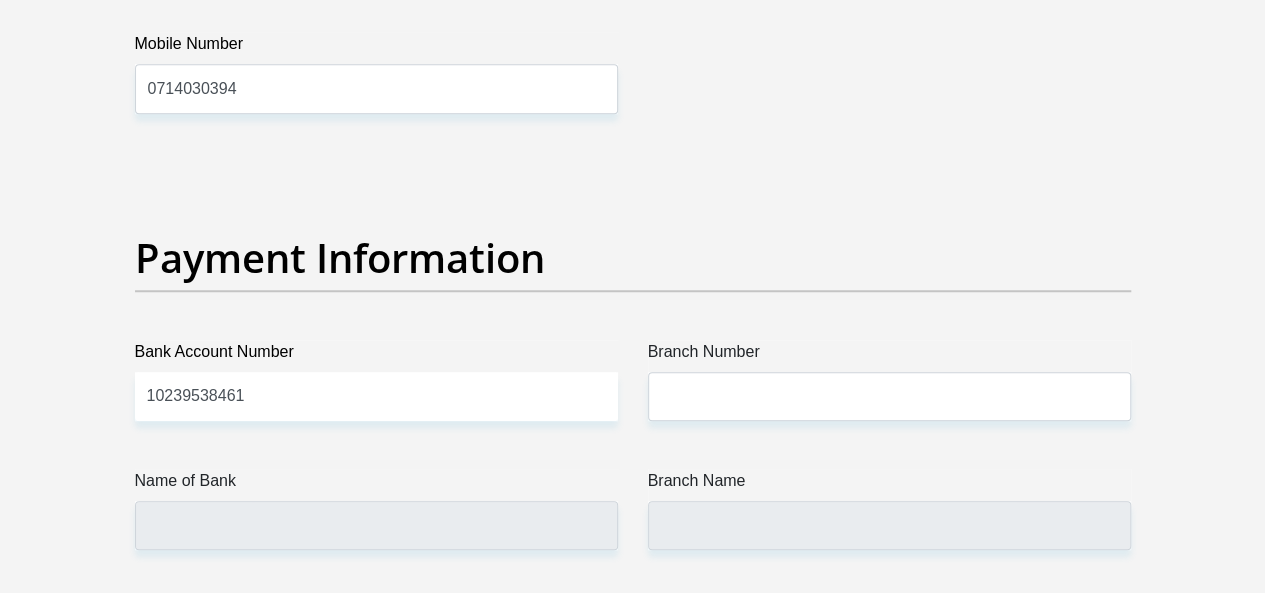 click on "Title
Mr
Ms
Mrs
Dr
Other
First Name
Mduduzi
Surname
Dlamini
ID Number
8301126286081
Please input valid ID number
Race
Black
Coloured
Indian
White
Other
Contact Number
0722473311
Please input valid contact number
Nationality
South Africa
Afghanistan
Aland Islands  Albania  Algeria" at bounding box center [633, -850] 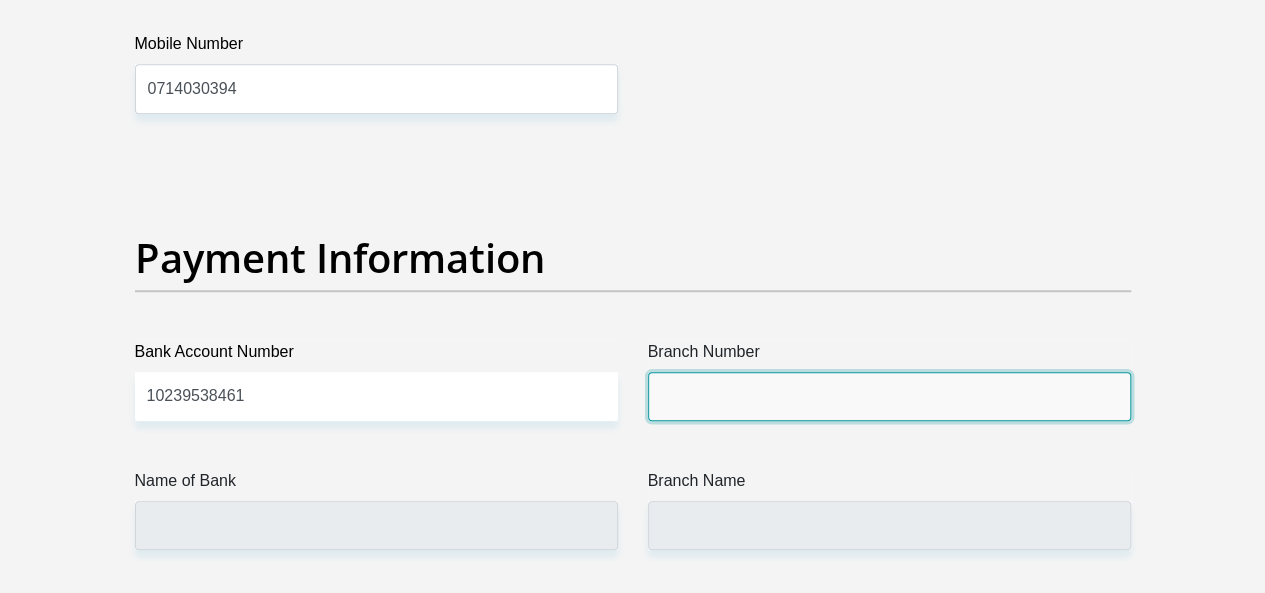 click on "Branch Number" at bounding box center (889, 396) 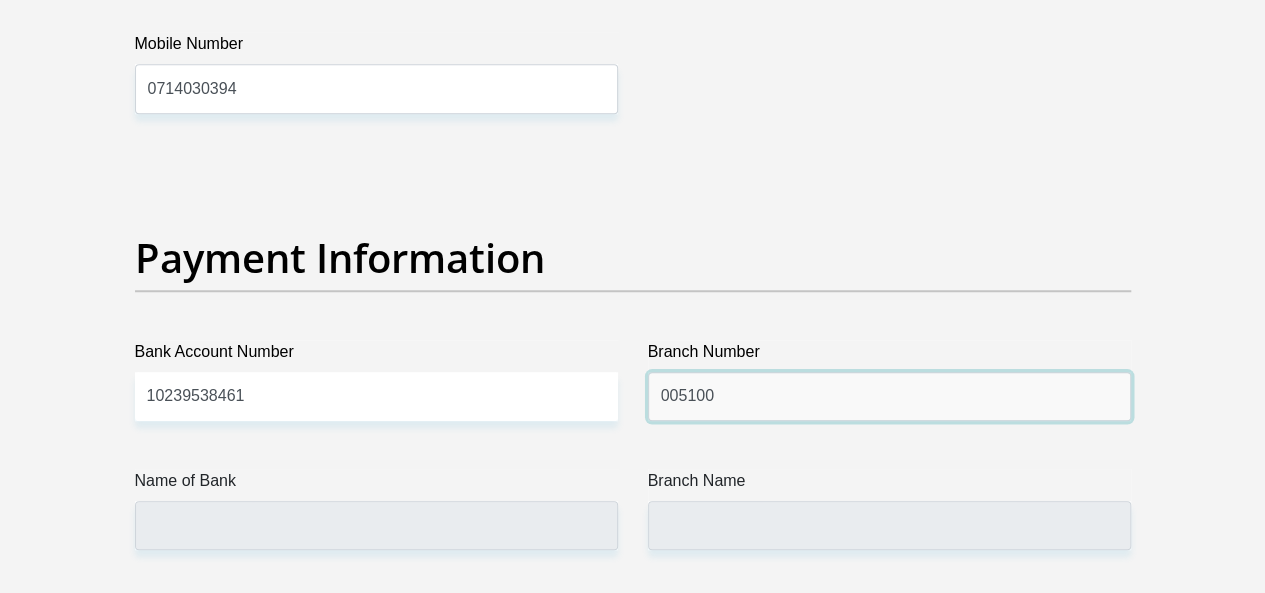 click on "005100" at bounding box center (889, 396) 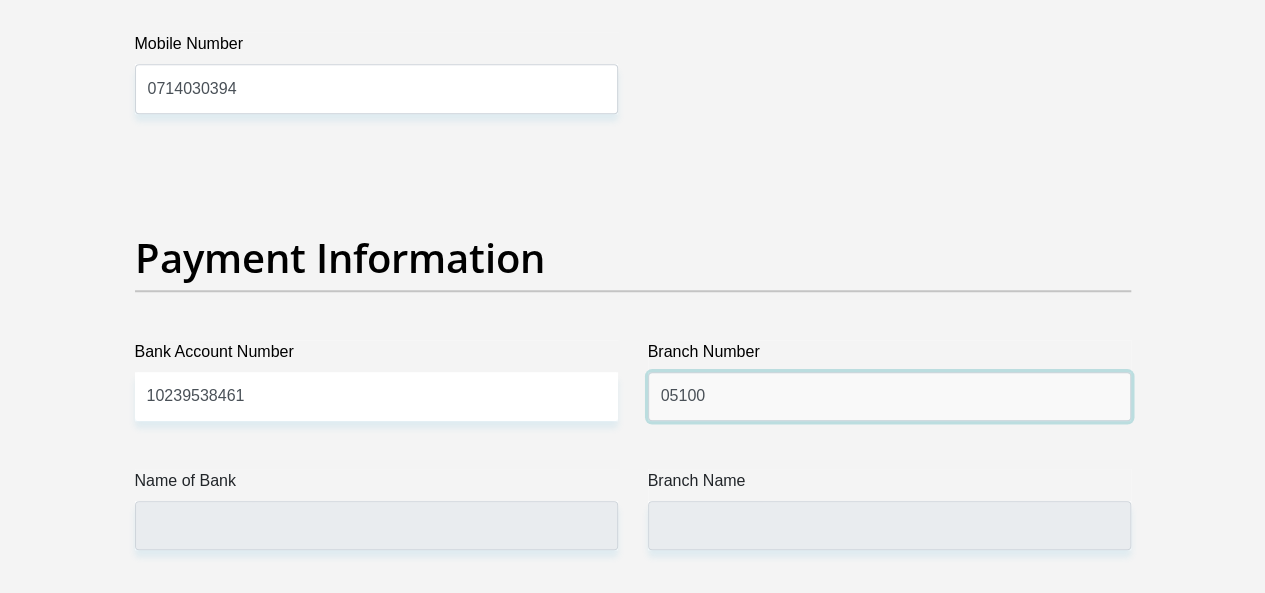 type on "05100" 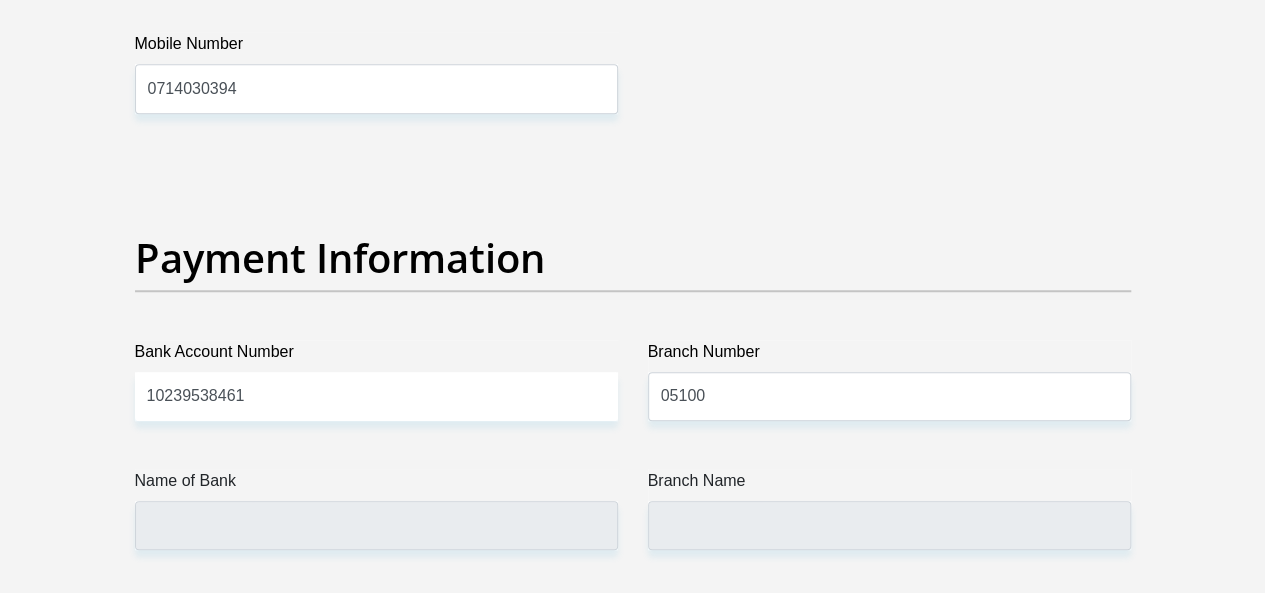 click on "Payment Information" at bounding box center [633, 287] 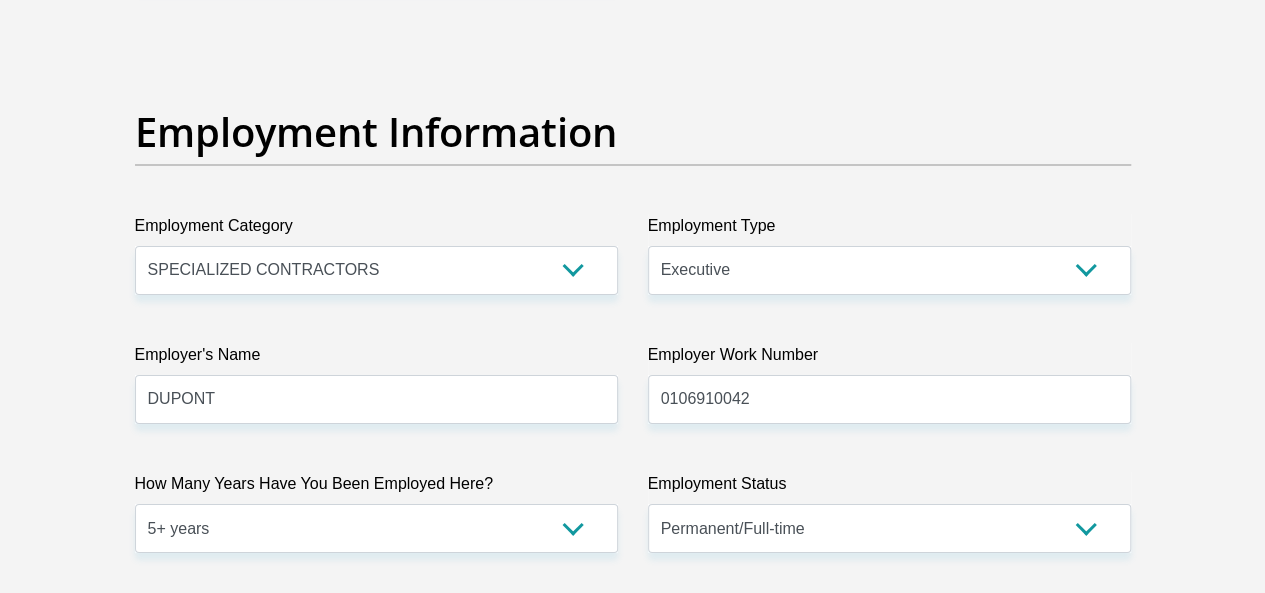 scroll, scrollTop: 3531, scrollLeft: 0, axis: vertical 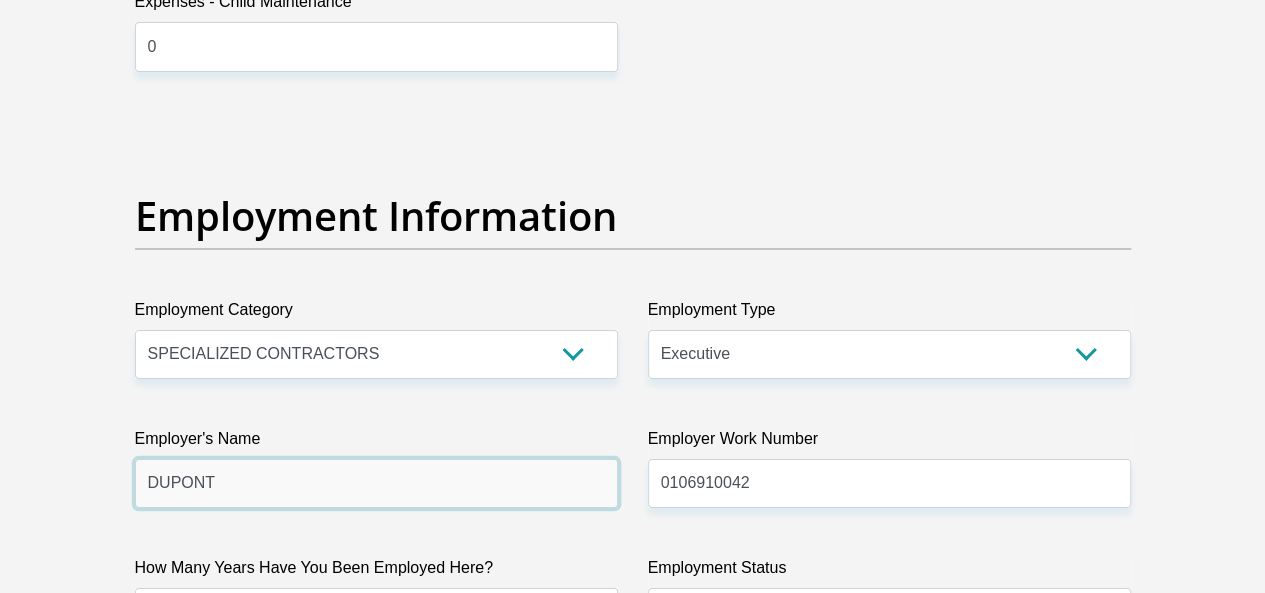 click on "DUPONT" at bounding box center [376, 483] 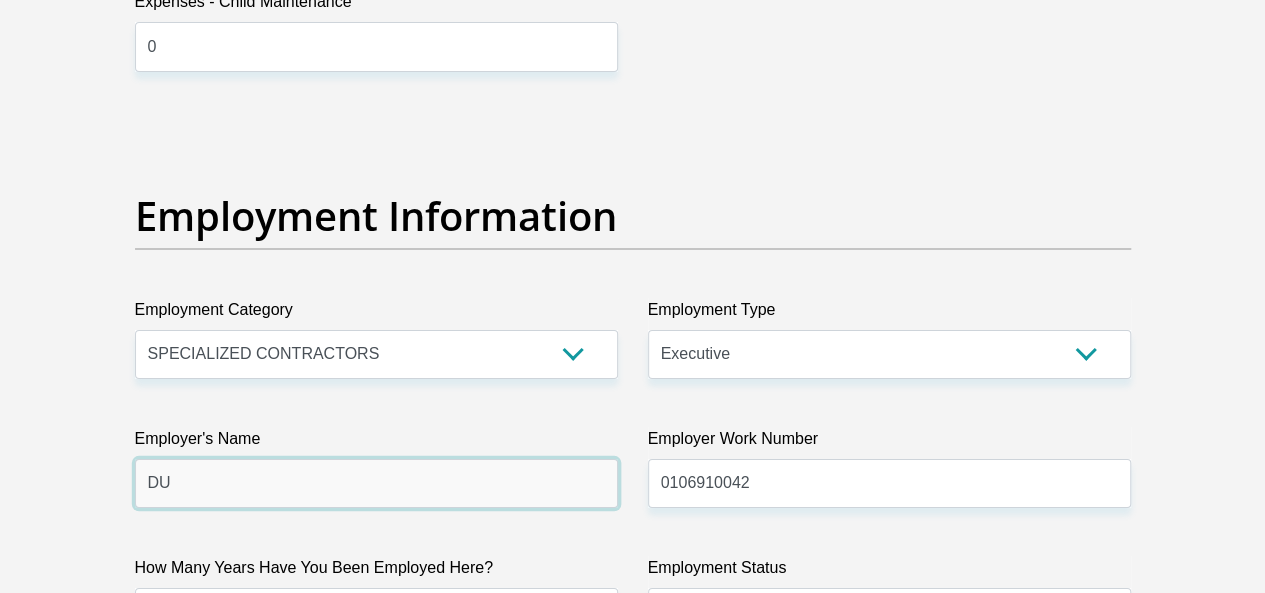 type on "D" 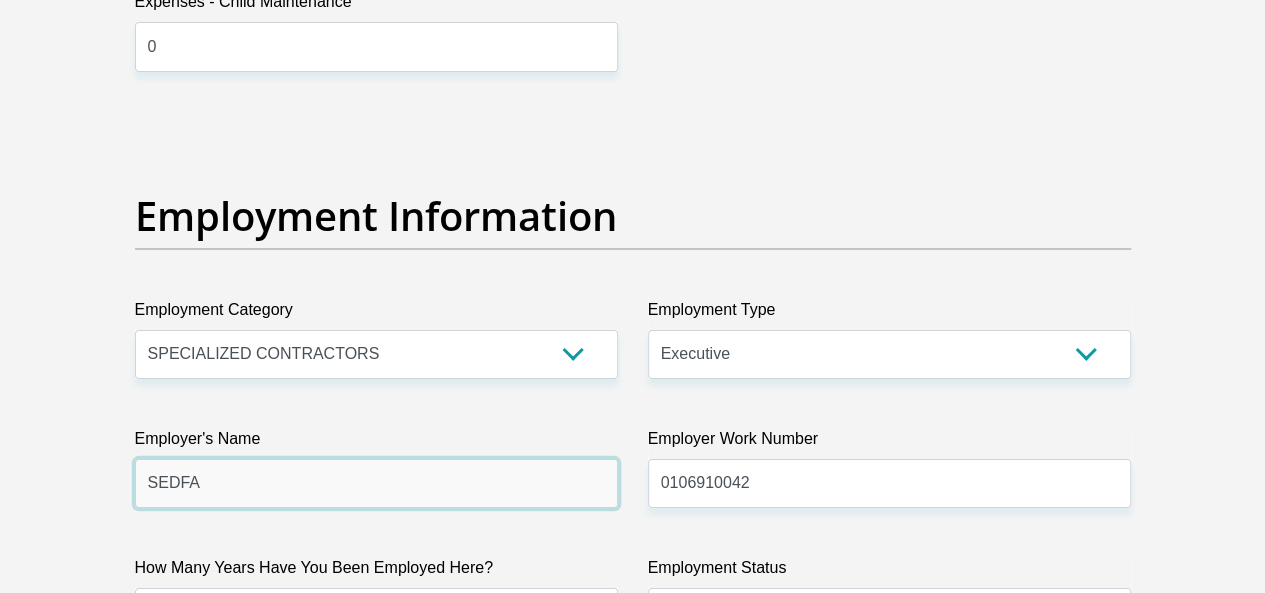 type on "SEDFA" 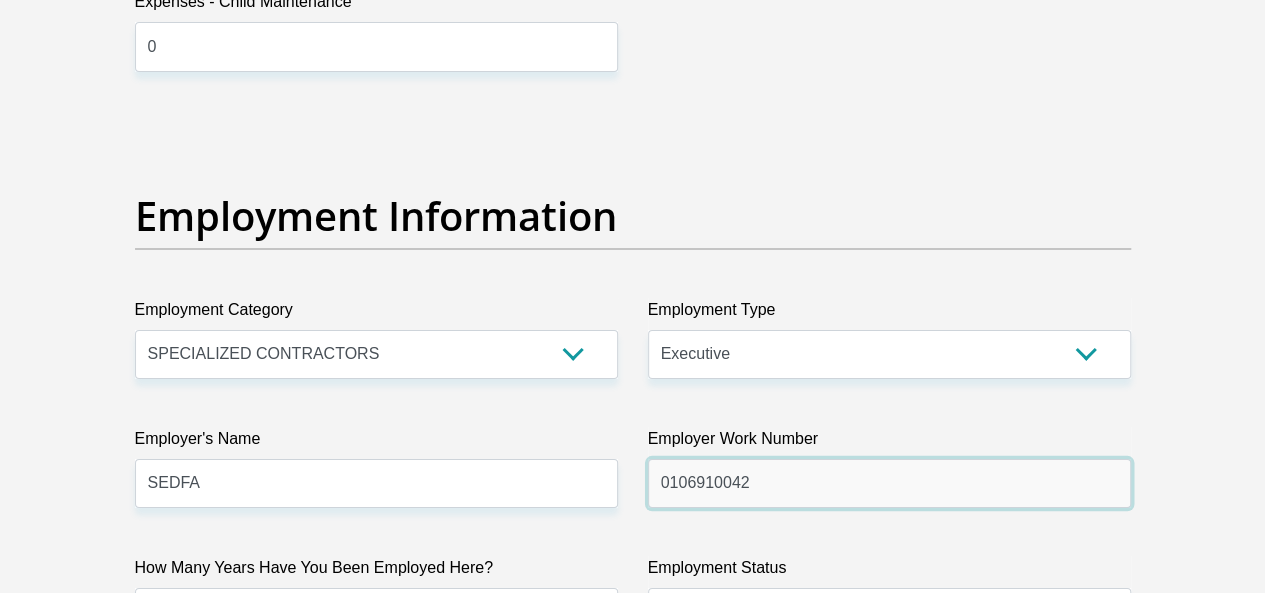 click on "0106910042" at bounding box center [889, 483] 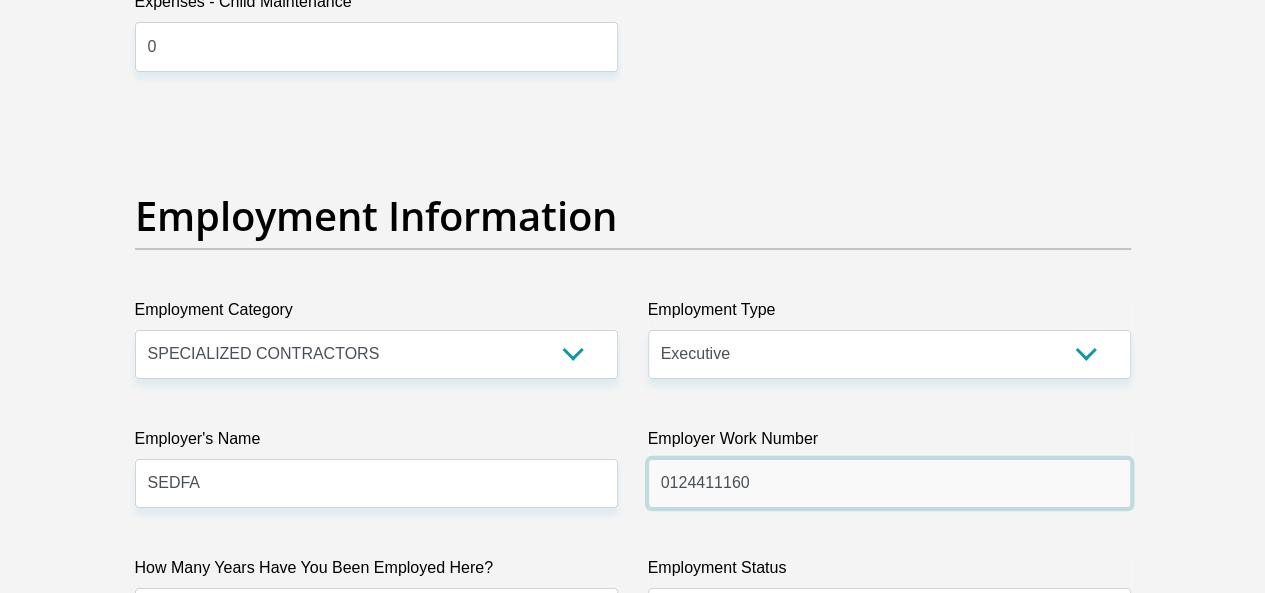 type on "0124411160" 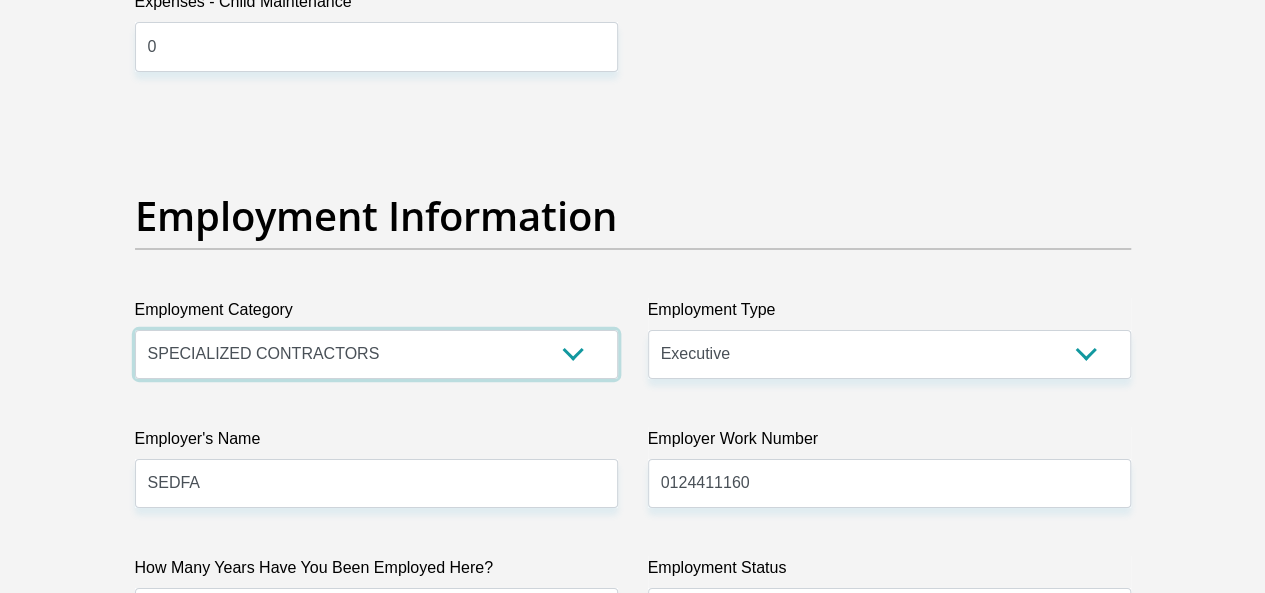 click on "AGRICULTURE
ALCOHOL & TOBACCO
CONSTRUCTION MATERIALS
METALLURGY
EQUIPMENT FOR RENEWABLE ENERGY
SPECIALIZED CONTRACTORS
CAR
GAMING (INCL. INTERNET
OTHER WHOLESALE
UNLICENSED PHARMACEUTICALS
CURRENCY EXCHANGE HOUSES
OTHER FINANCIAL INSTITUTIONS & INSURANCE
REAL ESTATE AGENTS
OIL & GAS
OTHER MATERIALS (E.G. IRON ORE)
PRECIOUS STONES & PRECIOUS METALS
POLITICAL ORGANIZATIONS
RELIGIOUS ORGANIZATIONS(NOT SECTS)
ACTI. HAVING BUSINESS DEAL WITH PUBLIC ADMINISTRATION
LAUNDROMATS" at bounding box center (376, 354) 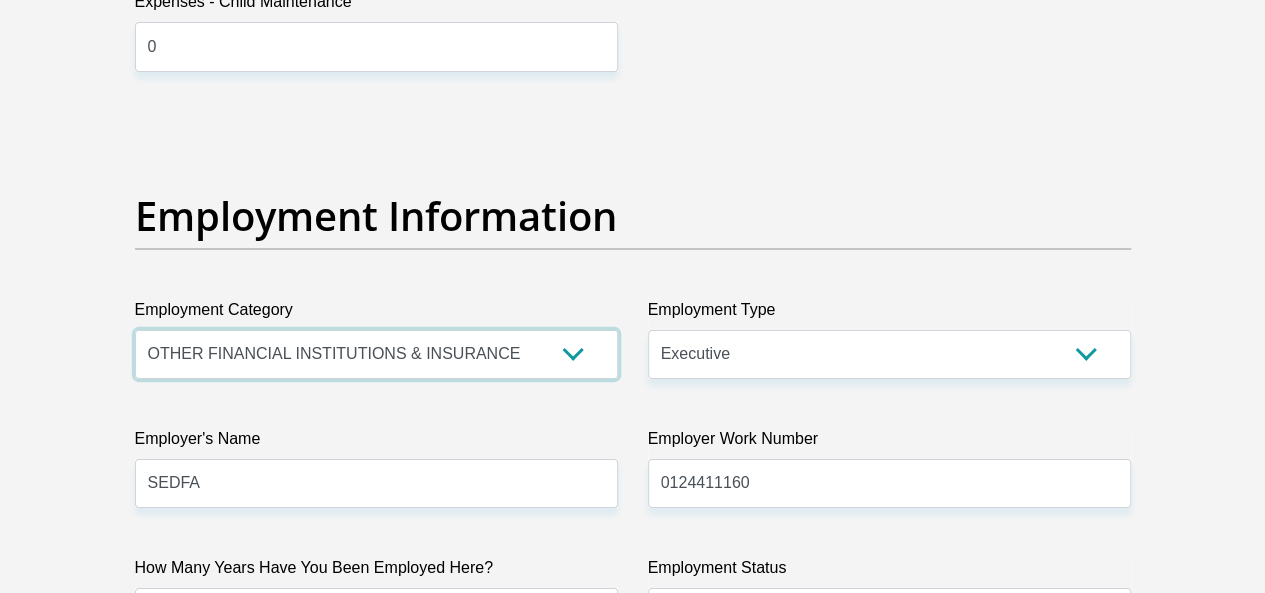 click on "AGRICULTURE
ALCOHOL & TOBACCO
CONSTRUCTION MATERIALS
METALLURGY
EQUIPMENT FOR RENEWABLE ENERGY
SPECIALIZED CONTRACTORS
CAR
GAMING (INCL. INTERNET
OTHER WHOLESALE
UNLICENSED PHARMACEUTICALS
CURRENCY EXCHANGE HOUSES
OTHER FINANCIAL INSTITUTIONS & INSURANCE
REAL ESTATE AGENTS
OIL & GAS
OTHER MATERIALS (E.G. IRON ORE)
PRECIOUS STONES & PRECIOUS METALS
POLITICAL ORGANIZATIONS
RELIGIOUS ORGANIZATIONS(NOT SECTS)
ACTI. HAVING BUSINESS DEAL WITH PUBLIC ADMINISTRATION
LAUNDROMATS" at bounding box center [376, 354] 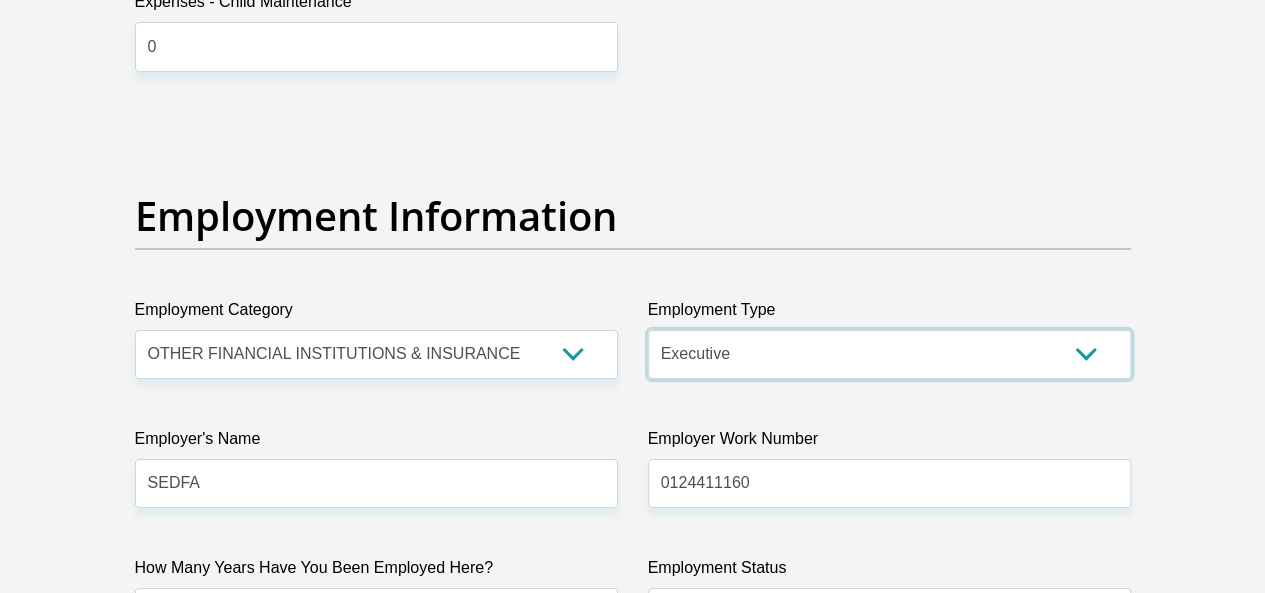 click on "College/Lecturer
Craft Seller
Creative
Driver
Executive
Farmer
Forces - Non Commissioned
Forces - Officer
Hawker
Housewife
Labourer
Licenced Professional
Manager
Miner
Non Licenced Professional
Office Staff/Clerk
Outside Worker
Pensioner
Permanent Teacher
Production/Manufacturing
Sales
Self-Employed
Semi-Professional Worker
Service Industry  Social Worker  Student" at bounding box center [889, 354] 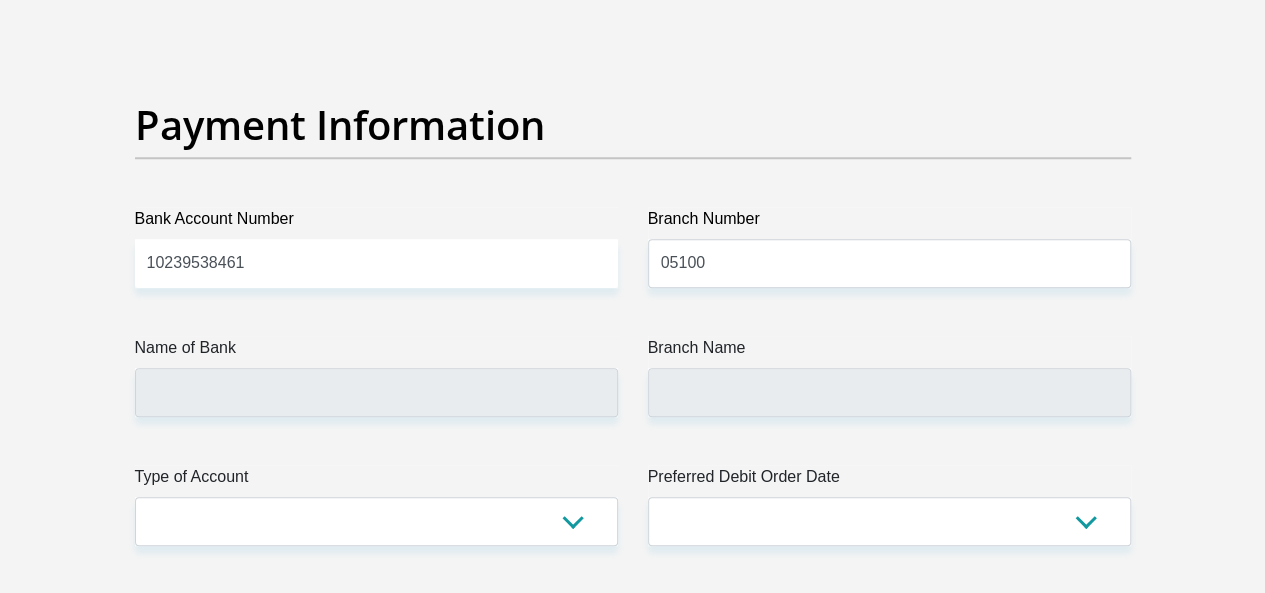 scroll, scrollTop: 4691, scrollLeft: 0, axis: vertical 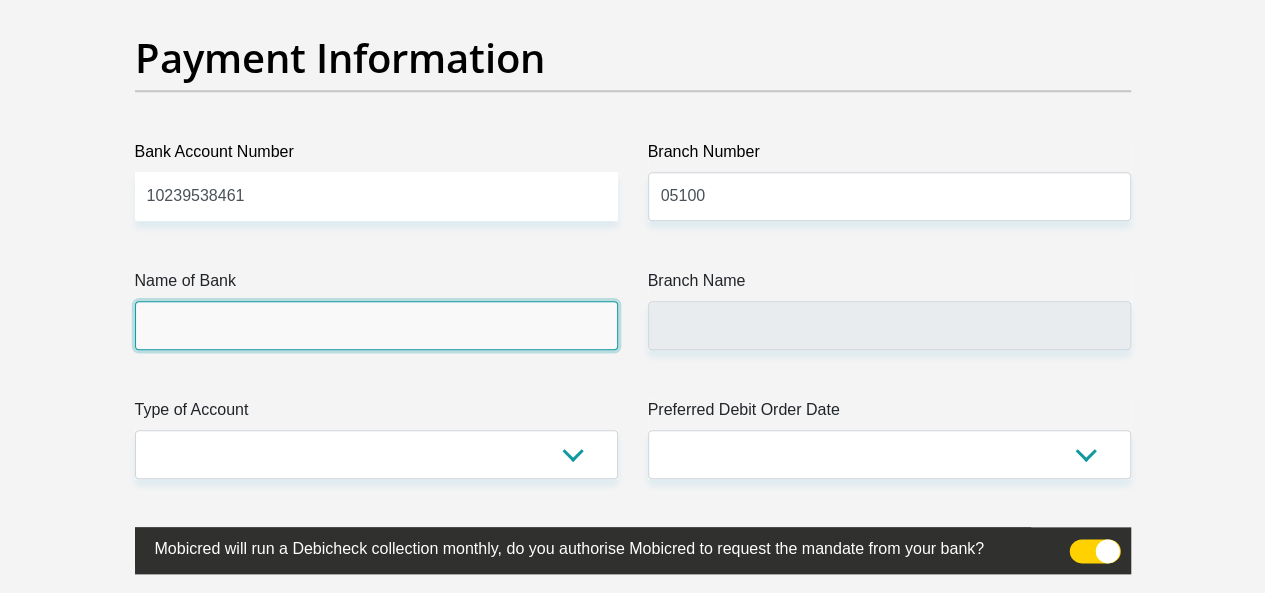 click on "Name of Bank" at bounding box center (376, 325) 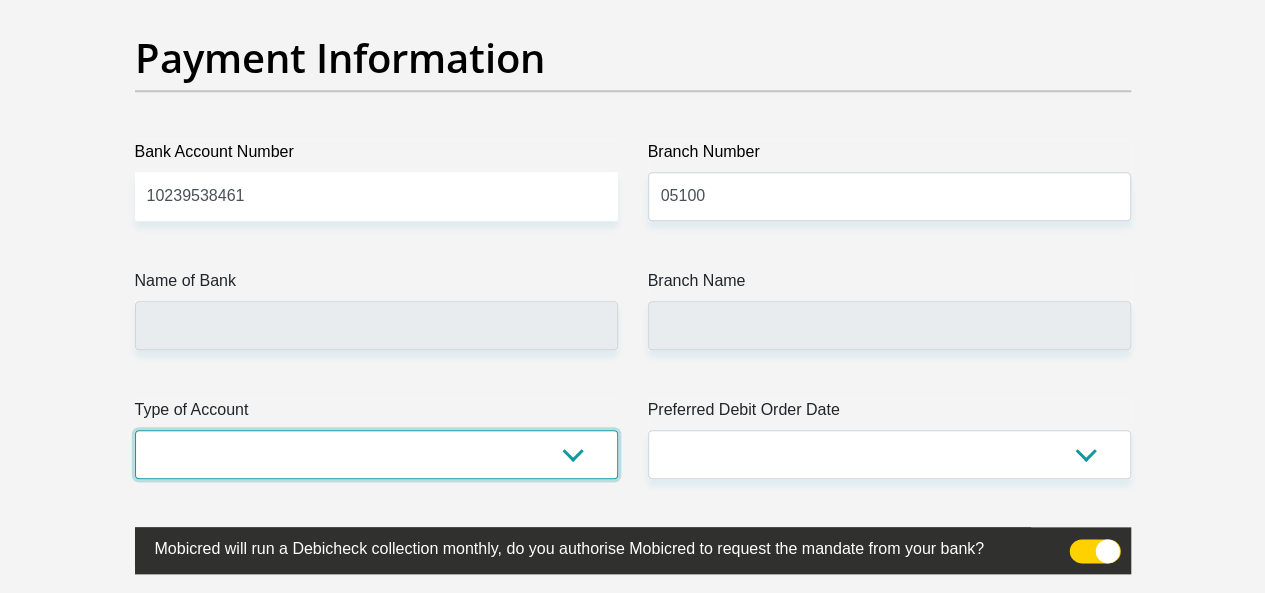 click on "Cheque
Savings" at bounding box center [376, 454] 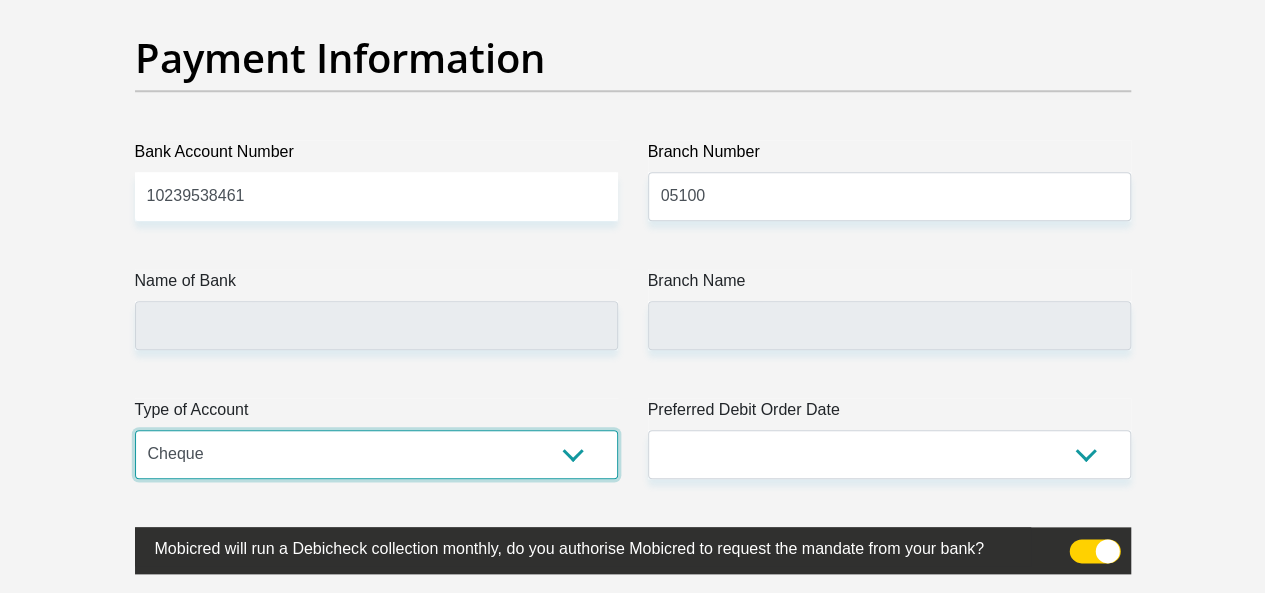 click on "Cheque
Savings" at bounding box center [376, 454] 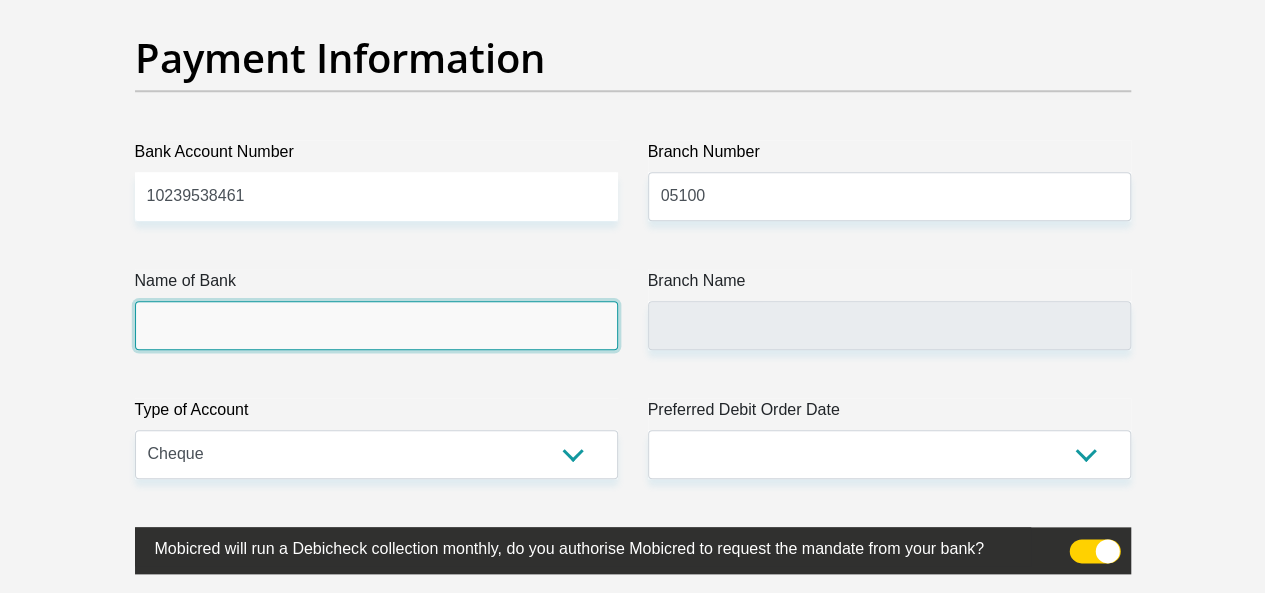 click on "Name of Bank" at bounding box center (376, 325) 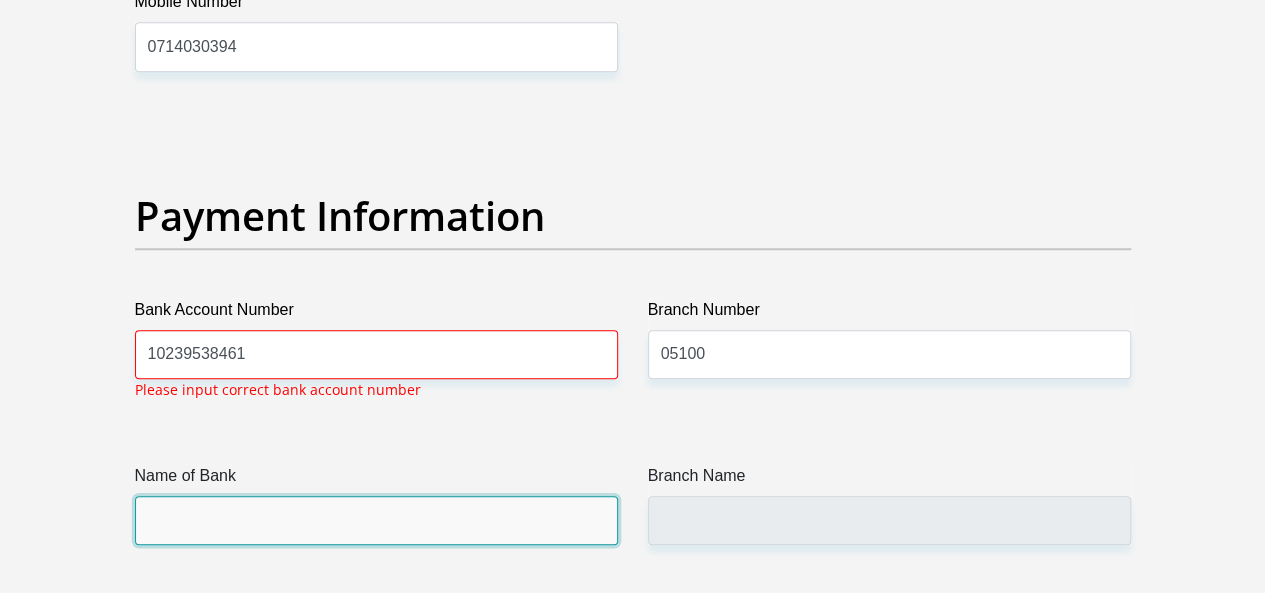 scroll, scrollTop: 4532, scrollLeft: 0, axis: vertical 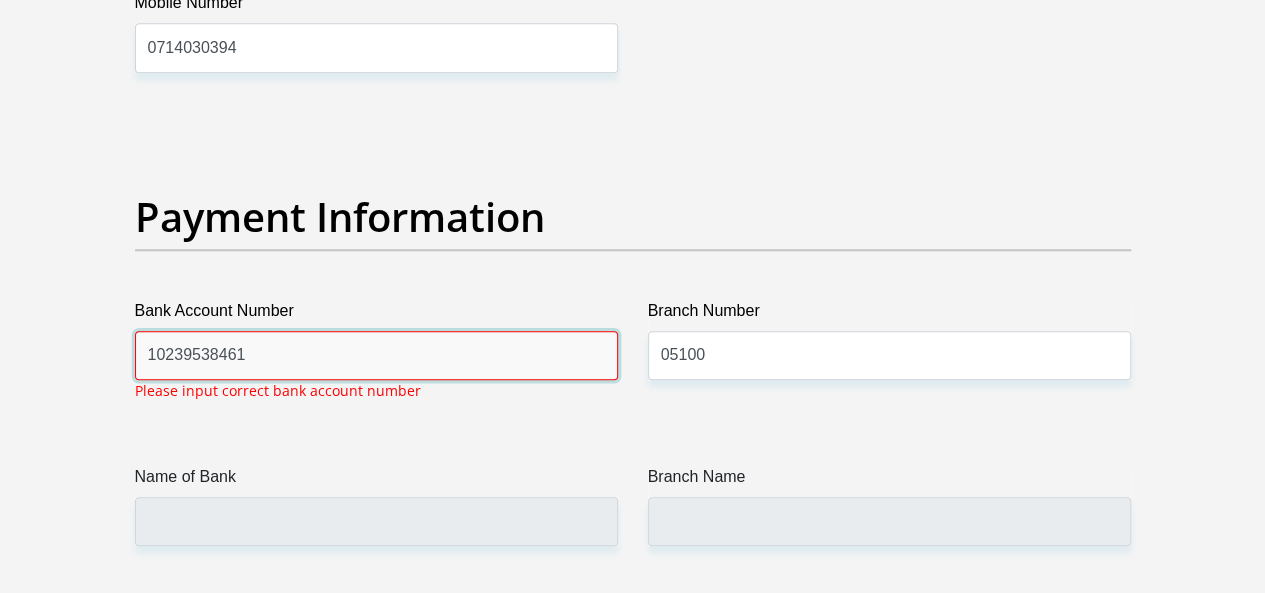 click on "10239538461" at bounding box center [376, 355] 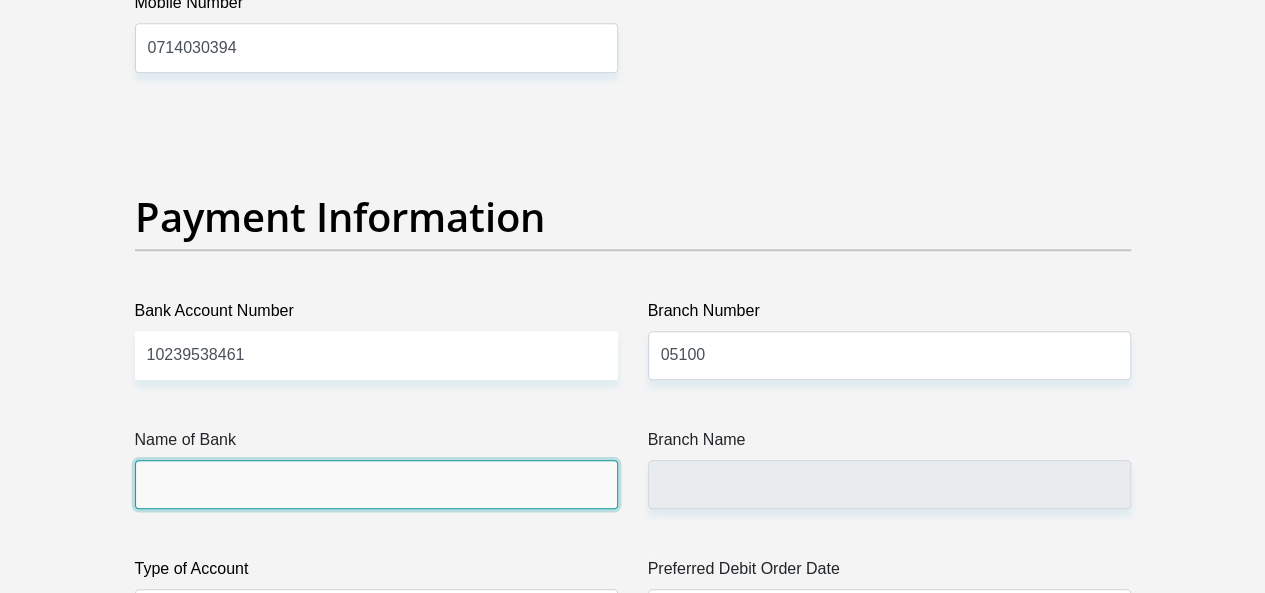 click on "Title
Mr
Ms
Mrs
Dr
Other
First Name
Mduduzi
Surname
Dlamini
ID Number
8301126286081
Please input valid ID number
Race
Black
Coloured
Indian
White
Other
Contact Number
0722473311
Please input valid contact number
Nationality
South Africa
Afghanistan
Aland Islands  Albania  Algeria" at bounding box center (633, -891) 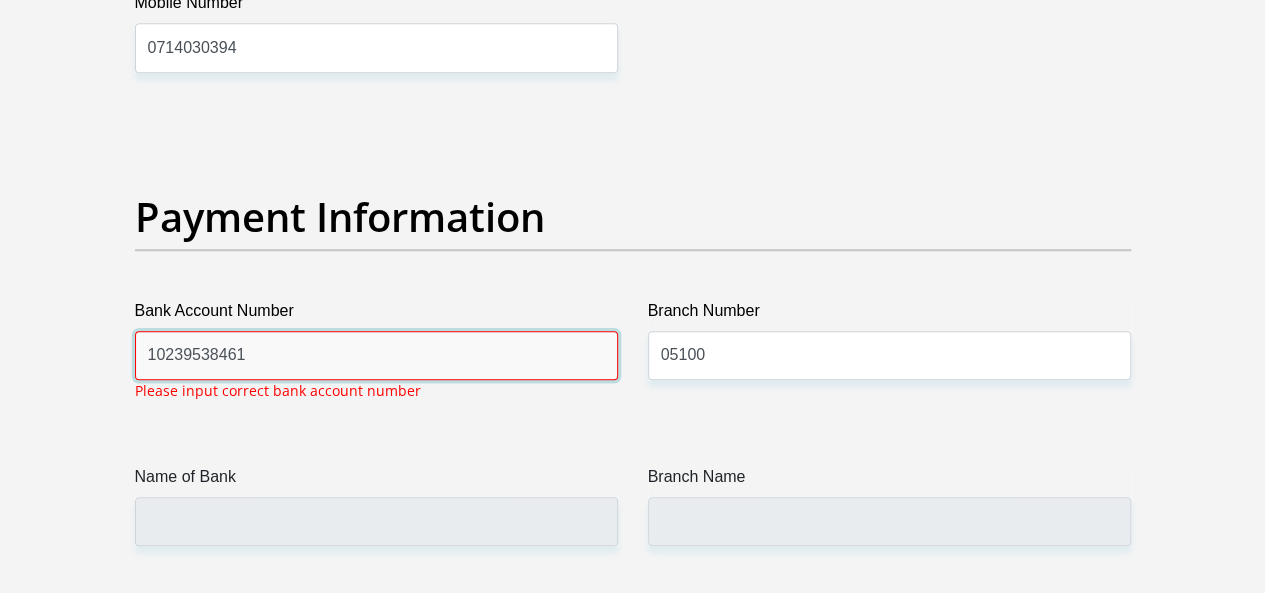 click on "10239538461" at bounding box center [376, 355] 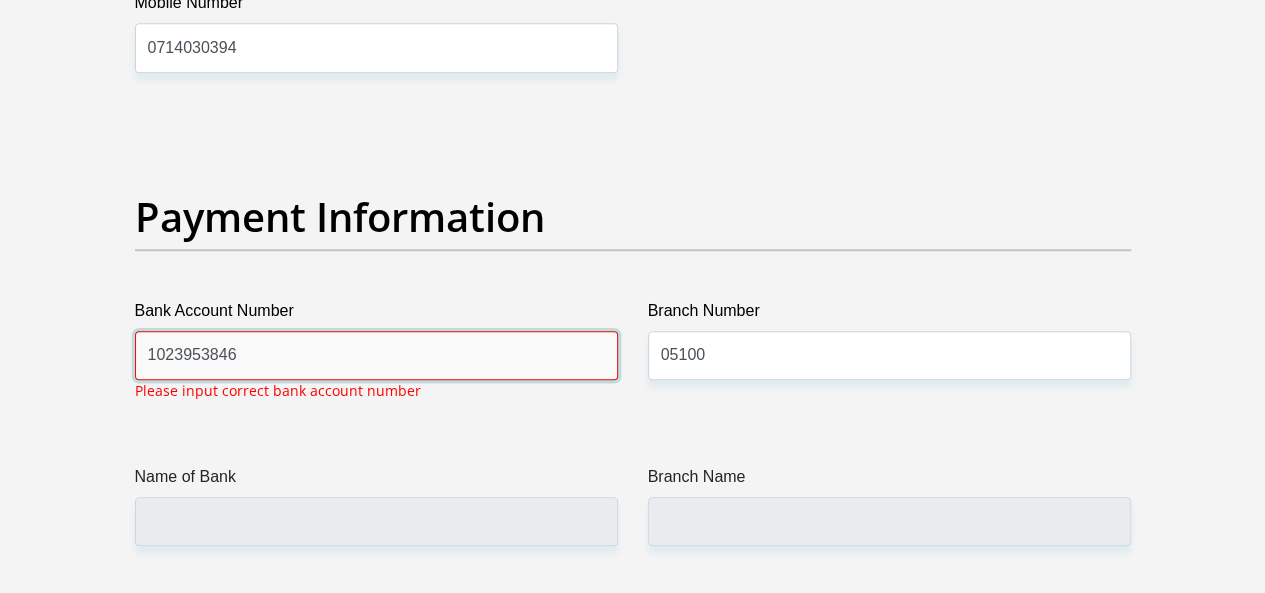 type on "10239538461" 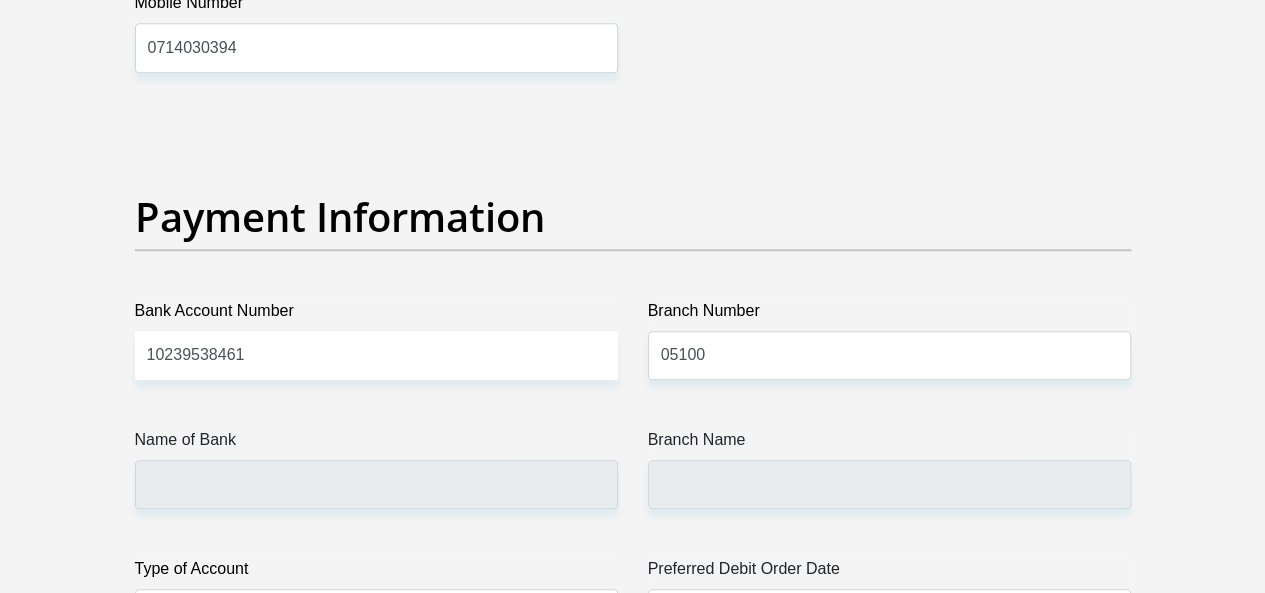 click on "Name of Bank" at bounding box center (376, 468) 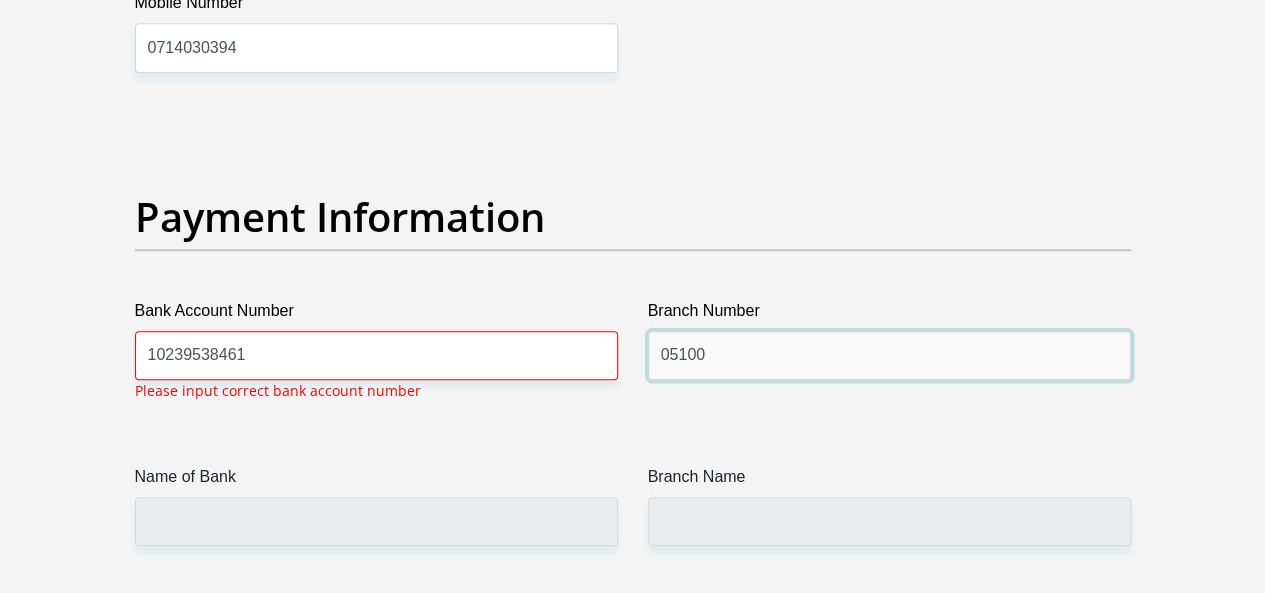 click on "05100" at bounding box center [889, 355] 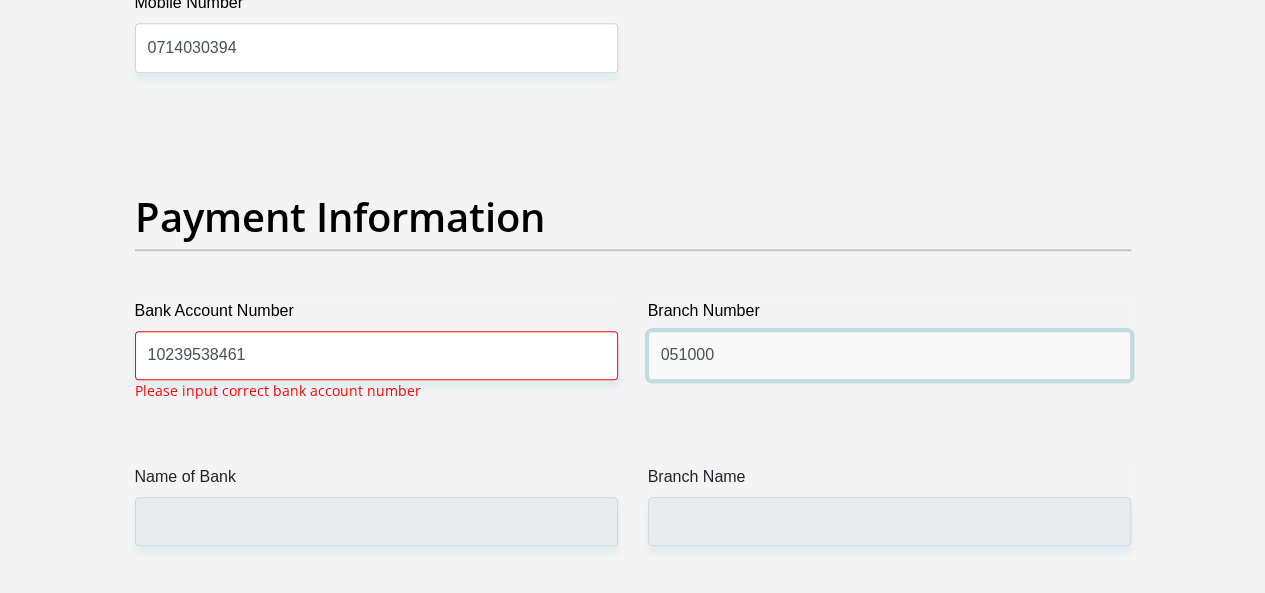 type on "051000" 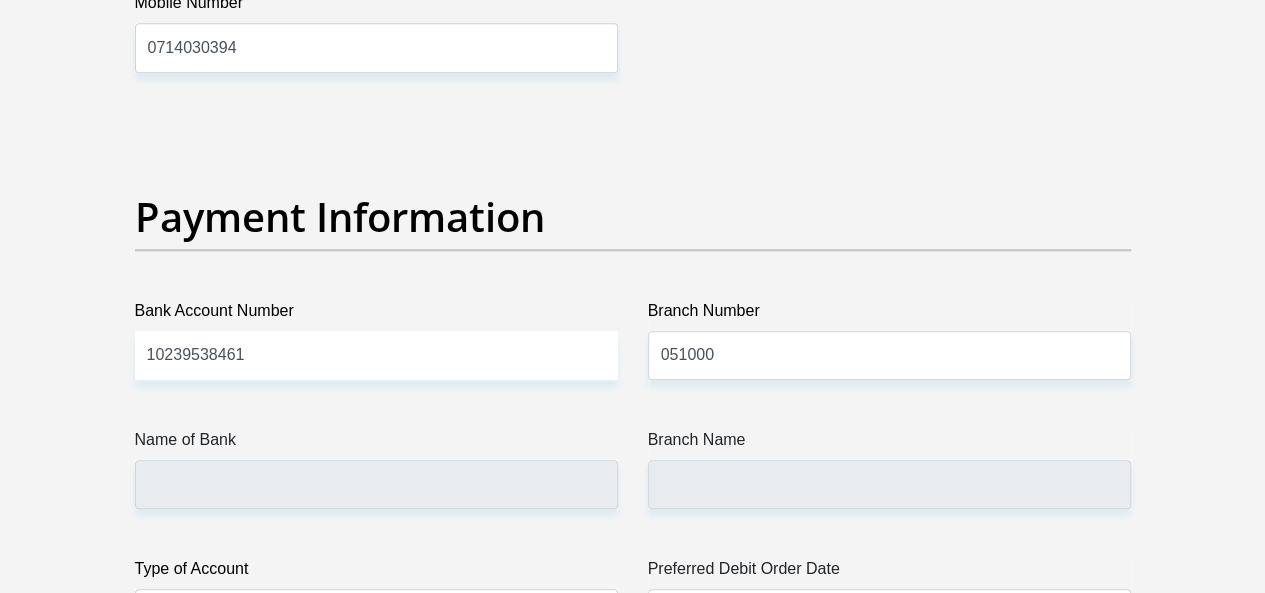 click on "Title
Mr
Ms
Mrs
Dr
Other
First Name
Mduduzi
Surname
Dlamini
ID Number
8301126286081
Please input valid ID number
Race
Black
Coloured
Indian
White
Other
Contact Number
0722473311
Please input valid contact number
Nationality
South Africa
Afghanistan
Aland Islands  Albania  Algeria" at bounding box center (633, -891) 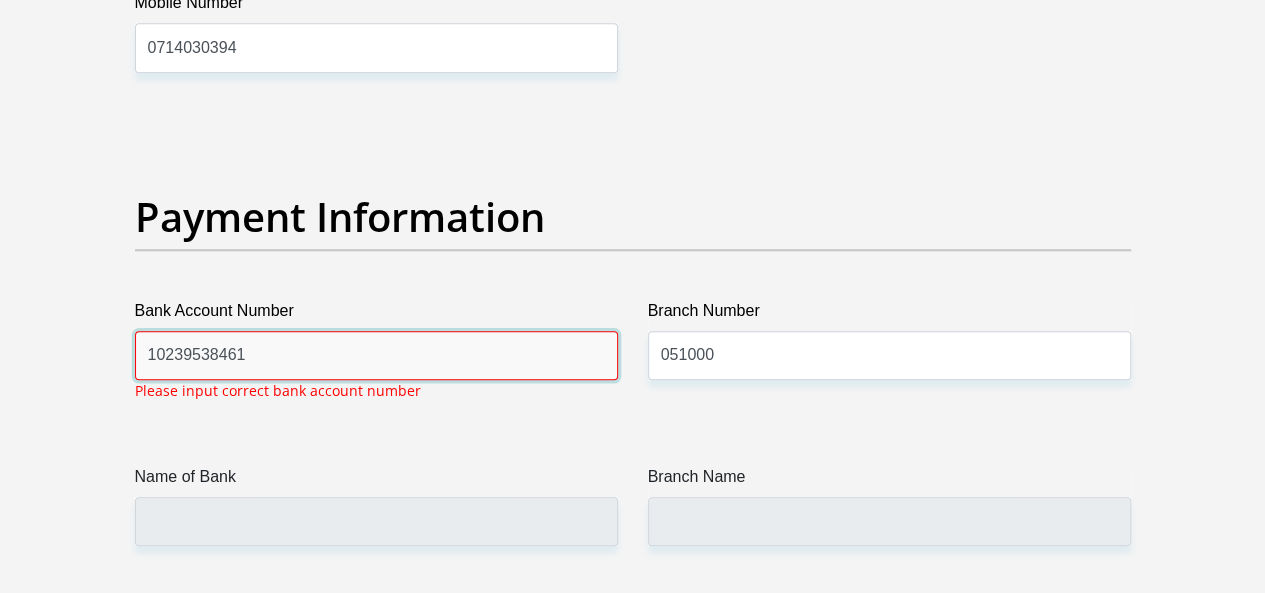 drag, startPoint x: 288, startPoint y: 273, endPoint x: 87, endPoint y: 293, distance: 201.99257 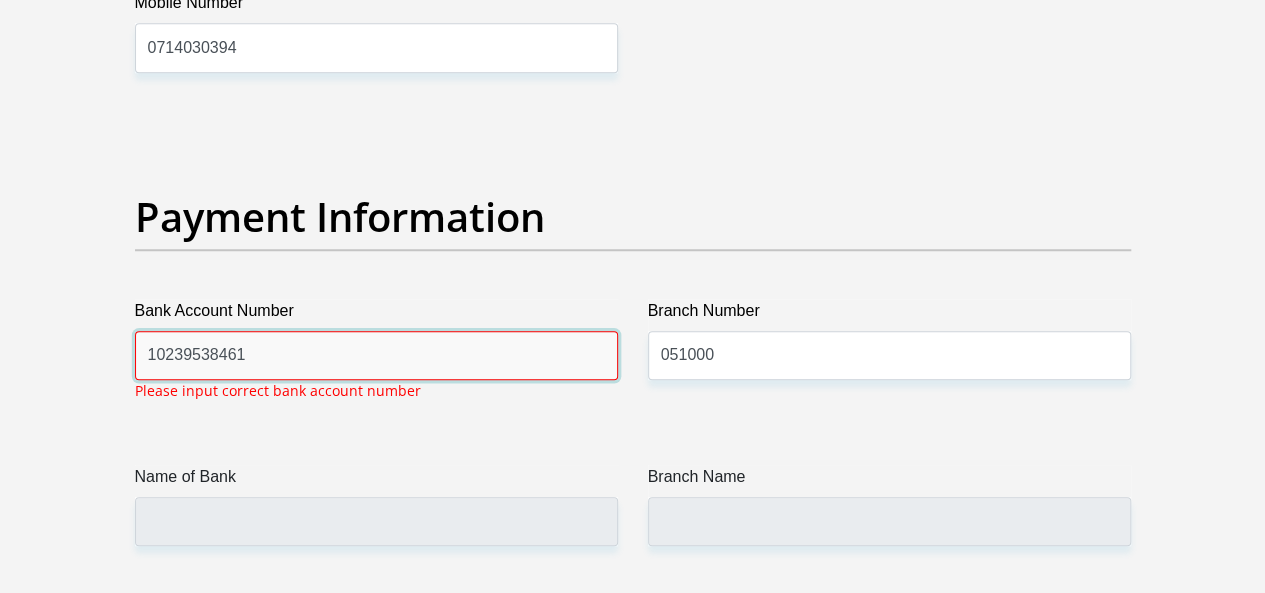 click on "Personal Details
Title
Mr
Ms
Mrs
Dr
Other
First Name
Mduduzi
Surname
Dlamini
ID Number
8301126286081
Please input valid ID number
Race
Black
Coloured
Indian
White
Other
Contact Number
0722473311
Please input valid contact number
Nationality" at bounding box center [633, -866] 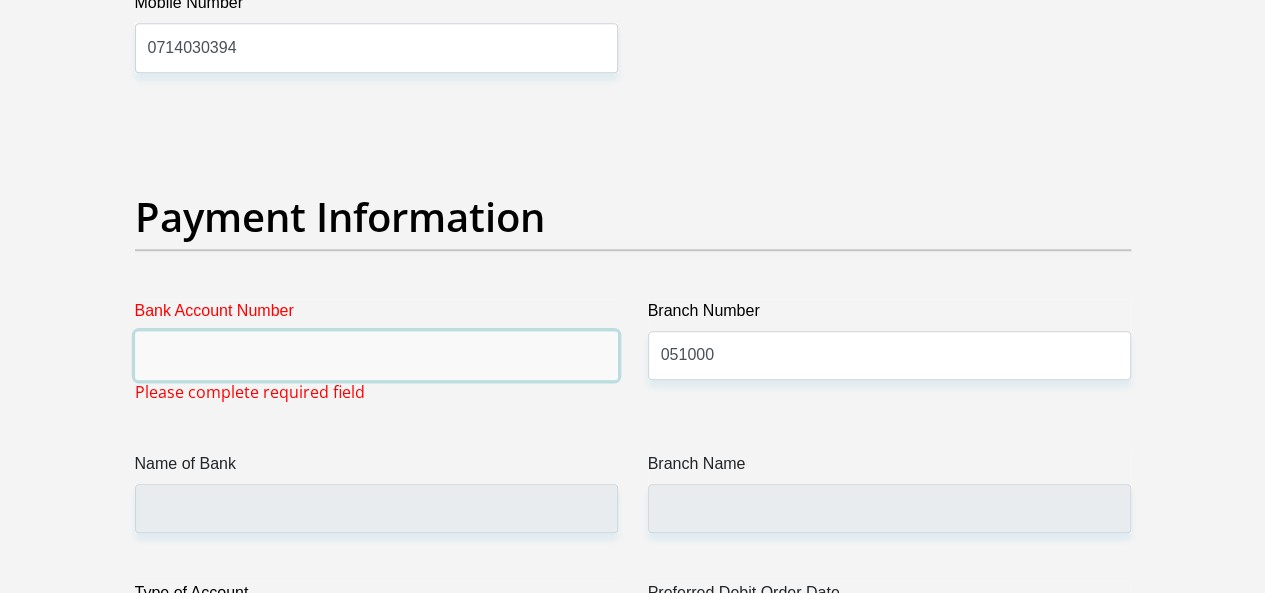 click on "Bank Account Number" at bounding box center (376, 355) 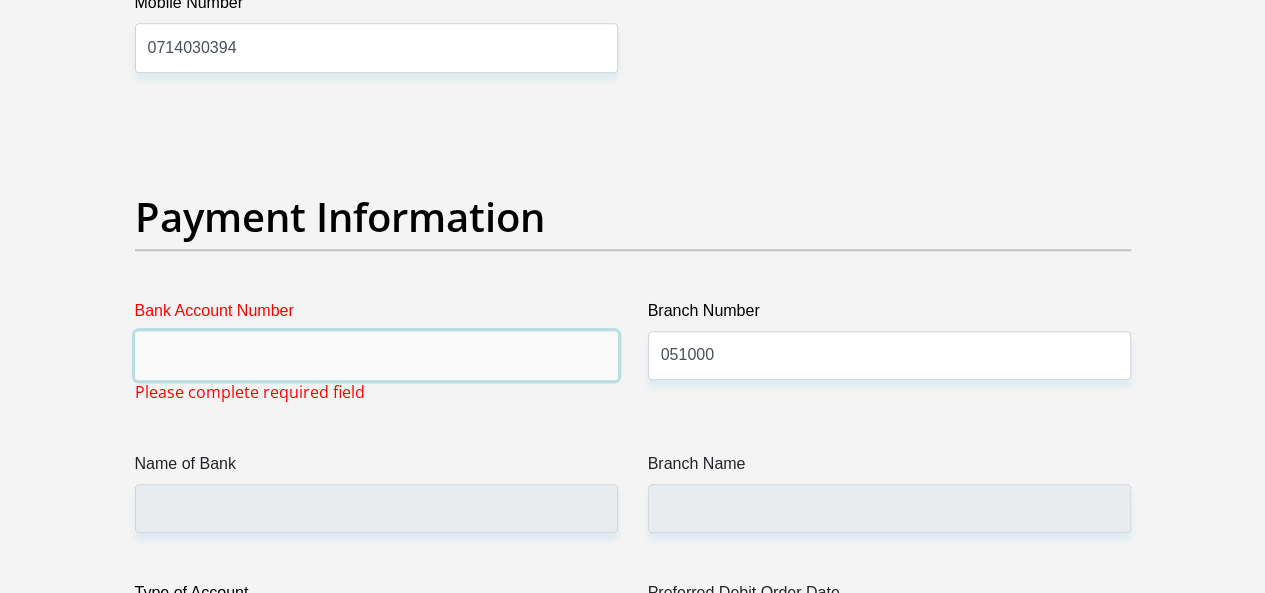 paste on "10-23-953-846-1" 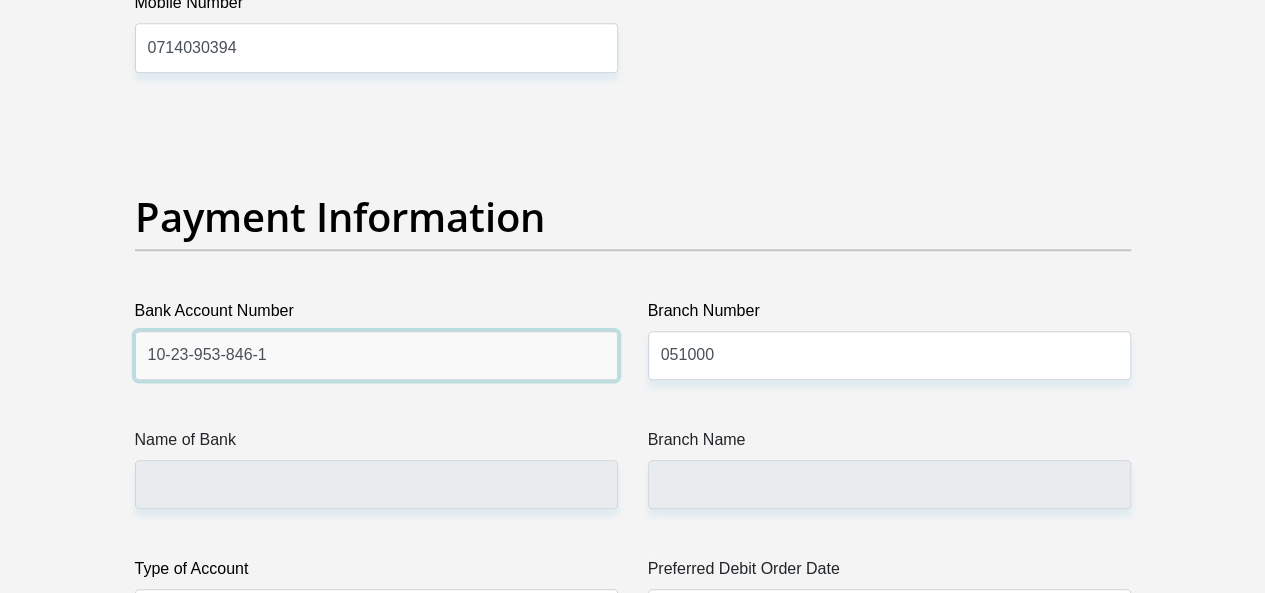 click on "10-23-953-846-1" at bounding box center [376, 355] 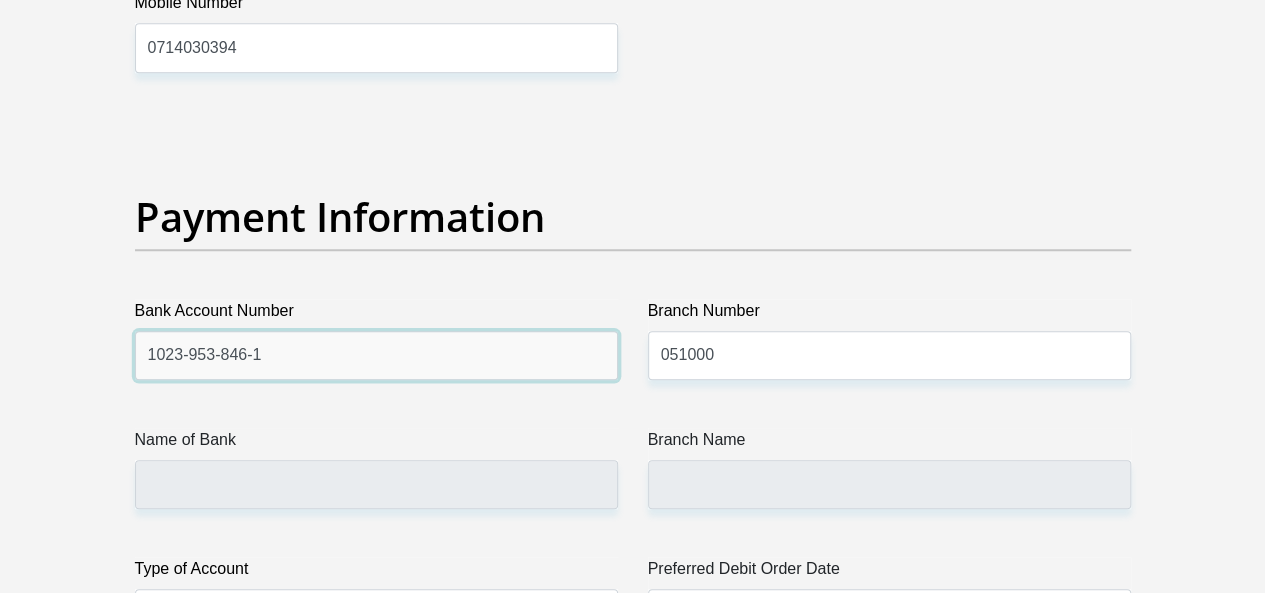 click on "1023-953-846-1" at bounding box center [376, 355] 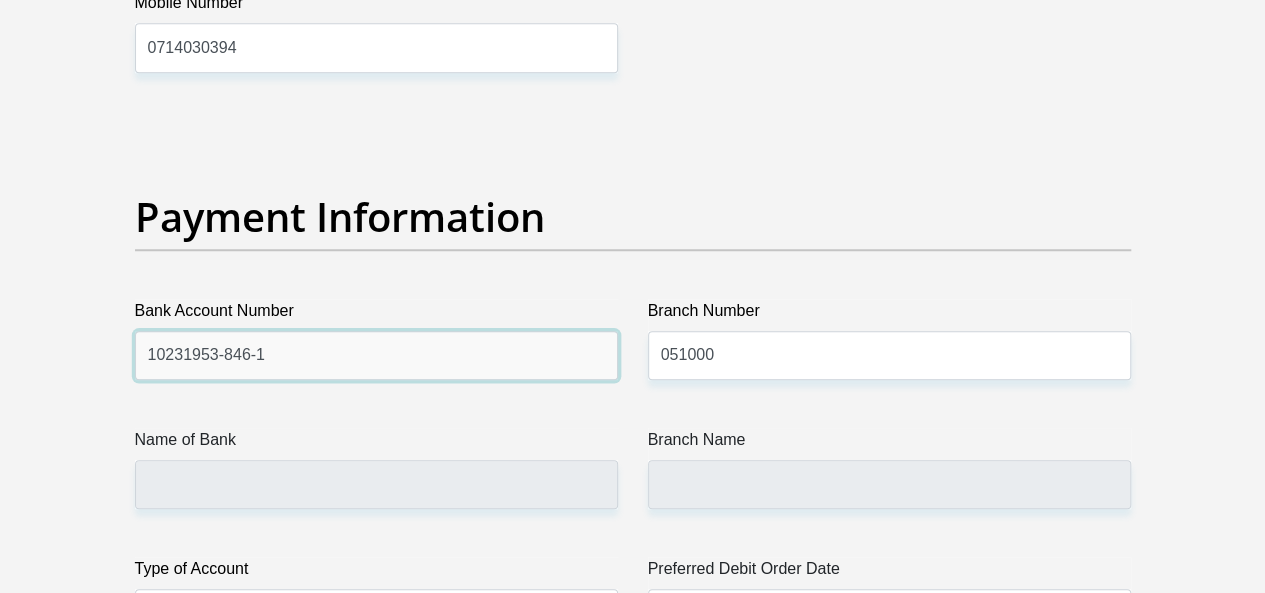 click on "10231953-846-1" at bounding box center (376, 355) 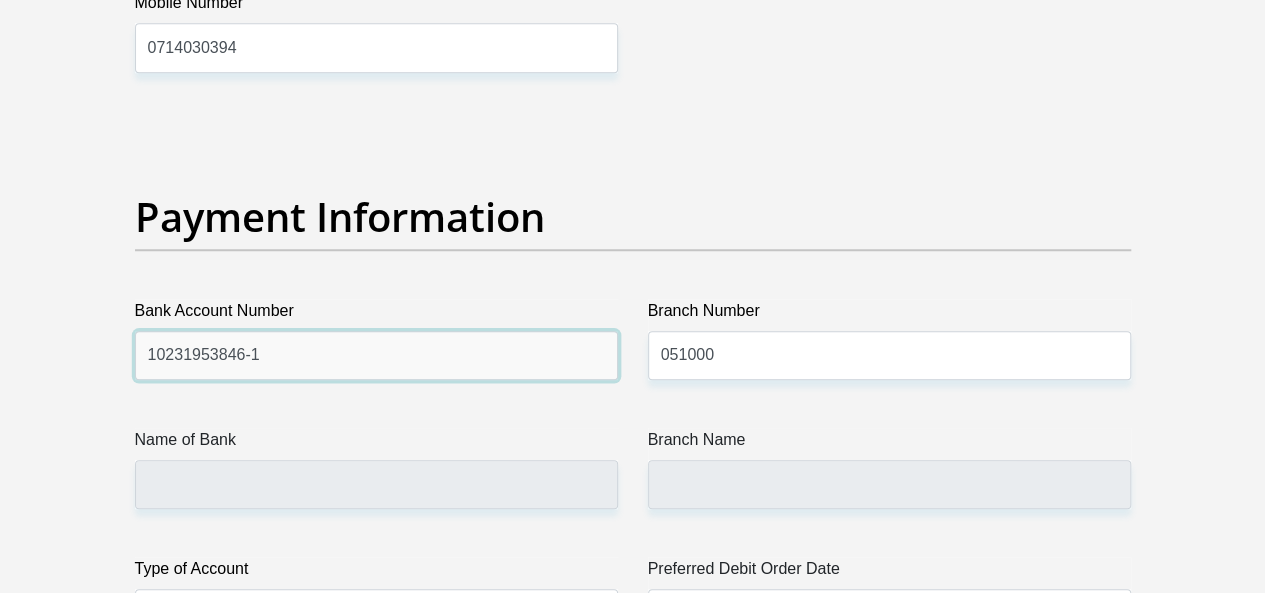click on "10231953846-1" at bounding box center [376, 355] 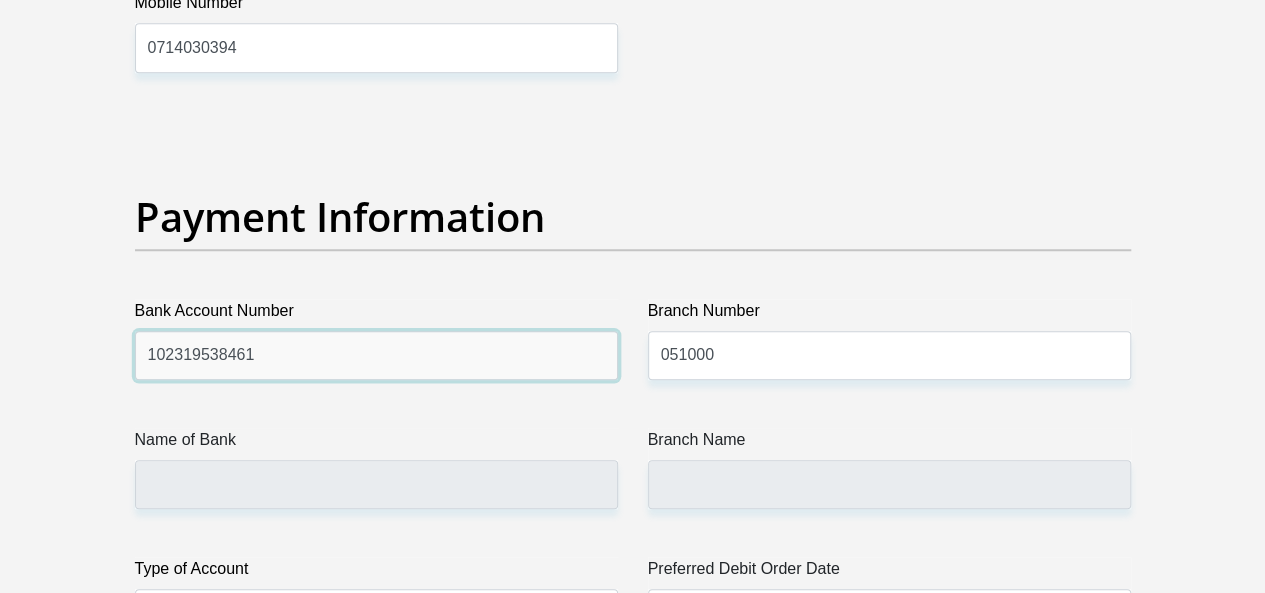 type on "102319538461" 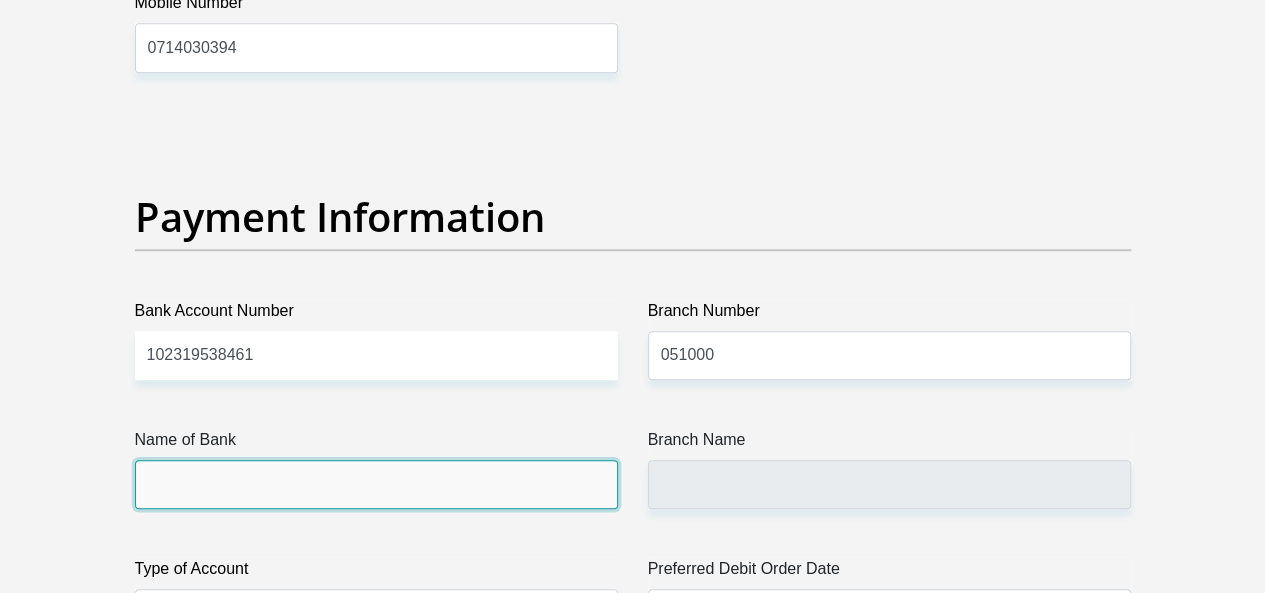 click on "Name of Bank" at bounding box center [376, 484] 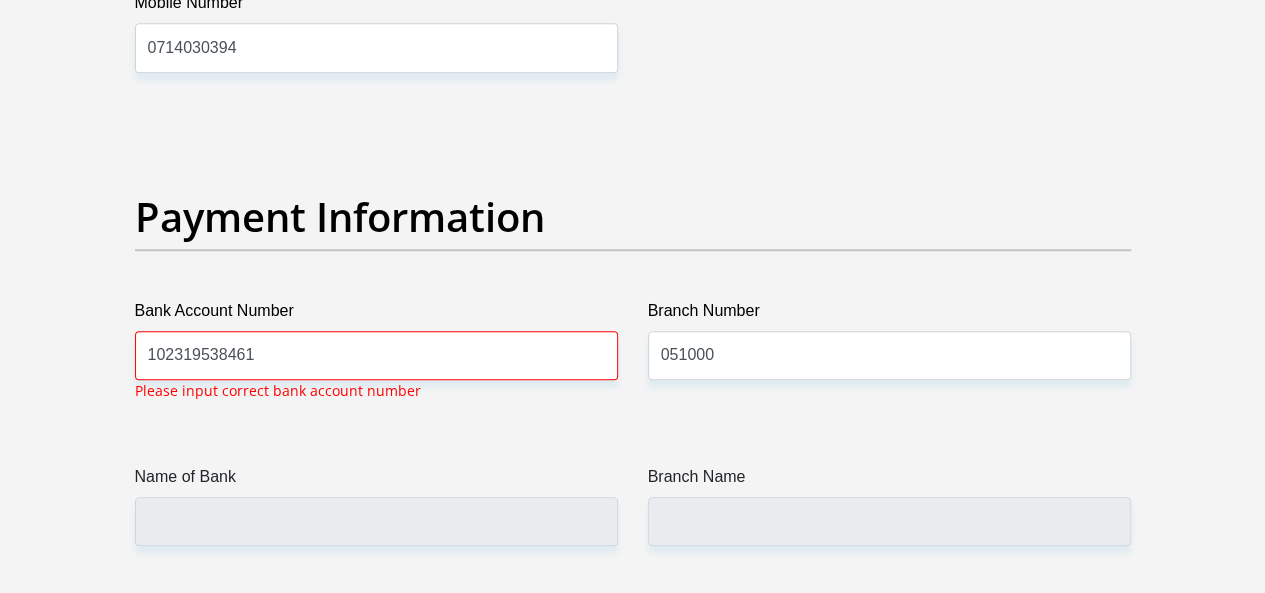 click on "Payment Information" at bounding box center [633, 246] 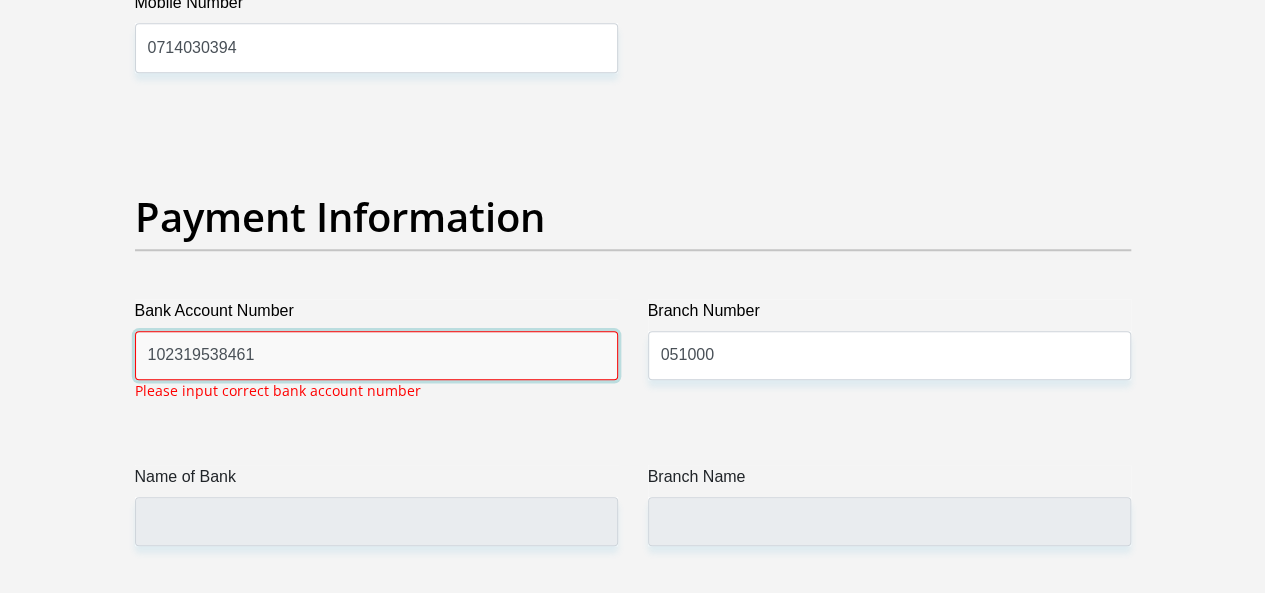 click on "102319538461" at bounding box center [376, 355] 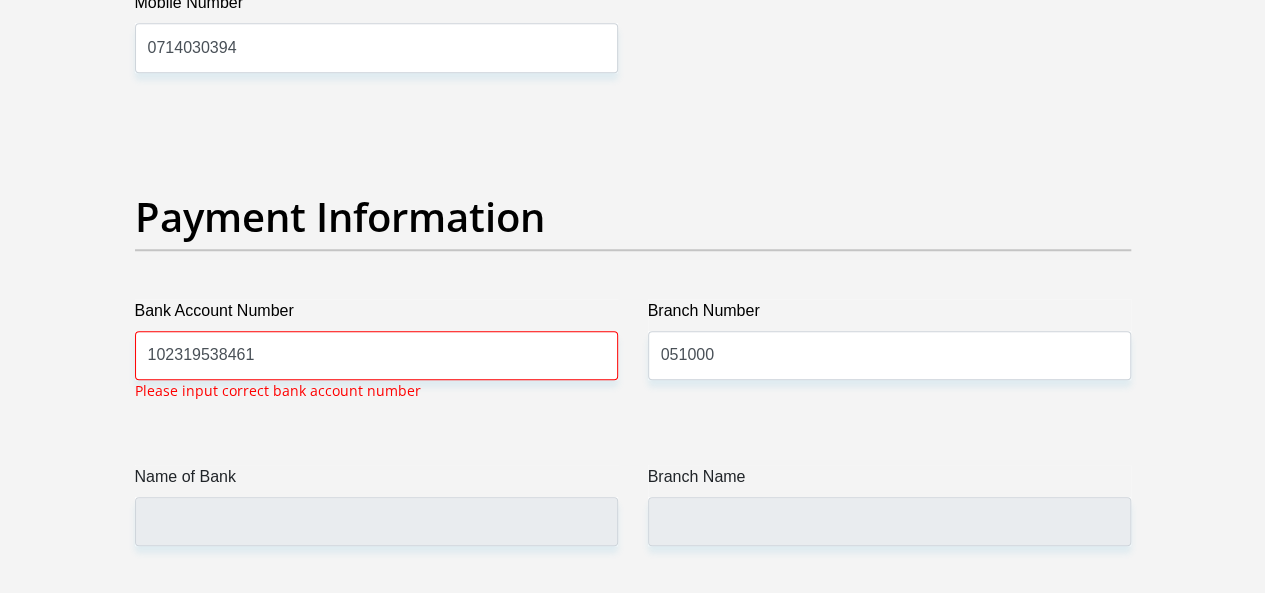 click on "Please input correct bank account number" at bounding box center (278, 390) 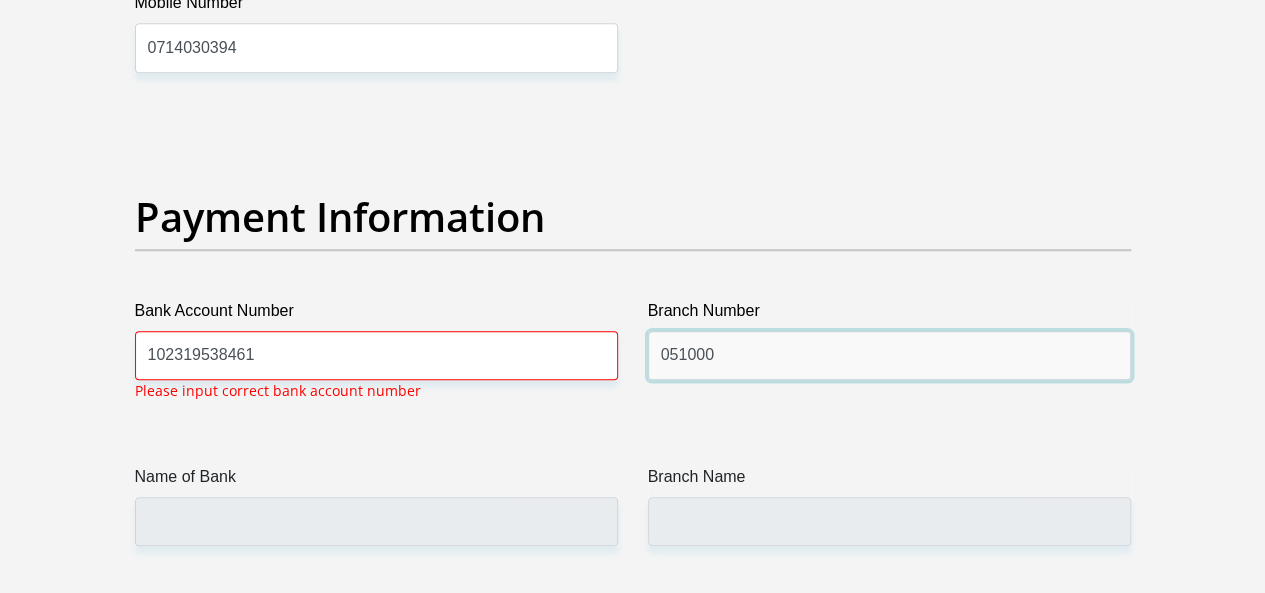 click on "051000" at bounding box center (889, 355) 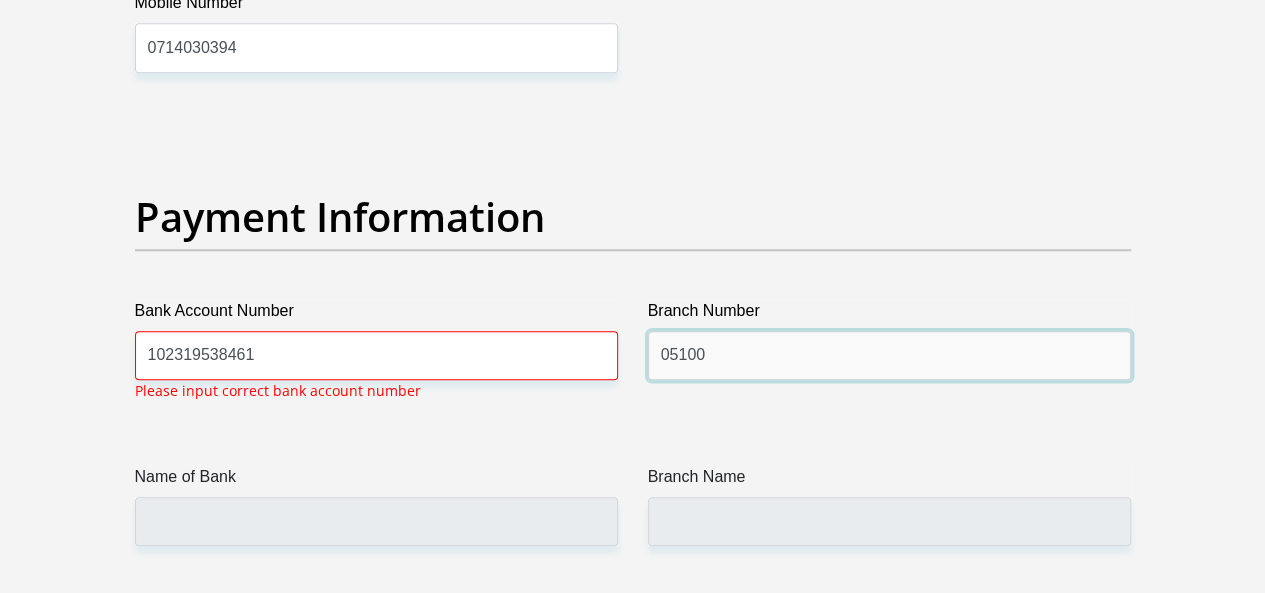 type on "05100" 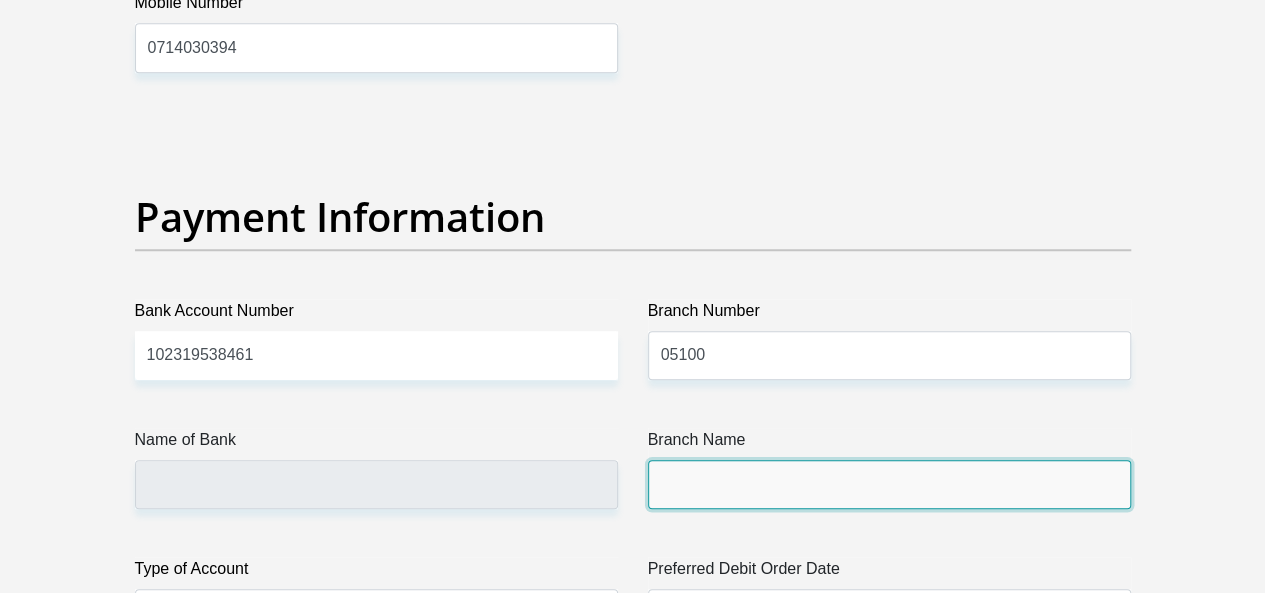click on "Branch Name" at bounding box center (889, 484) 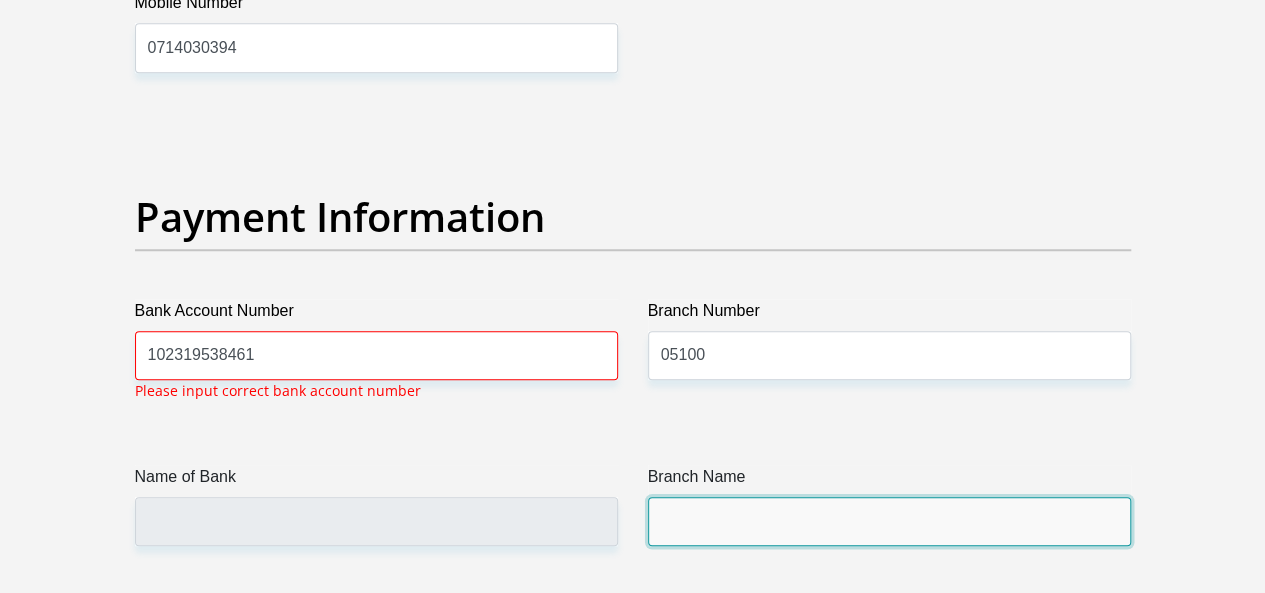 click on "Branch Name" at bounding box center [889, 521] 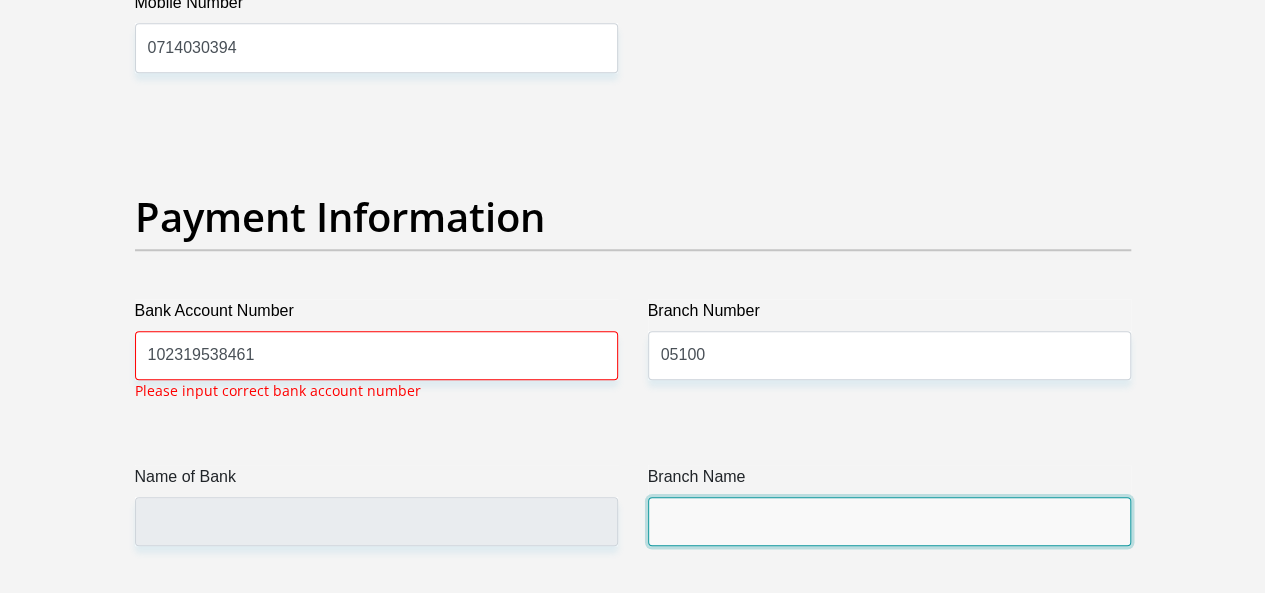 click on "Branch Name" at bounding box center [889, 521] 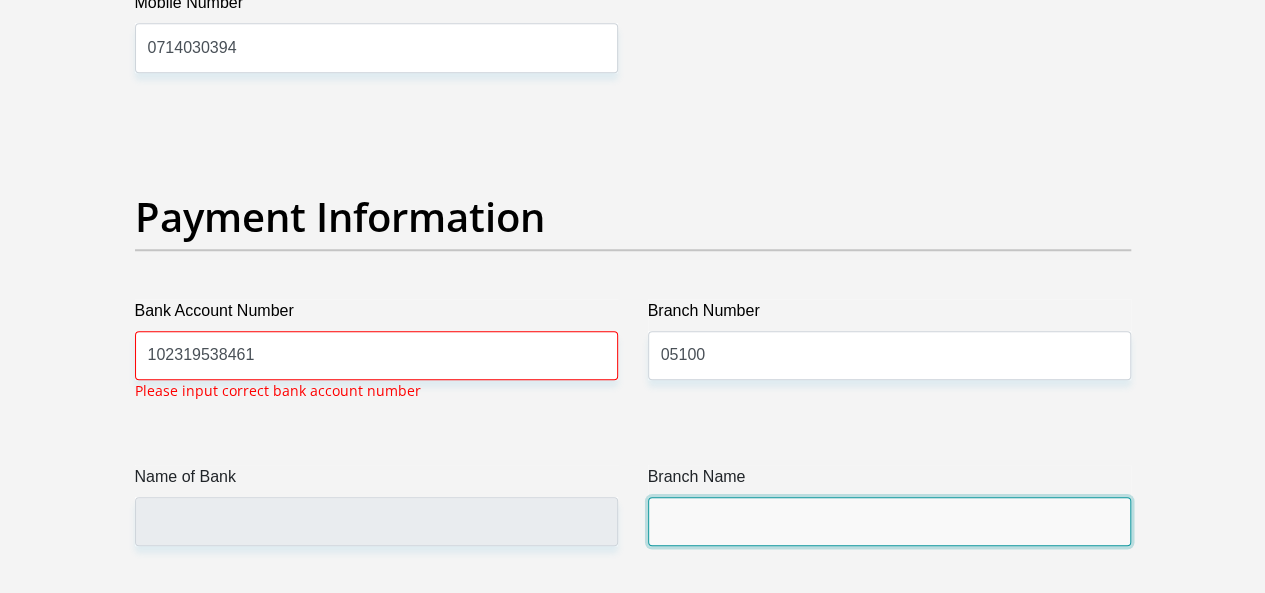 click on "Branch Name" at bounding box center (889, 521) 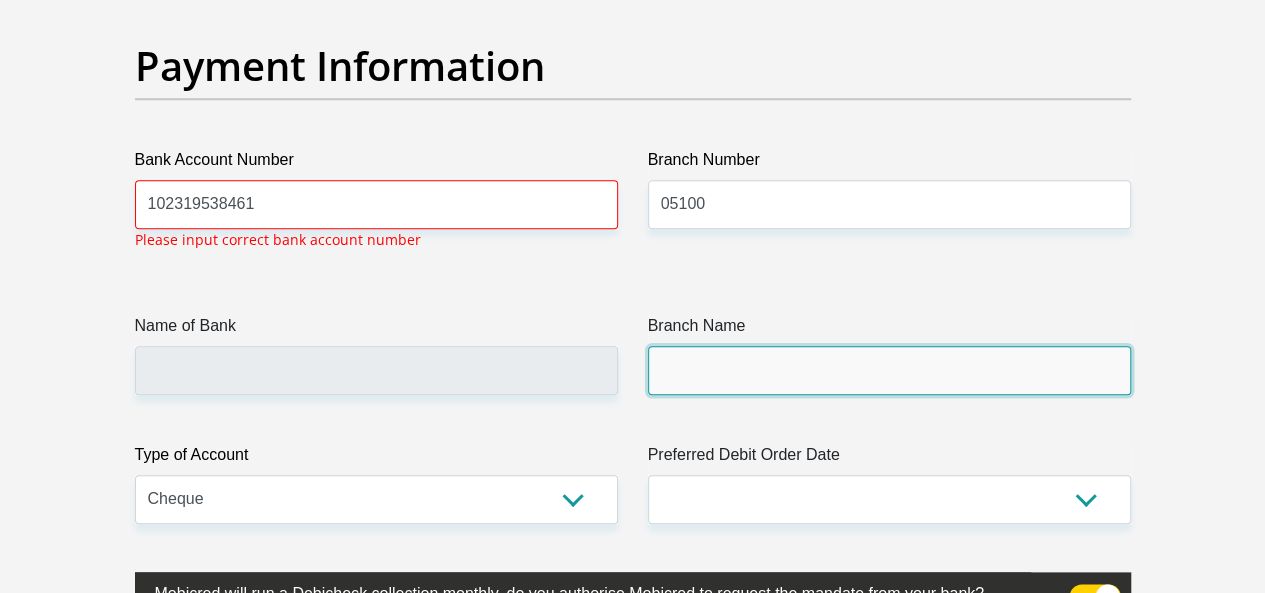 scroll, scrollTop: 4709, scrollLeft: 0, axis: vertical 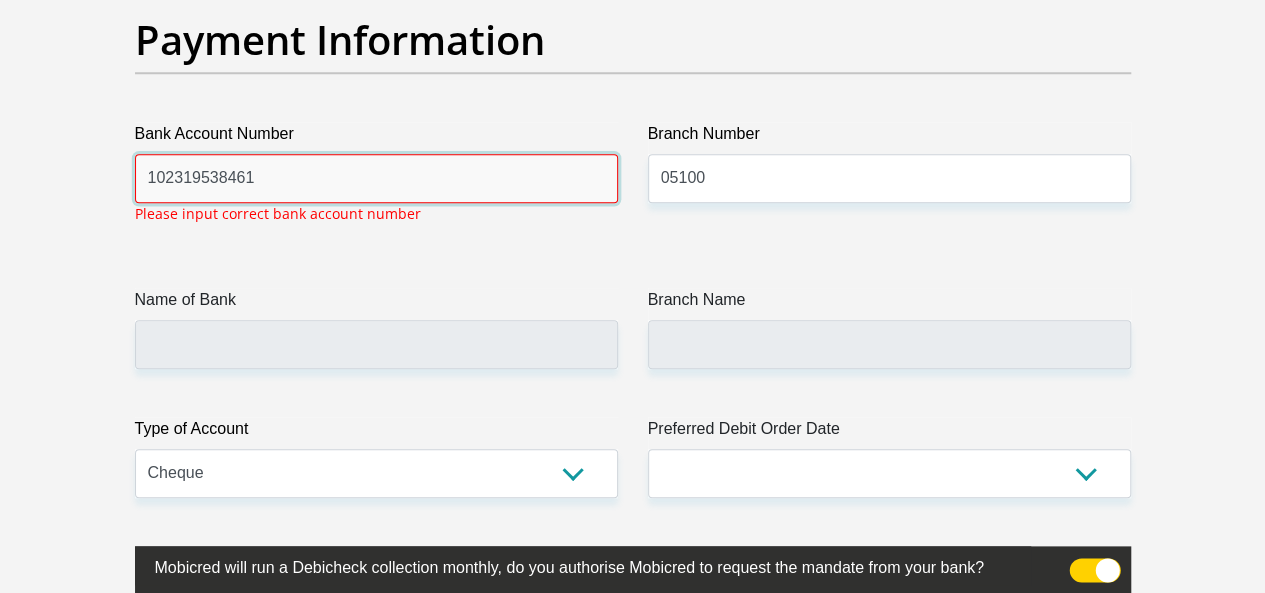 click on "102319538461" at bounding box center (376, 178) 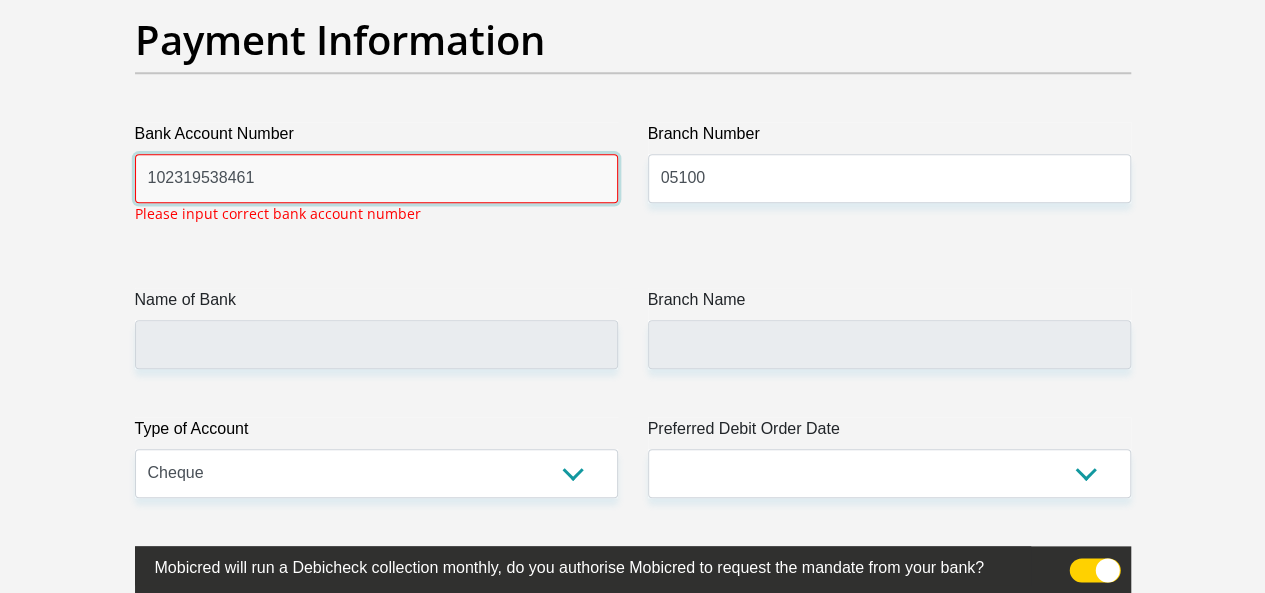 drag, startPoint x: 371, startPoint y: 118, endPoint x: 148, endPoint y: 108, distance: 223.2241 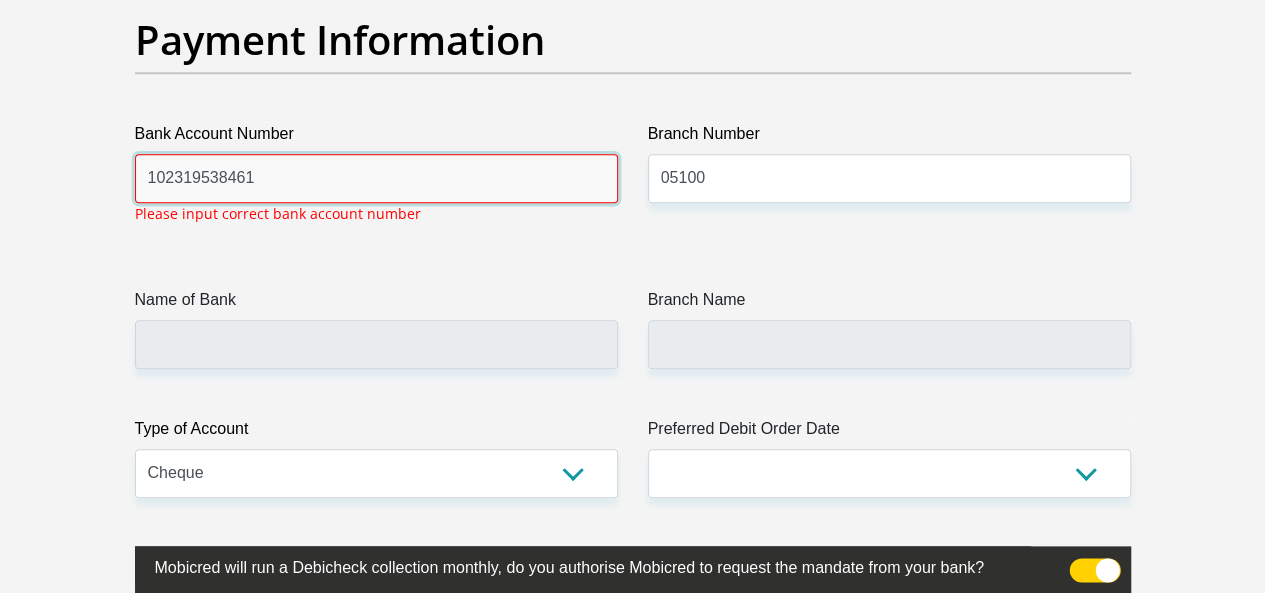click on "102319538461" at bounding box center [376, 178] 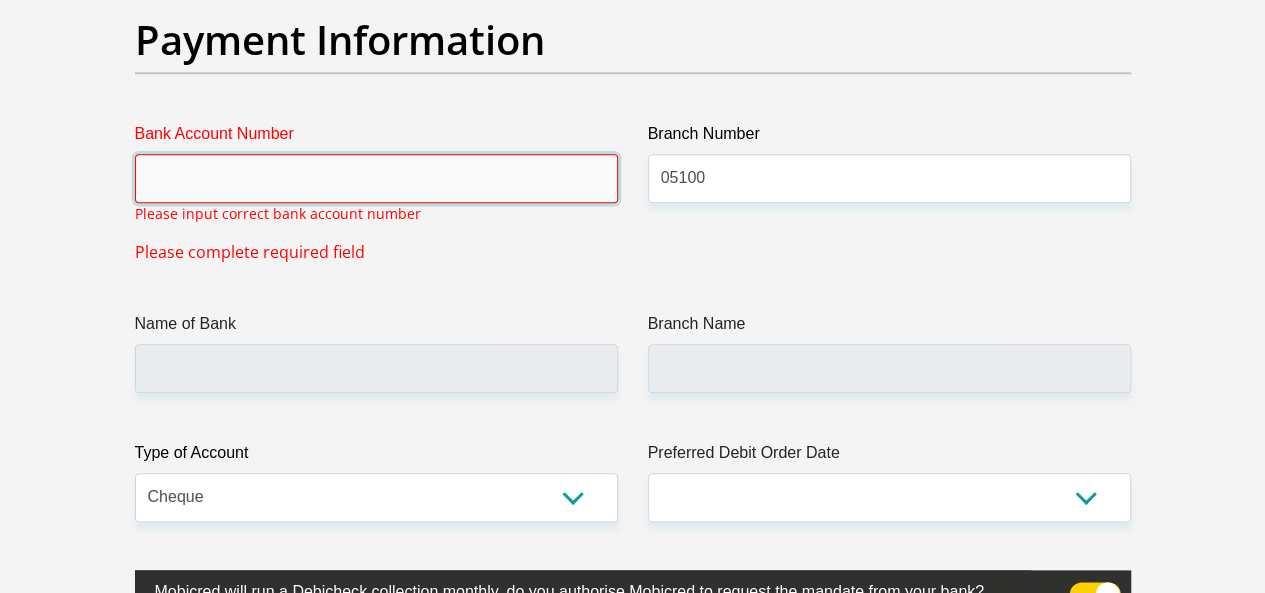 type 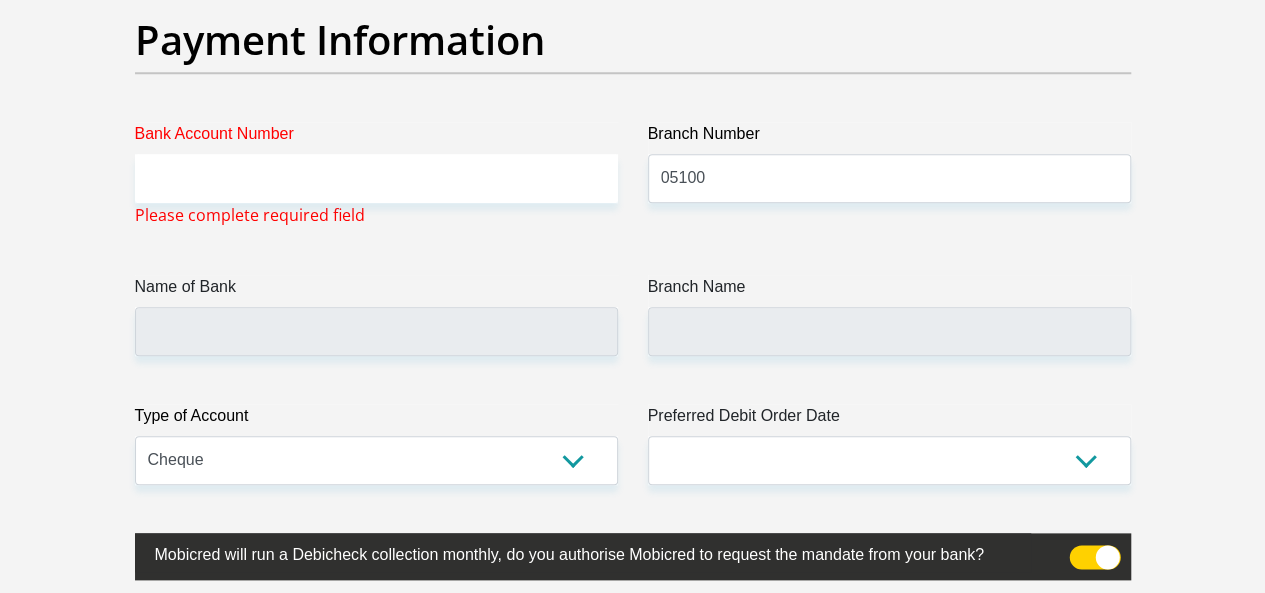 click on "Title
Mr
Ms
Mrs
Dr
Other
First Name
Mduduzi
Surname
Dlamini
ID Number
8301126286081
Please input valid ID number
Race
Black
Coloured
Indian
White
Other
Contact Number
0722473311
Please input valid contact number
Nationality
South Africa
Afghanistan
Aland Islands  Albania  Algeria" at bounding box center (633, -1056) 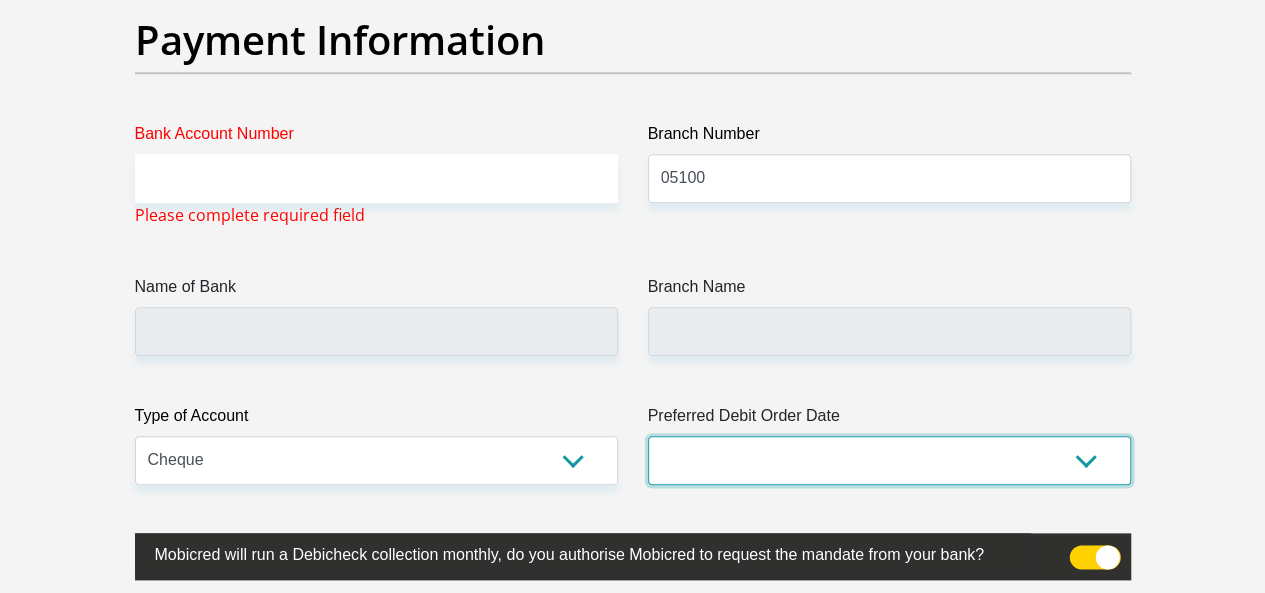click on "1st
2nd
3rd
4th
5th
7th
18th
19th
20th
21st
22nd
23rd
24th
25th
26th
27th
28th
29th
30th" at bounding box center [889, 460] 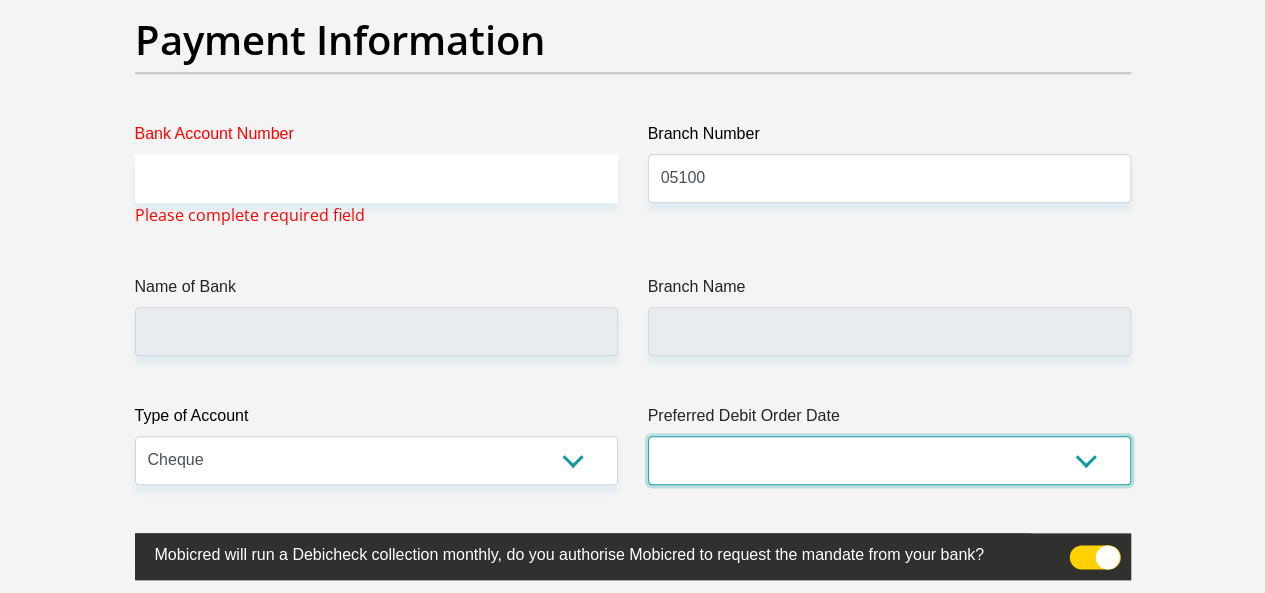 select on "20" 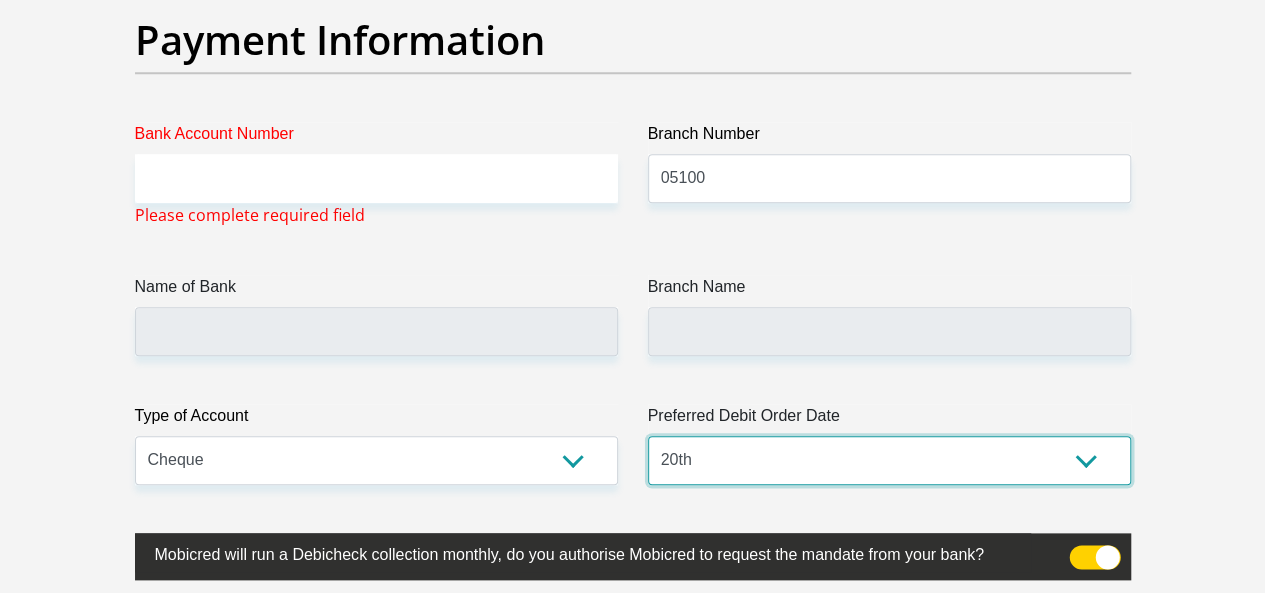 click on "1st
2nd
3rd
4th
5th
7th
18th
19th
20th
21st
22nd
23rd
24th
25th
26th
27th
28th
29th
30th" at bounding box center (889, 460) 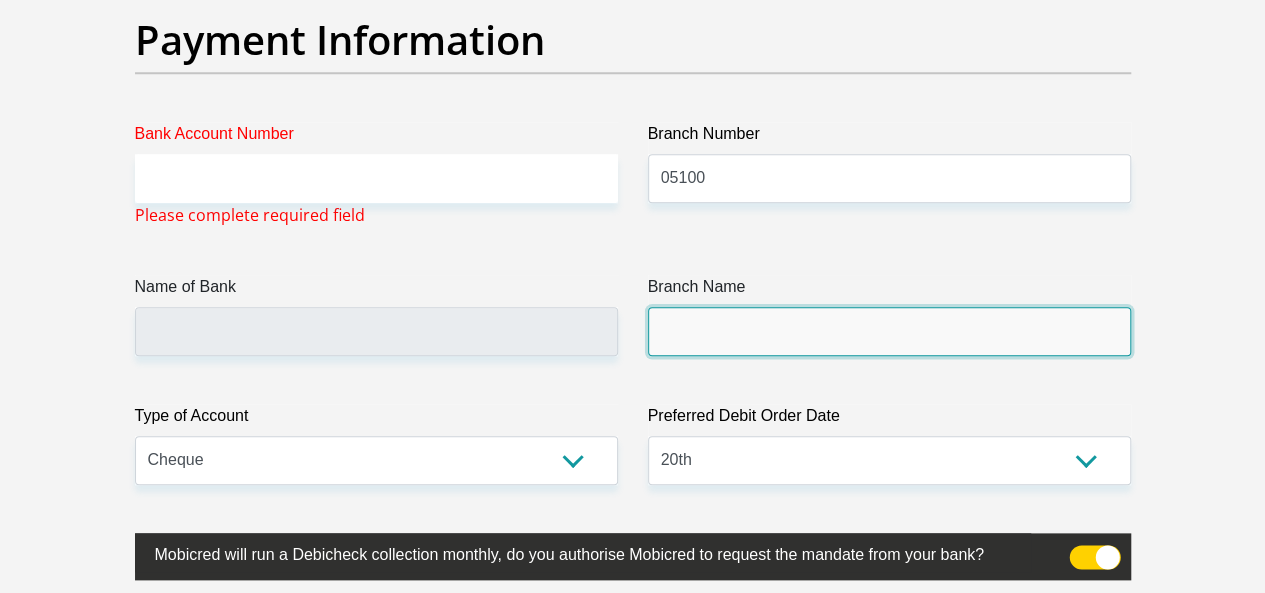 click on "Branch Name" at bounding box center [889, 331] 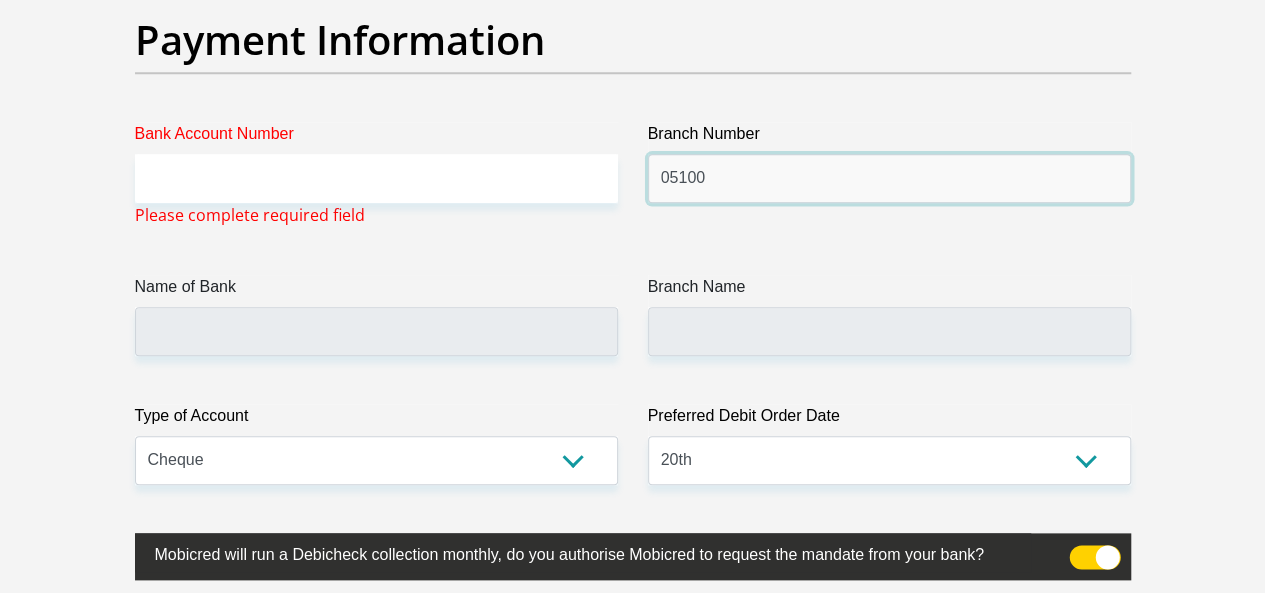 click on "05100" at bounding box center (889, 178) 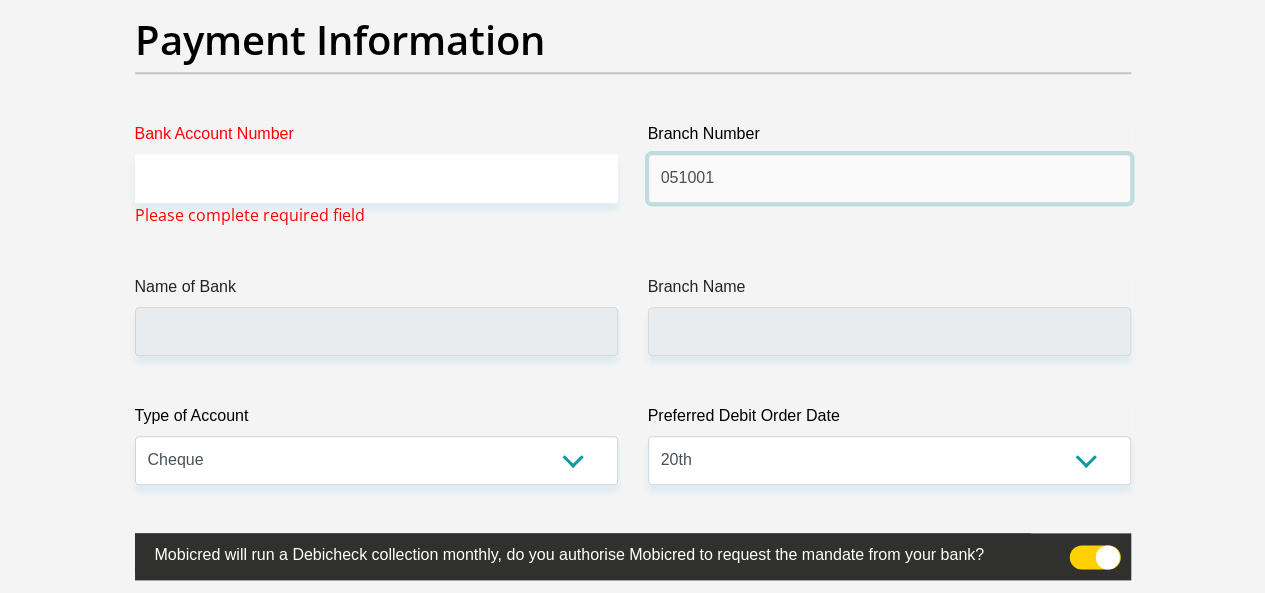 type on "051001" 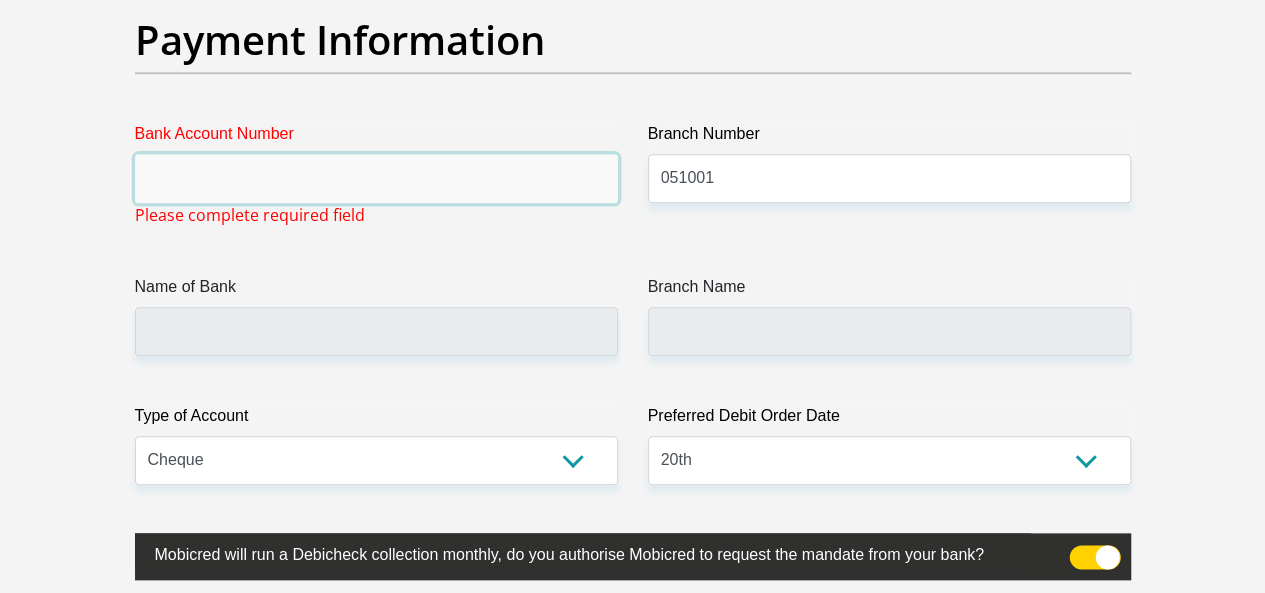 click on "Bank Account Number" at bounding box center [376, 178] 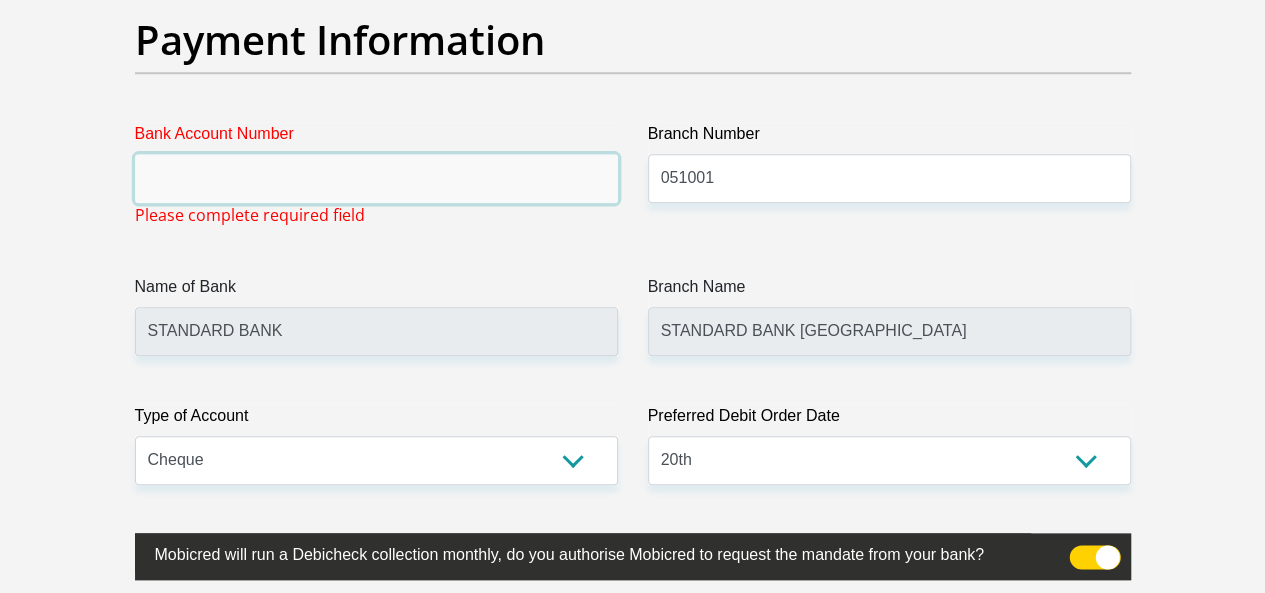 paste on "10-23-953-846-1" 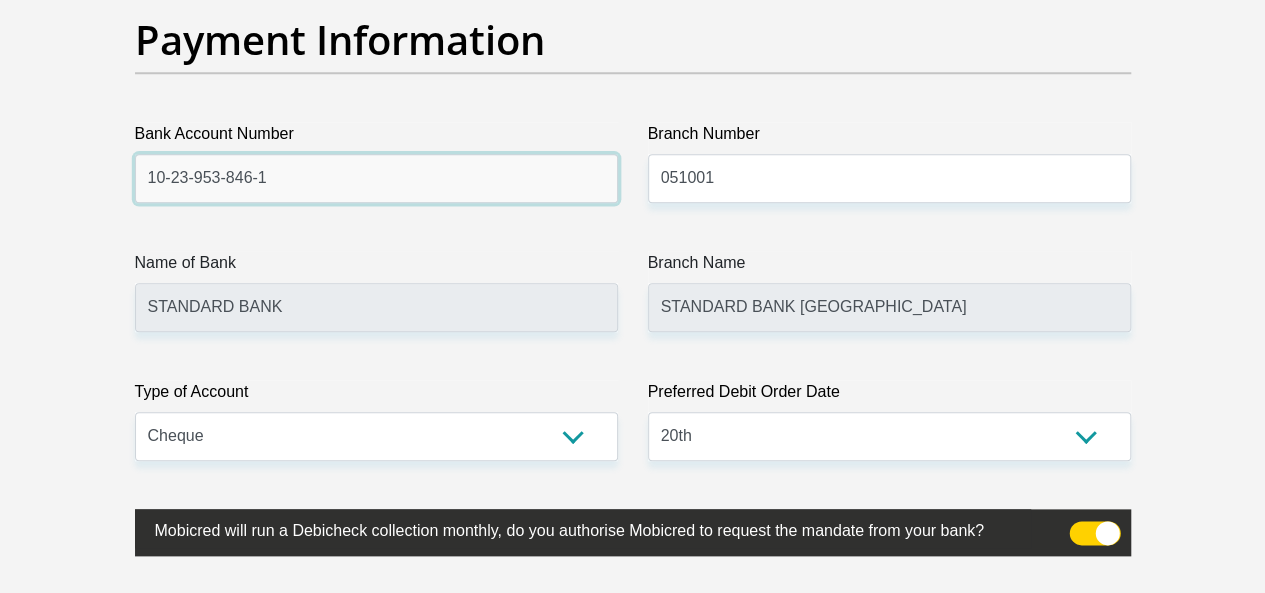click on "10-23-953-846-1" at bounding box center [376, 178] 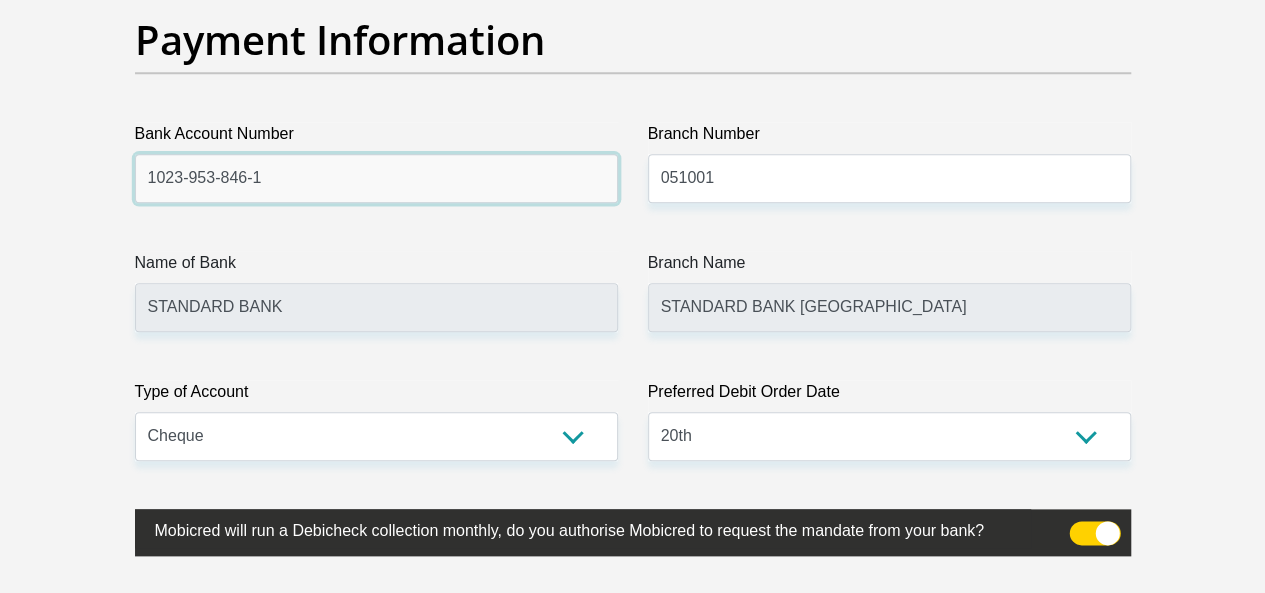 click on "1023-953-846-1" at bounding box center (376, 178) 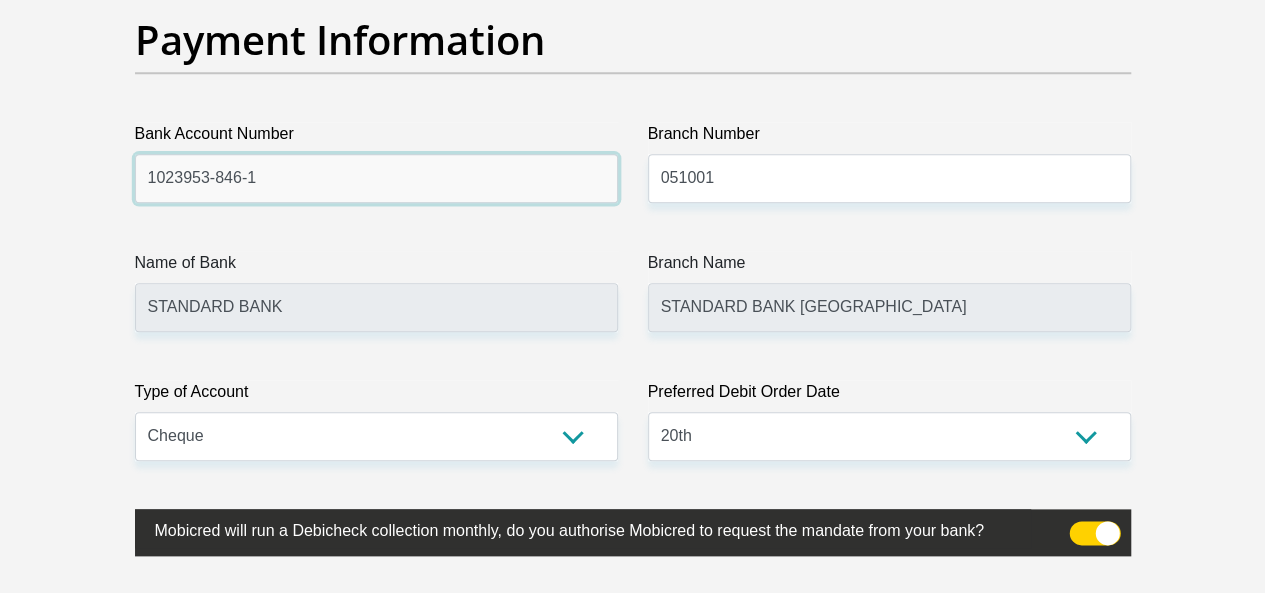 click on "1023953-846-1" at bounding box center (376, 178) 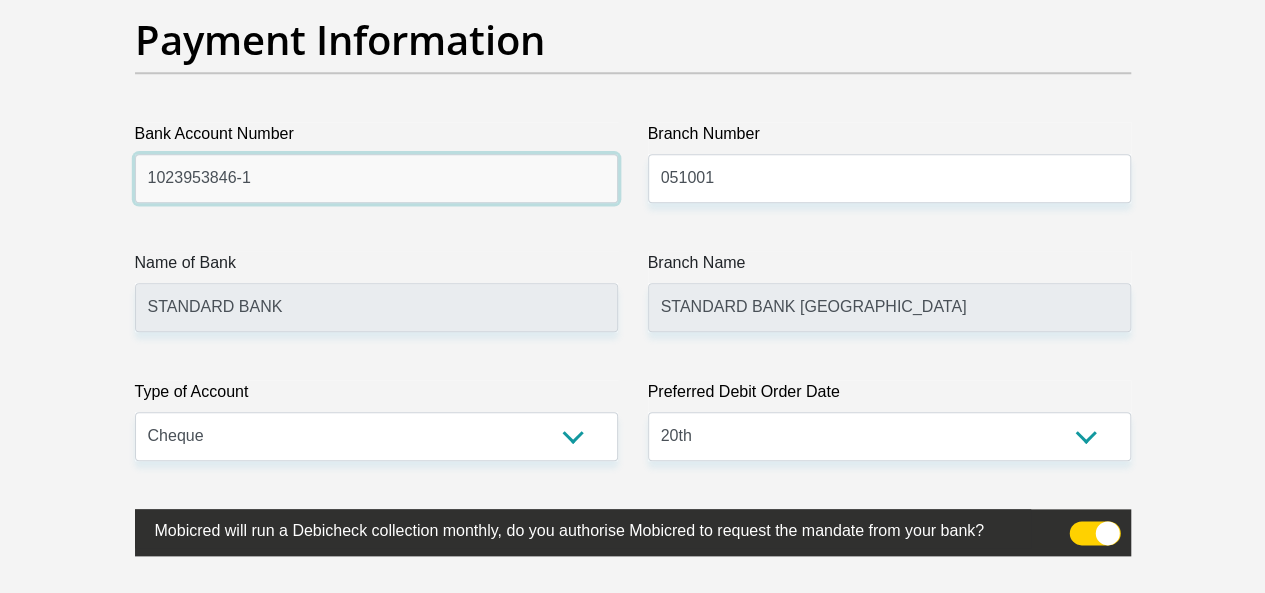 click on "1023953846-1" at bounding box center (376, 178) 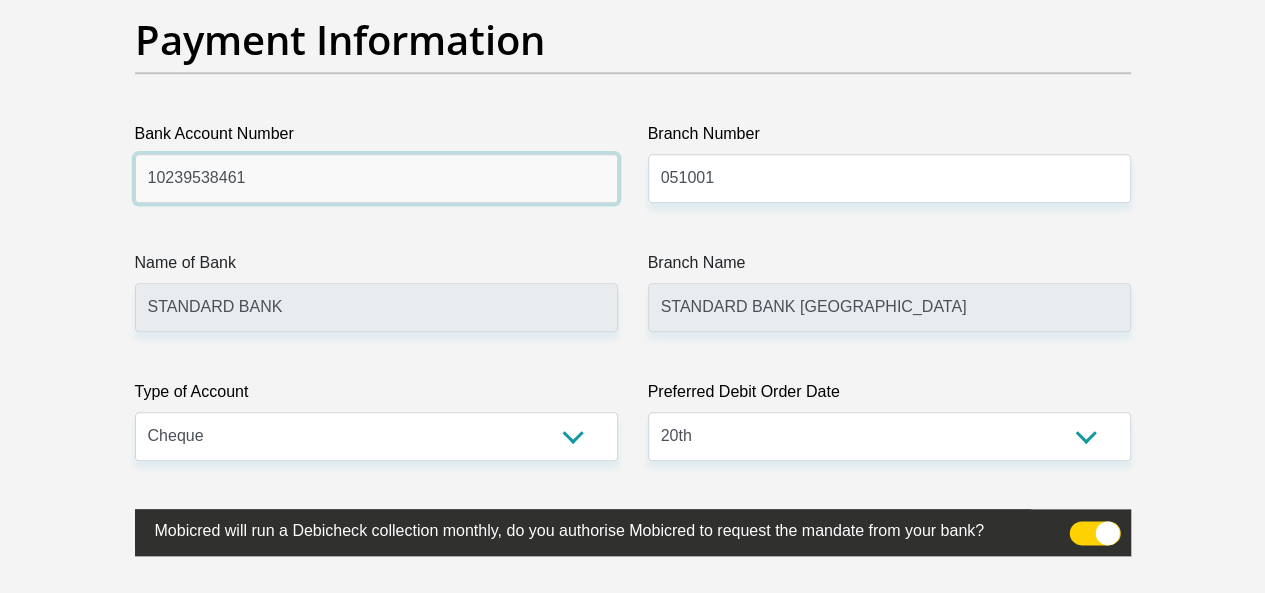 type on "10239538461" 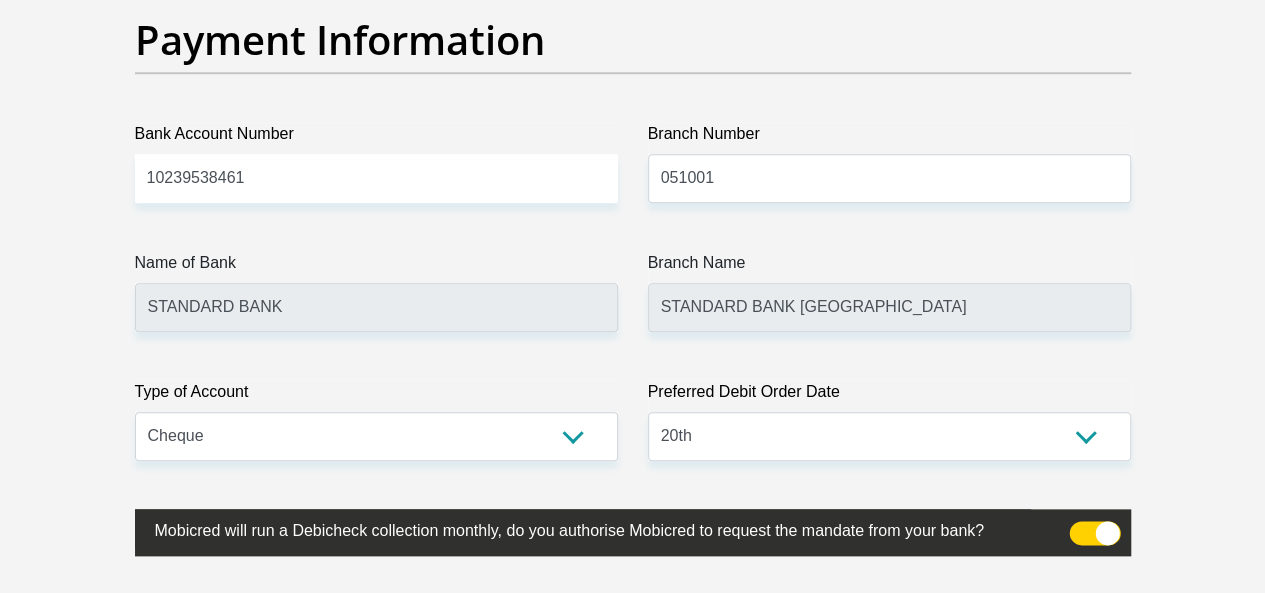 click on "Type of Account" at bounding box center (376, 396) 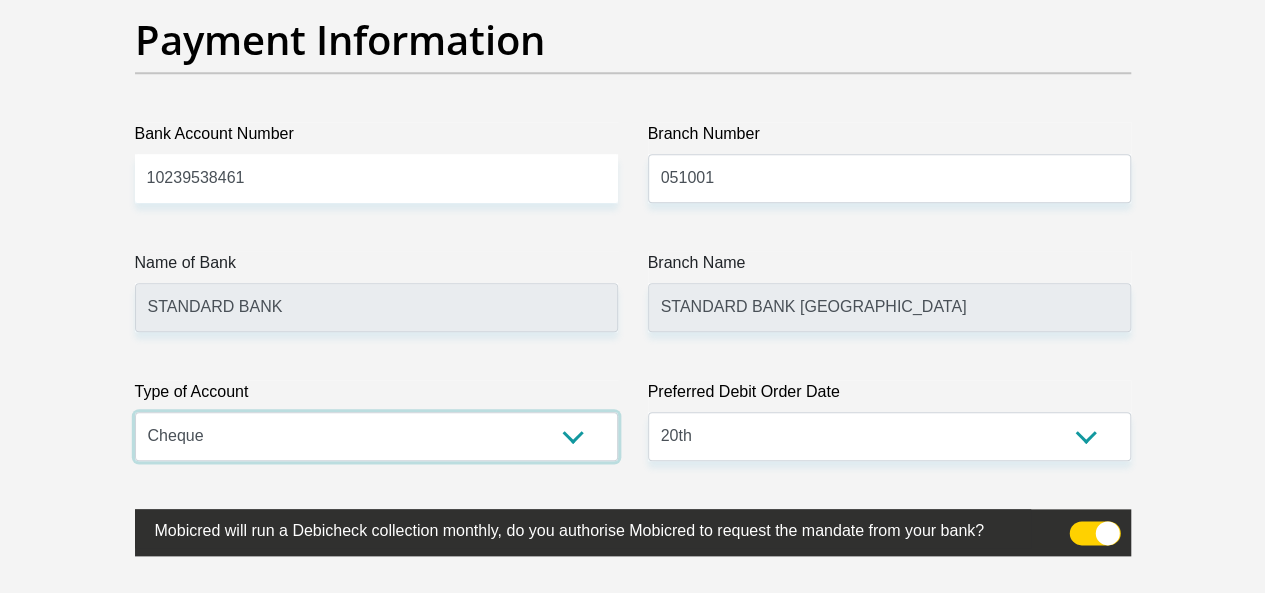 click on "Cheque
Savings" at bounding box center (376, 436) 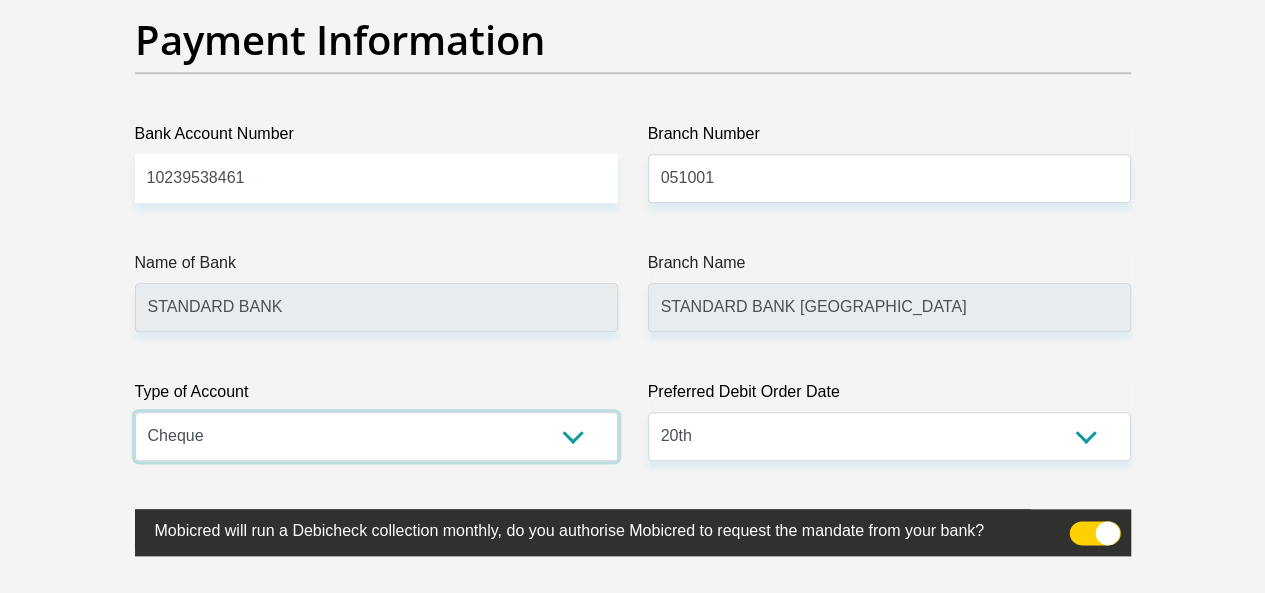 select on "SAV" 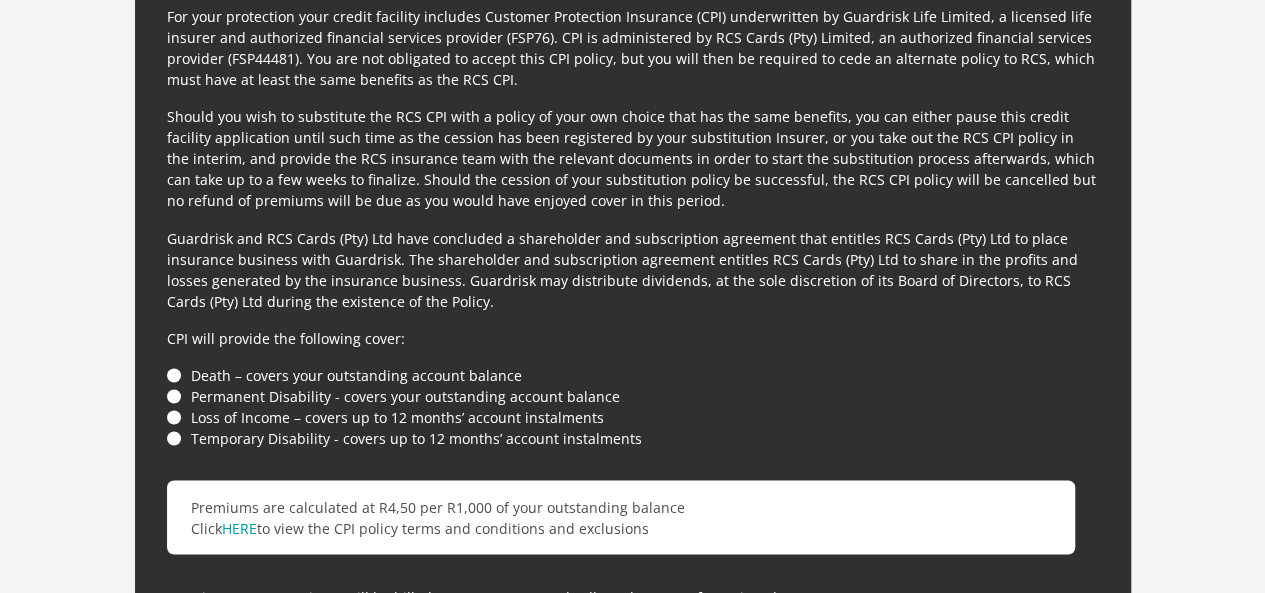 scroll, scrollTop: 5536, scrollLeft: 0, axis: vertical 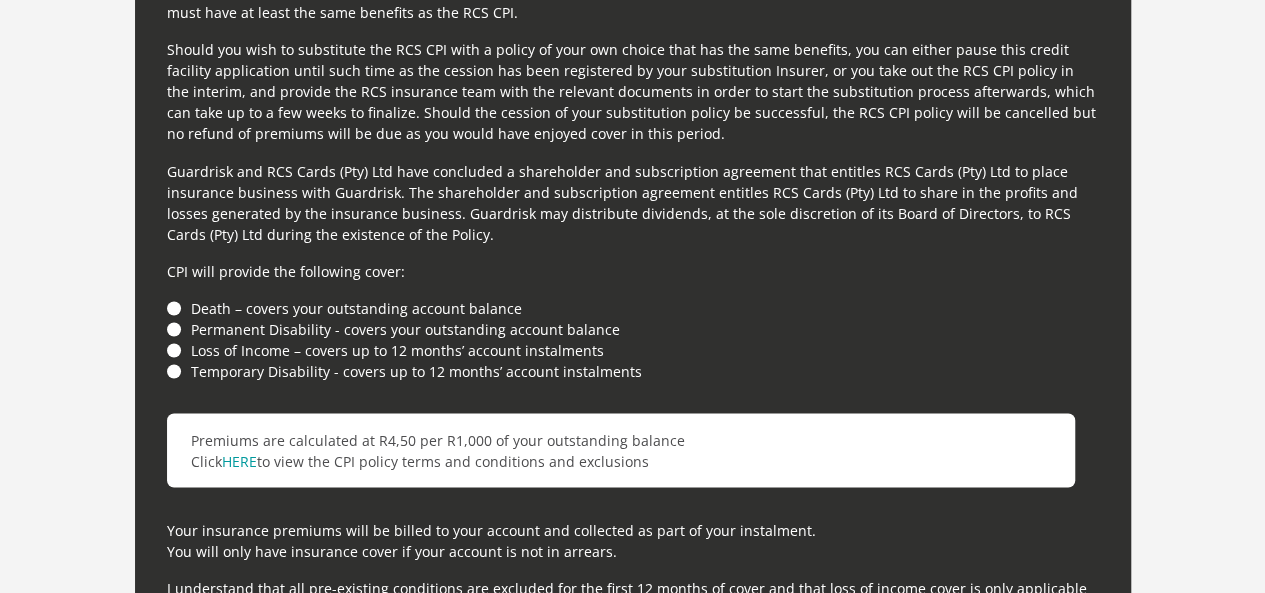 click on "Loss of Income – covers up to 12 months’ account instalments" at bounding box center (633, 349) 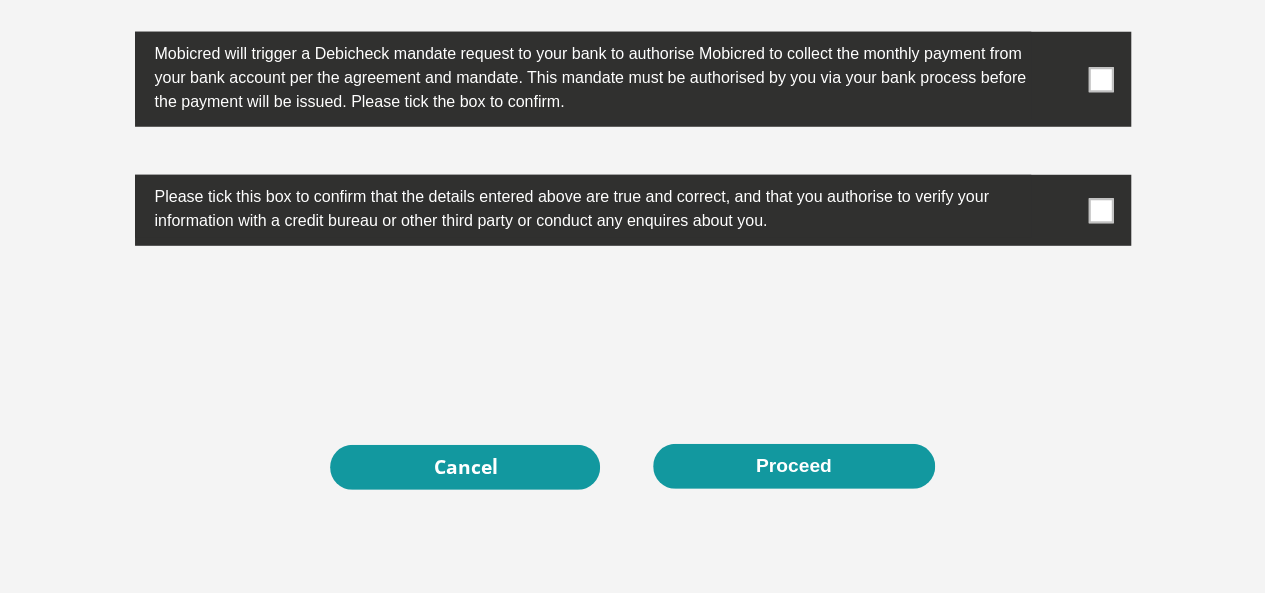 scroll, scrollTop: 6575, scrollLeft: 0, axis: vertical 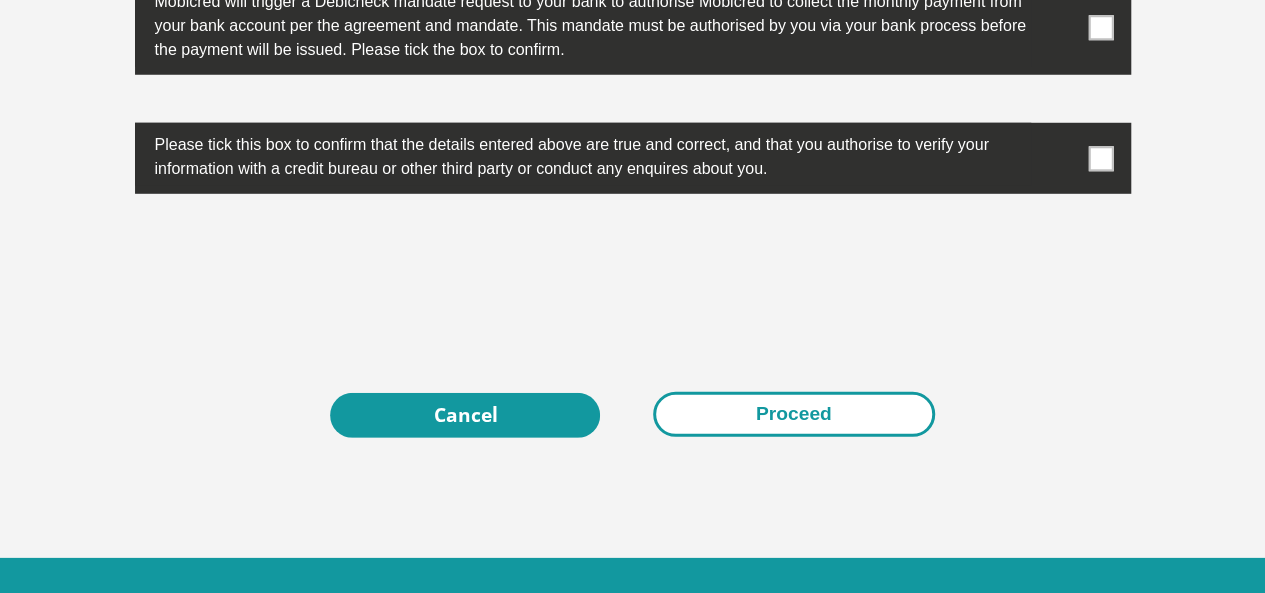 click on "Proceed" at bounding box center (794, 414) 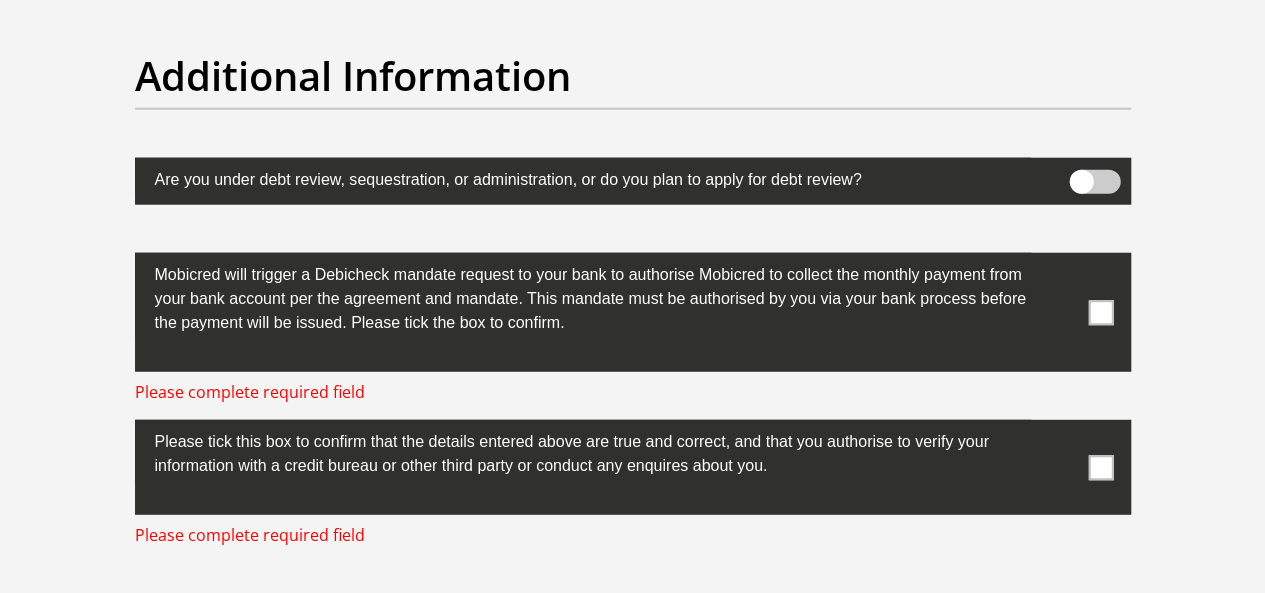 scroll, scrollTop: 6302, scrollLeft: 0, axis: vertical 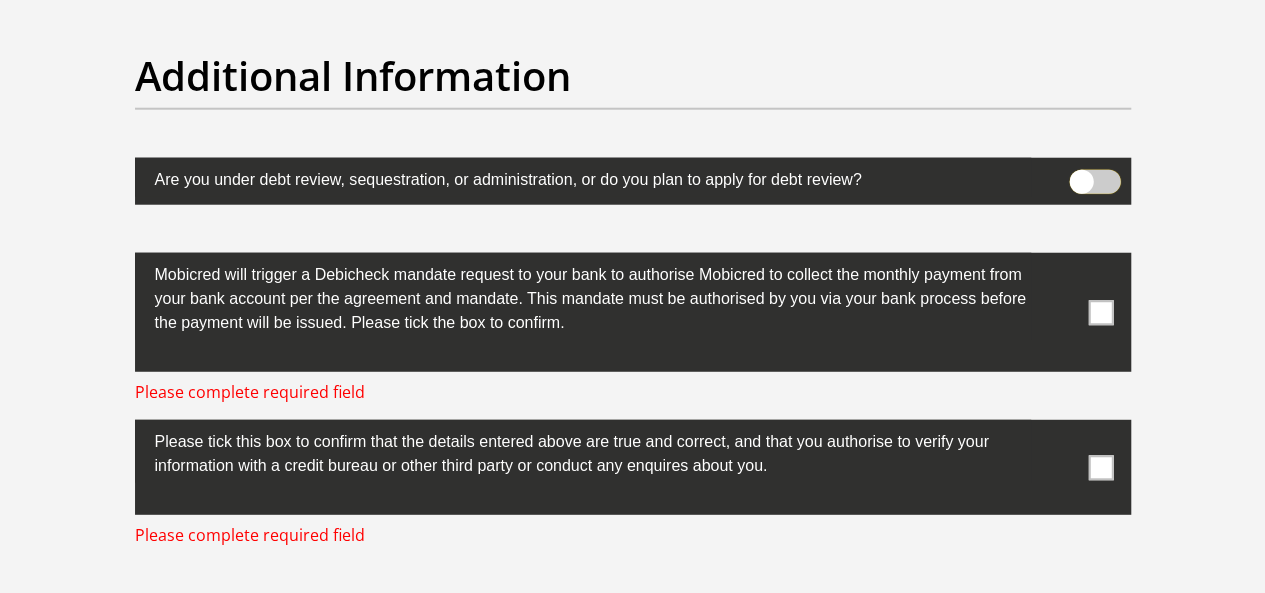 click at bounding box center [1081, 175] 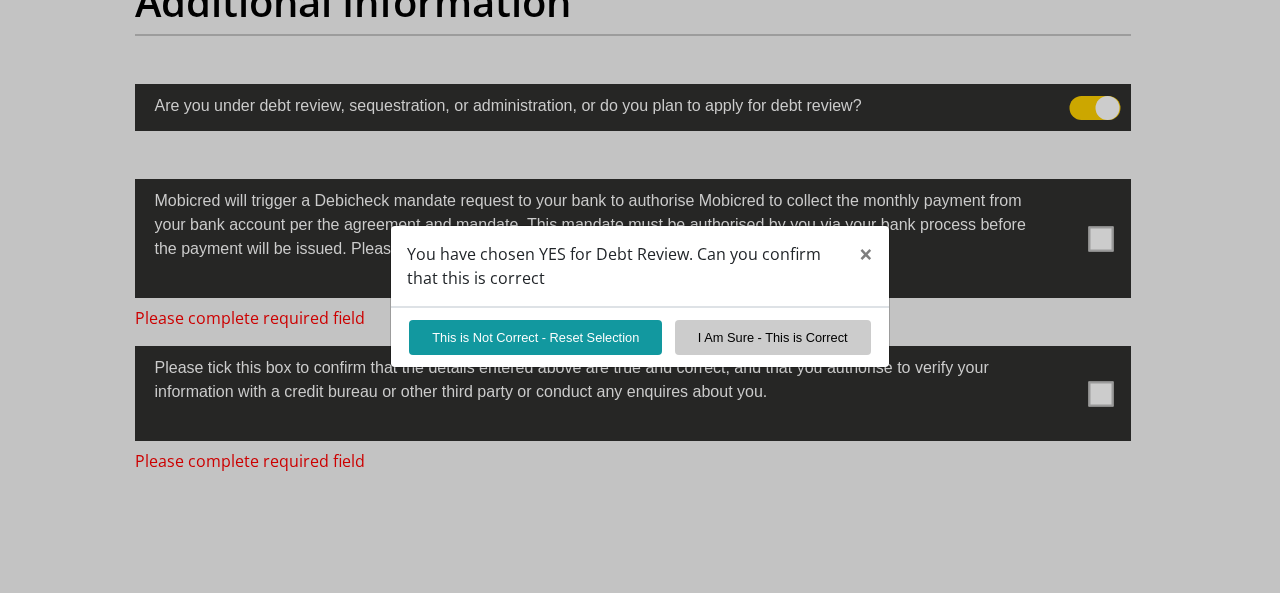 click on "You have chosen YES for Debt Review.
Can you confirm that this is correct
×
This is Not Correct - Reset Selection
I Am Sure - This is Correct" at bounding box center [640, 296] 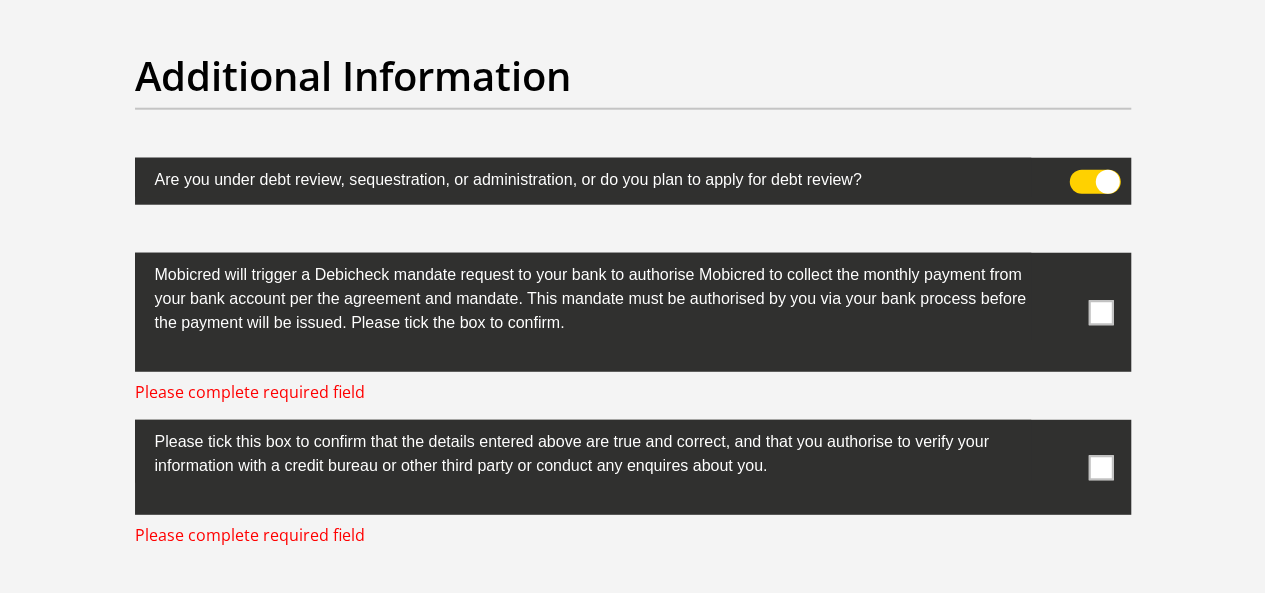 click at bounding box center [1094, 182] 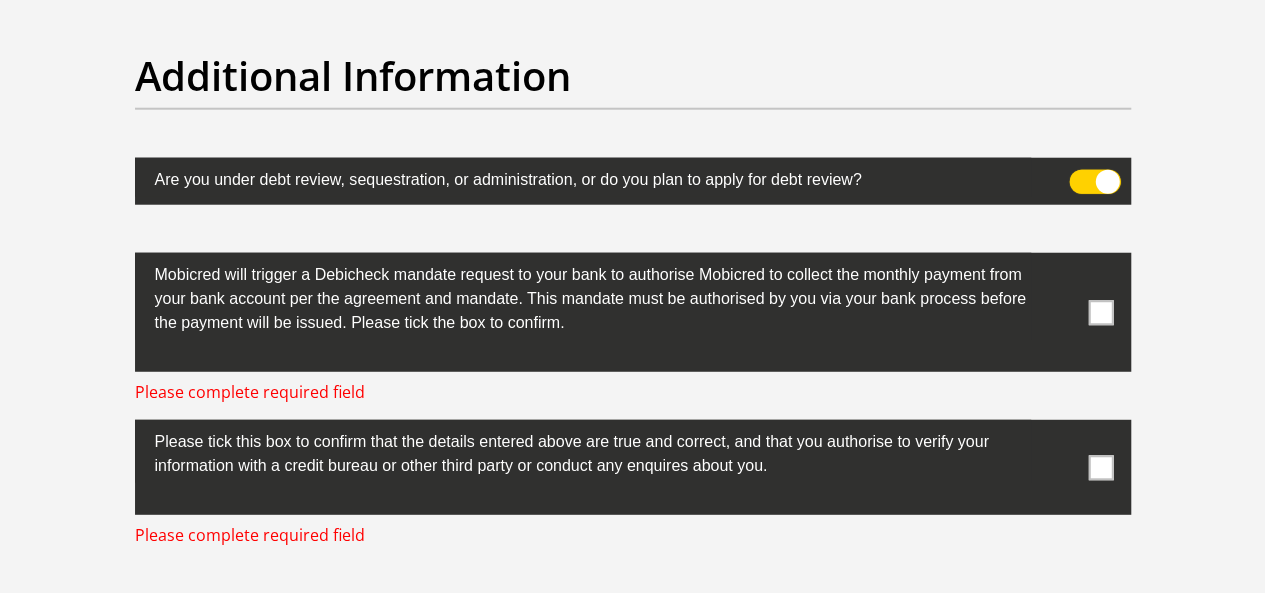 click at bounding box center [1081, 175] 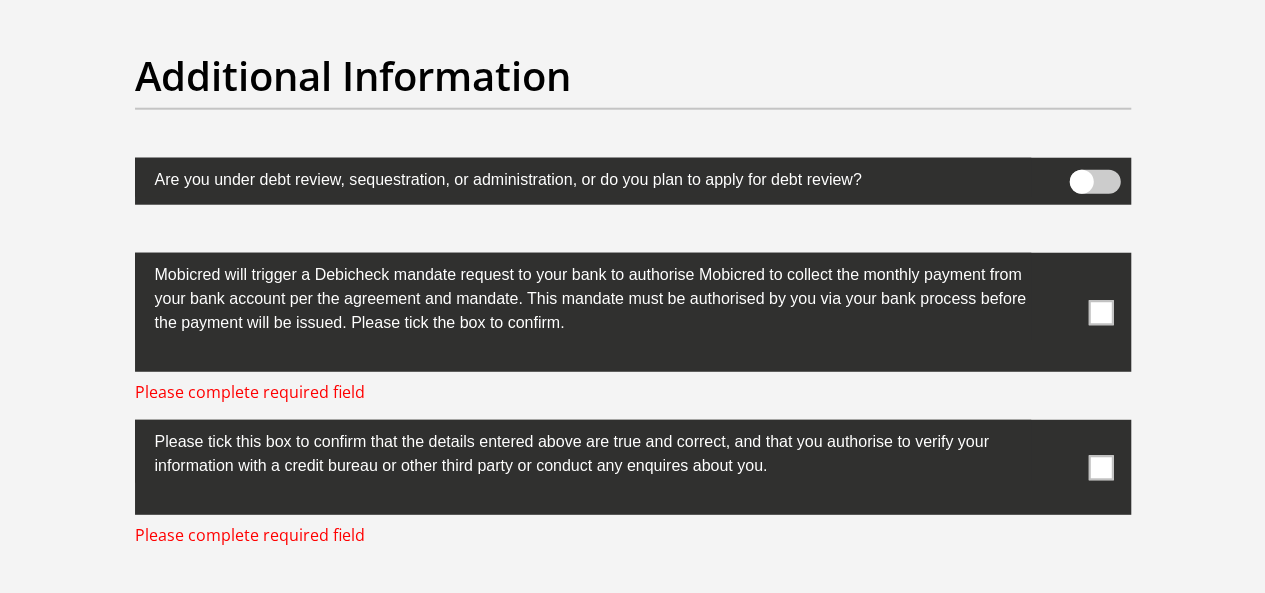 click at bounding box center (1100, 312) 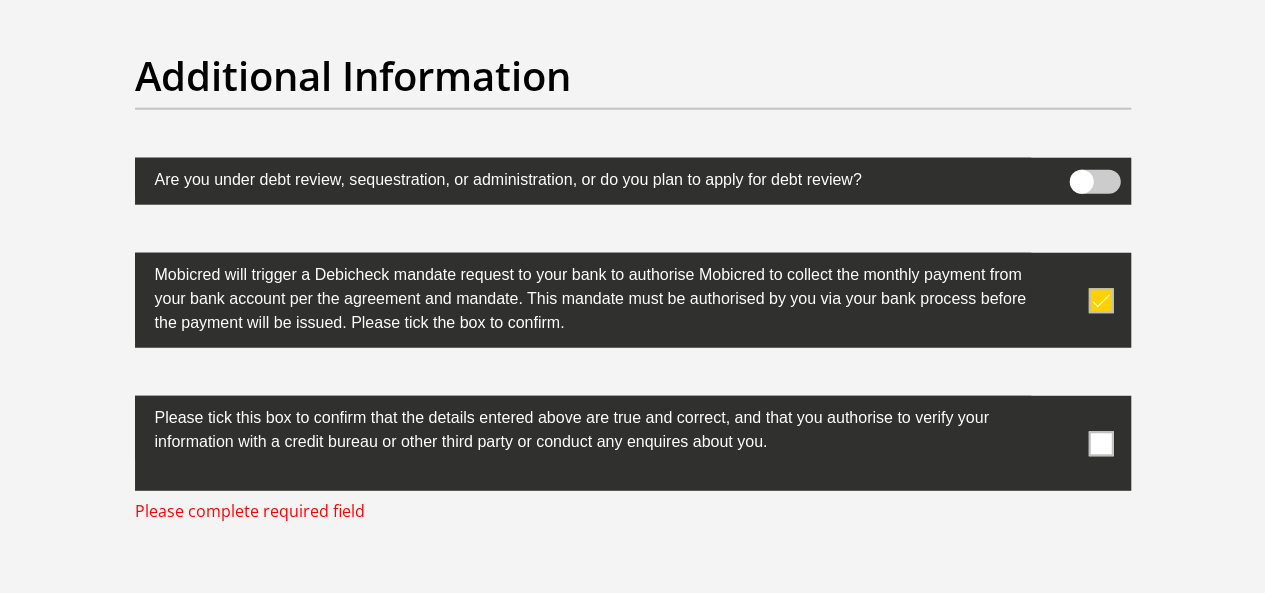 click at bounding box center [1100, 443] 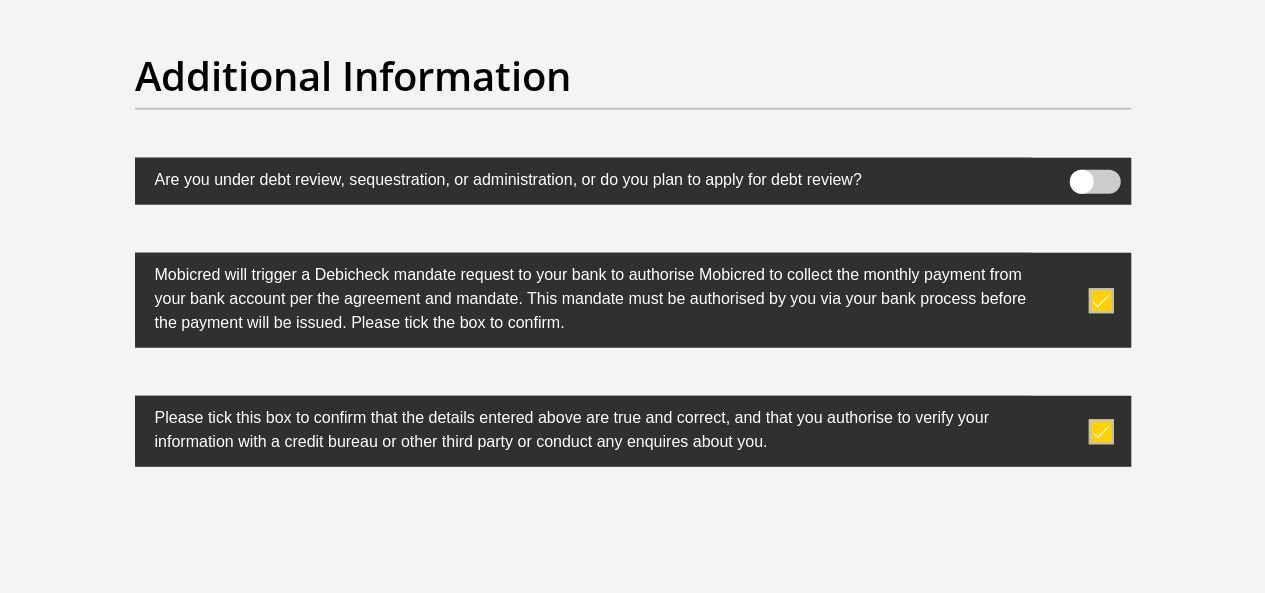 scroll, scrollTop: 6575, scrollLeft: 0, axis: vertical 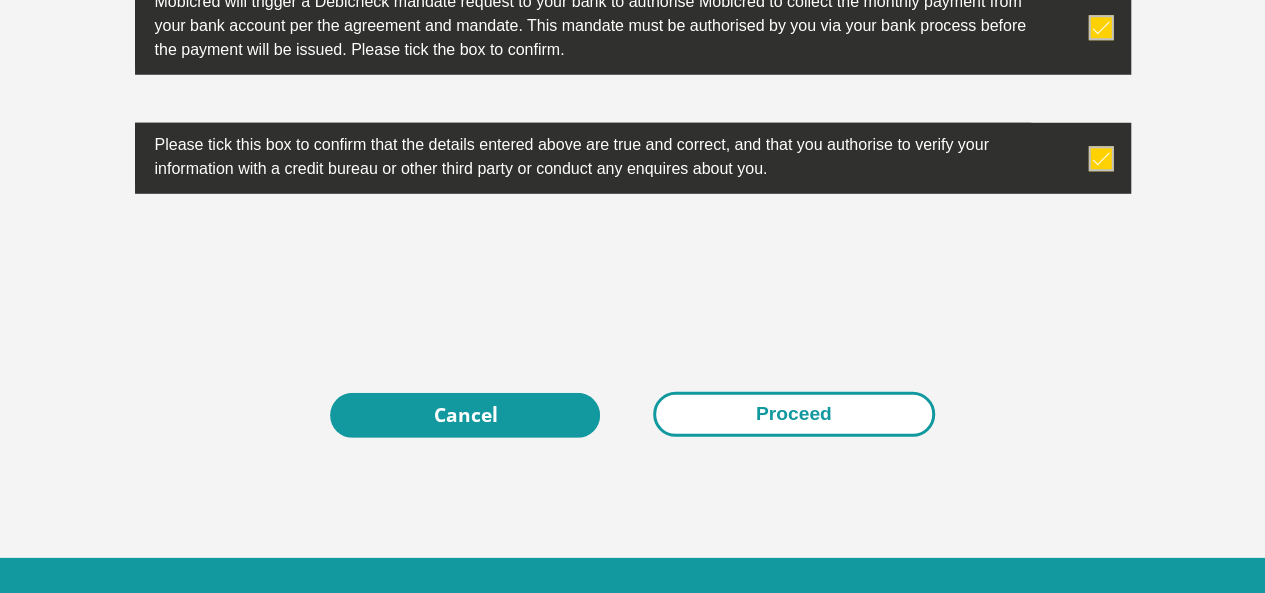 click on "Proceed" at bounding box center [794, 414] 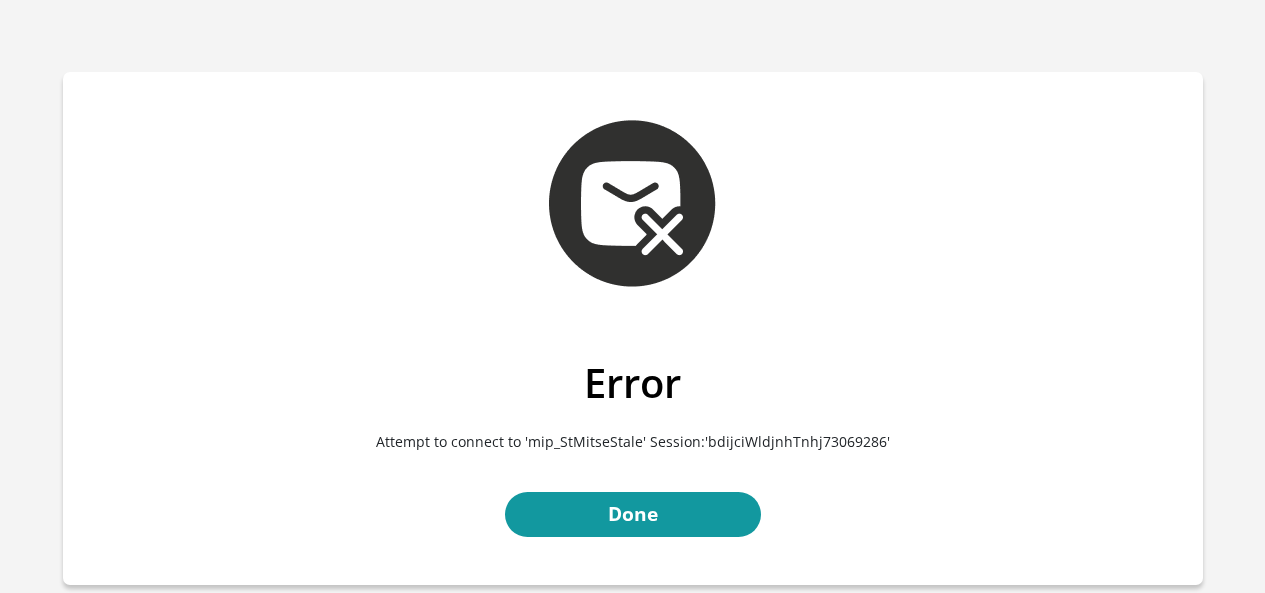 scroll, scrollTop: 0, scrollLeft: 0, axis: both 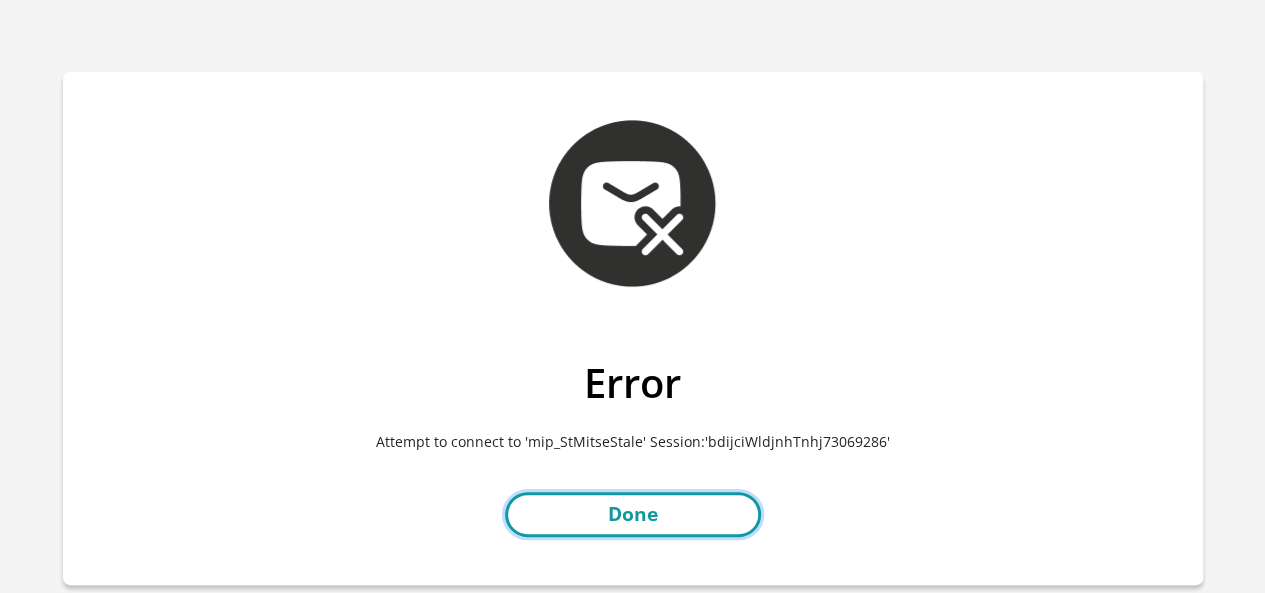 click on "Done" at bounding box center [633, 514] 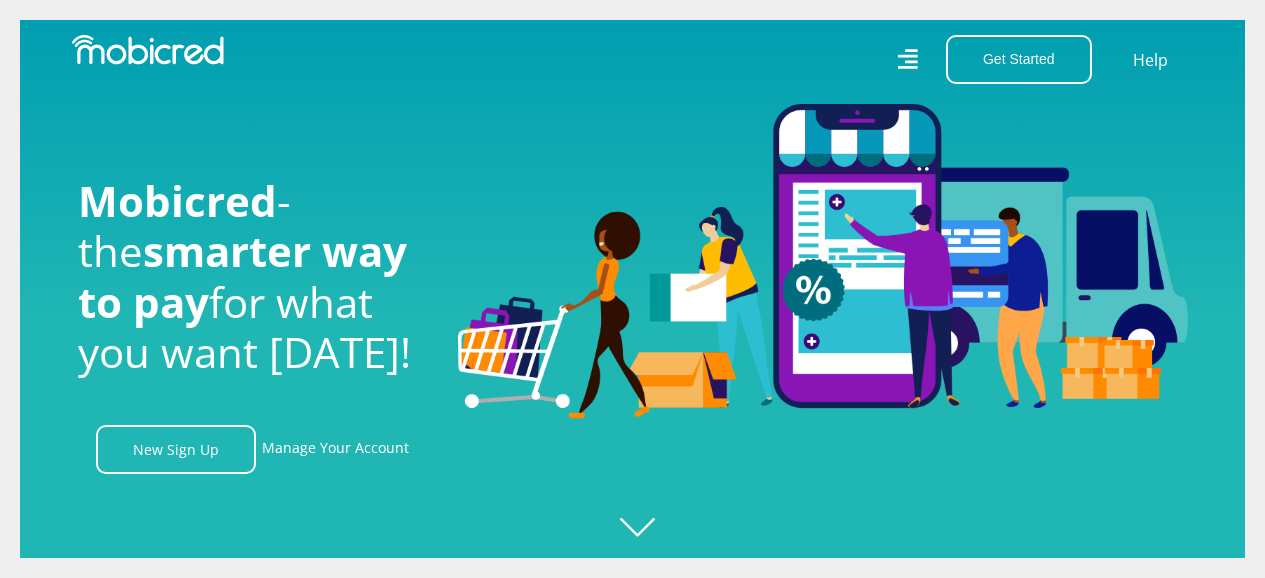 scroll, scrollTop: 0, scrollLeft: 0, axis: both 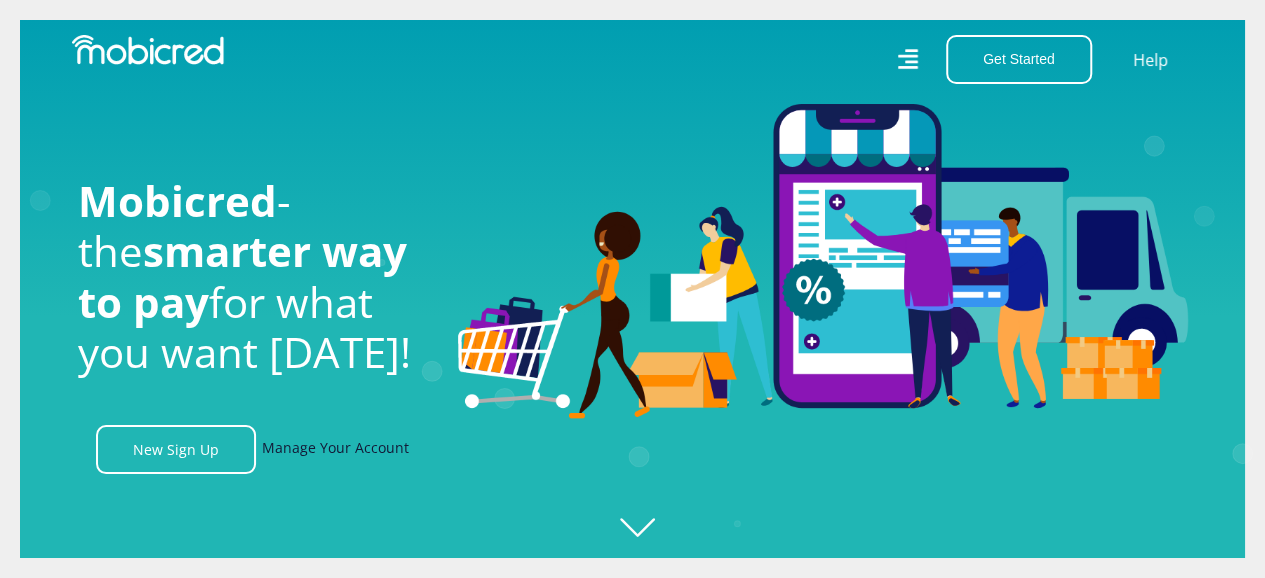click on "Manage Your Account" at bounding box center (335, 449) 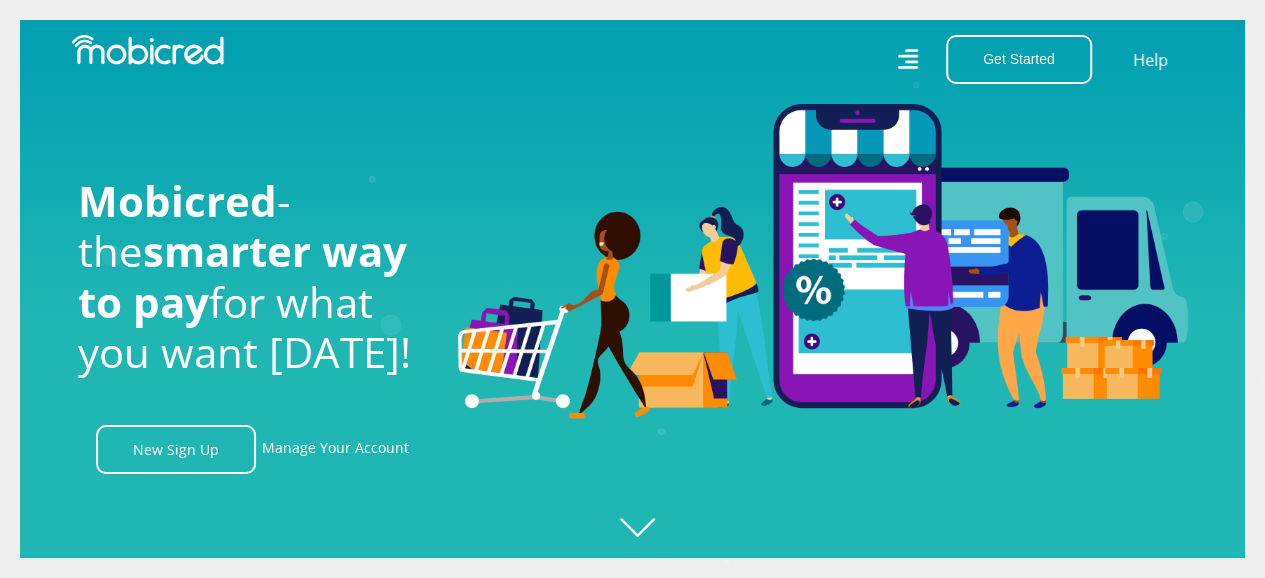 scroll, scrollTop: 0, scrollLeft: 4560, axis: horizontal 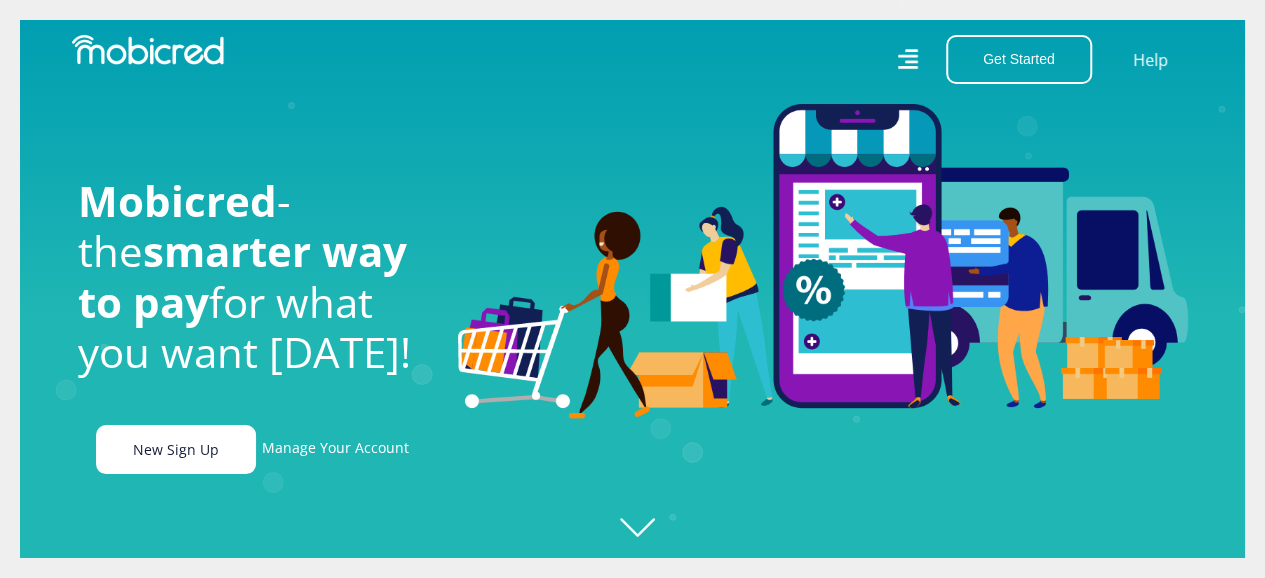 click on "New Sign Up" at bounding box center [176, 449] 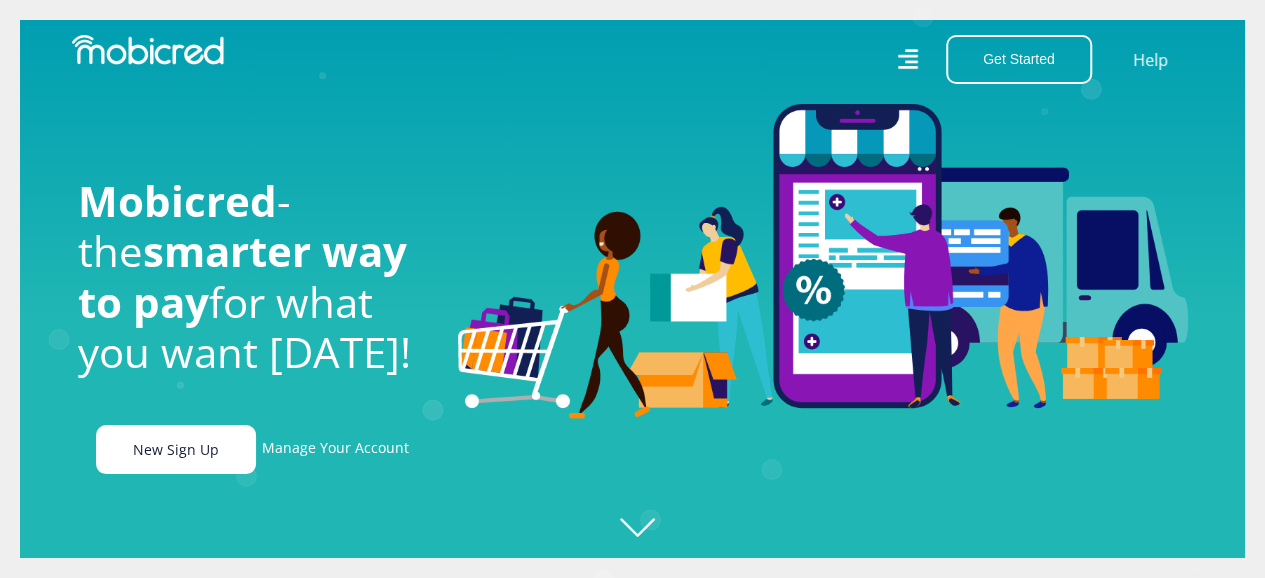 scroll, scrollTop: 0, scrollLeft: 0, axis: both 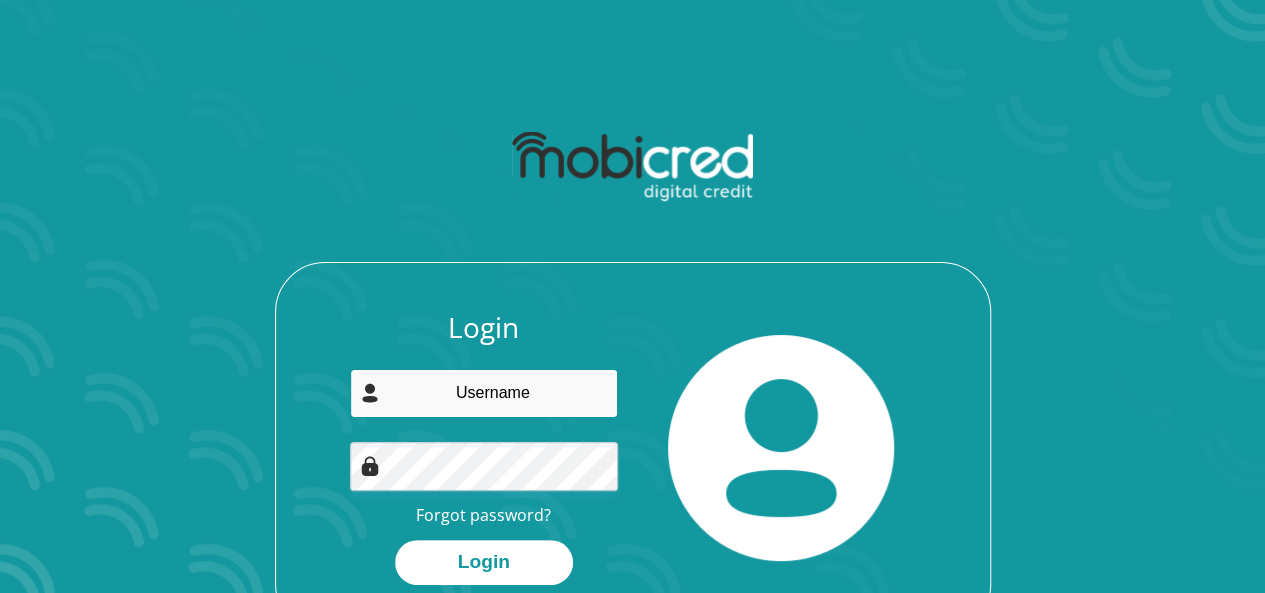 click at bounding box center (484, 393) 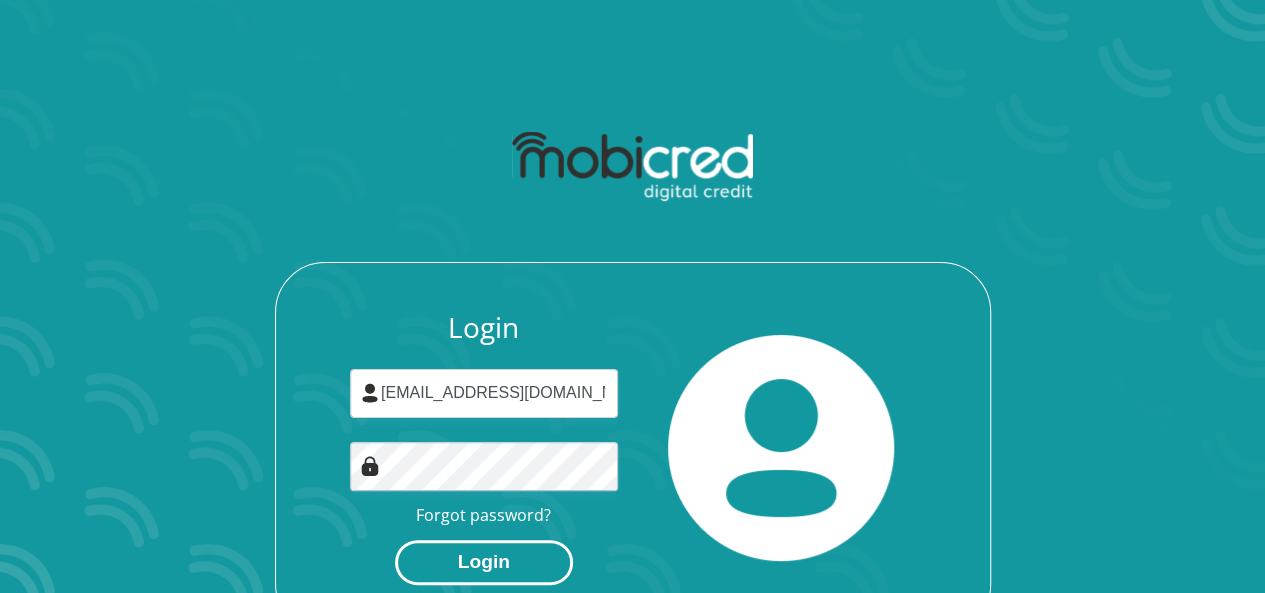 click on "Login" at bounding box center (484, 562) 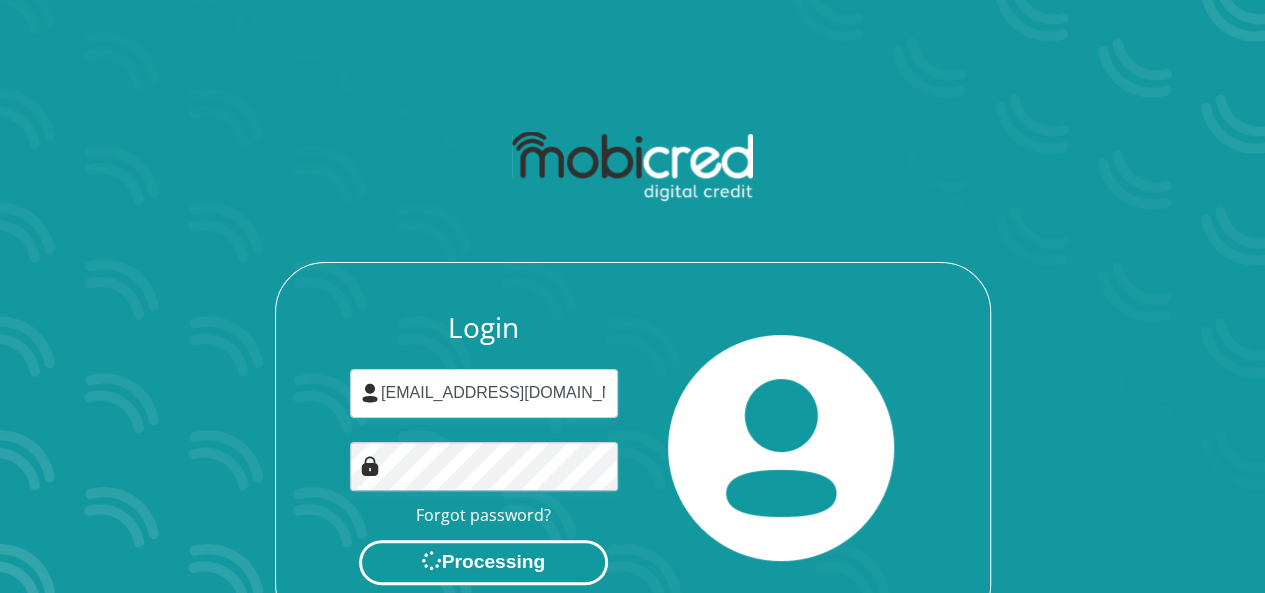 scroll, scrollTop: 0, scrollLeft: 0, axis: both 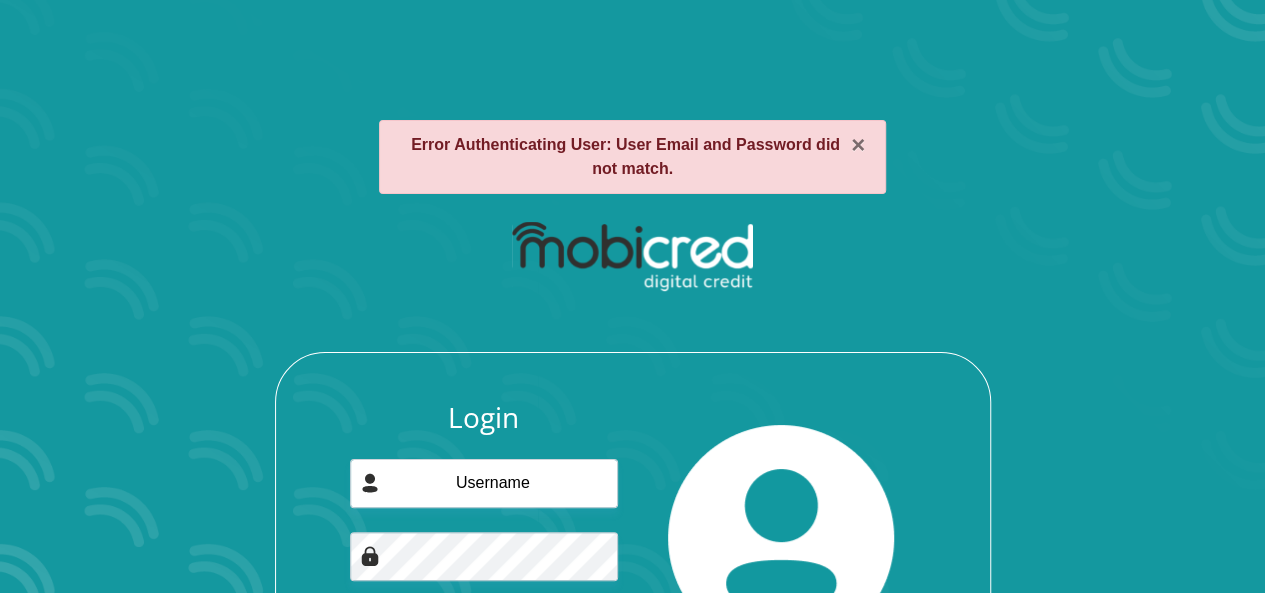 click at bounding box center (632, 257) 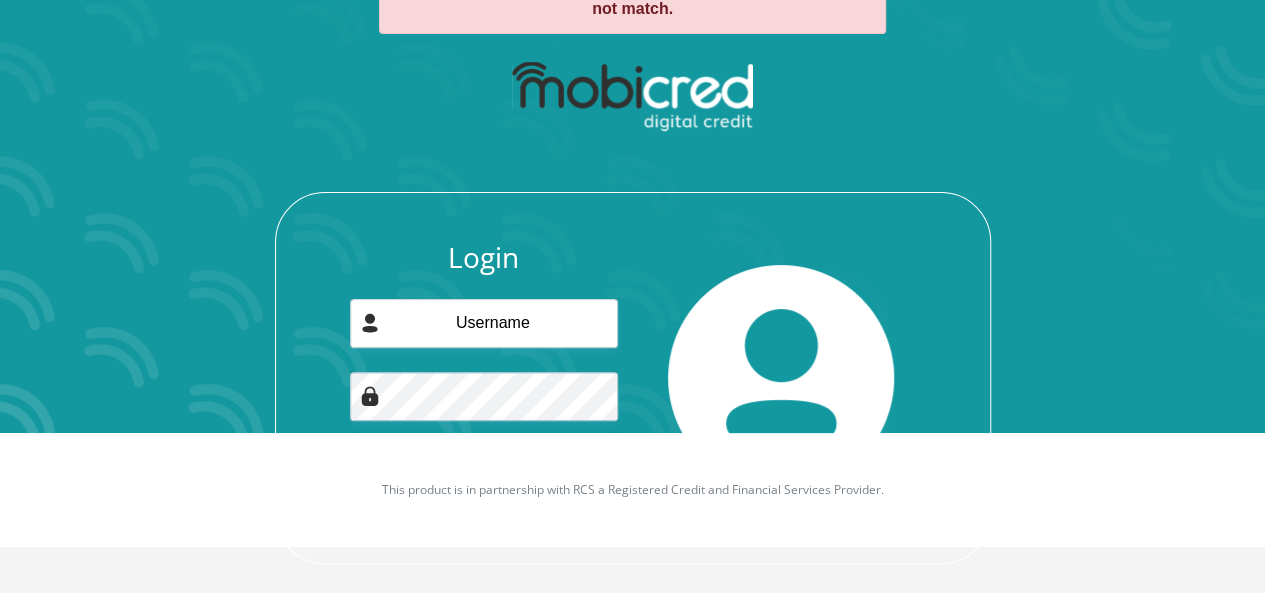 scroll, scrollTop: 176, scrollLeft: 0, axis: vertical 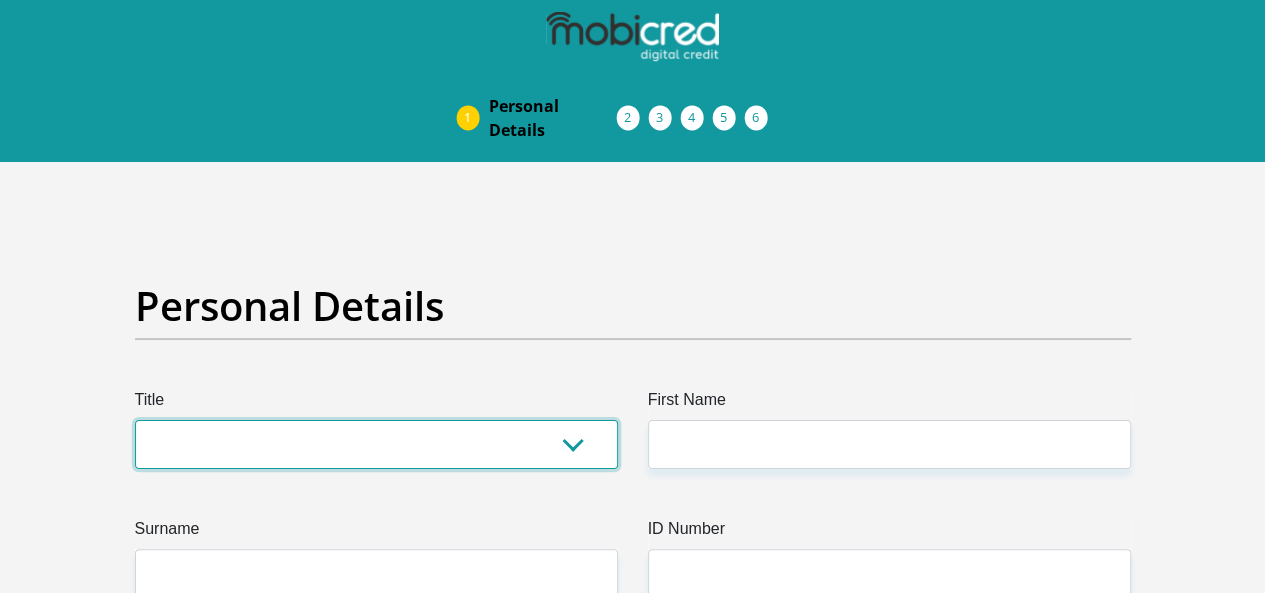 click on "Mr
Ms
Mrs
Dr
Other" at bounding box center [376, 444] 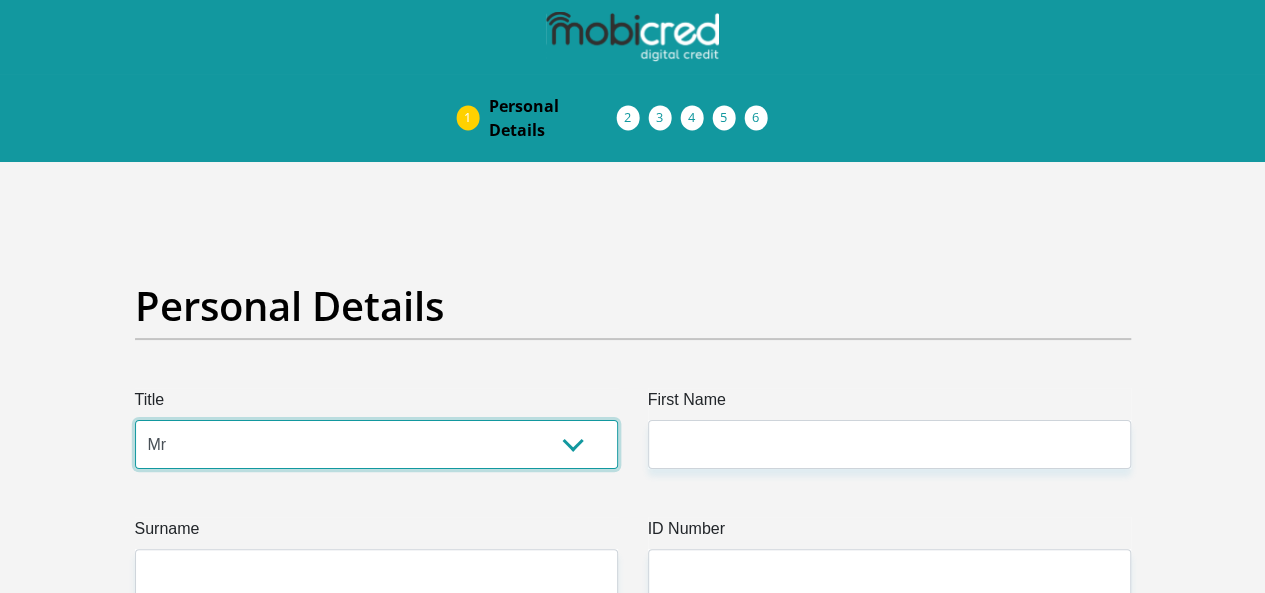 click on "Mr
Ms
Mrs
Dr
Other" at bounding box center [376, 444] 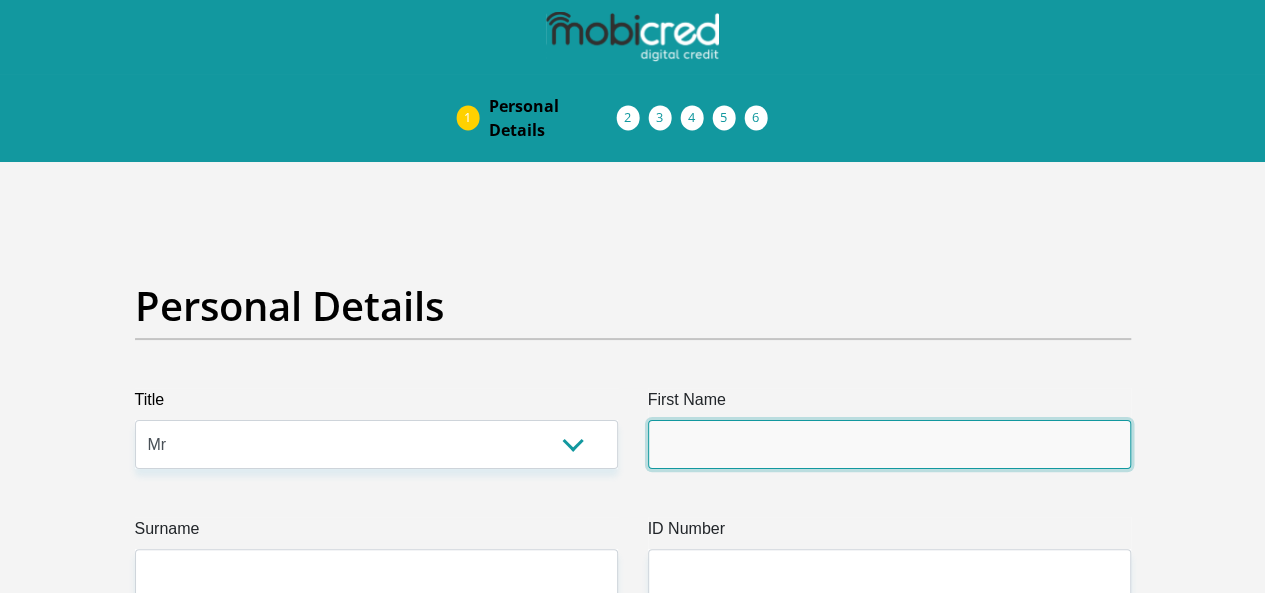 click on "First Name" at bounding box center [889, 444] 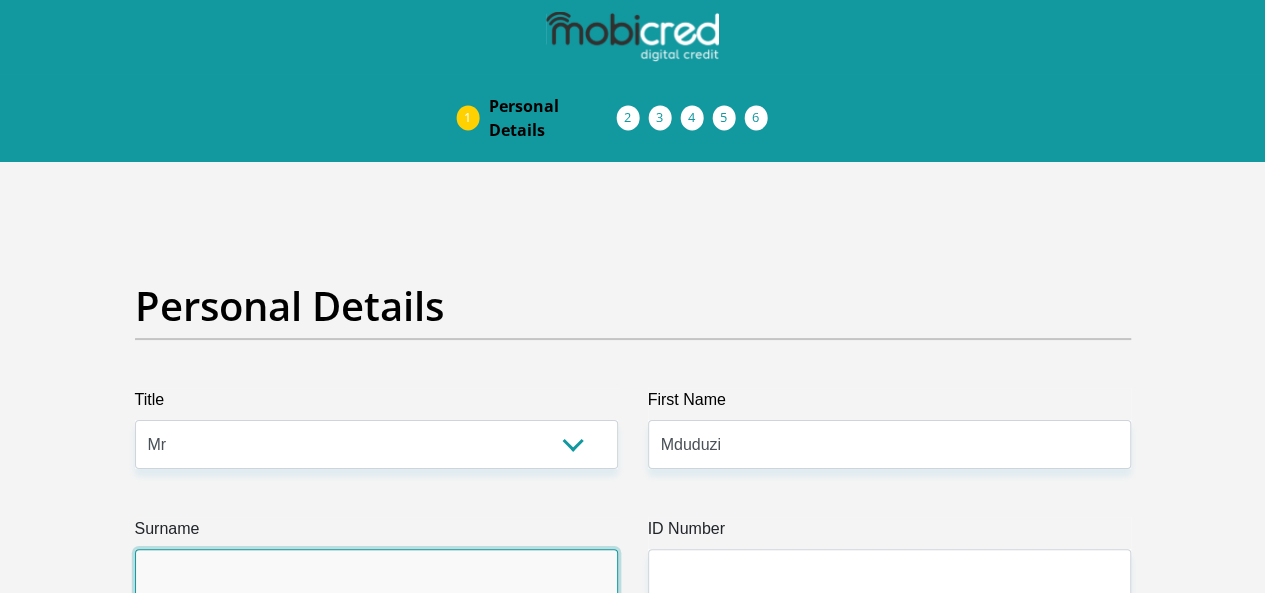 click on "Surname" at bounding box center (376, 573) 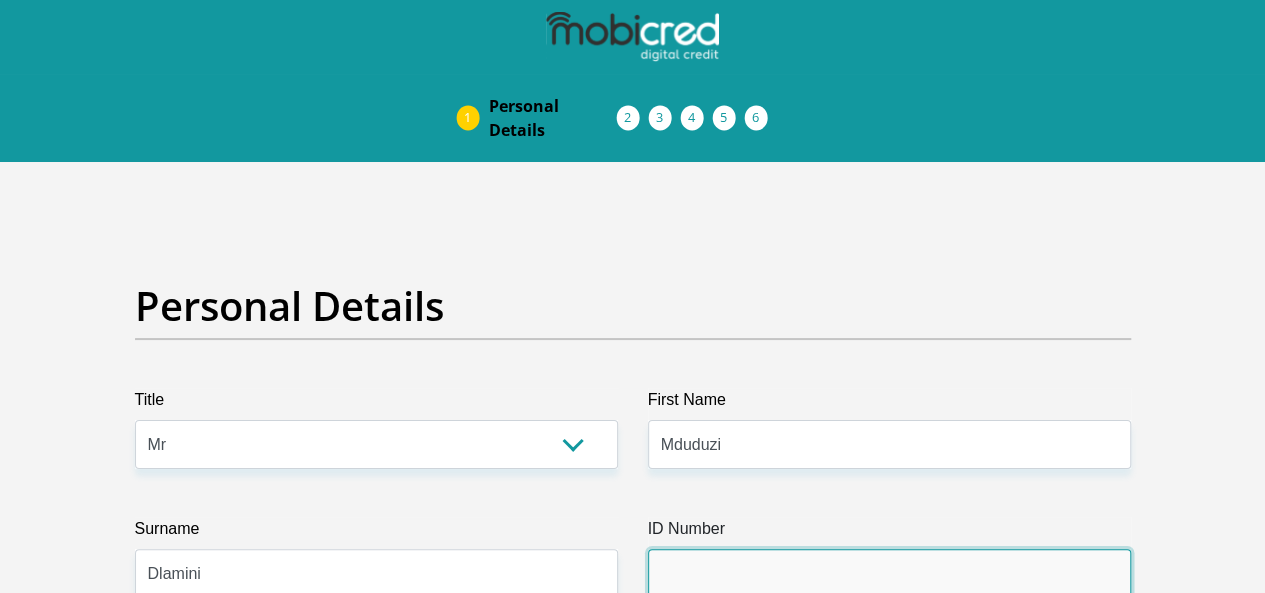 click on "ID Number" at bounding box center [889, 573] 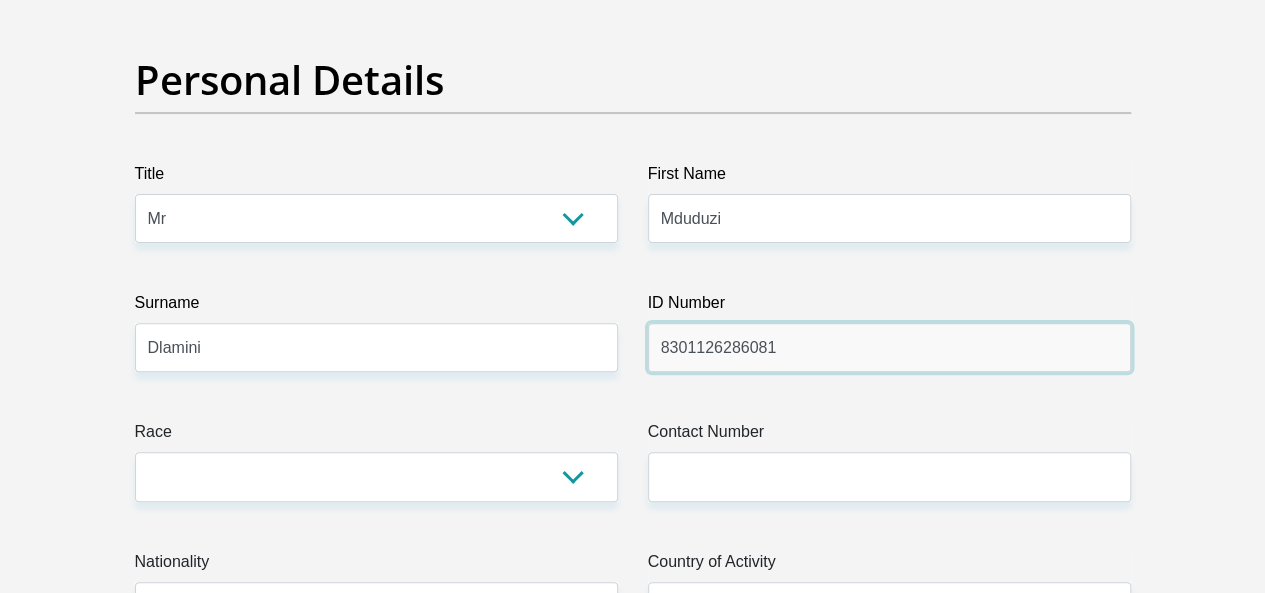 scroll, scrollTop: 320, scrollLeft: 0, axis: vertical 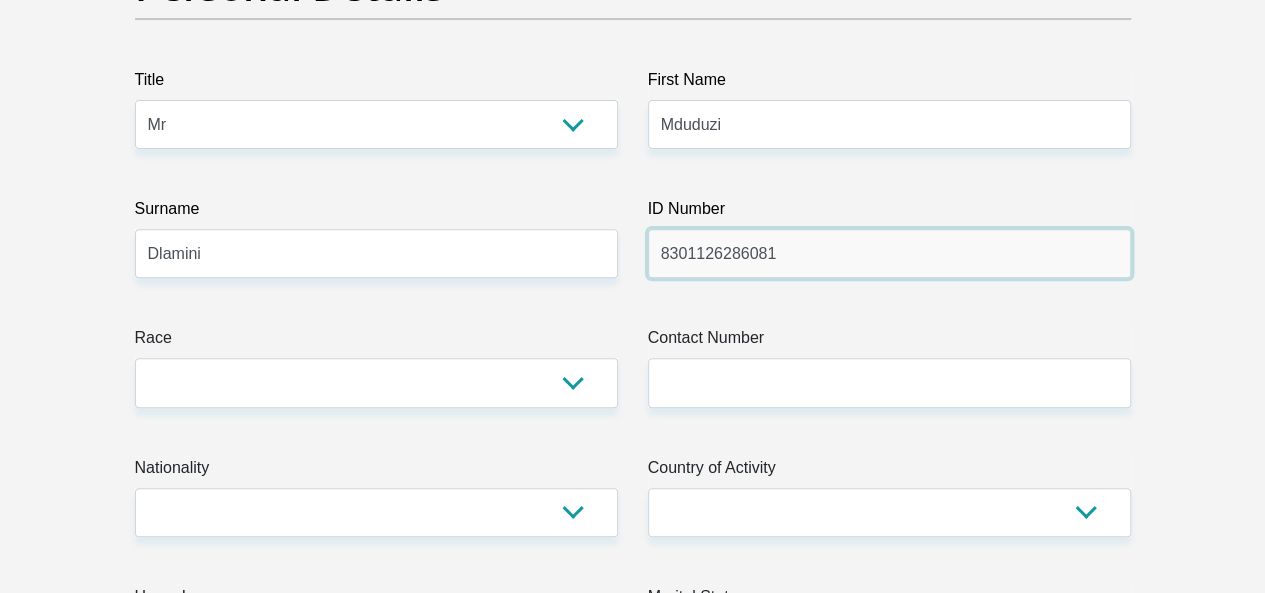type on "8301126286081" 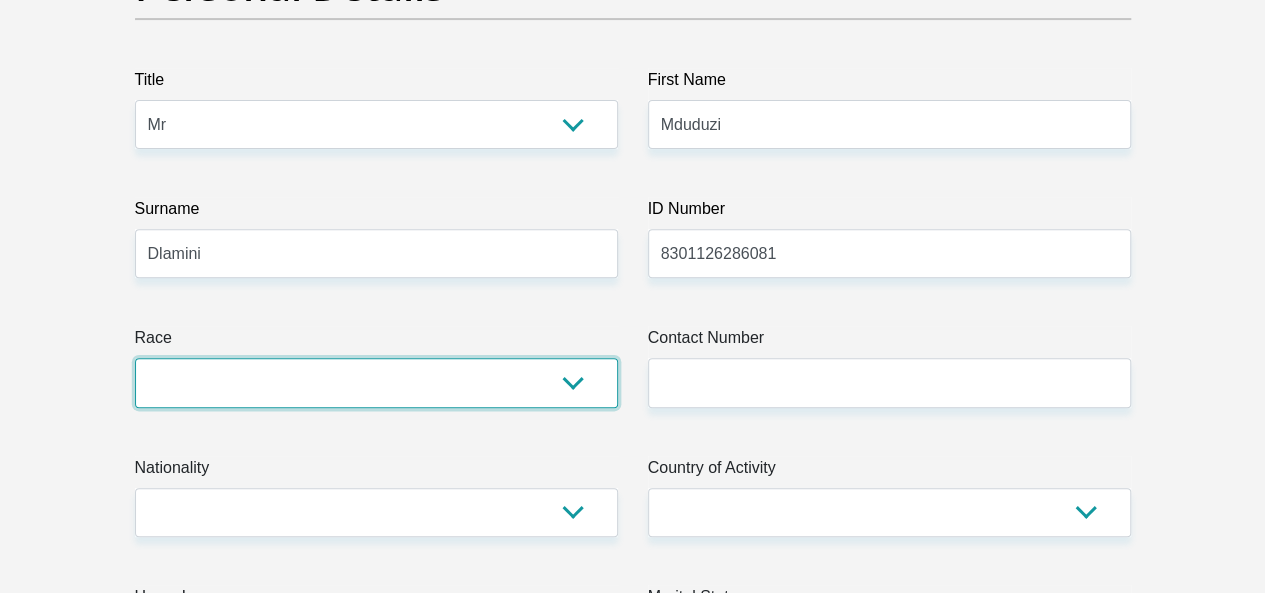 click on "Black
Coloured
Indian
White
Other" at bounding box center (376, 382) 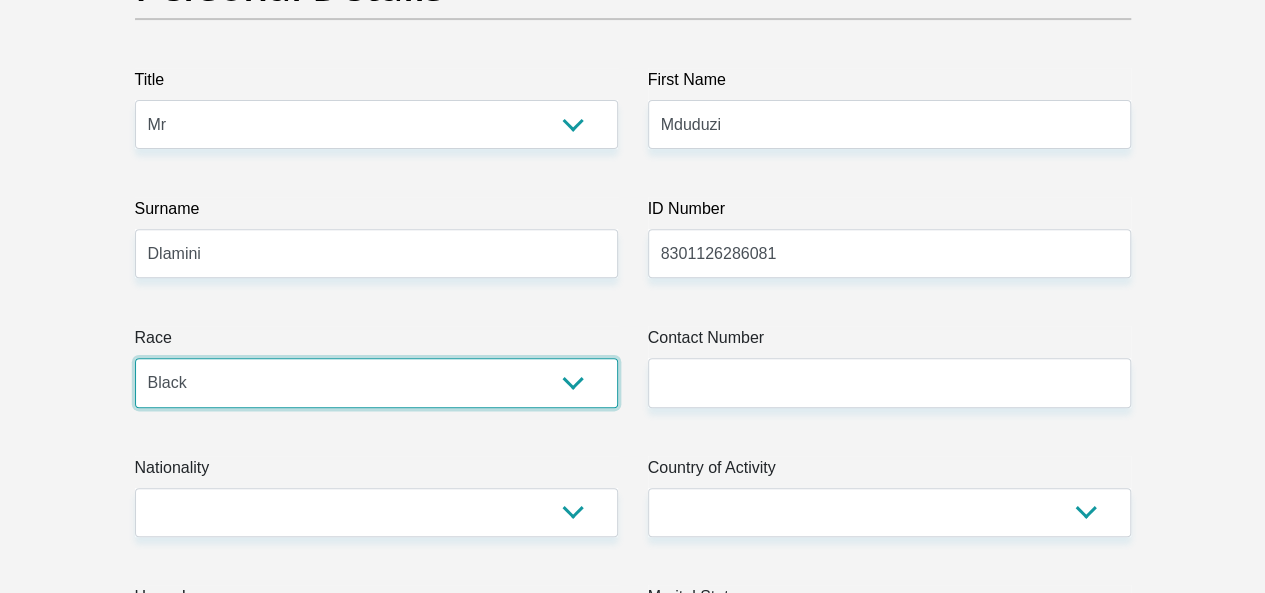 click on "Black
Coloured
Indian
White
Other" at bounding box center (376, 382) 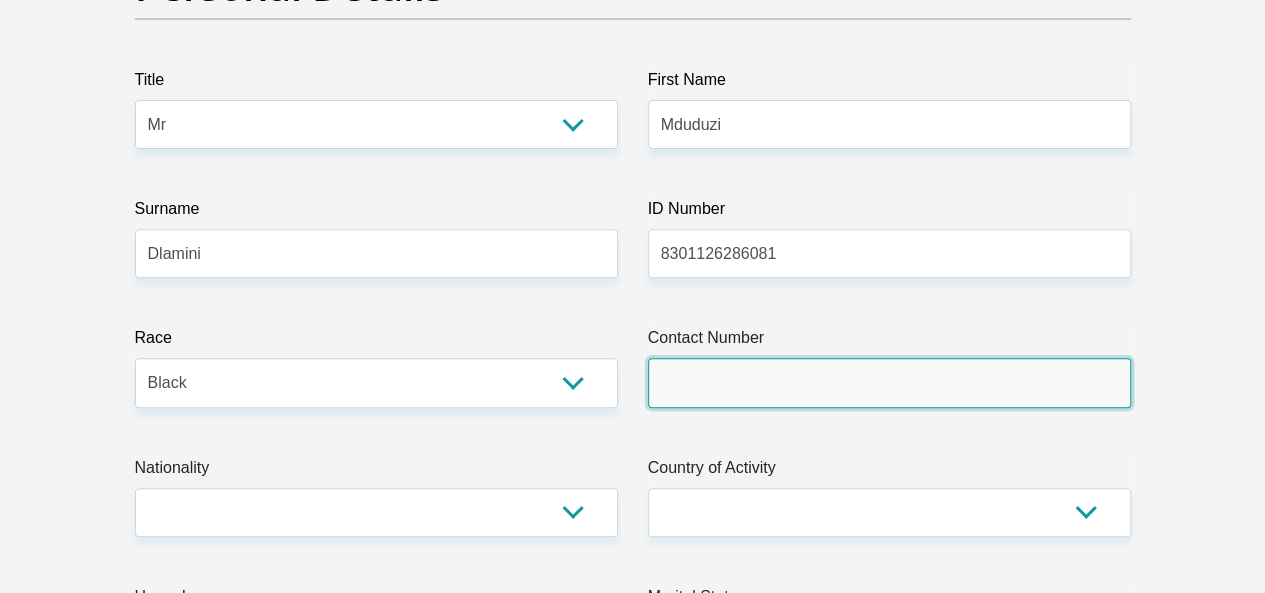 click on "Contact Number" at bounding box center (889, 382) 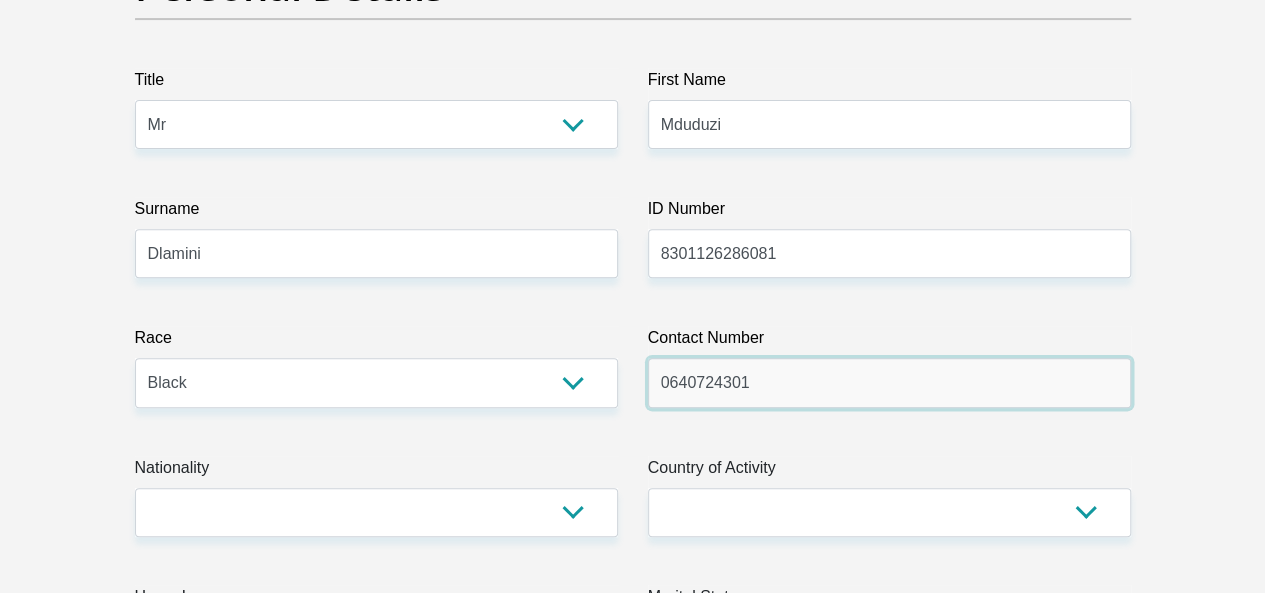 type on "0640724301" 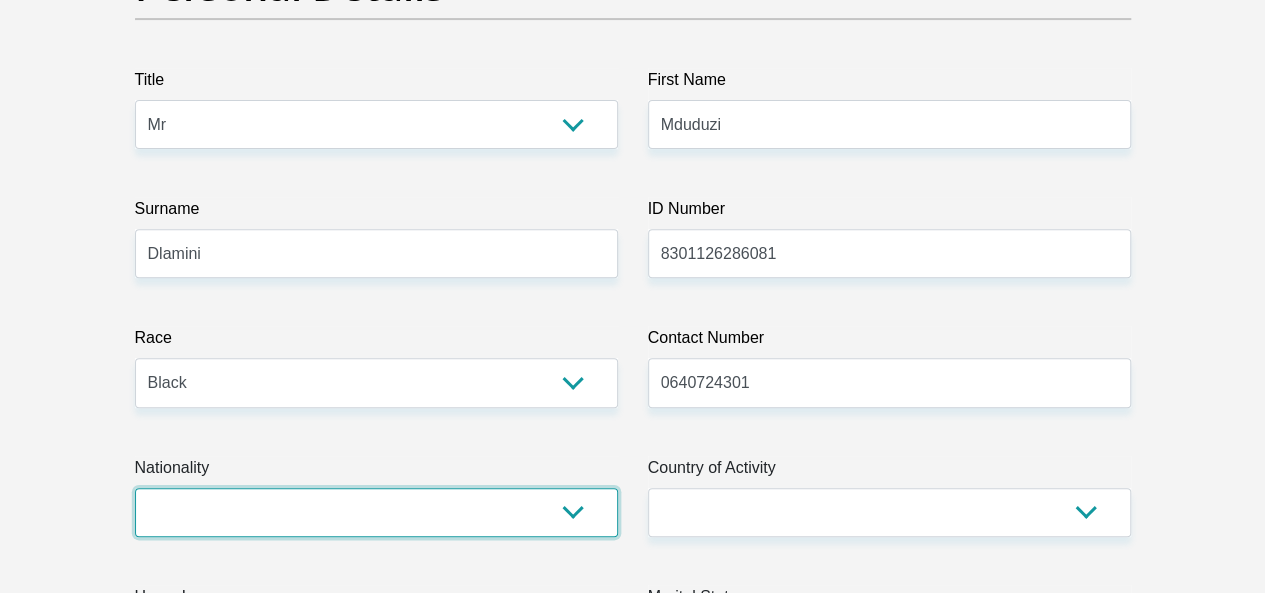 click on "South Africa
Afghanistan
Aland Islands
Albania
Algeria
America Samoa
American Virgin Islands
Andorra
Angola
Anguilla
Antarctica
Antigua and Barbuda
Argentina
Armenia
Aruba
Ascension Island
Australia
Austria
Azerbaijan
Bahamas
Bahrain
Bangladesh
Barbados
Chad" at bounding box center [376, 512] 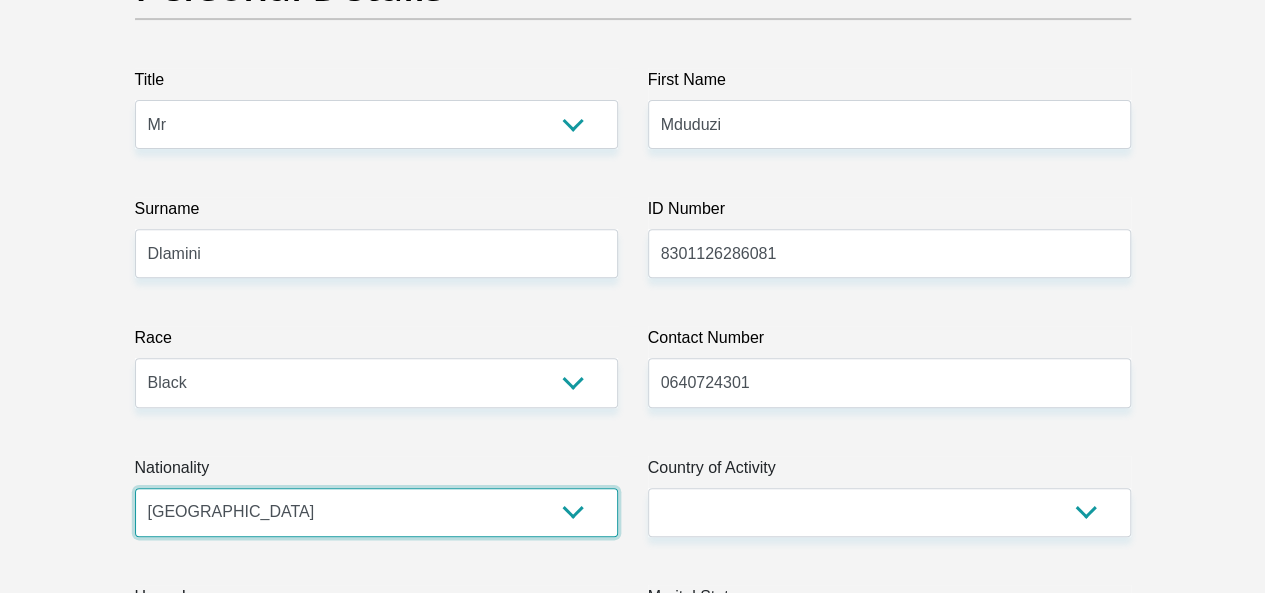 click on "South Africa
Afghanistan
Aland Islands
Albania
Algeria
America Samoa
American Virgin Islands
Andorra
Angola
Anguilla
Antarctica
Antigua and Barbuda
Argentina
Armenia
Aruba
Ascension Island
Australia
Austria
Azerbaijan
Bahamas
Bahrain
Bangladesh
Barbados
Chad" at bounding box center [376, 512] 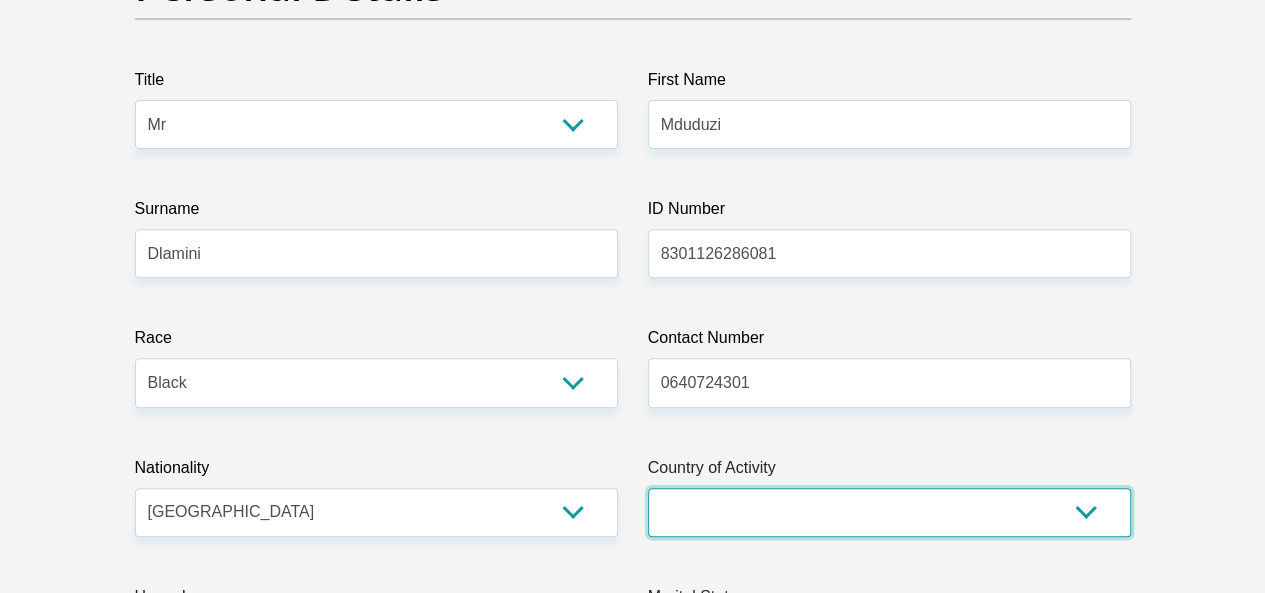 click on "South Africa
Afghanistan
Aland Islands
Albania
Algeria
America Samoa
American Virgin Islands
Andorra
Angola
Anguilla
Antarctica
Antigua and Barbuda
Argentina
Armenia
Aruba
Ascension Island
Australia
Austria
Azerbaijan
Chad" at bounding box center (889, 512) 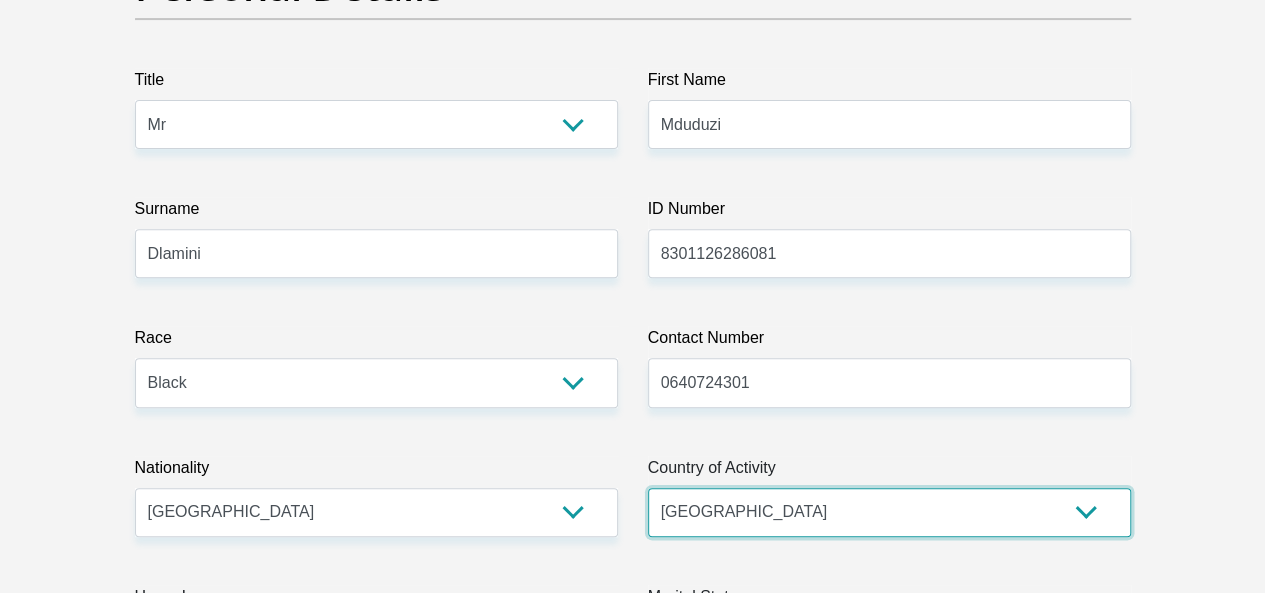 click on "South Africa
Afghanistan
Aland Islands
Albania
Algeria
America Samoa
American Virgin Islands
Andorra
Angola
Anguilla
Antarctica
Antigua and Barbuda
Argentina
Armenia
Aruba
Ascension Island
Australia
Austria
Azerbaijan
Chad" at bounding box center (889, 512) 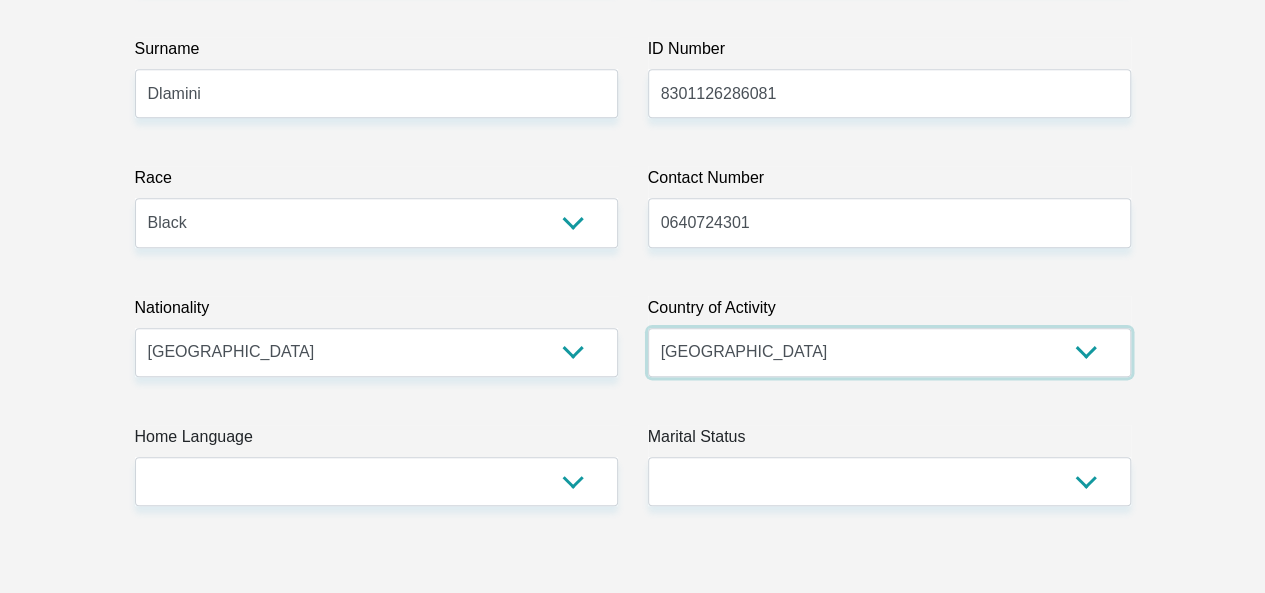 scroll, scrollTop: 493, scrollLeft: 0, axis: vertical 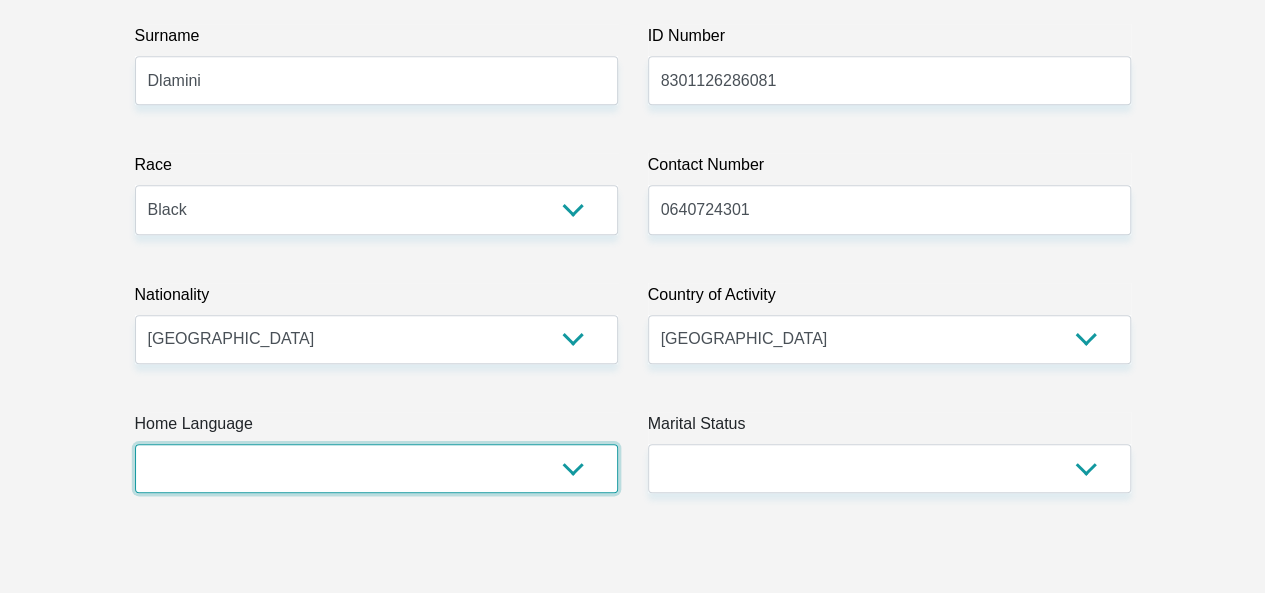 click on "Afrikaans
English
Sepedi
South Ndebele
Southern Sotho
Swati
Tsonga
Tswana
Venda
Xhosa
Zulu
Other" at bounding box center (376, 468) 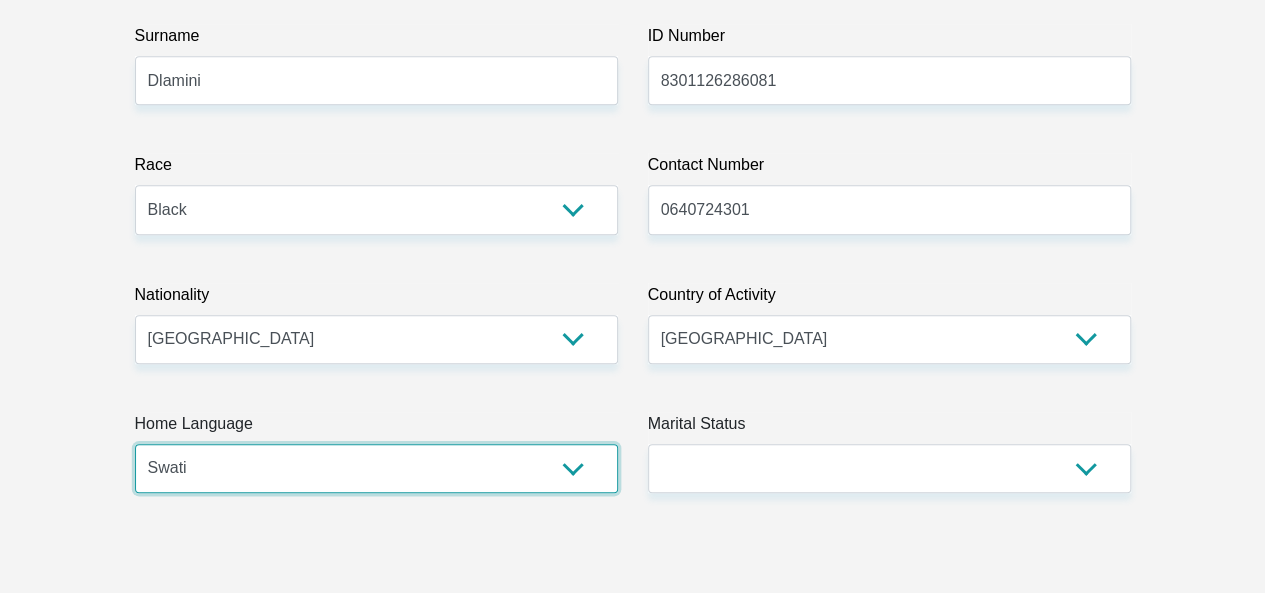 click on "Afrikaans
English
Sepedi
South Ndebele
Southern Sotho
Swati
Tsonga
Tswana
Venda
Xhosa
Zulu
Other" at bounding box center [376, 468] 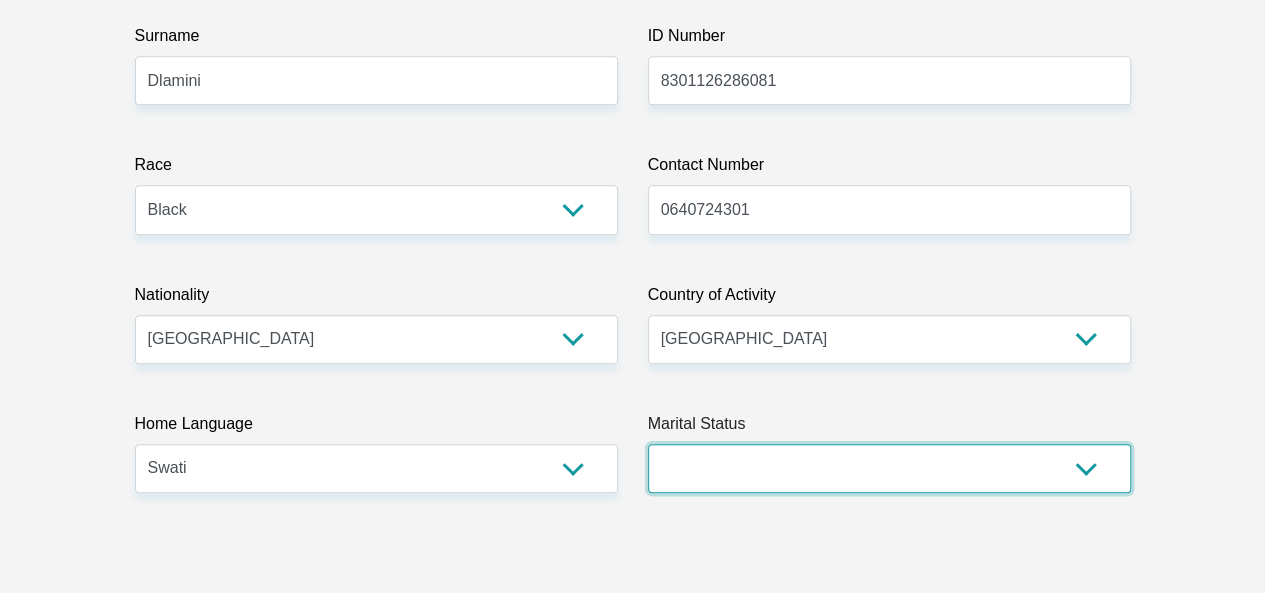 click on "Married ANC
Single
Divorced
Widowed
Married COP or Customary Law" at bounding box center (889, 468) 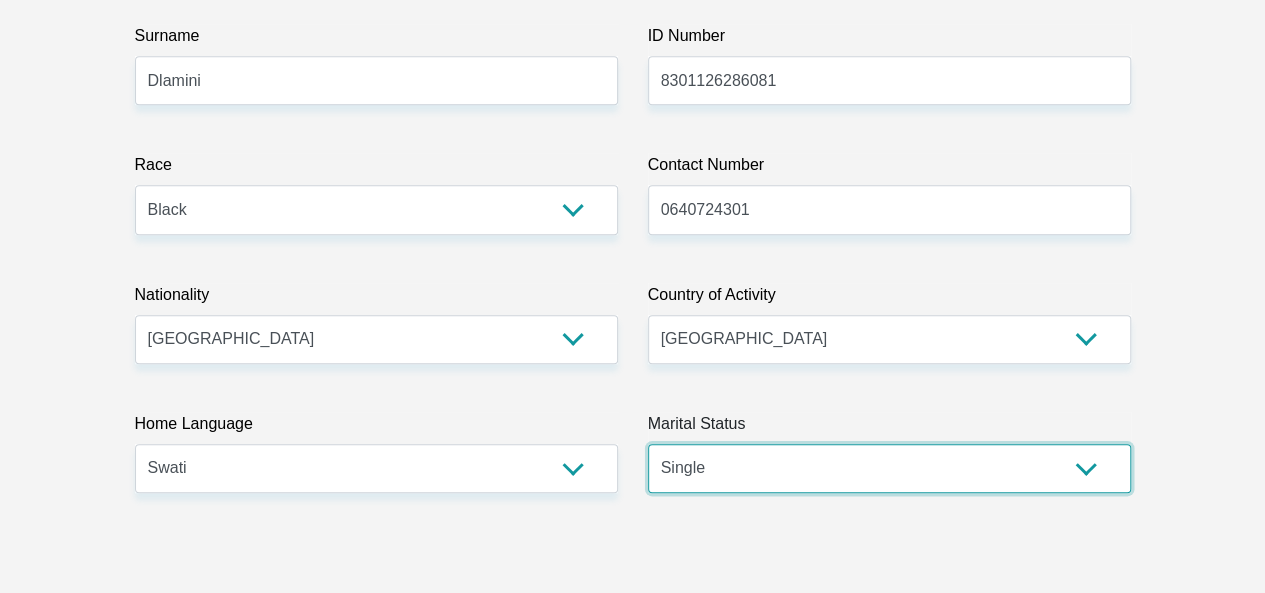 click on "Married ANC
Single
Divorced
Widowed
Married COP or Customary Law" at bounding box center (889, 468) 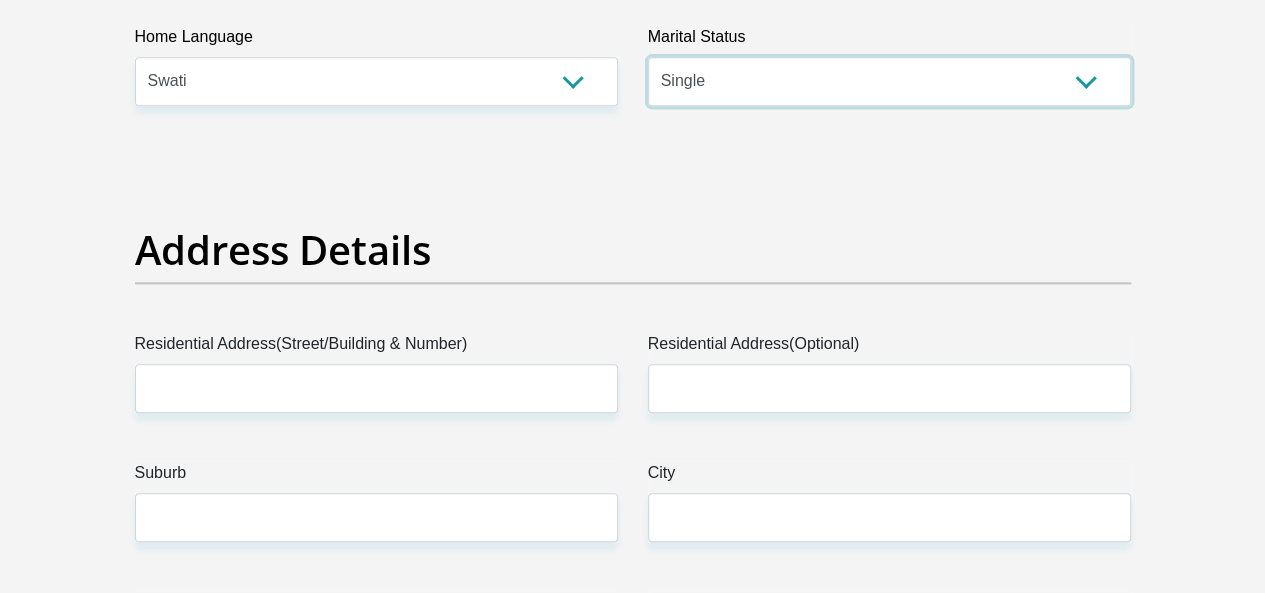 scroll, scrollTop: 986, scrollLeft: 0, axis: vertical 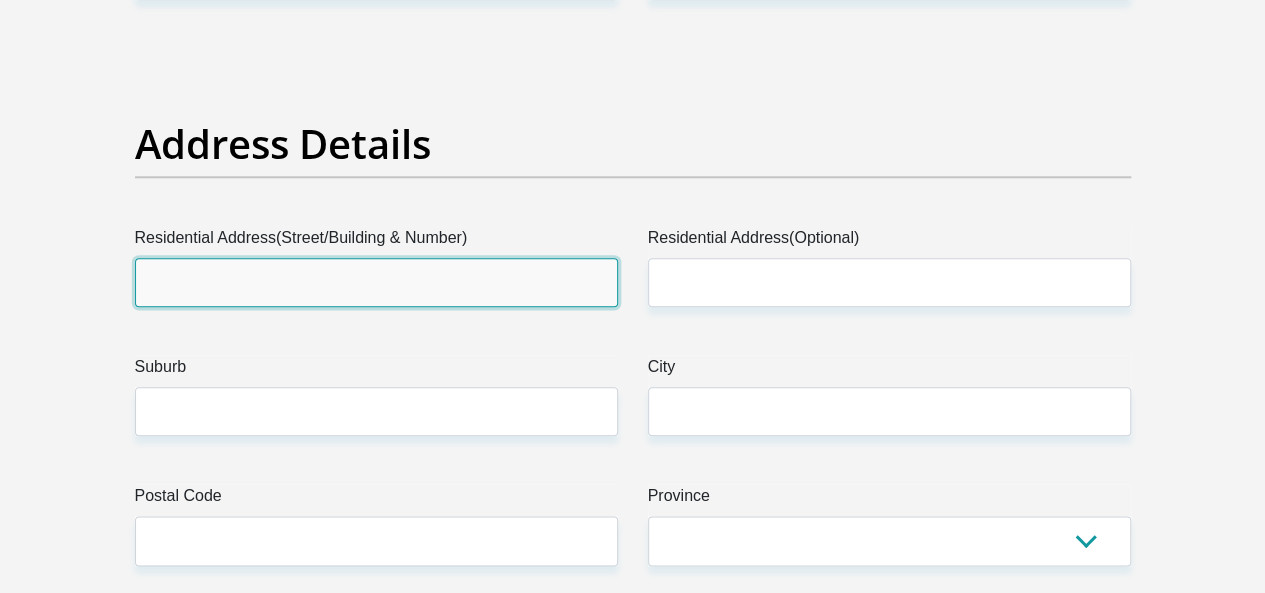 click on "Residential Address(Street/Building & Number)" at bounding box center (376, 282) 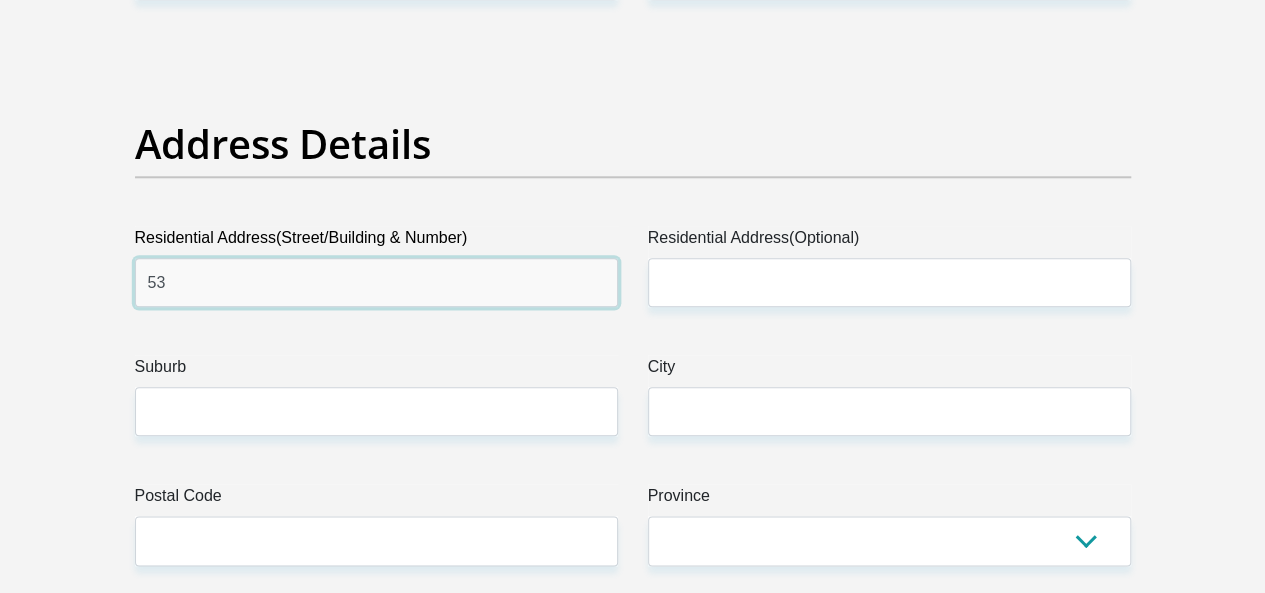 type on "53 Sable Mansions" 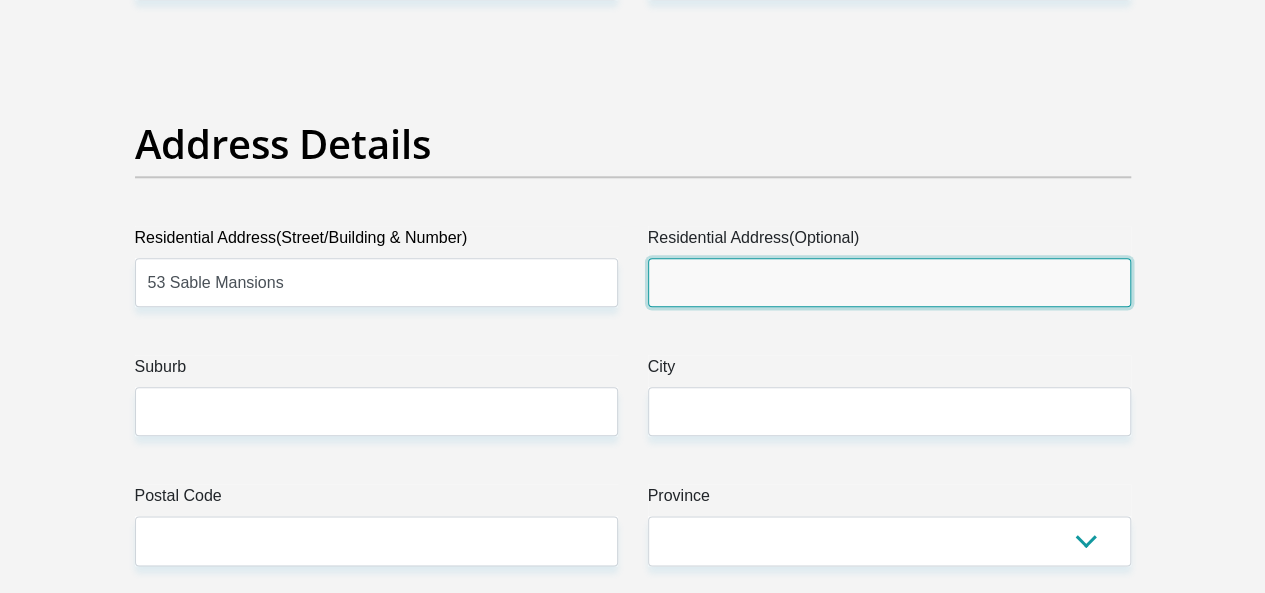 click on "Residential Address(Optional)" at bounding box center (889, 282) 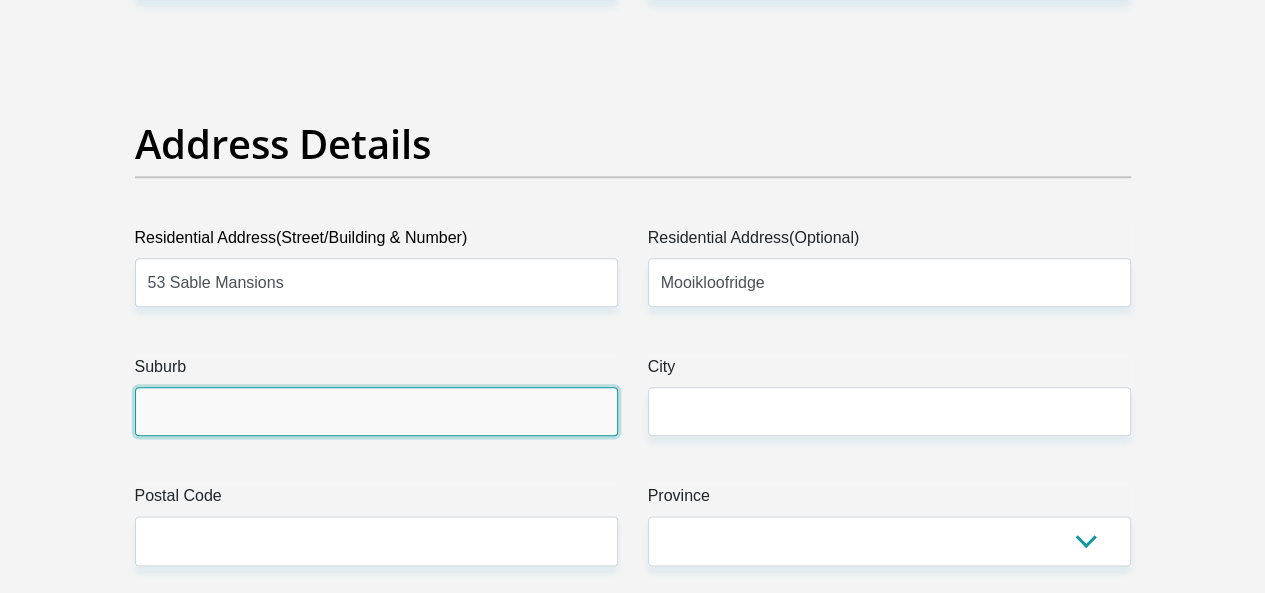 click on "Suburb" at bounding box center [376, 411] 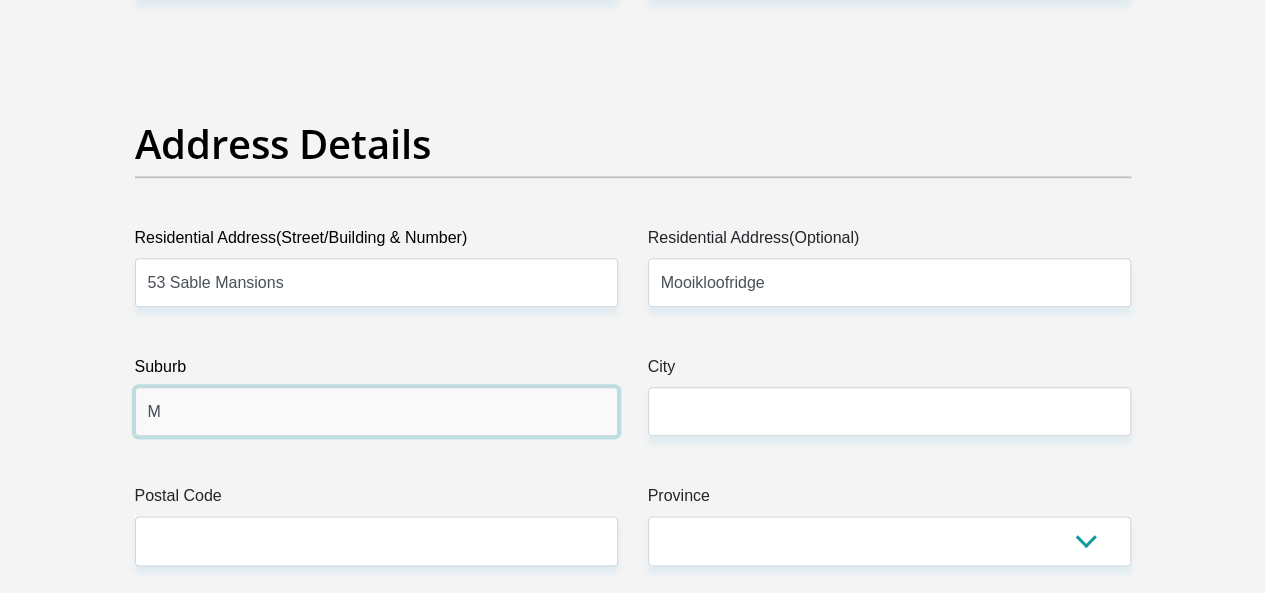 click on "M" at bounding box center (376, 411) 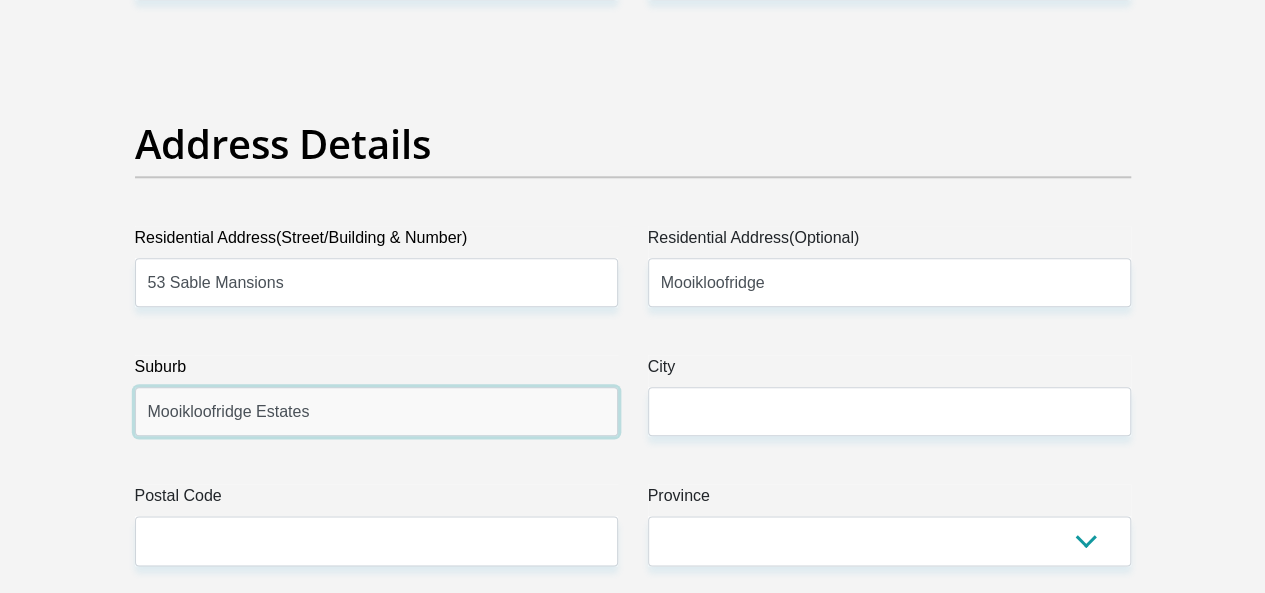 type on "Mooikloofridge Estates" 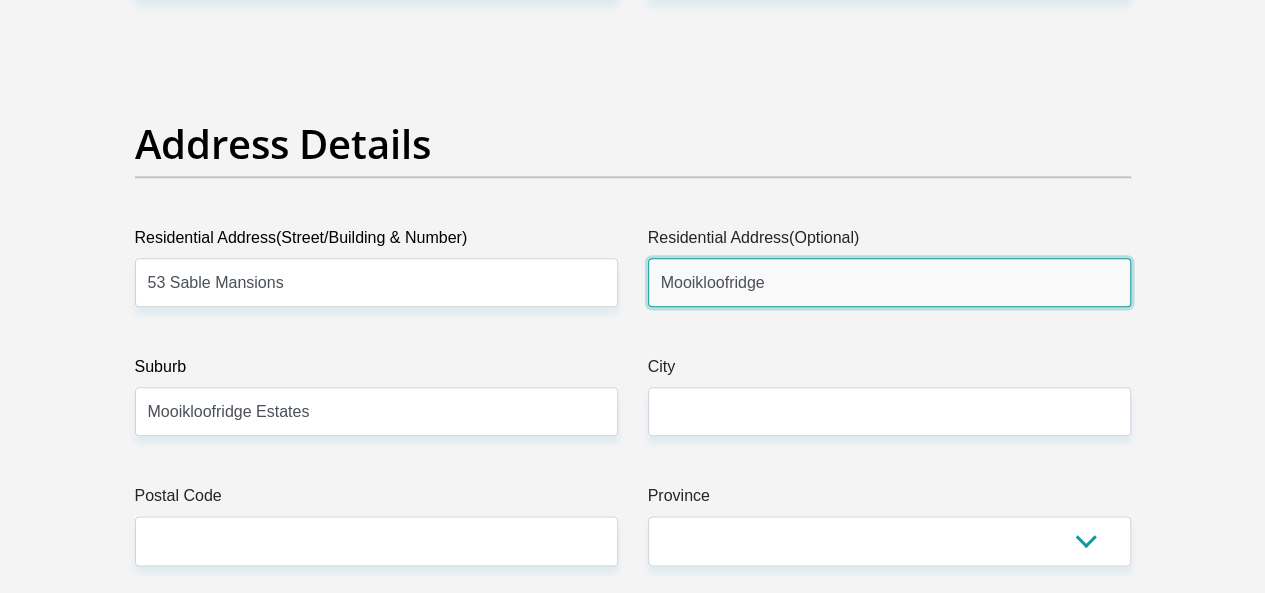 click on "Mooikloofridge" at bounding box center (889, 282) 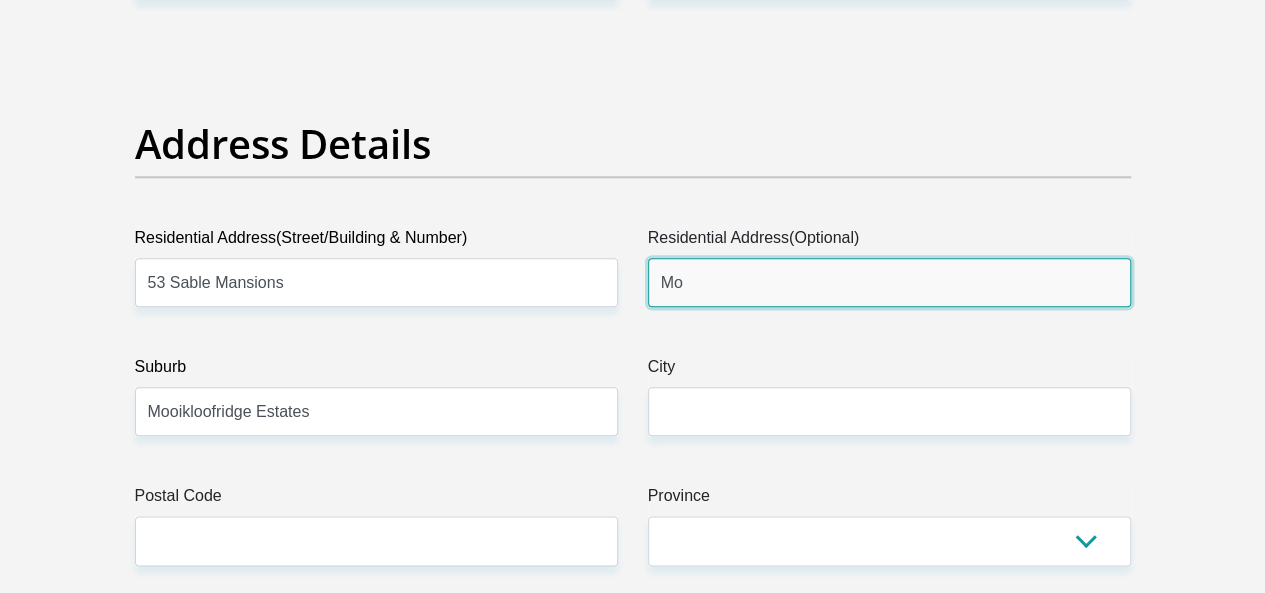 type on "M" 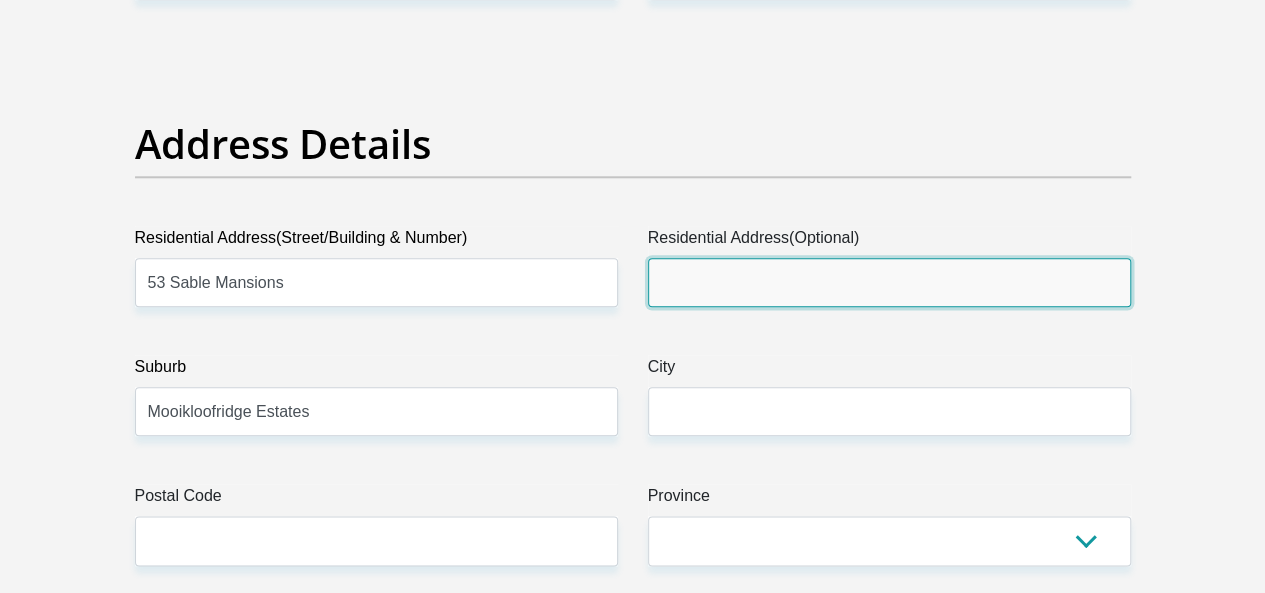 type 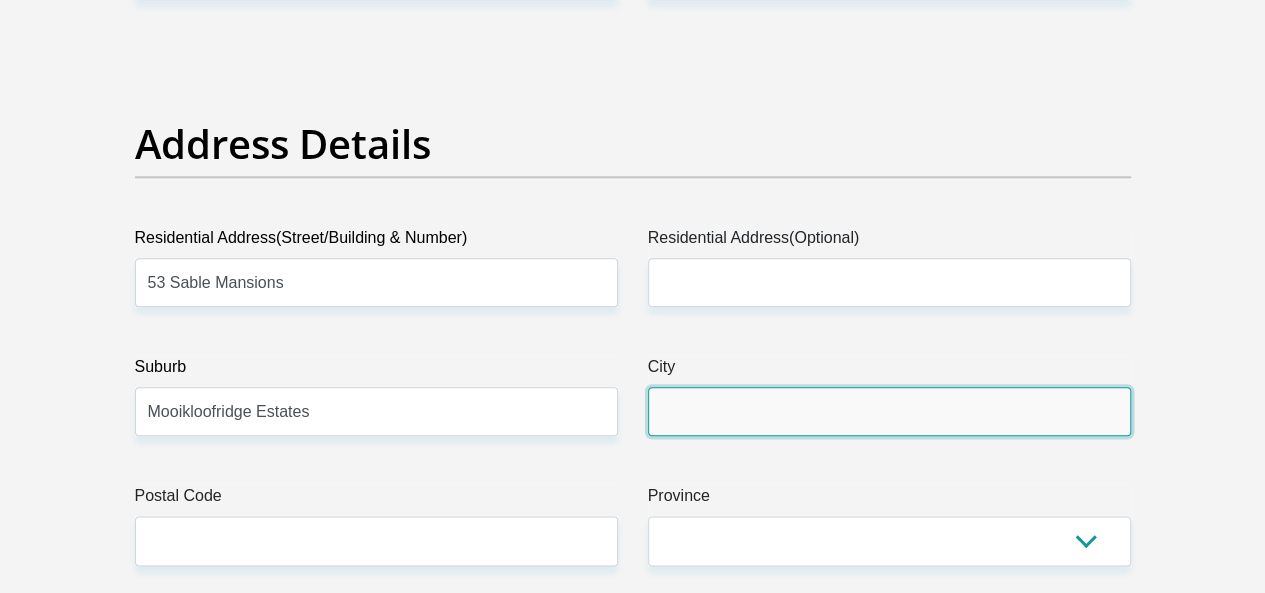 click on "City" at bounding box center (889, 411) 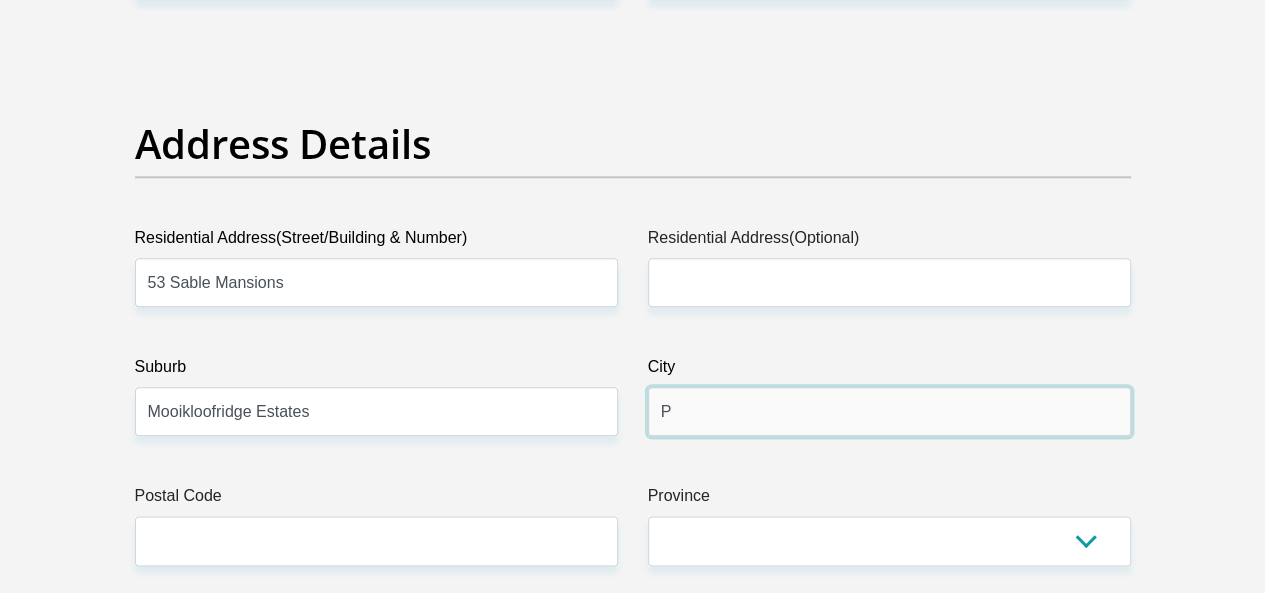 type on "Pretoria" 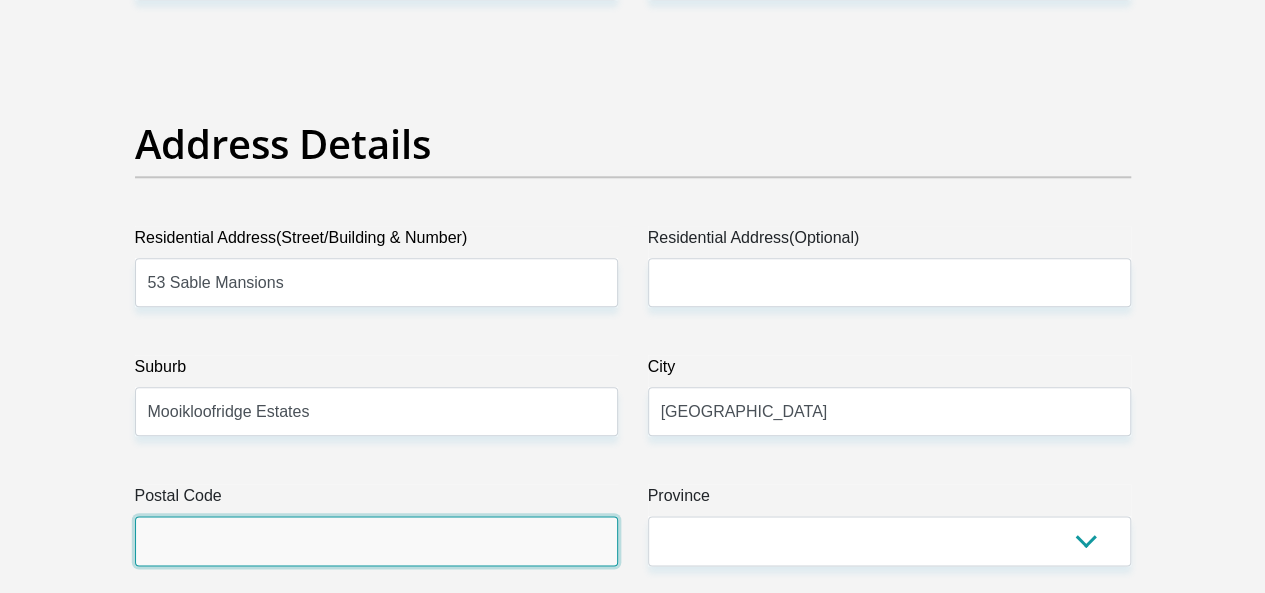 click on "Postal Code" at bounding box center (376, 540) 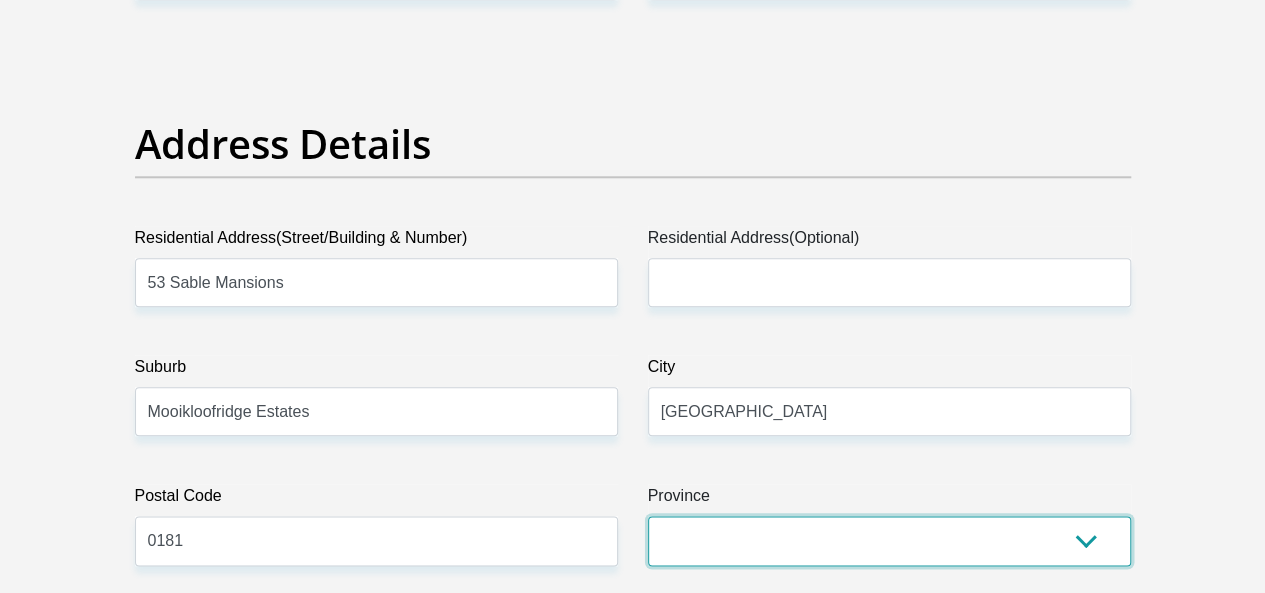 click on "Eastern Cape
Free State
Gauteng
KwaZulu-Natal
Limpopo
Mpumalanga
Northern Cape
North West
Western Cape" at bounding box center [889, 540] 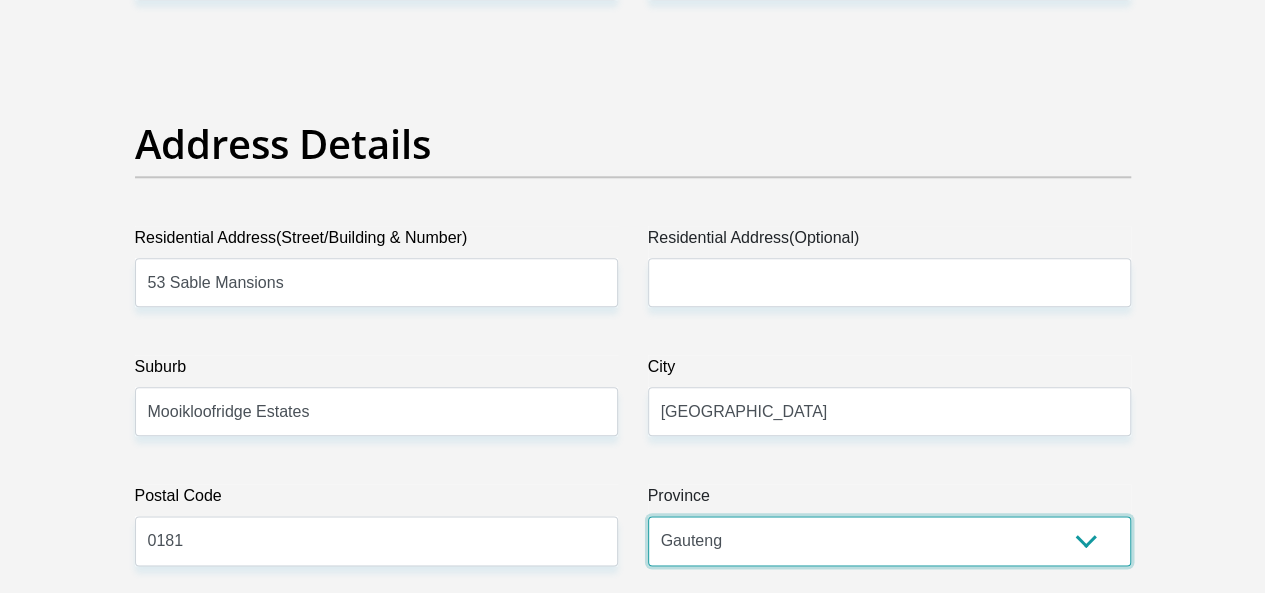 click on "Eastern Cape
Free State
Gauteng
KwaZulu-Natal
Limpopo
Mpumalanga
Northern Cape
North West
Western Cape" at bounding box center (889, 540) 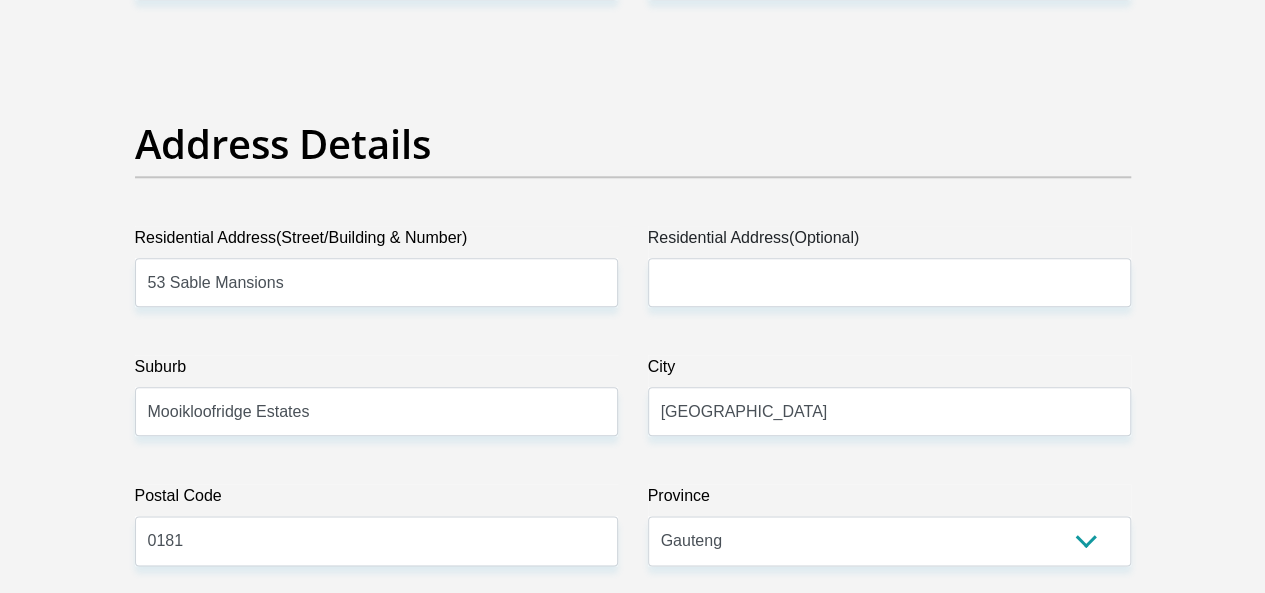 click on "Title
Mr
Ms
Mrs
Dr
Other
First Name
Mduduzi
Surname
Dlamini
ID Number
8301126286081
Please input valid ID number
Race
Black
Coloured
Indian
White
Other
Contact Number
0640724301
Please input valid contact number
Nationality
South Africa
Afghanistan
Aland Islands  Albania  Algeria" at bounding box center [633, 2655] 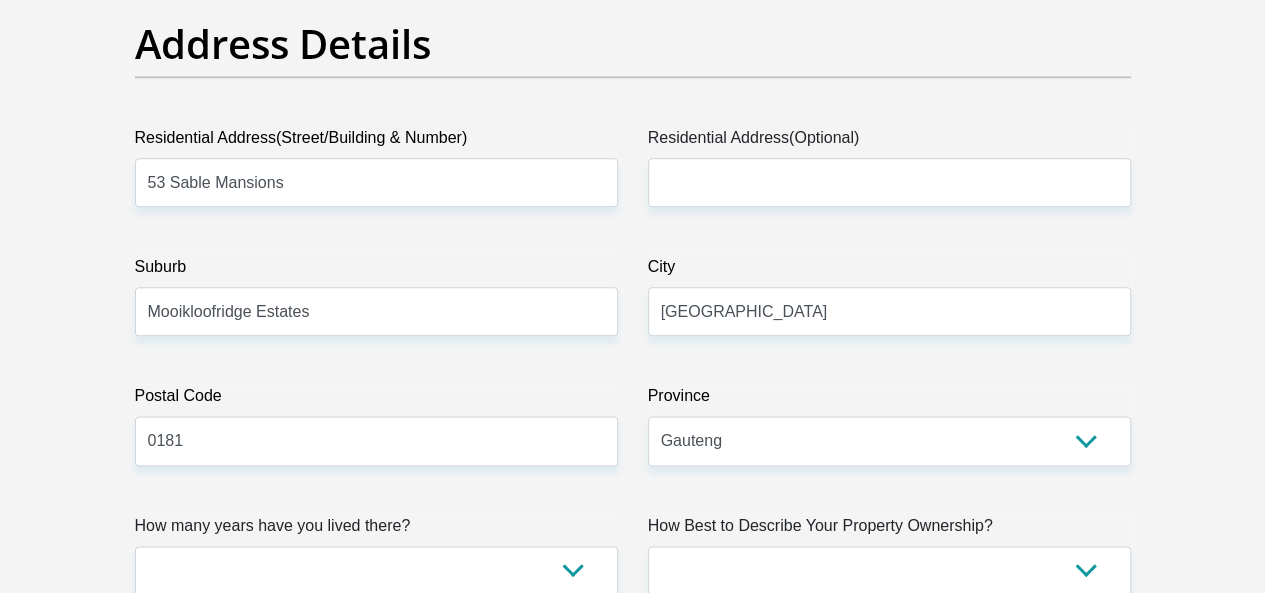 scroll, scrollTop: 1146, scrollLeft: 0, axis: vertical 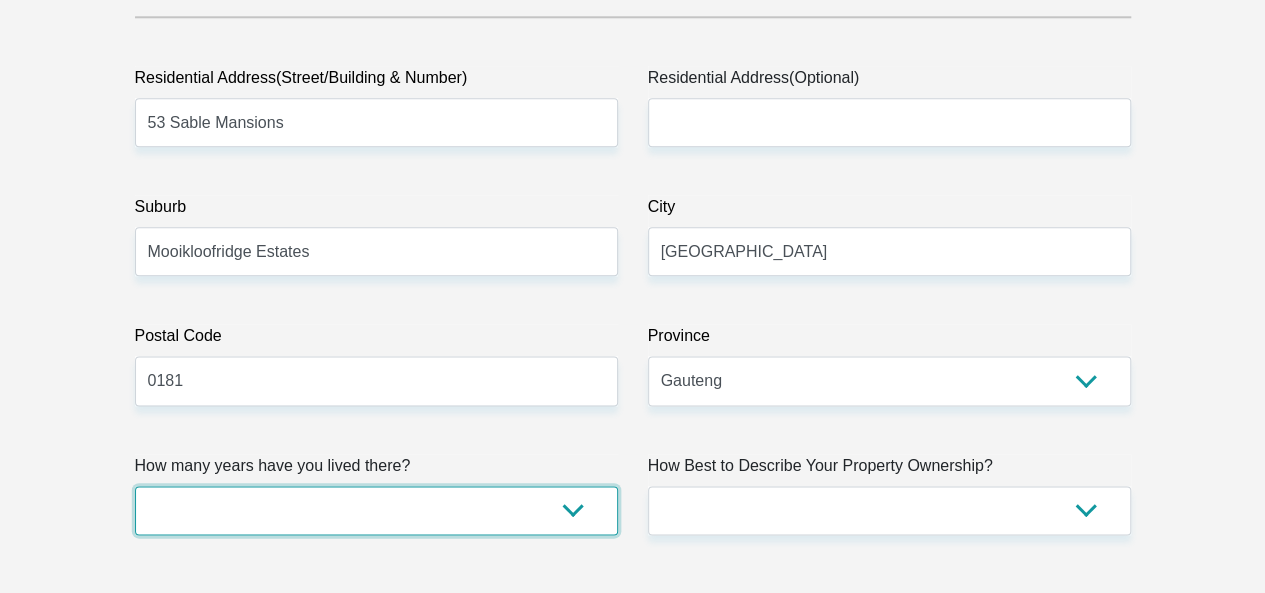 click on "less than 1 year
1-3 years
3-5 years
5+ years" at bounding box center [376, 510] 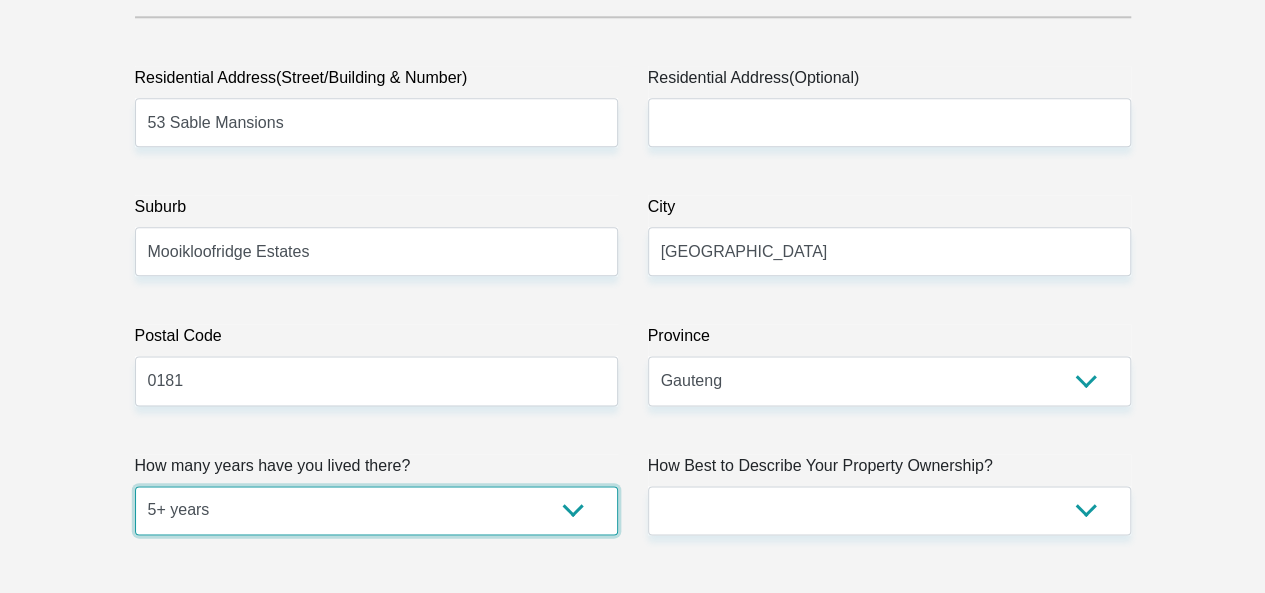 click on "less than 1 year
1-3 years
3-5 years
5+ years" at bounding box center [376, 510] 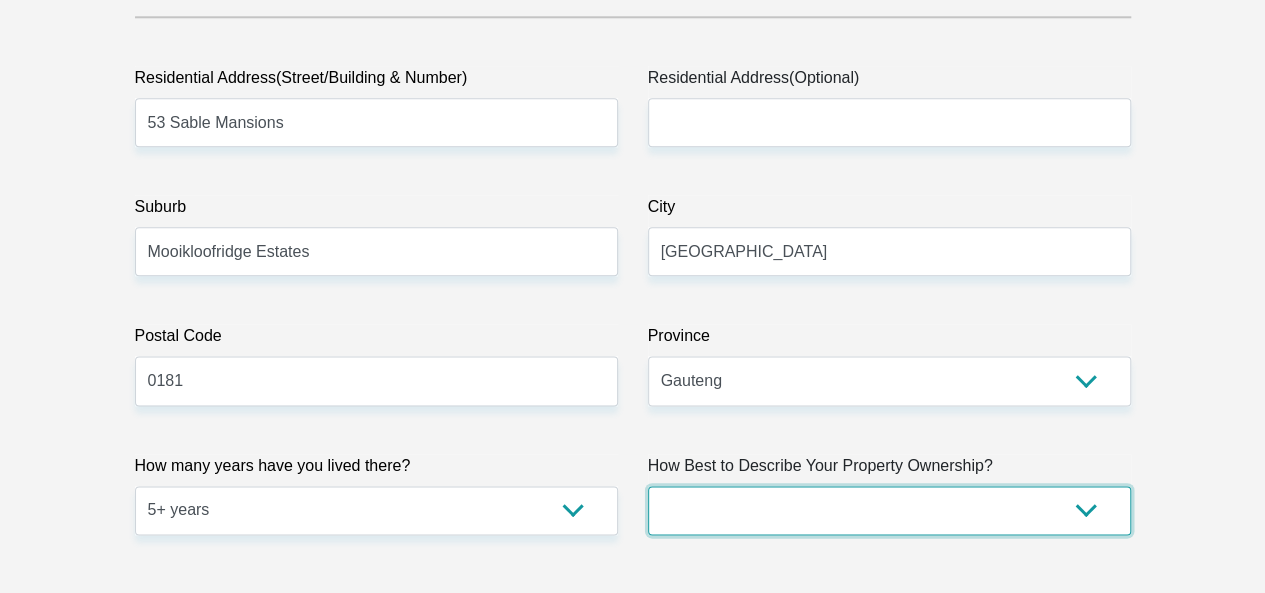 click on "Owned
Rented
Family Owned
Company Dwelling" at bounding box center [889, 510] 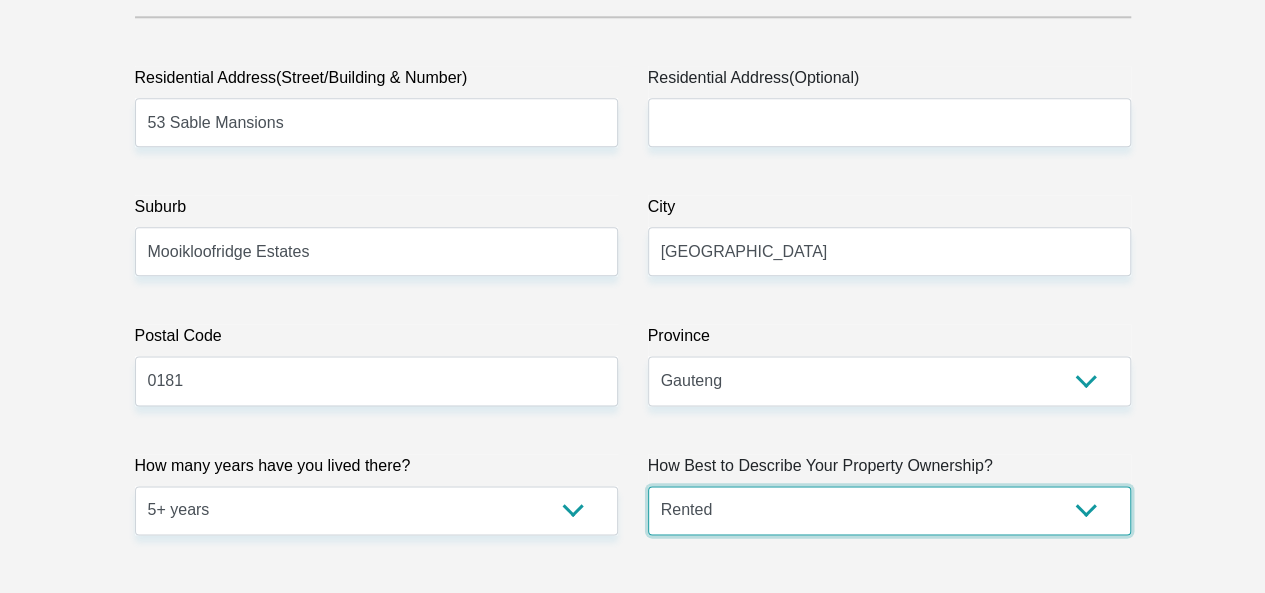 click on "Owned
Rented
Family Owned
Company Dwelling" at bounding box center (889, 510) 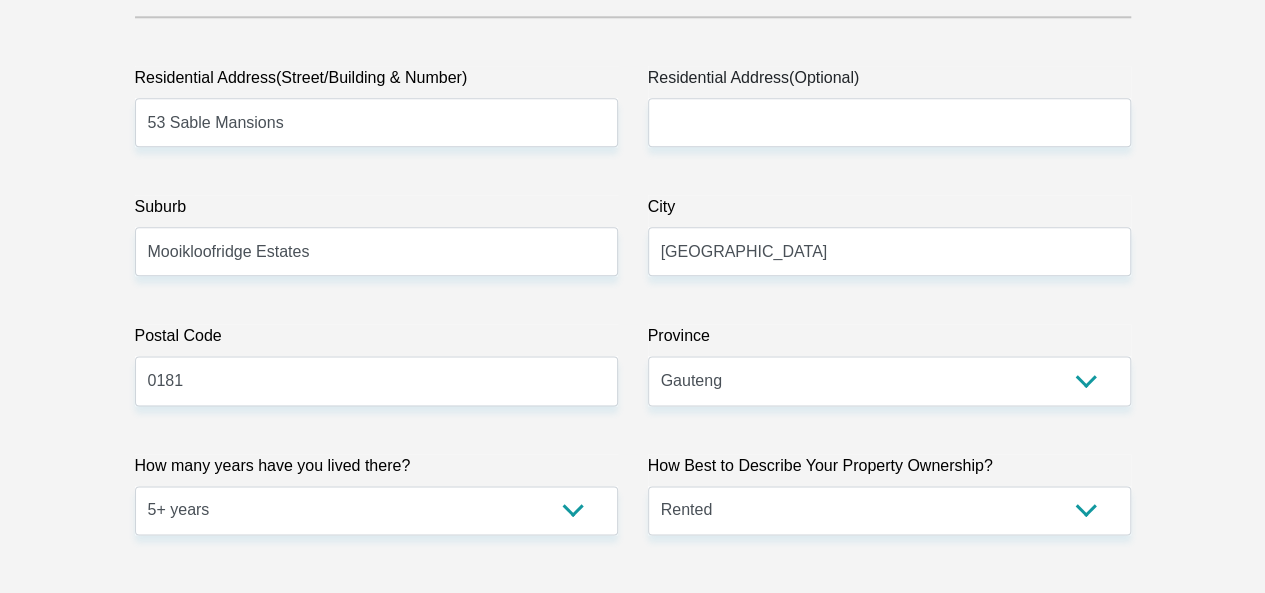 click on "Title
Mr
Ms
Mrs
Dr
Other
First Name
Mduduzi
Surname
Dlamini
ID Number
8301126286081
Please input valid ID number
Race
Black
Coloured
Indian
White
Other
Contact Number
0640724301
Please input valid contact number
Nationality
South Africa
Afghanistan
Aland Islands  Albania  Algeria" at bounding box center (633, 2495) 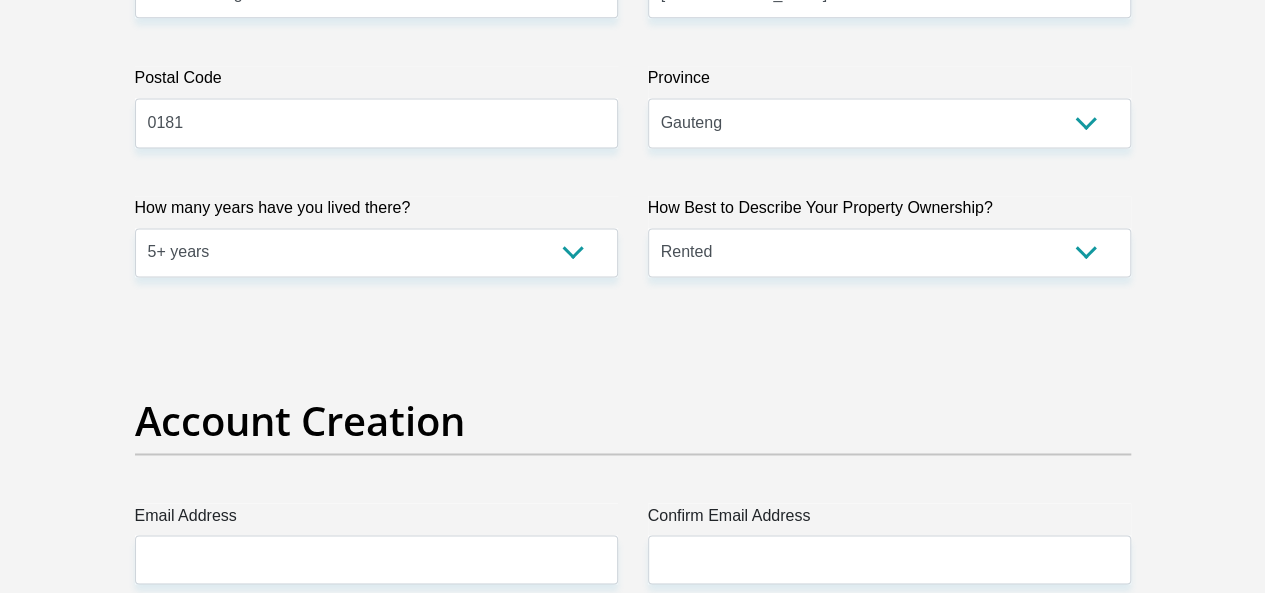 scroll, scrollTop: 1626, scrollLeft: 0, axis: vertical 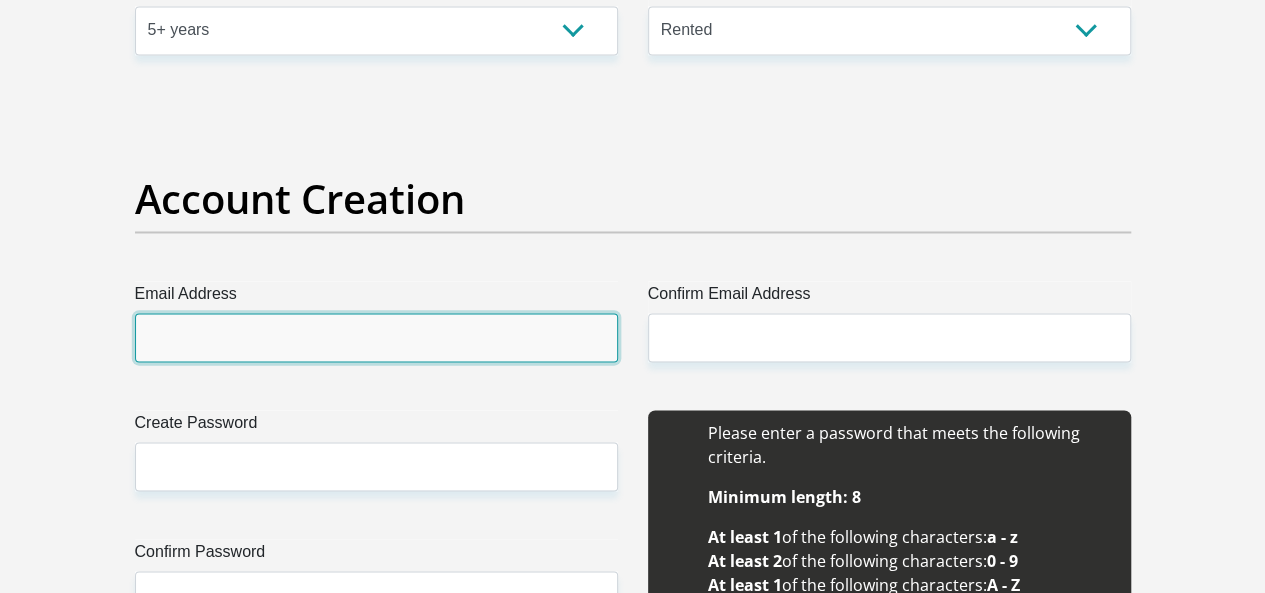 click on "Email Address" at bounding box center [376, 337] 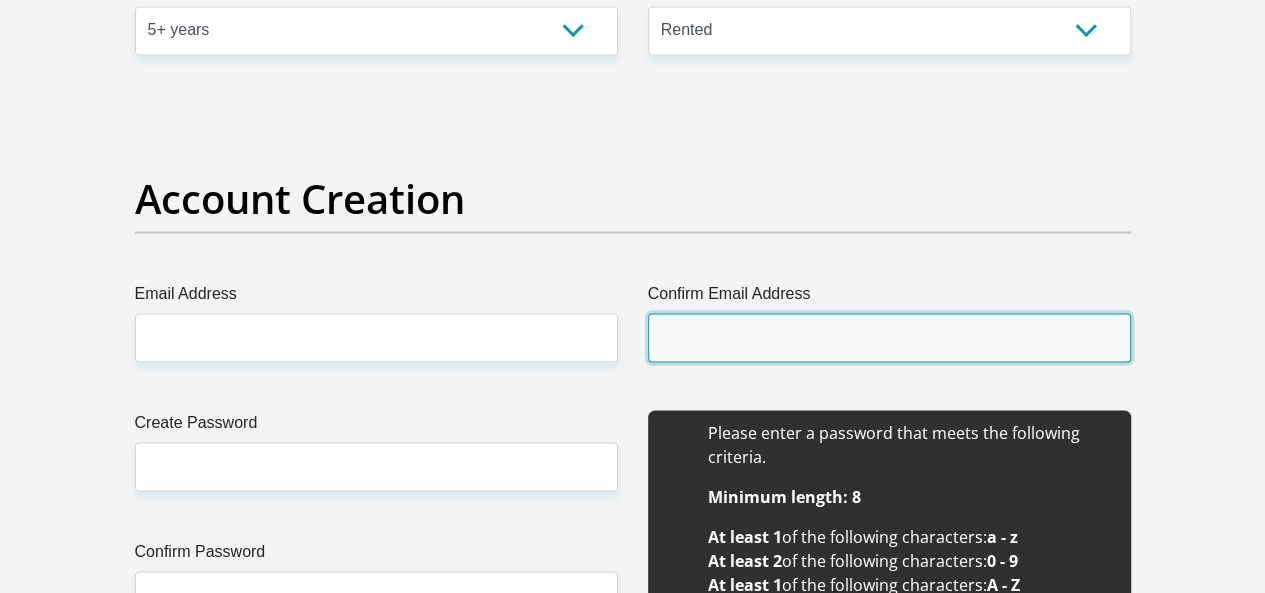 click on "Confirm Email Address" at bounding box center [889, 337] 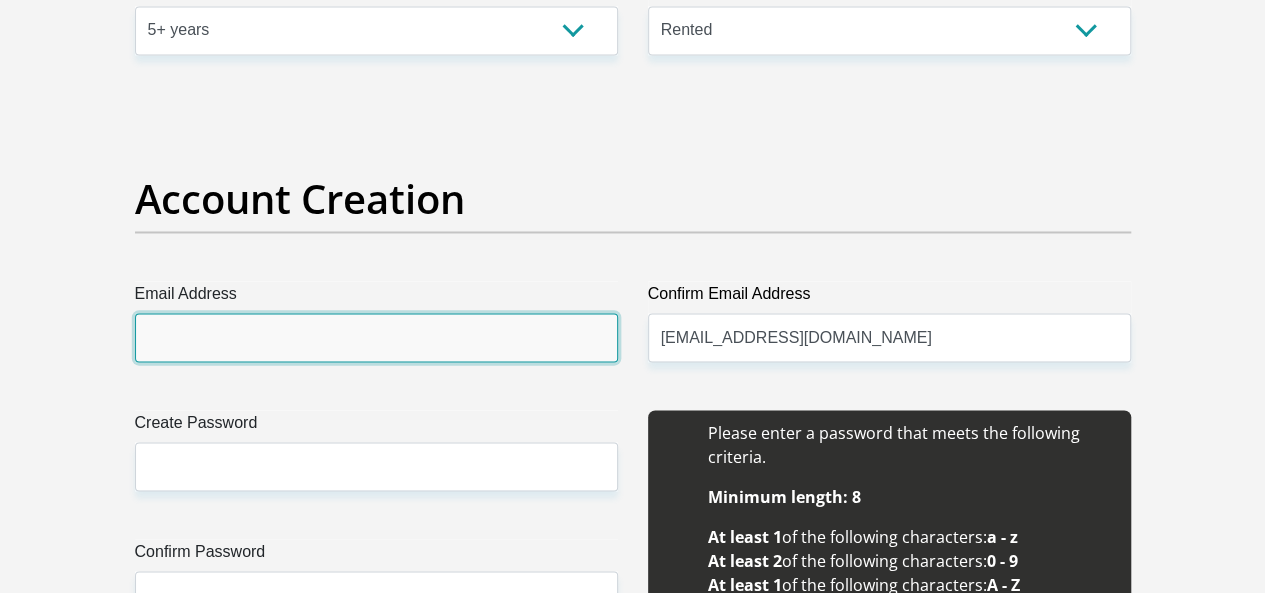 click on "Email Address" at bounding box center [376, 337] 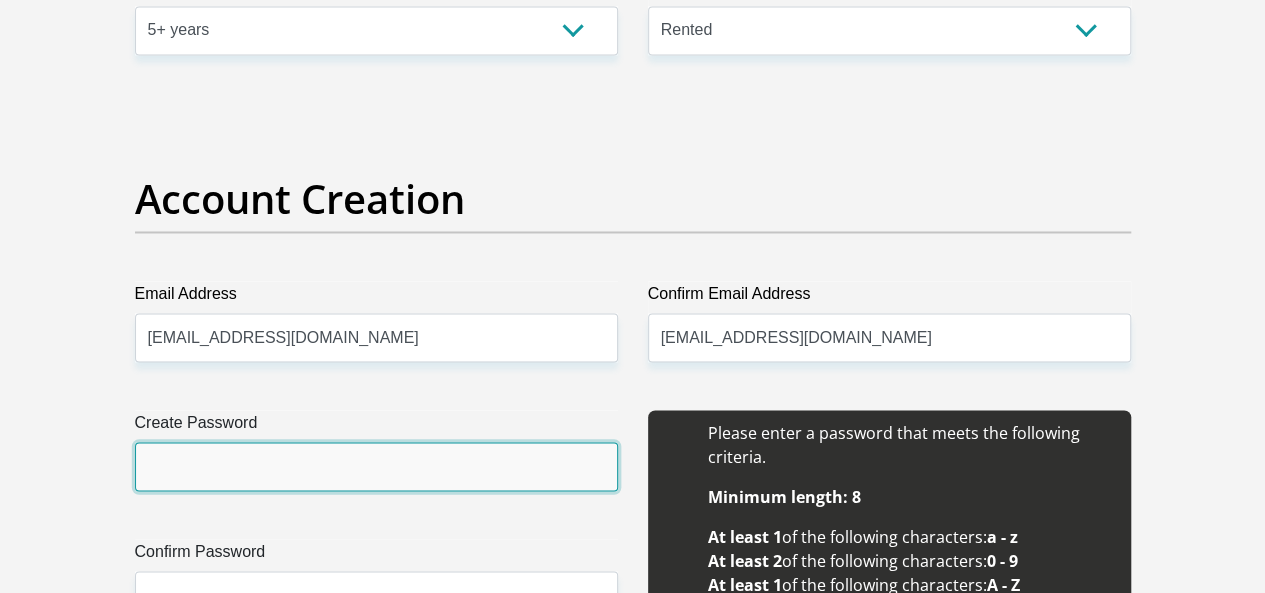 click on "Create Password" at bounding box center [376, 466] 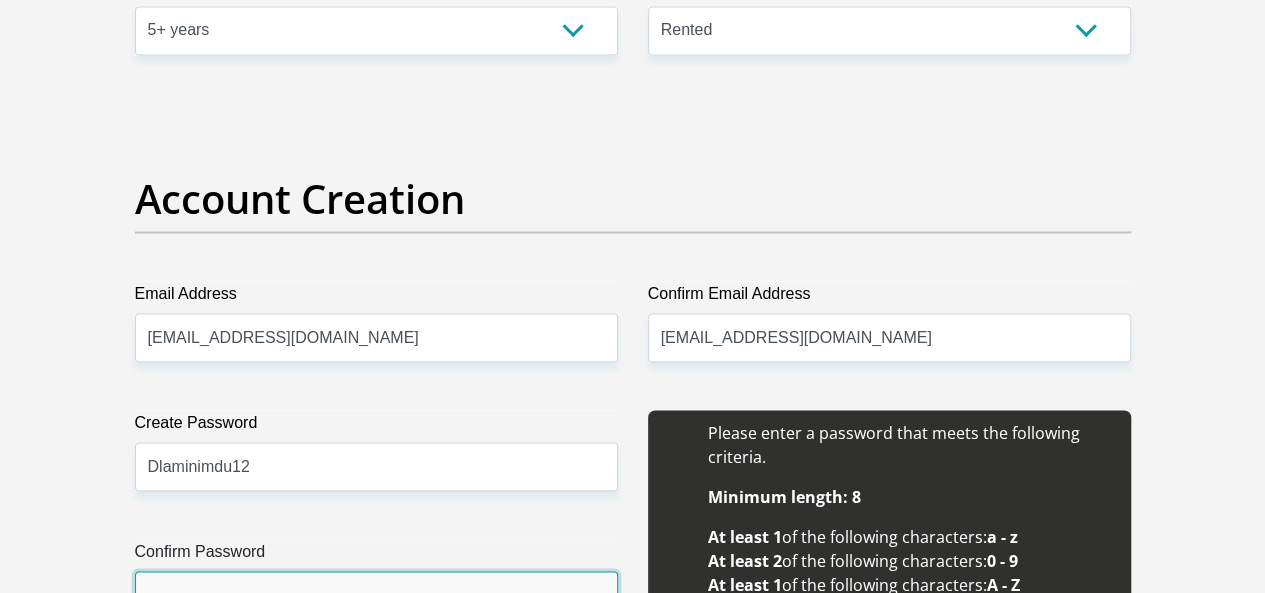 click on "Confirm Password" at bounding box center [376, 595] 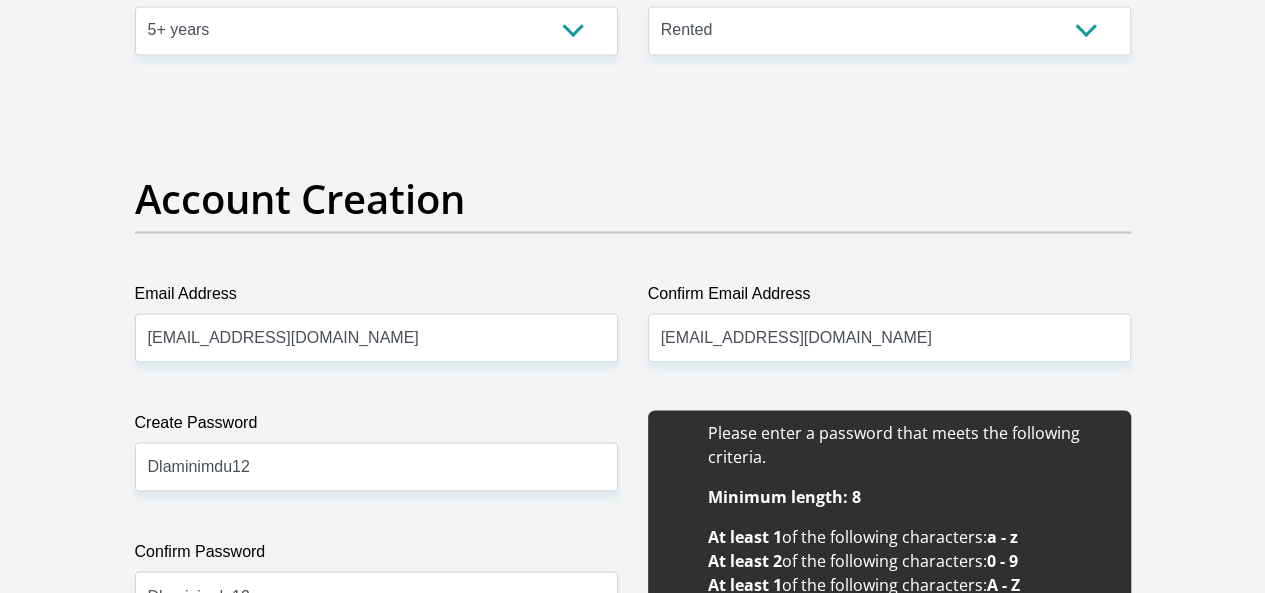 click on "Create Password
Dlaminimdu12
Please input valid password
Confirm Password
Dlaminimdu12" at bounding box center (376, 539) 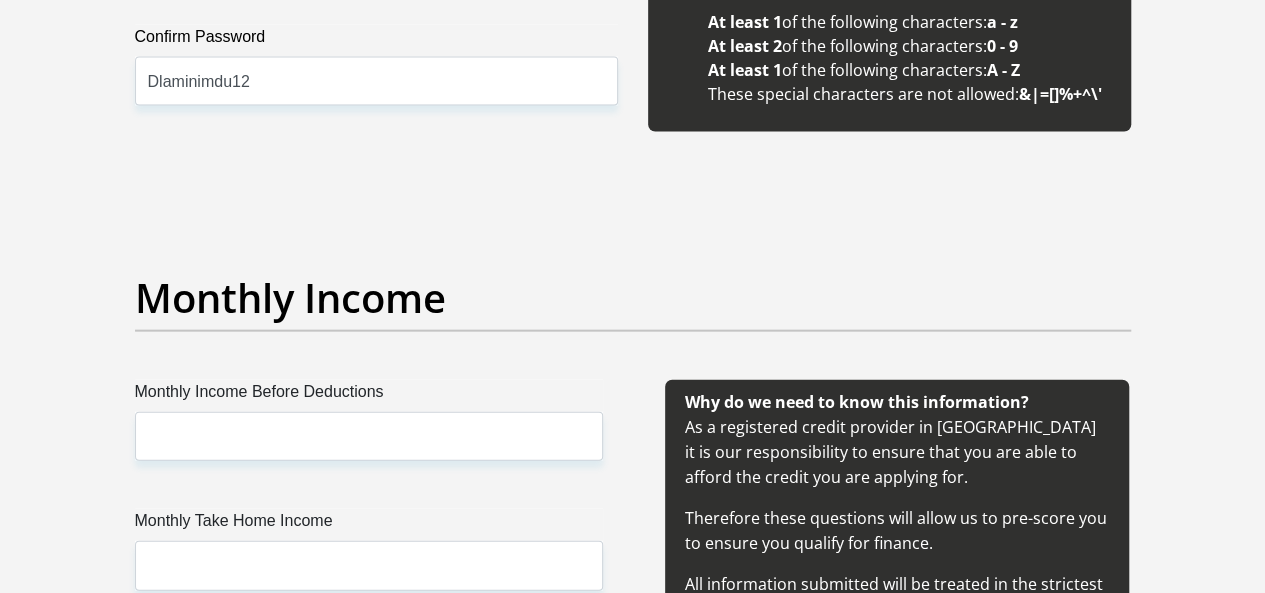 scroll, scrollTop: 2186, scrollLeft: 0, axis: vertical 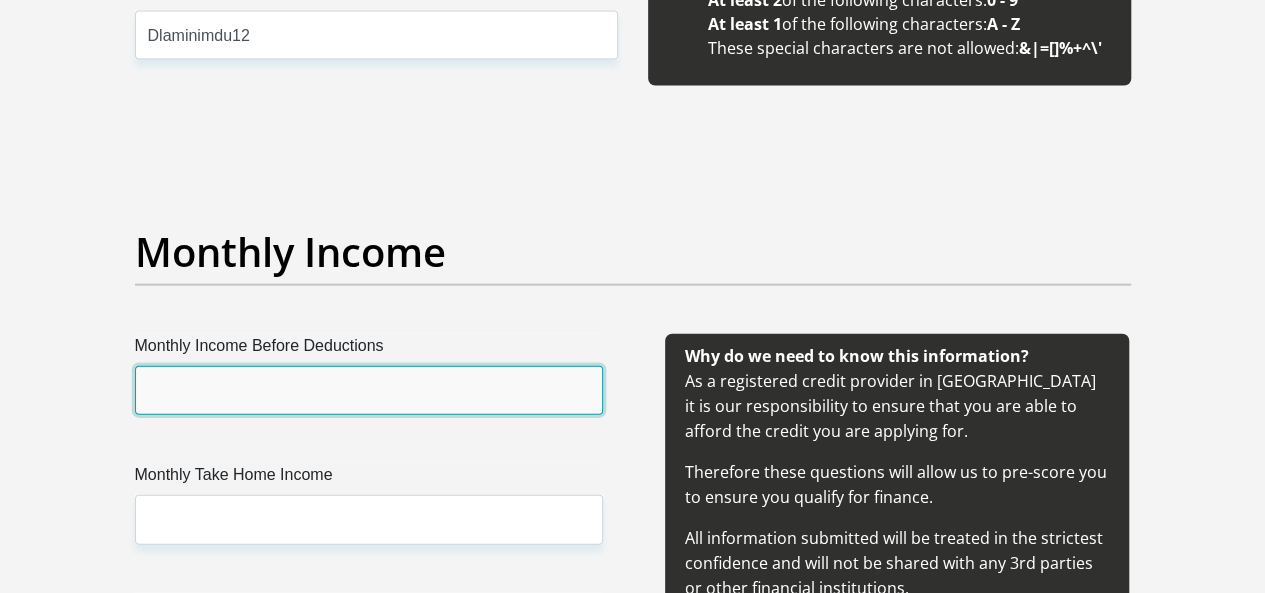 click on "Monthly Income Before Deductions" at bounding box center (369, 390) 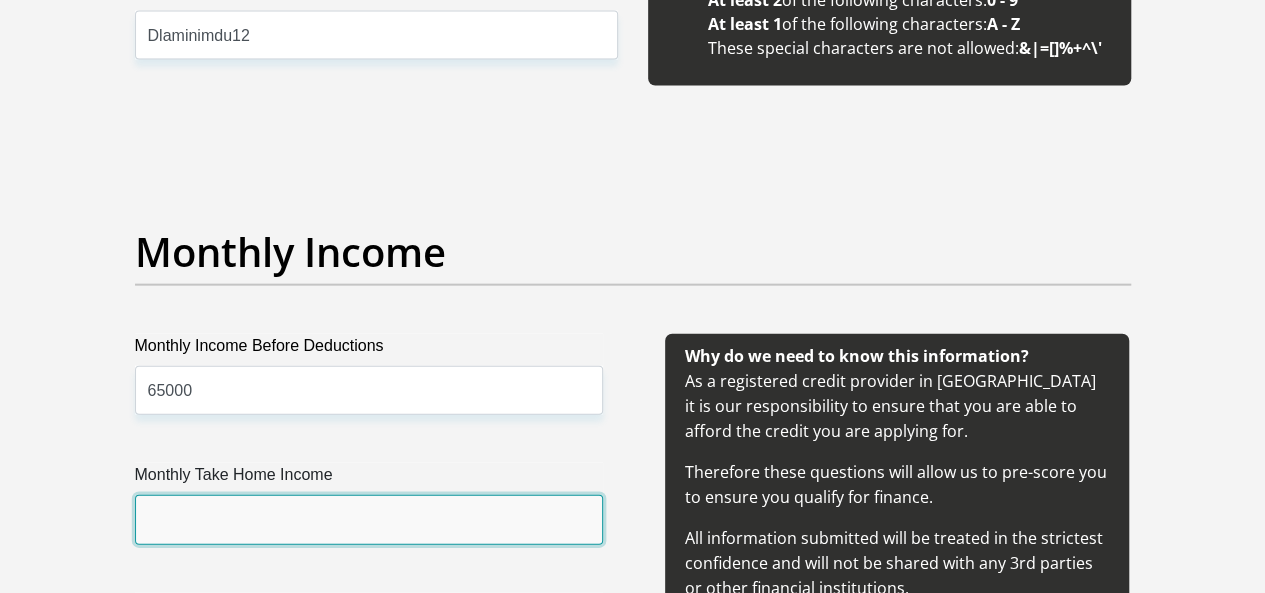 click on "Monthly Take Home Income" at bounding box center [369, 519] 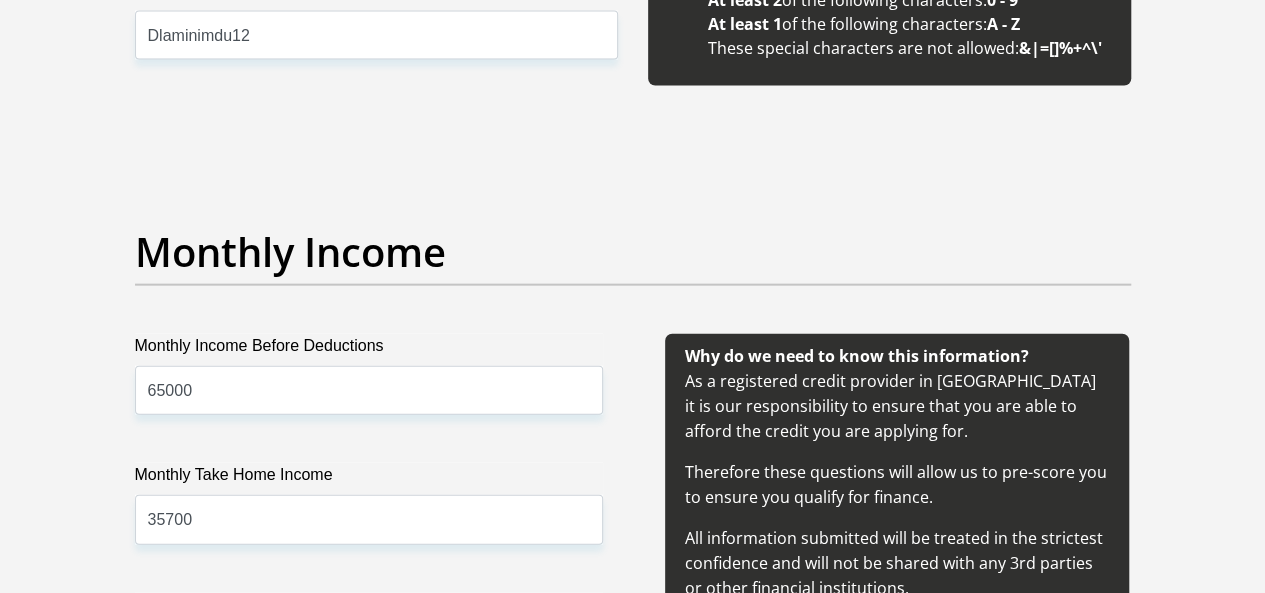 click on "Other Income" at bounding box center [369, 649] 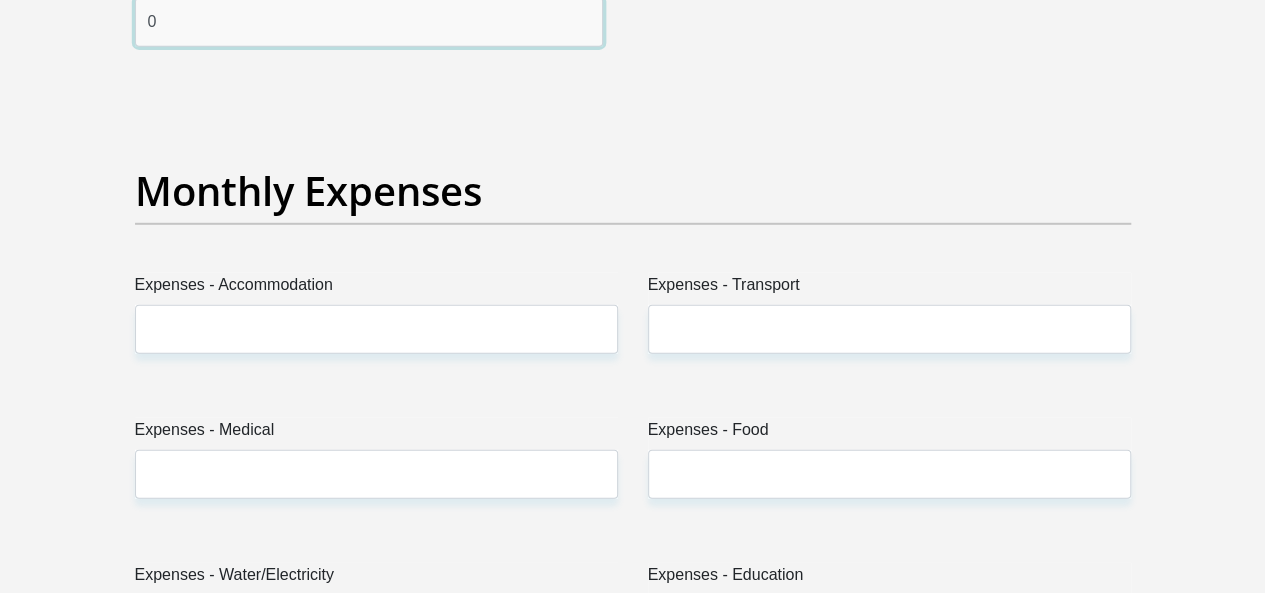 scroll, scrollTop: 2840, scrollLeft: 0, axis: vertical 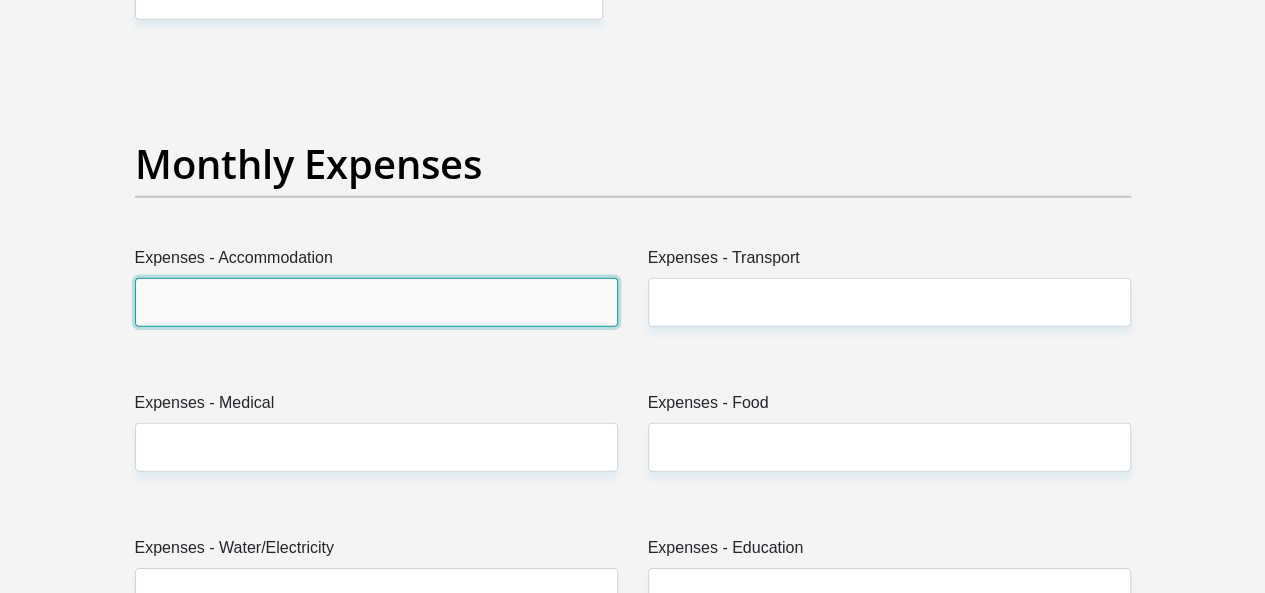 click on "Expenses - Accommodation" at bounding box center [376, 302] 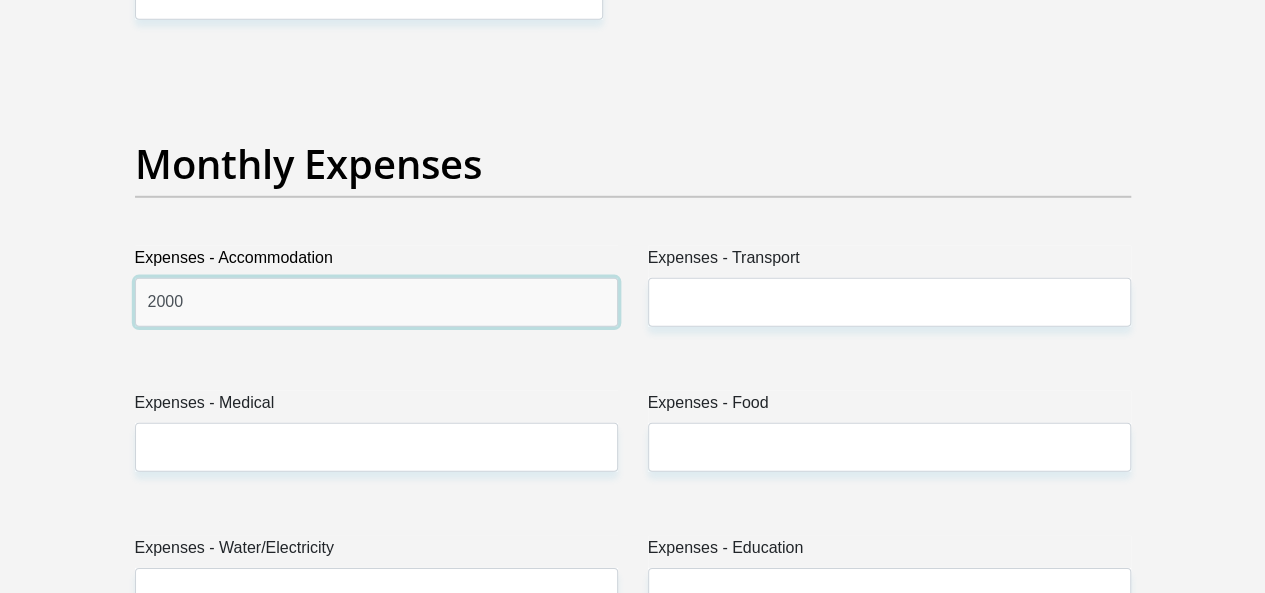 type on "2000" 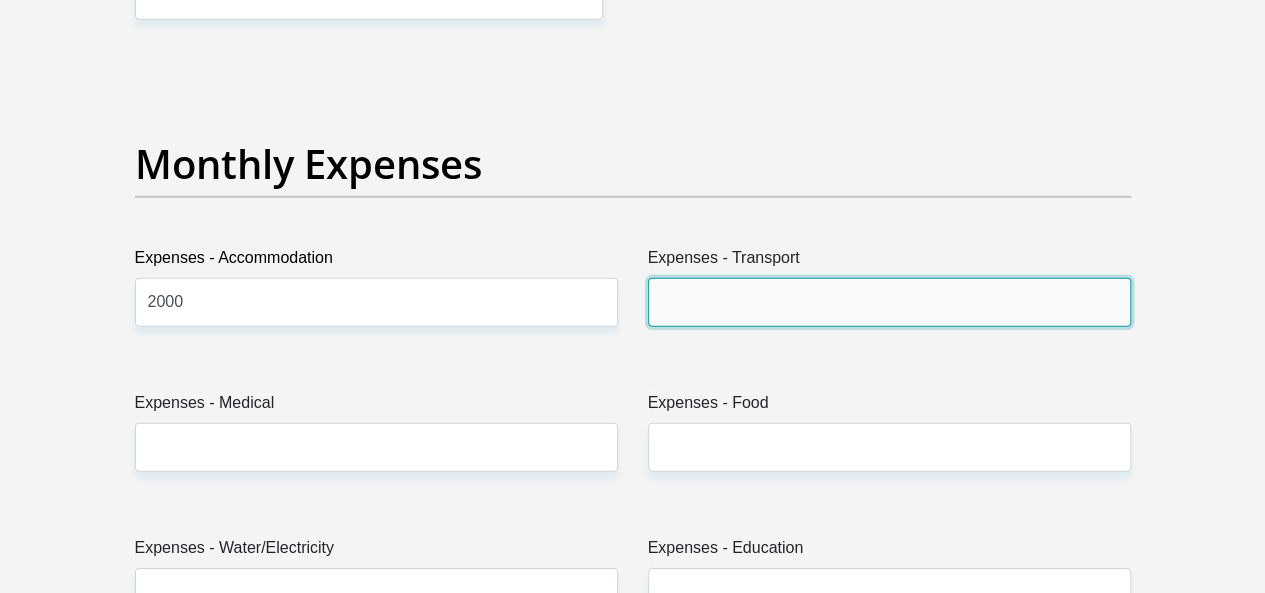 click on "Expenses - Transport" at bounding box center (889, 302) 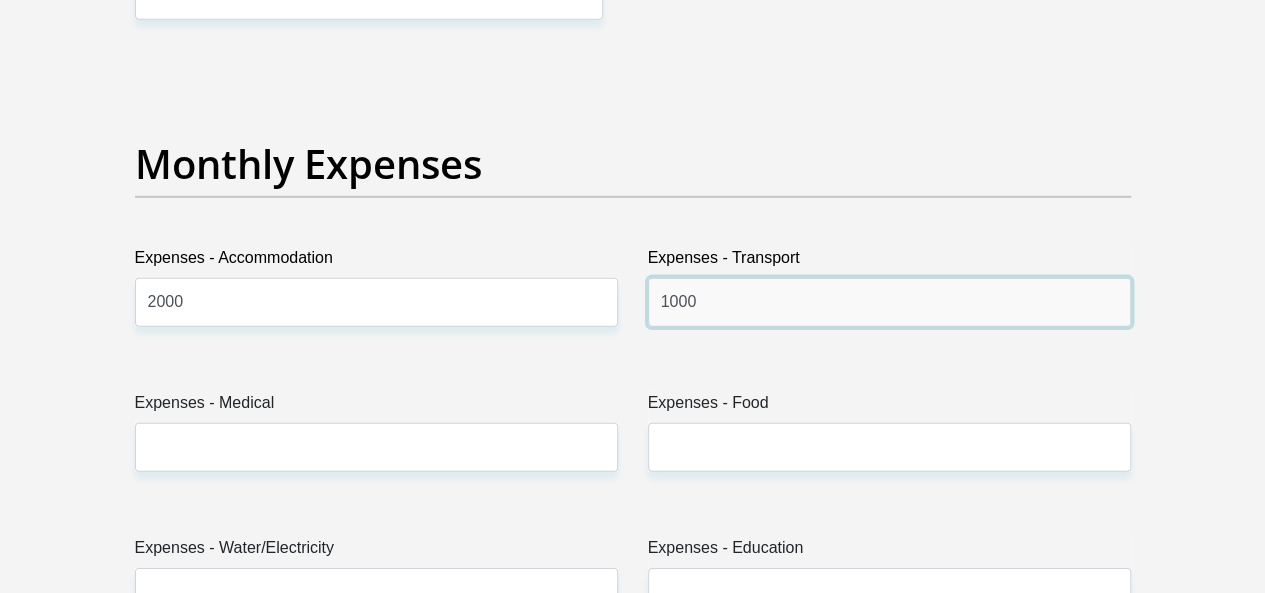type on "1000" 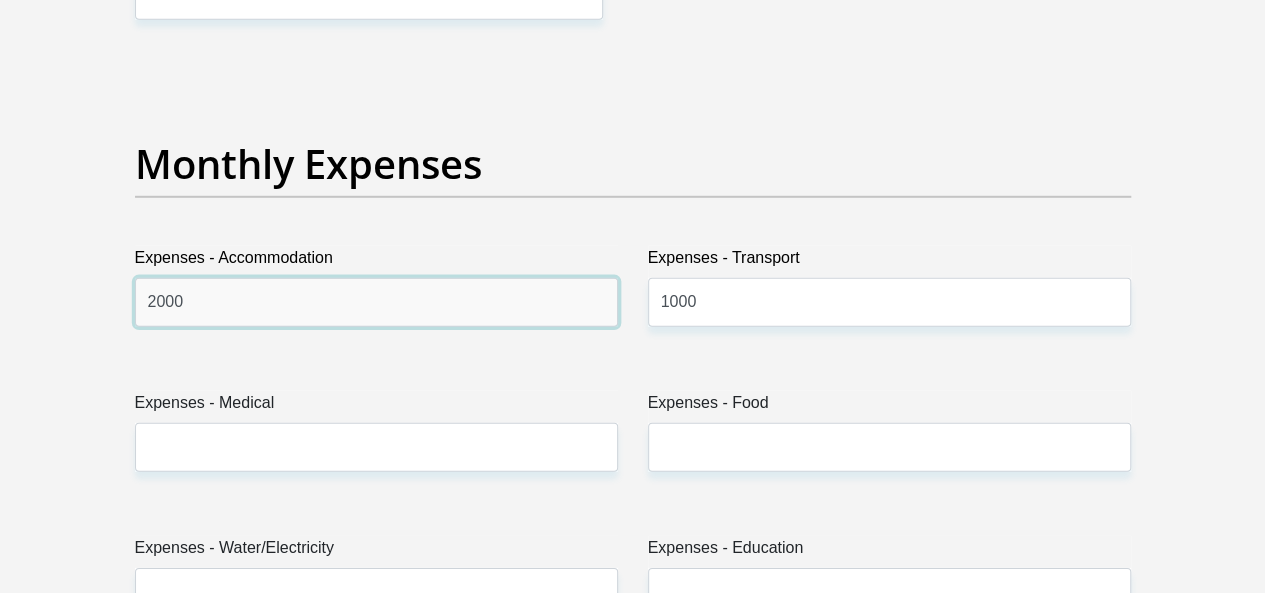 click on "2000" at bounding box center [376, 302] 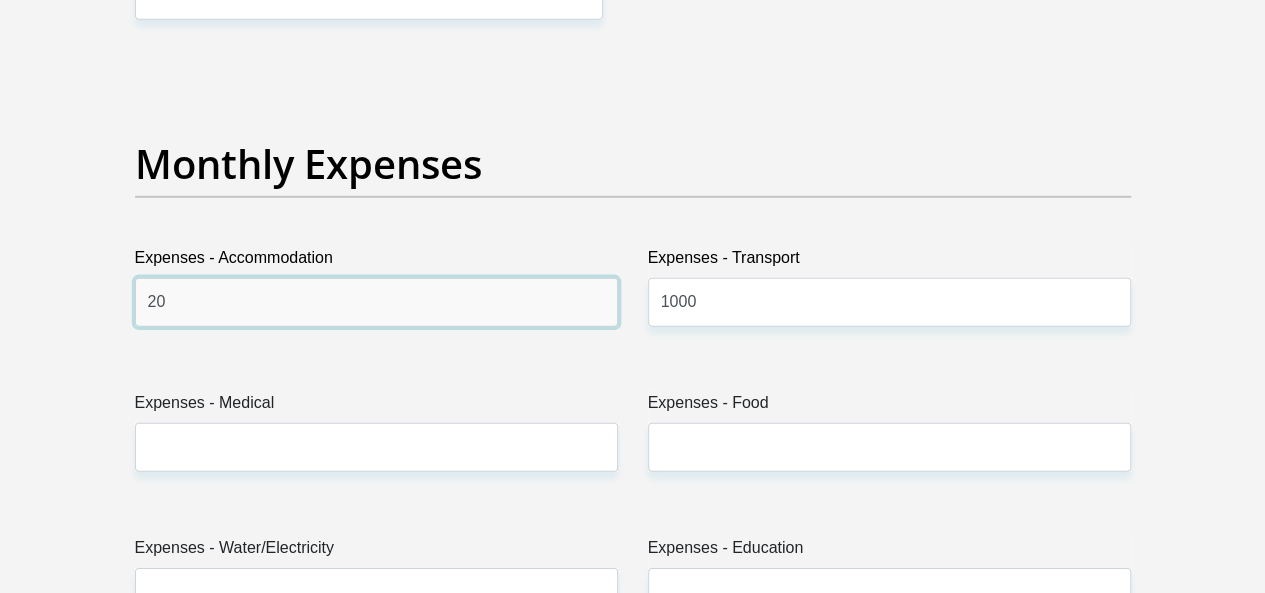type on "2" 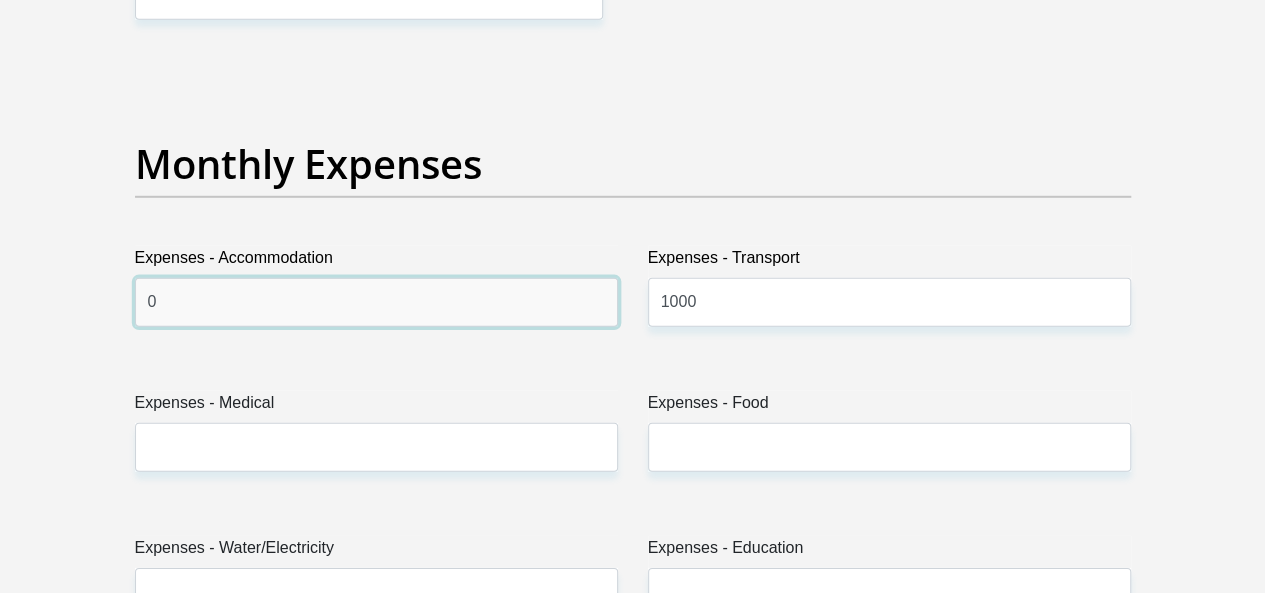 type on "0" 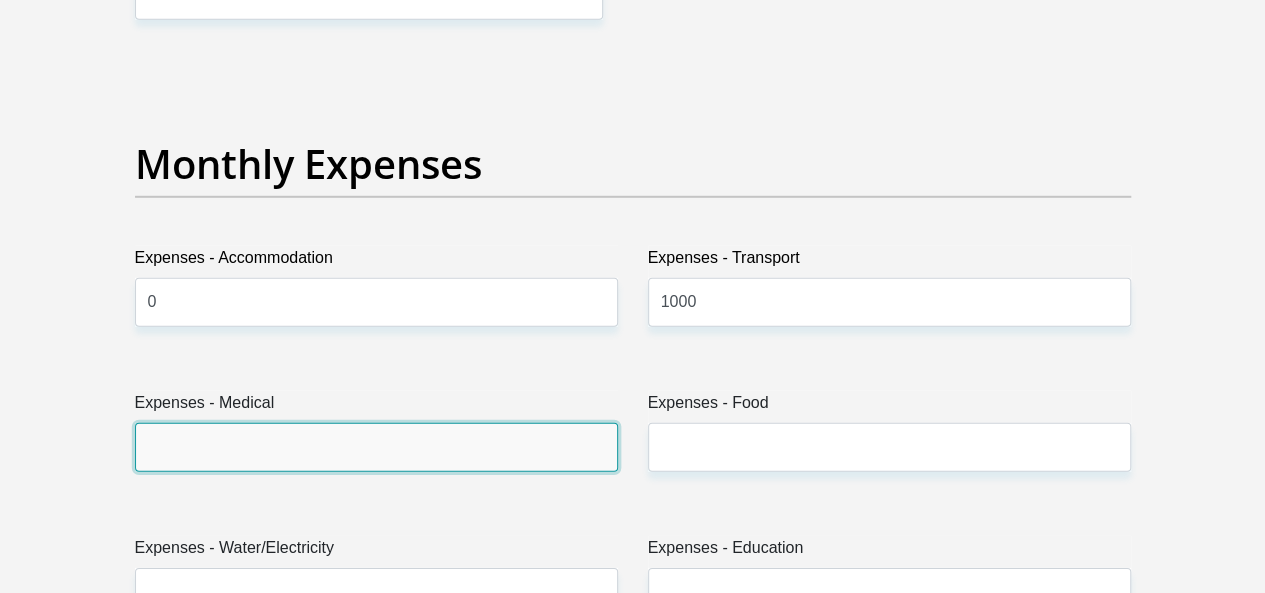 click on "Expenses - Medical" at bounding box center (376, 447) 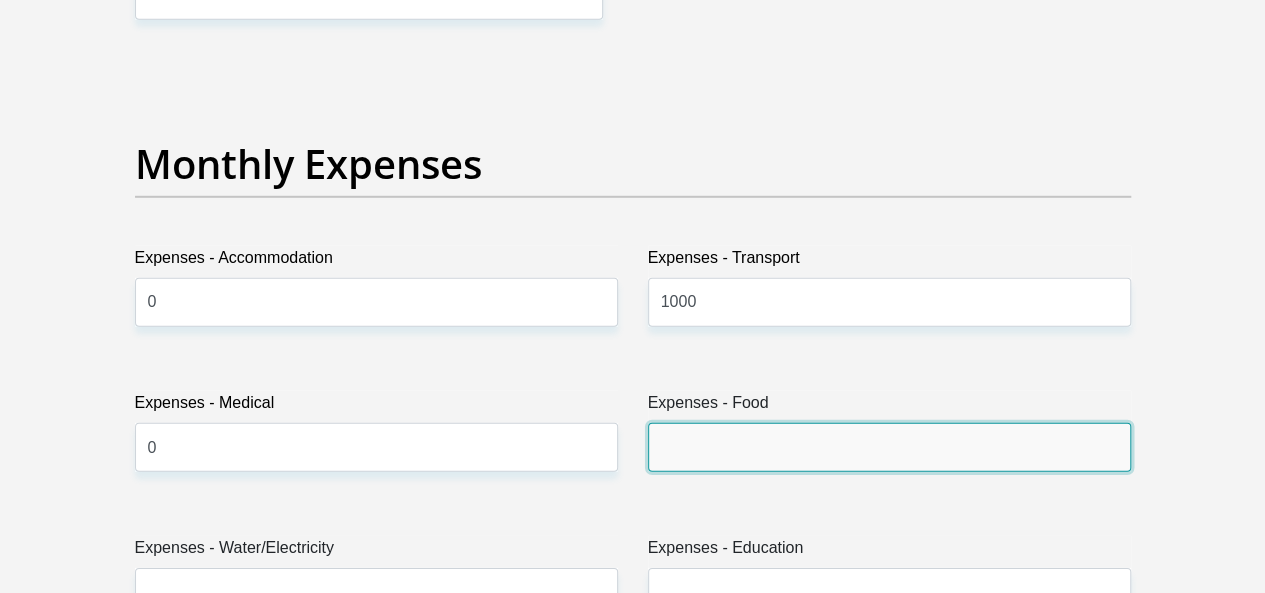 click on "Expenses - Food" at bounding box center [889, 447] 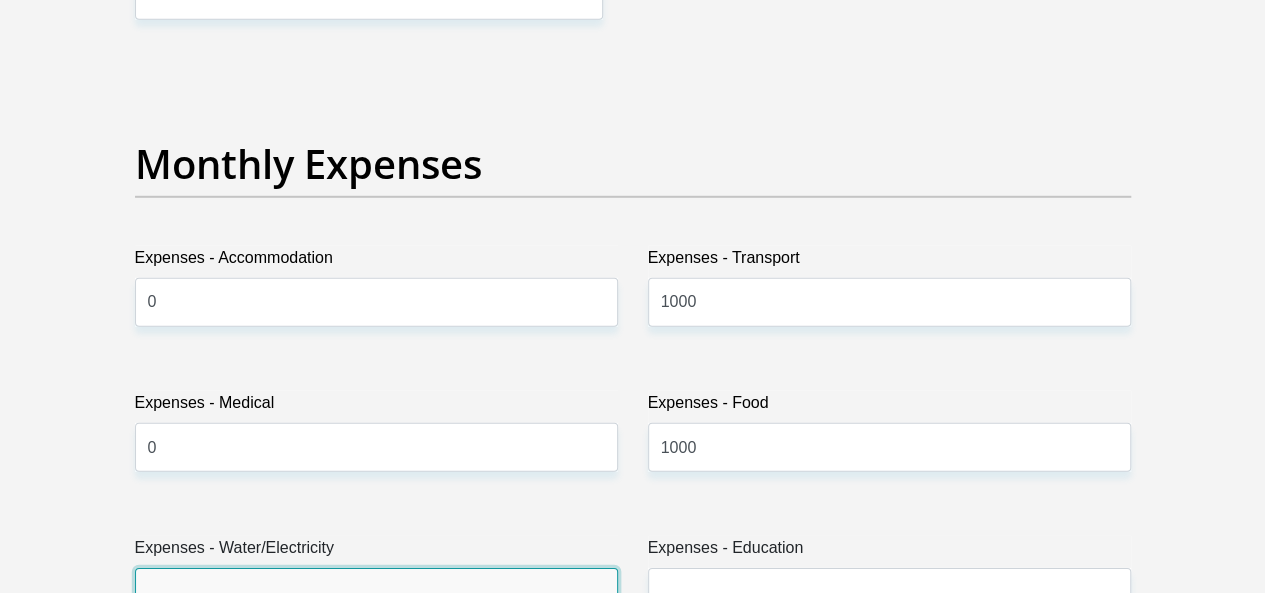 click on "Expenses - Water/Electricity" at bounding box center (376, 592) 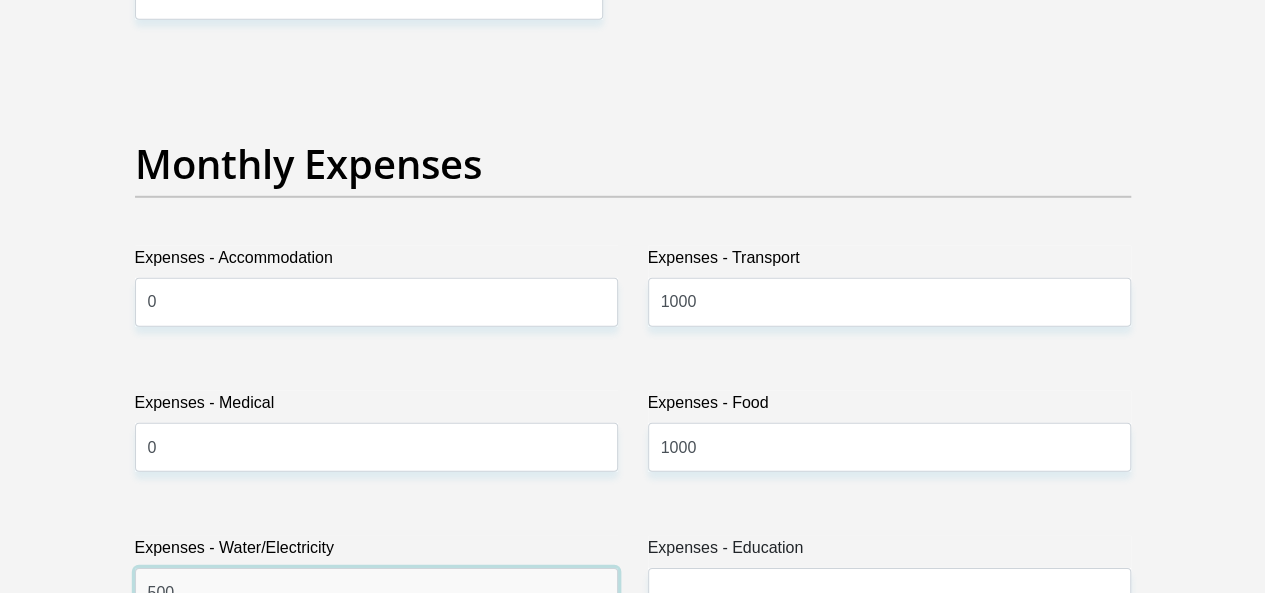 type on "500" 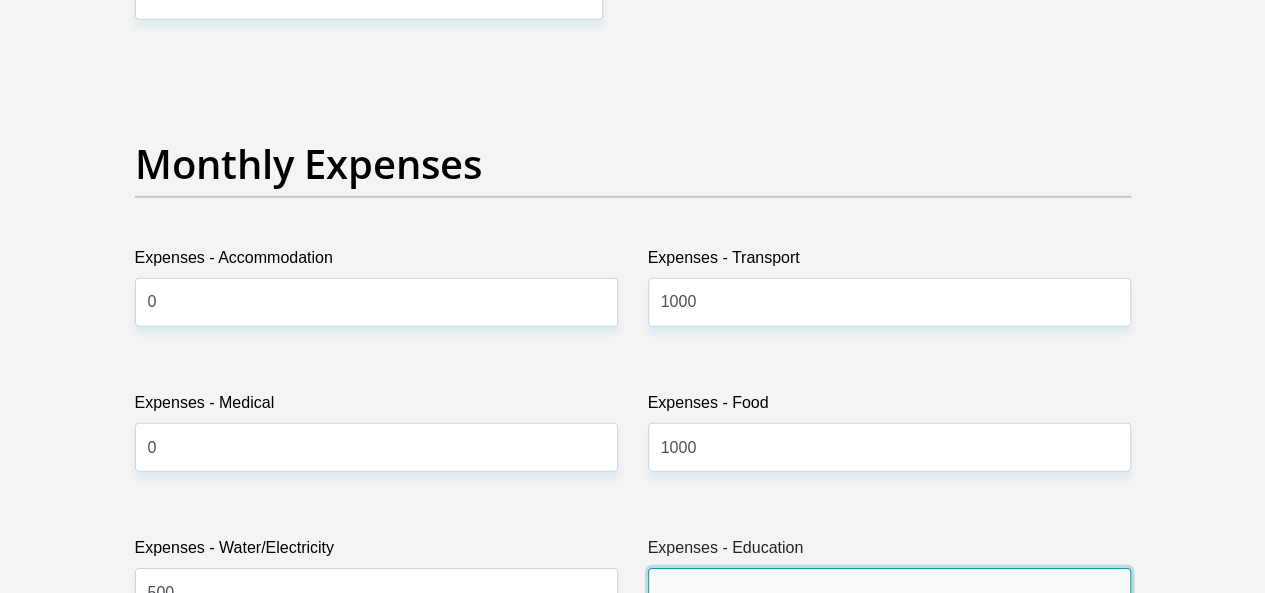 click on "Expenses - Education" at bounding box center (889, 592) 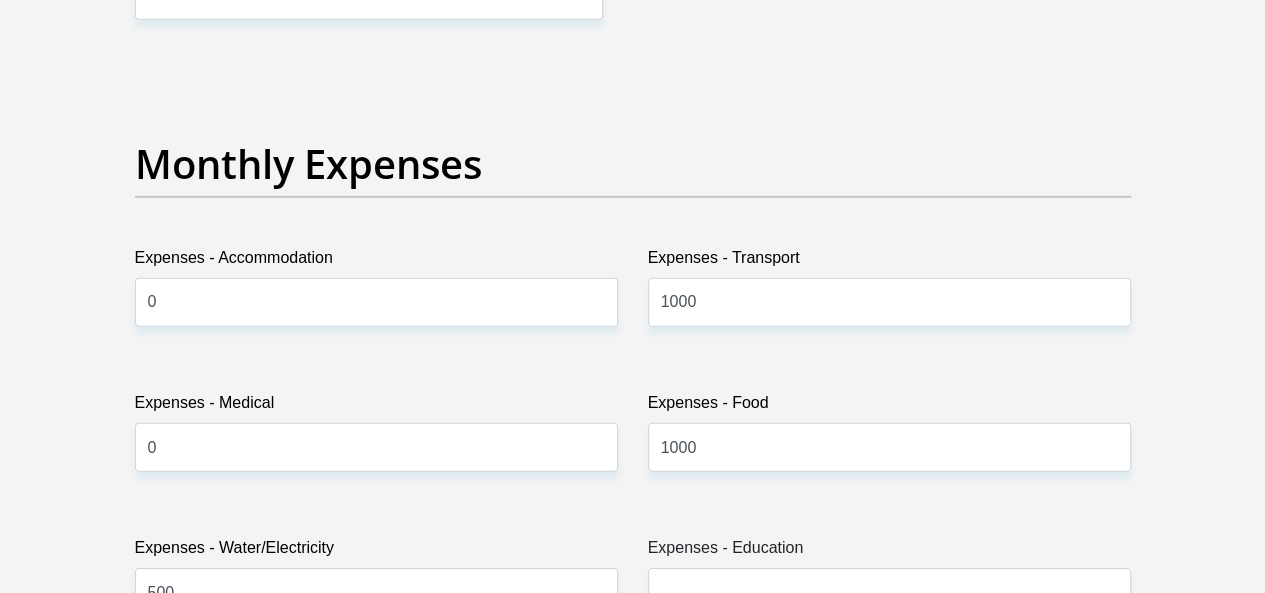 click on "Title
Mr
Ms
Mrs
Dr
Other
First Name
Mduduzi
Surname
Dlamini
ID Number
8301126286081
Please input valid ID number
Race
Black
Coloured
Indian
White
Other
Contact Number
0640724301
Please input valid contact number
Nationality
South Africa
Afghanistan
Aland Islands  Albania  Algeria" at bounding box center [633, 801] 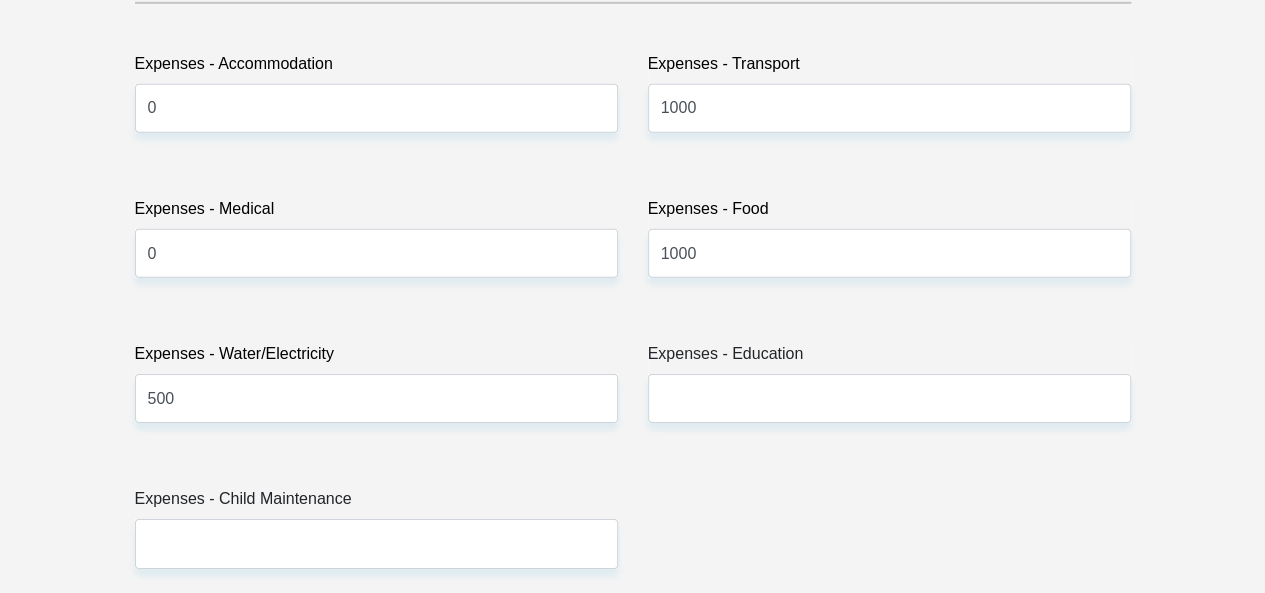 scroll, scrollTop: 3240, scrollLeft: 0, axis: vertical 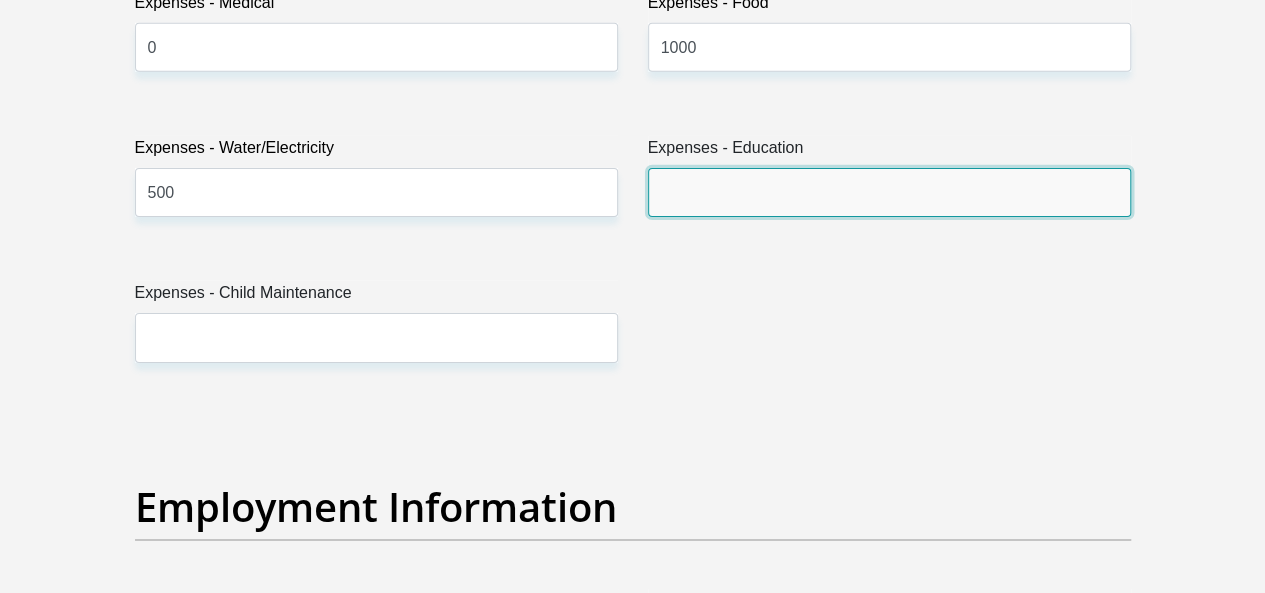 click on "Expenses - Education" at bounding box center [889, 192] 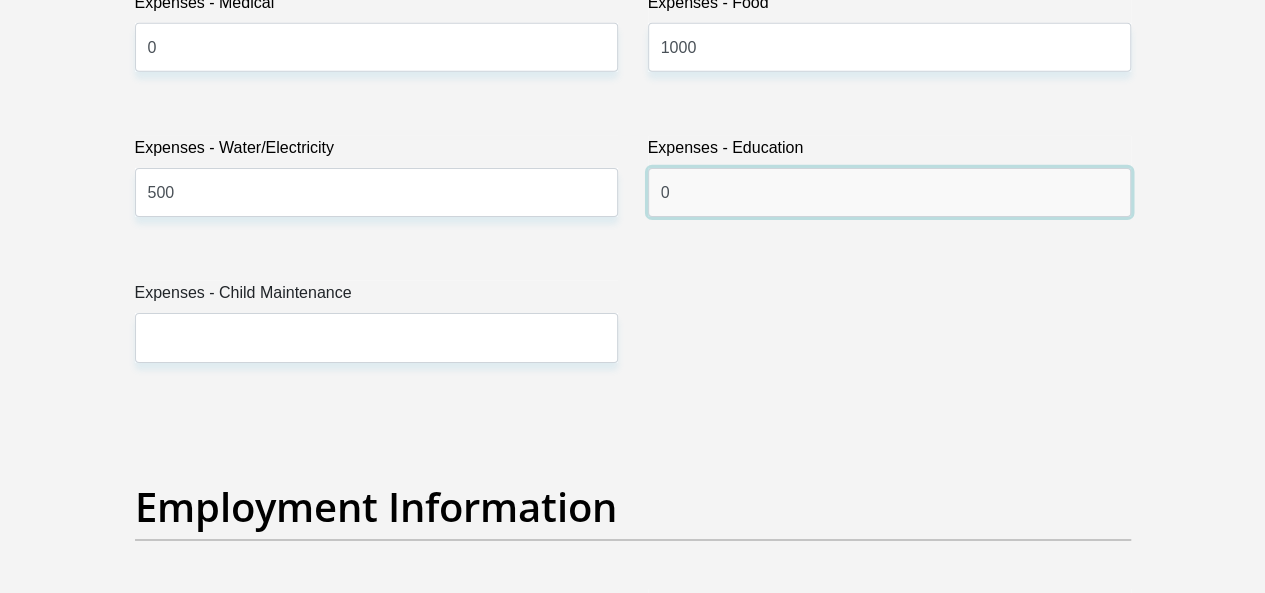 type on "0" 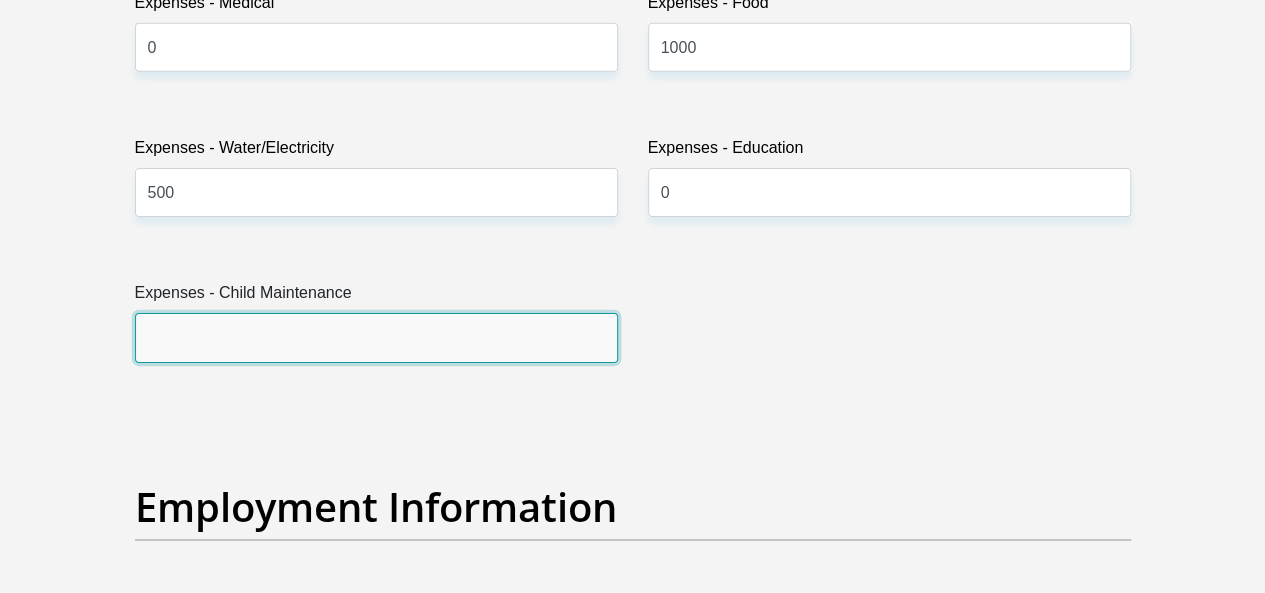 click on "Expenses - Child Maintenance" at bounding box center [376, 337] 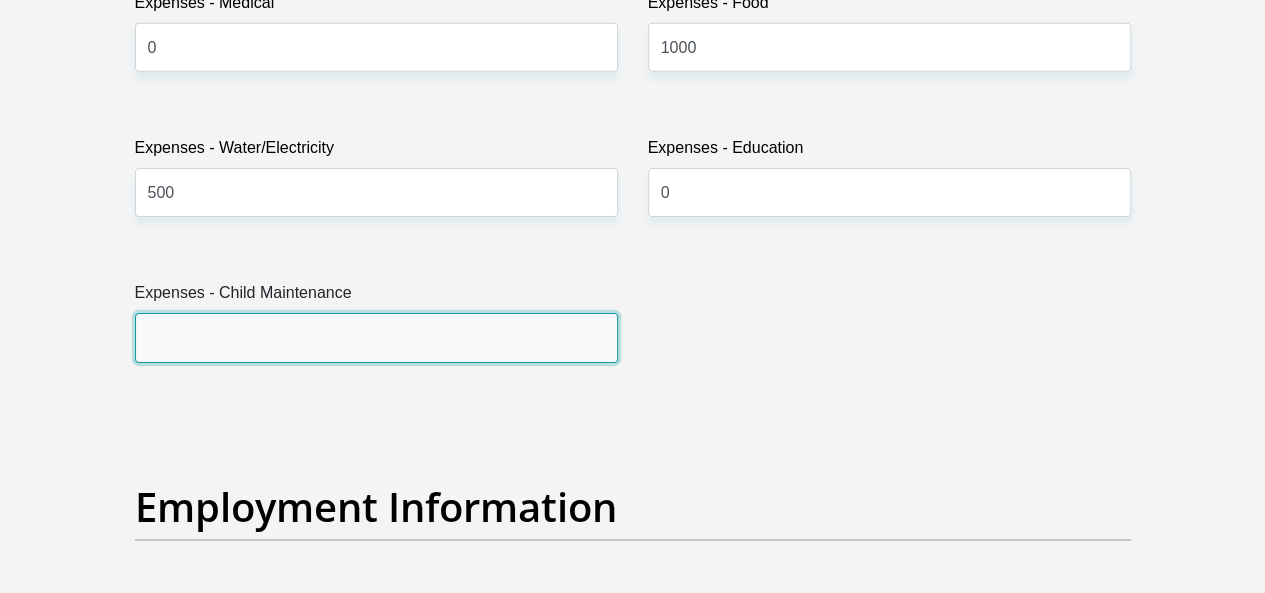 type on "0" 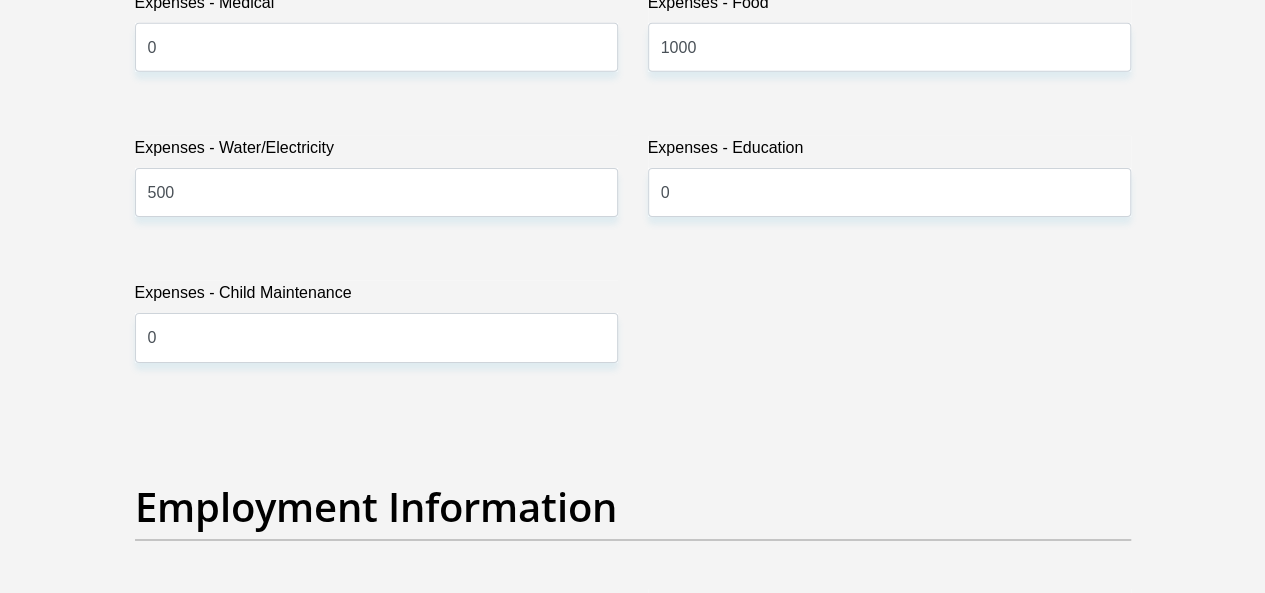 click on "Employment Information" at bounding box center (633, 536) 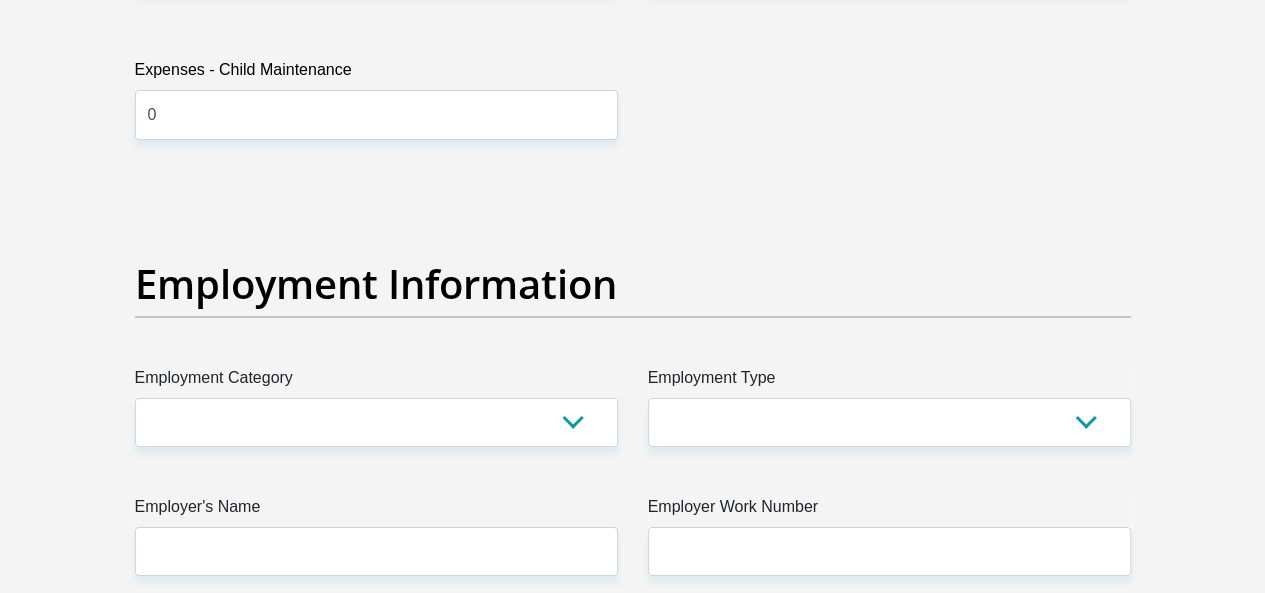 scroll, scrollTop: 3480, scrollLeft: 0, axis: vertical 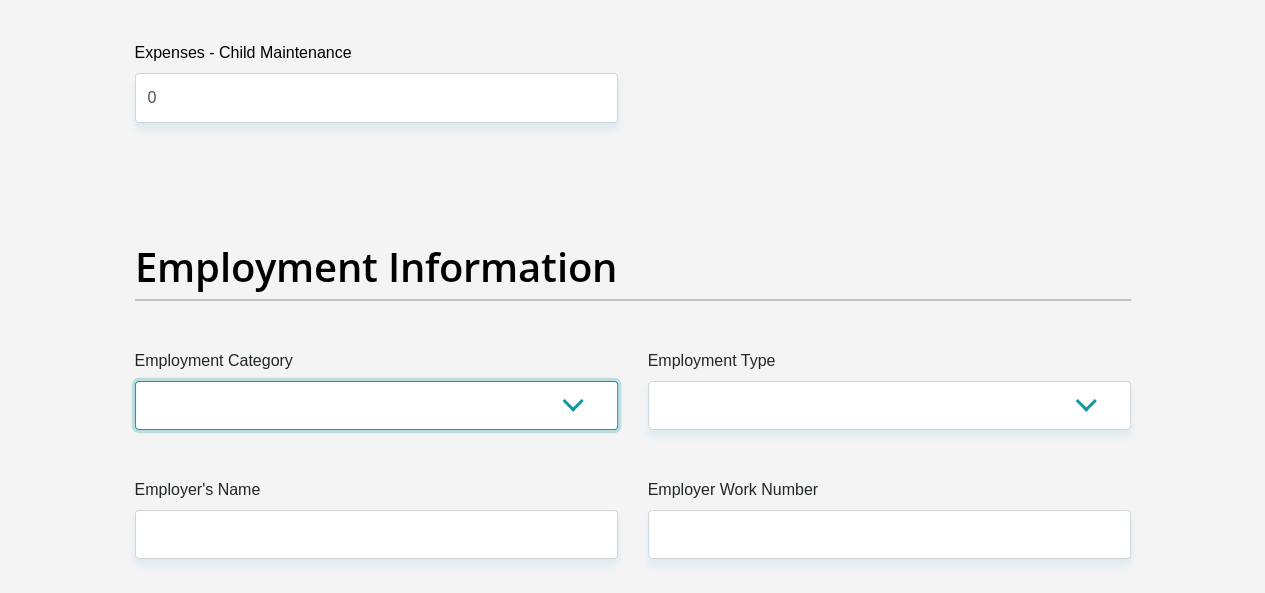 click on "AGRICULTURE
ALCOHOL & TOBACCO
CONSTRUCTION MATERIALS
METALLURGY
EQUIPMENT FOR RENEWABLE ENERGY
SPECIALIZED CONTRACTORS
CAR
GAMING (INCL. INTERNET
OTHER WHOLESALE
UNLICENSED PHARMACEUTICALS
CURRENCY EXCHANGE HOUSES
OTHER FINANCIAL INSTITUTIONS & INSURANCE
REAL ESTATE AGENTS
OIL & GAS
OTHER MATERIALS (E.G. IRON ORE)
PRECIOUS STONES & PRECIOUS METALS
POLITICAL ORGANIZATIONS
RELIGIOUS ORGANIZATIONS(NOT SECTS)
ACTI. HAVING BUSINESS DEAL WITH PUBLIC ADMINISTRATION
LAUNDROMATS" at bounding box center (376, 405) 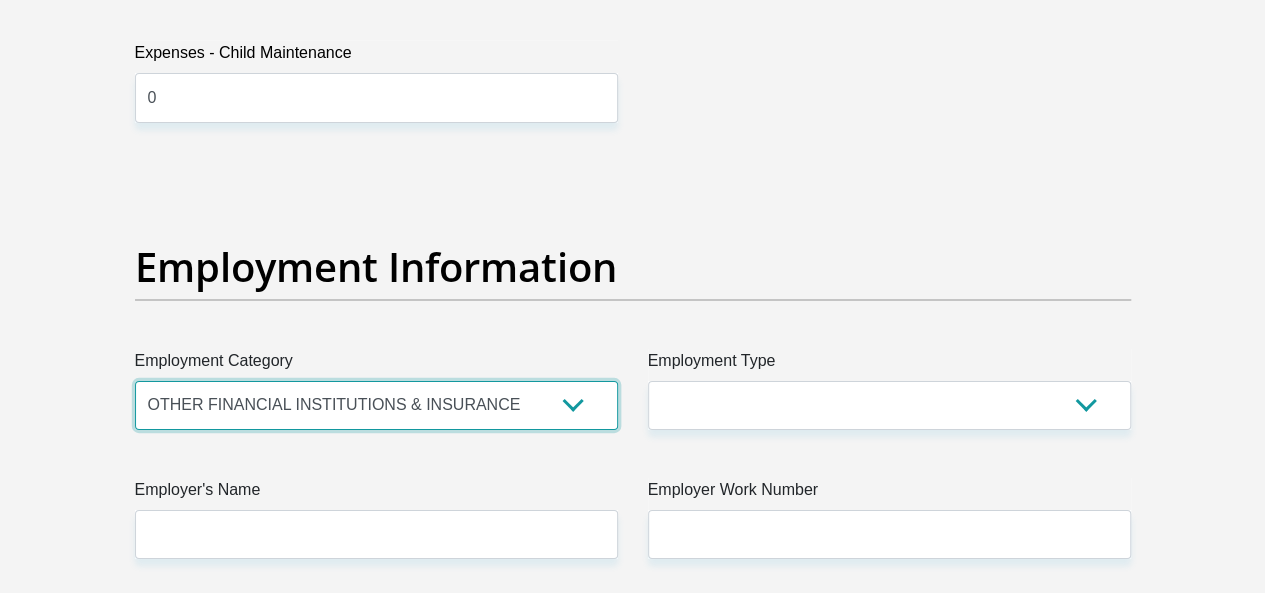 click on "AGRICULTURE
ALCOHOL & TOBACCO
CONSTRUCTION MATERIALS
METALLURGY
EQUIPMENT FOR RENEWABLE ENERGY
SPECIALIZED CONTRACTORS
CAR
GAMING (INCL. INTERNET
OTHER WHOLESALE
UNLICENSED PHARMACEUTICALS
CURRENCY EXCHANGE HOUSES
OTHER FINANCIAL INSTITUTIONS & INSURANCE
REAL ESTATE AGENTS
OIL & GAS
OTHER MATERIALS (E.G. IRON ORE)
PRECIOUS STONES & PRECIOUS METALS
POLITICAL ORGANIZATIONS
RELIGIOUS ORGANIZATIONS(NOT SECTS)
ACTI. HAVING BUSINESS DEAL WITH PUBLIC ADMINISTRATION
LAUNDROMATS" at bounding box center [376, 405] 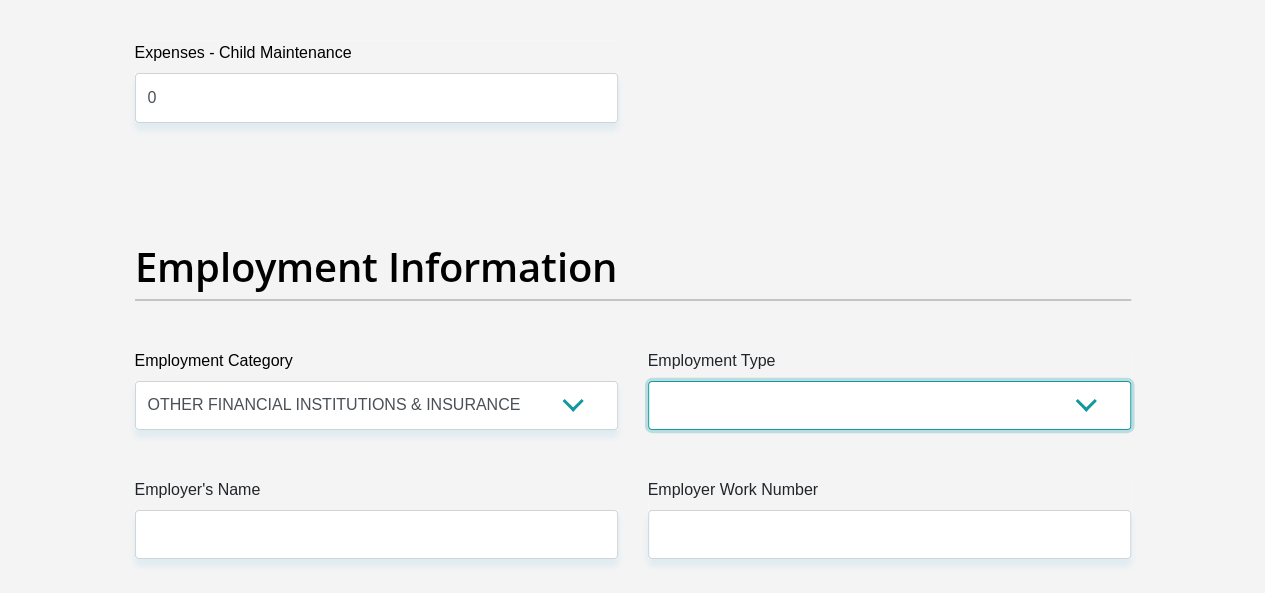 click on "College/Lecturer
Craft Seller
Creative
Driver
Executive
Farmer
Forces - Non Commissioned
Forces - Officer
Hawker
Housewife
Labourer
Licenced Professional
Manager
Miner
Non Licenced Professional
Office Staff/Clerk
Outside Worker
Pensioner
Permanent Teacher
Production/Manufacturing
Sales
Self-Employed
Semi-Professional Worker
Service Industry  Social Worker  Student" at bounding box center [889, 405] 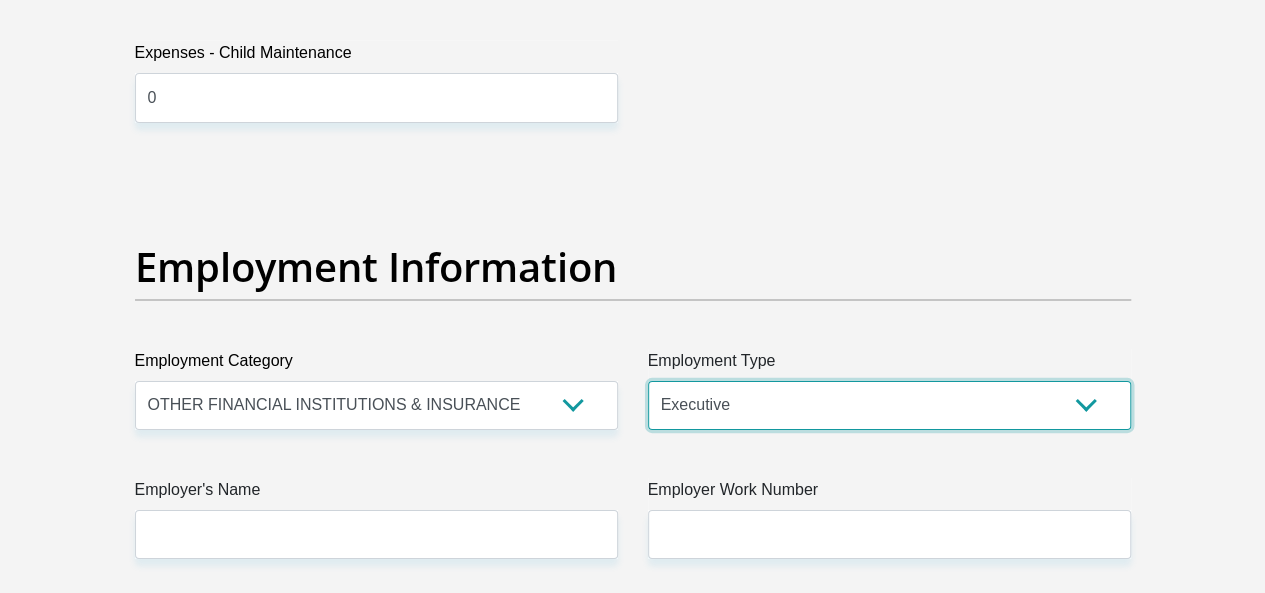 click on "College/Lecturer
Craft Seller
Creative
Driver
Executive
Farmer
Forces - Non Commissioned
Forces - Officer
Hawker
Housewife
Labourer
Licenced Professional
Manager
Miner
Non Licenced Professional
Office Staff/Clerk
Outside Worker
Pensioner
Permanent Teacher
Production/Manufacturing
Sales
Self-Employed
Semi-Professional Worker
Service Industry  Social Worker  Student" at bounding box center (889, 405) 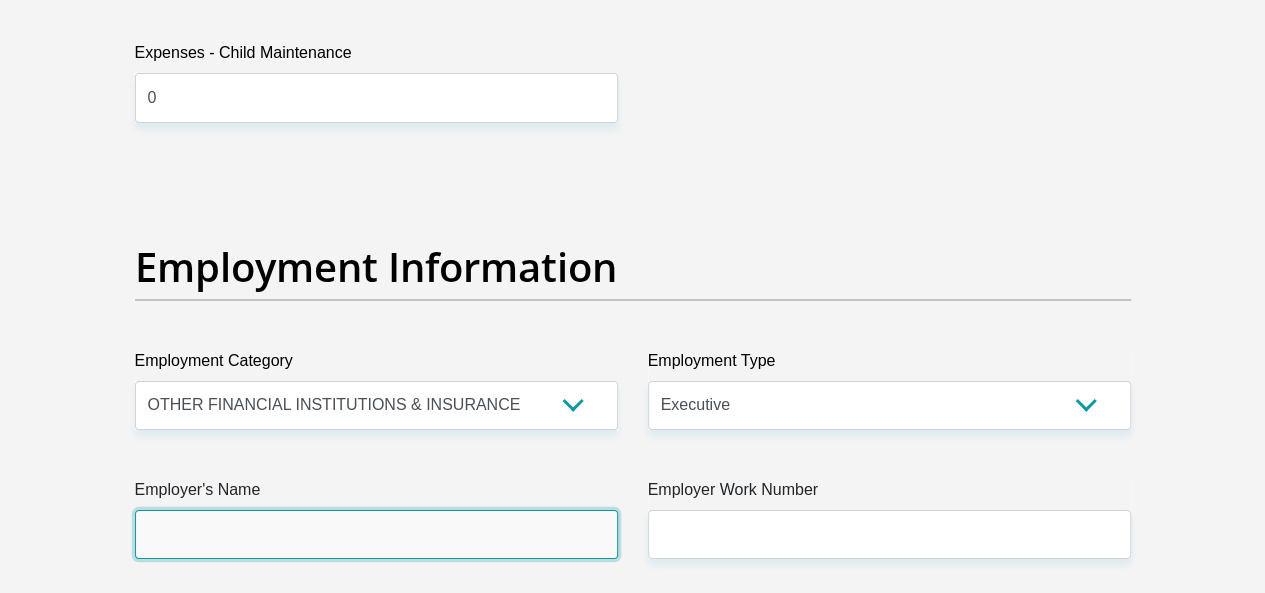 click on "Employer's Name" at bounding box center (376, 534) 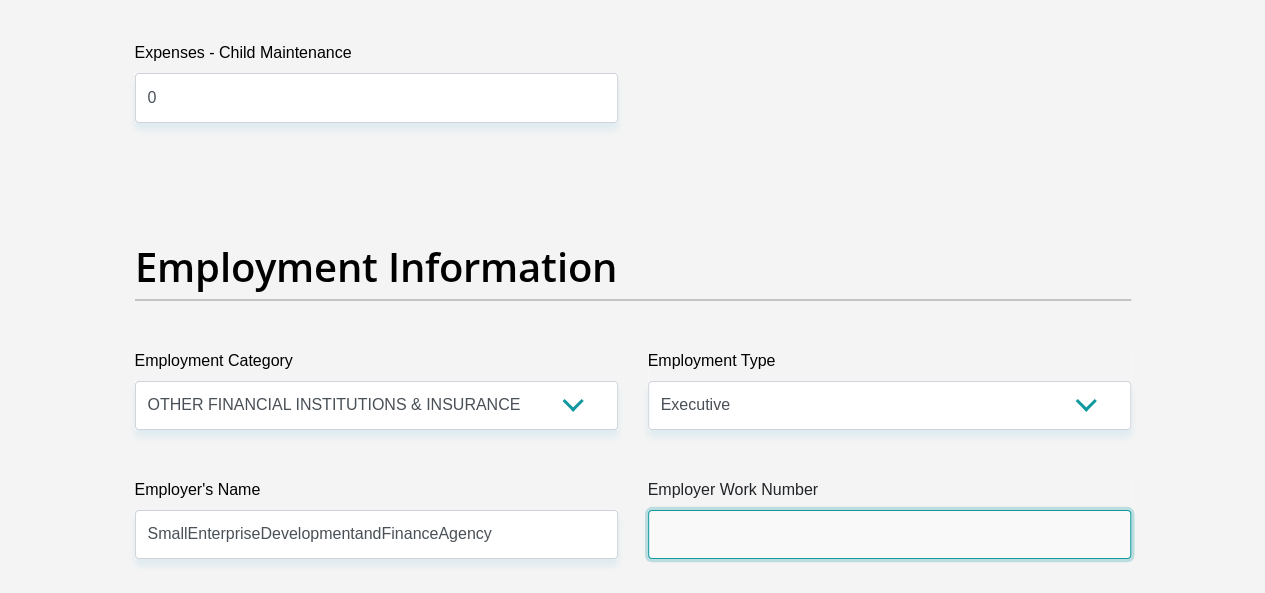 click on "Employer Work Number" at bounding box center (889, 534) 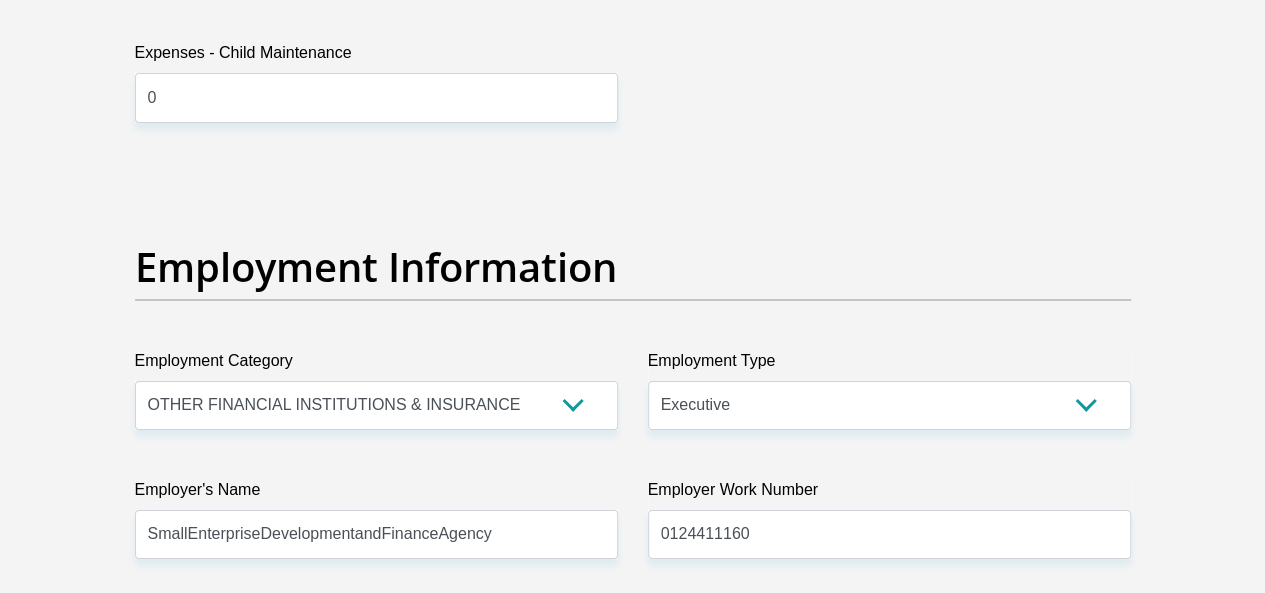 click on "Title
Mr
Ms
Mrs
Dr
Other
First Name
Mduduzi
Surname
Dlamini
ID Number
8301126286081
Please input valid ID number
Race
Black
Coloured
Indian
White
Other
Contact Number
0640724301
Please input valid contact number
Nationality
South Africa
Afghanistan
Aland Islands  Albania  Algeria" at bounding box center [633, 161] 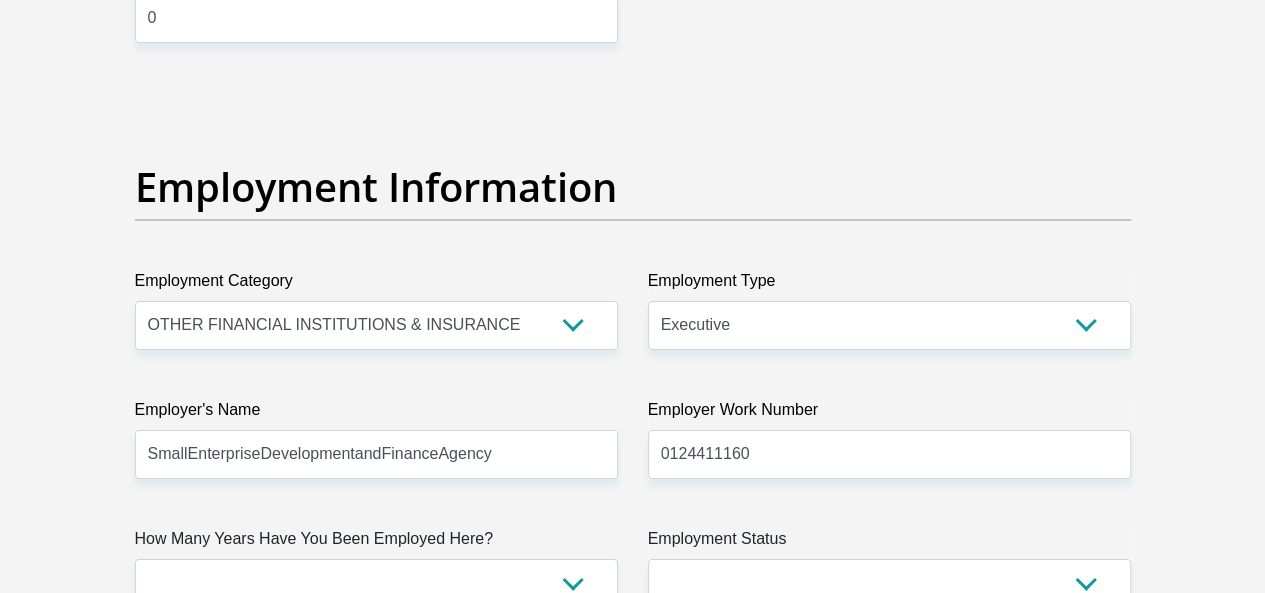 scroll, scrollTop: 3640, scrollLeft: 0, axis: vertical 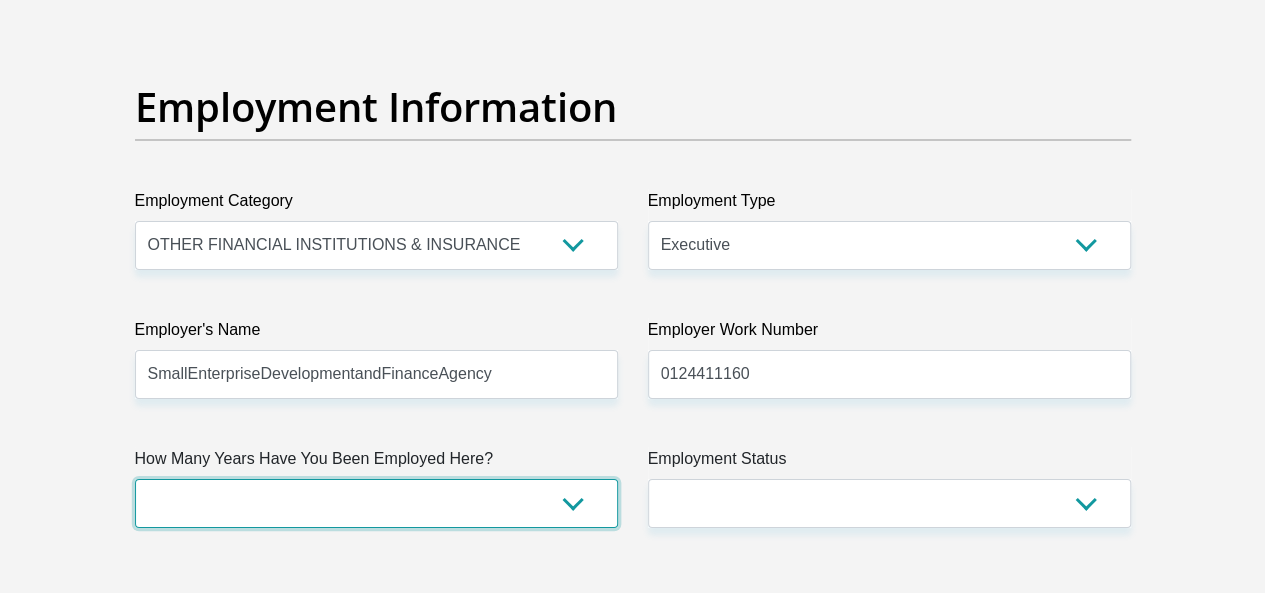 click on "less than 1 year
1-3 years
3-5 years
5+ years" at bounding box center [376, 503] 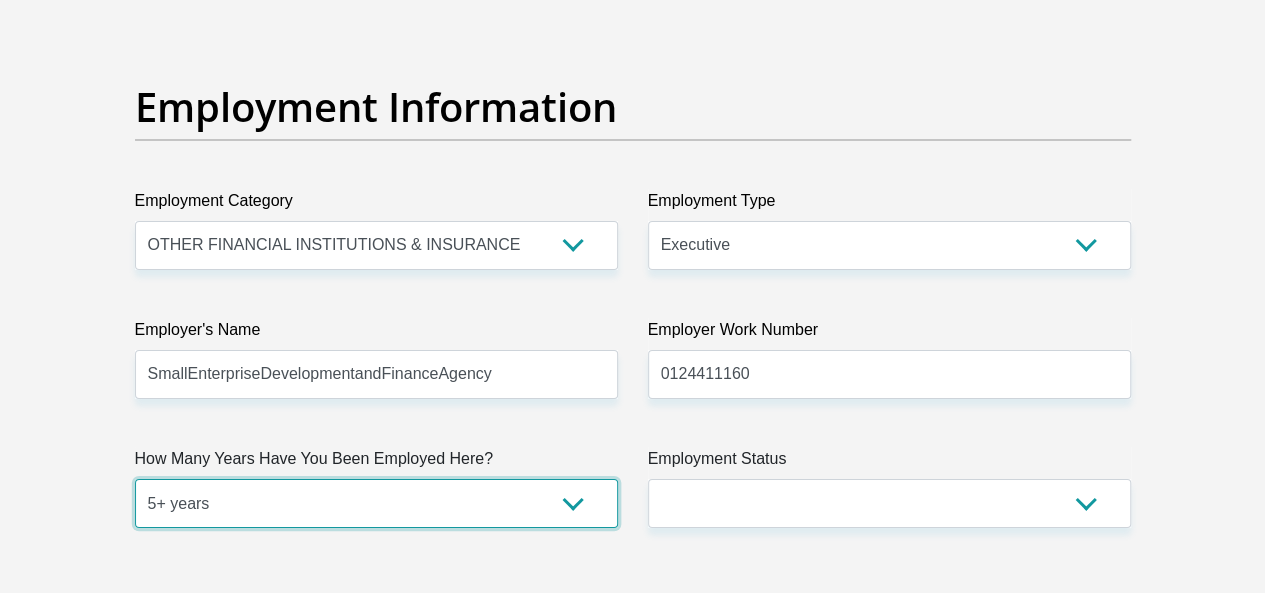 click on "less than 1 year
1-3 years
3-5 years
5+ years" at bounding box center [376, 503] 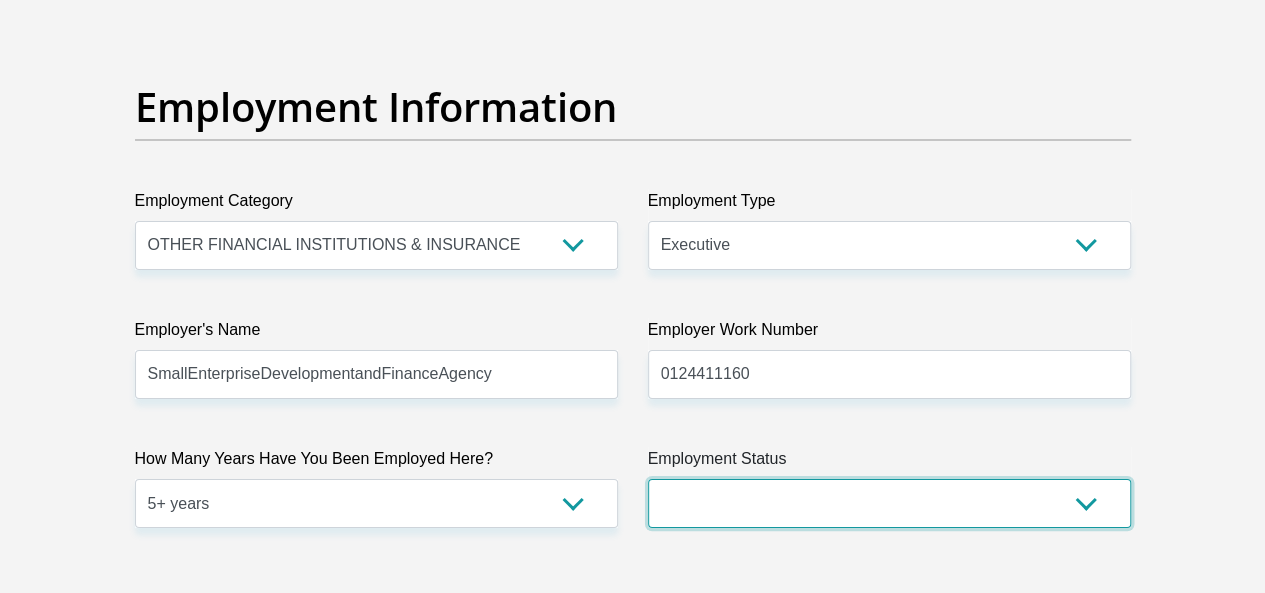 click on "Permanent/Full-time
Part-time/Casual
Contract Worker
Self-Employed
Housewife
Retired
Student
Medically Boarded
Disability
Unemployed" at bounding box center (889, 503) 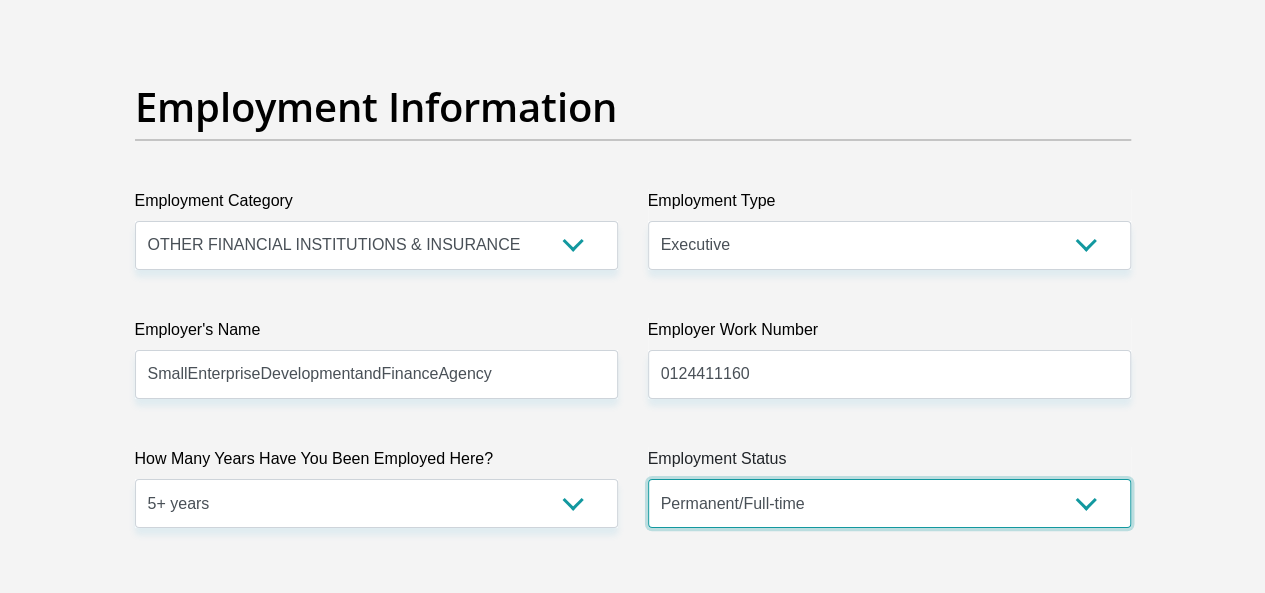 click on "Permanent/Full-time
Part-time/Casual
Contract Worker
Self-Employed
Housewife
Retired
Student
Medically Boarded
Disability
Unemployed" at bounding box center (889, 503) 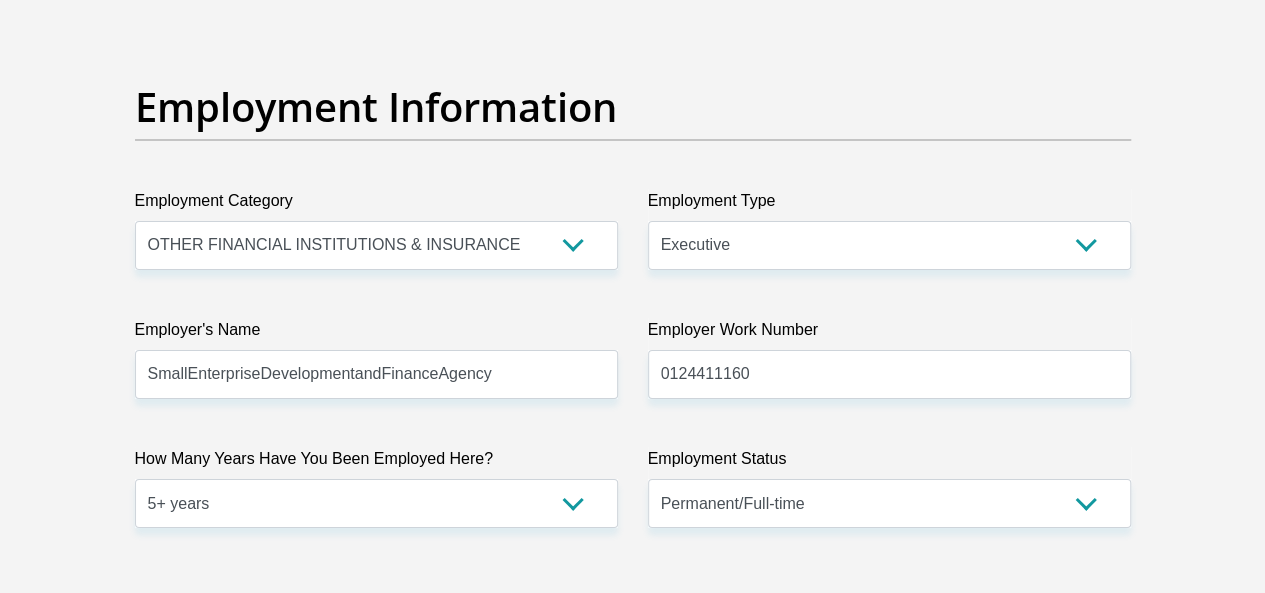 click on "Title
Mr
Ms
Mrs
Dr
Other
First Name
Mduduzi
Surname
Dlamini
ID Number
8301126286081
Please input valid ID number
Race
Black
Coloured
Indian
White
Other
Contact Number
0640724301
Please input valid contact number
Nationality
South Africa
Afghanistan
Aland Islands  Albania  Algeria" at bounding box center (633, 1) 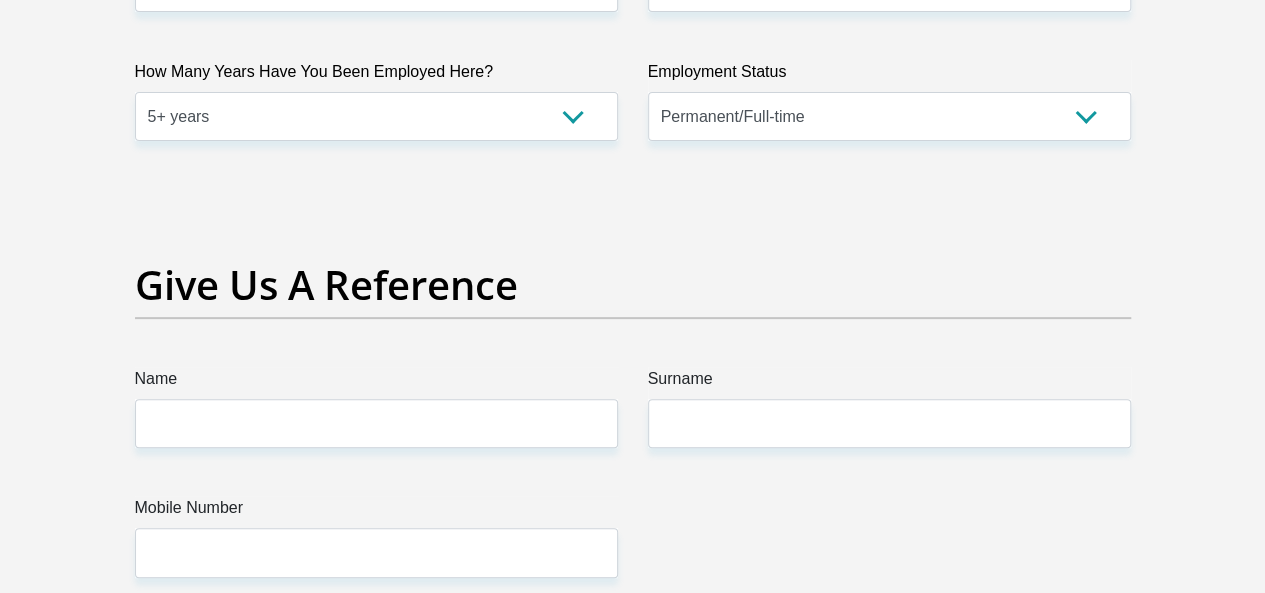 scroll, scrollTop: 4040, scrollLeft: 0, axis: vertical 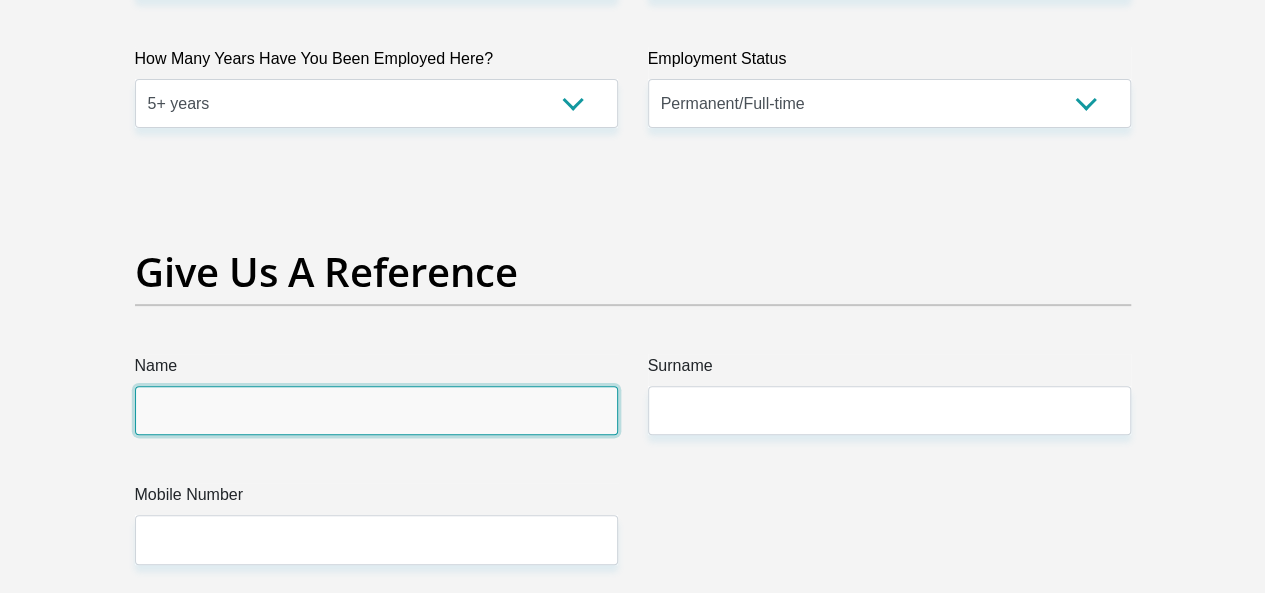 click on "Name" at bounding box center (376, 410) 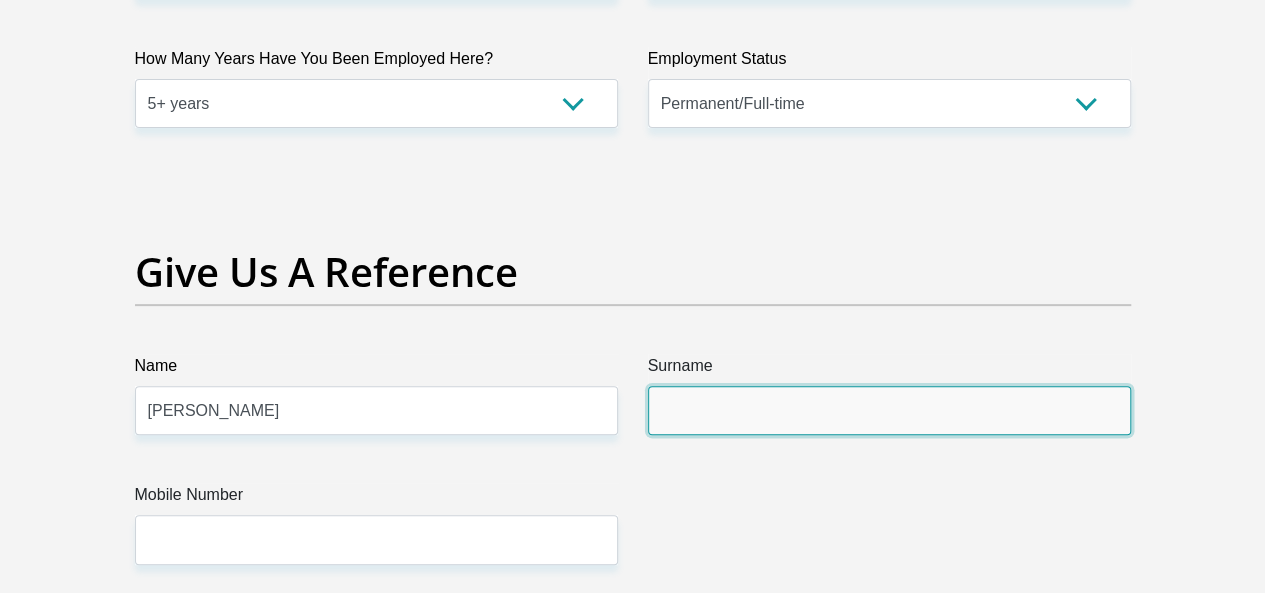 click on "Surname" at bounding box center (889, 410) 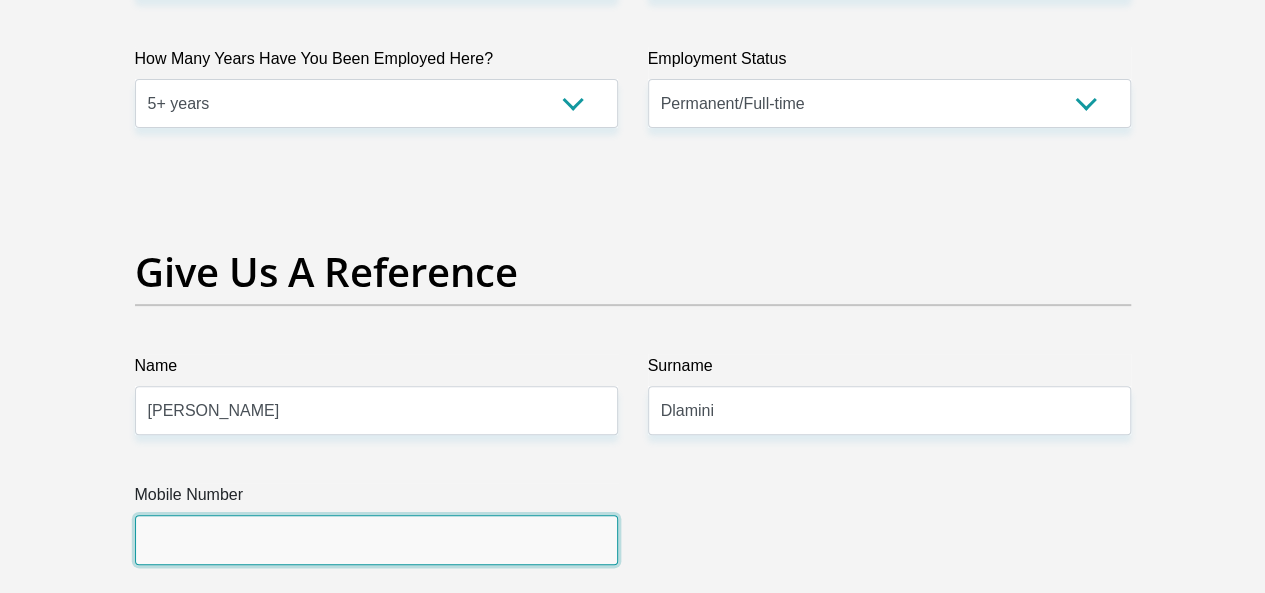 click on "Mobile Number" at bounding box center (376, 539) 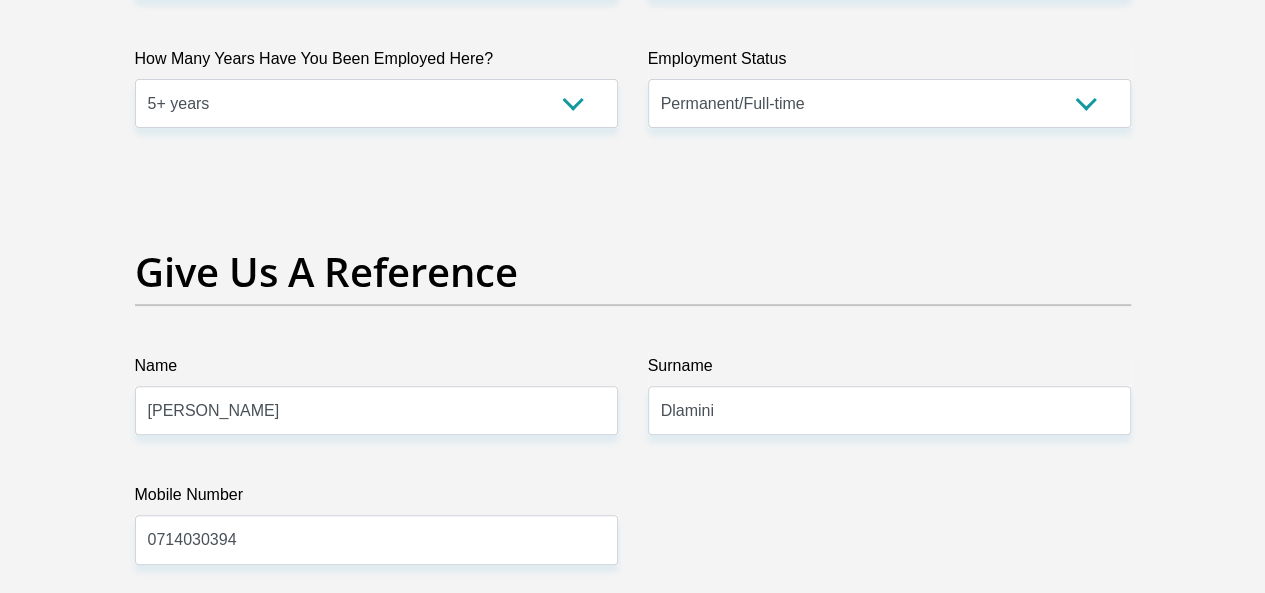 click on "Title
Mr
Ms
Mrs
Dr
Other
First Name
Mduduzi
Surname
Dlamini
ID Number
8301126286081
Please input valid ID number
Race
Black
Coloured
Indian
White
Other
Contact Number
0640724301
Please input valid contact number
Nationality
South Africa
Afghanistan
Aland Islands  Albania  Algeria" at bounding box center (633, -399) 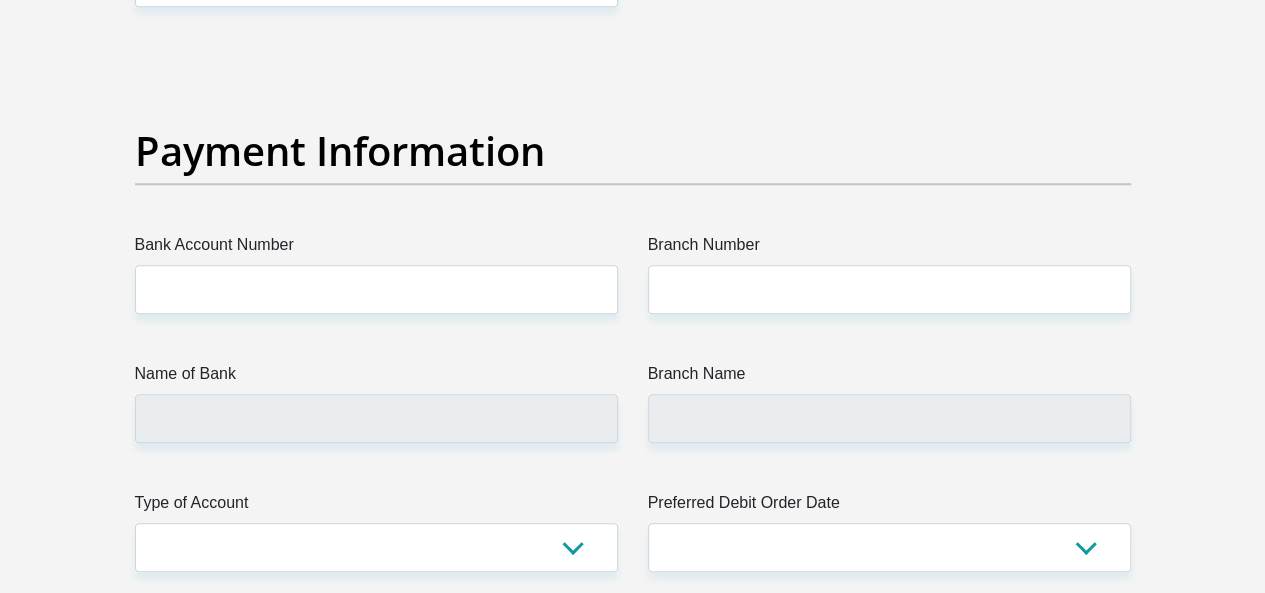 scroll, scrollTop: 4600, scrollLeft: 0, axis: vertical 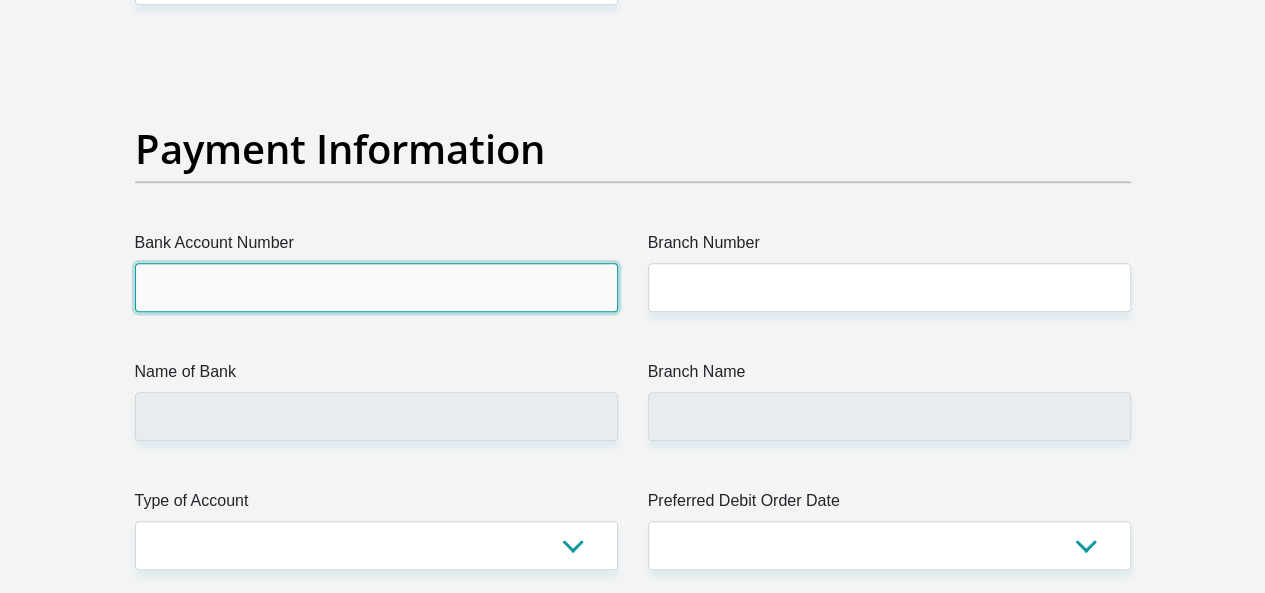 click on "Bank Account Number" at bounding box center (376, 287) 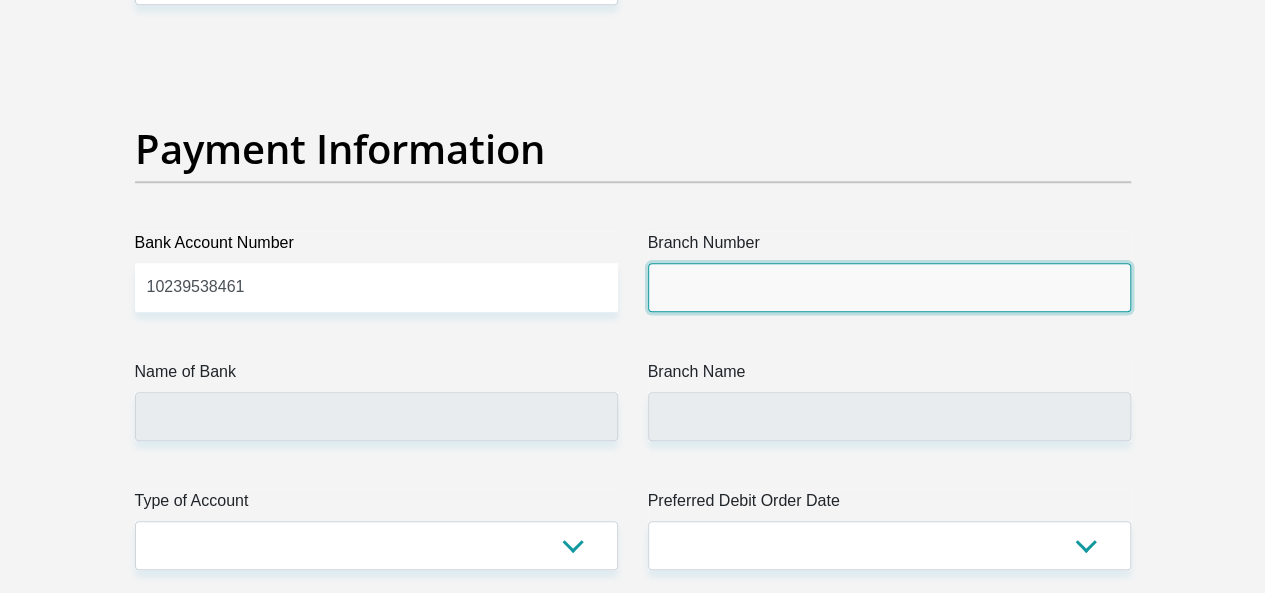 click on "Branch Number" at bounding box center [889, 287] 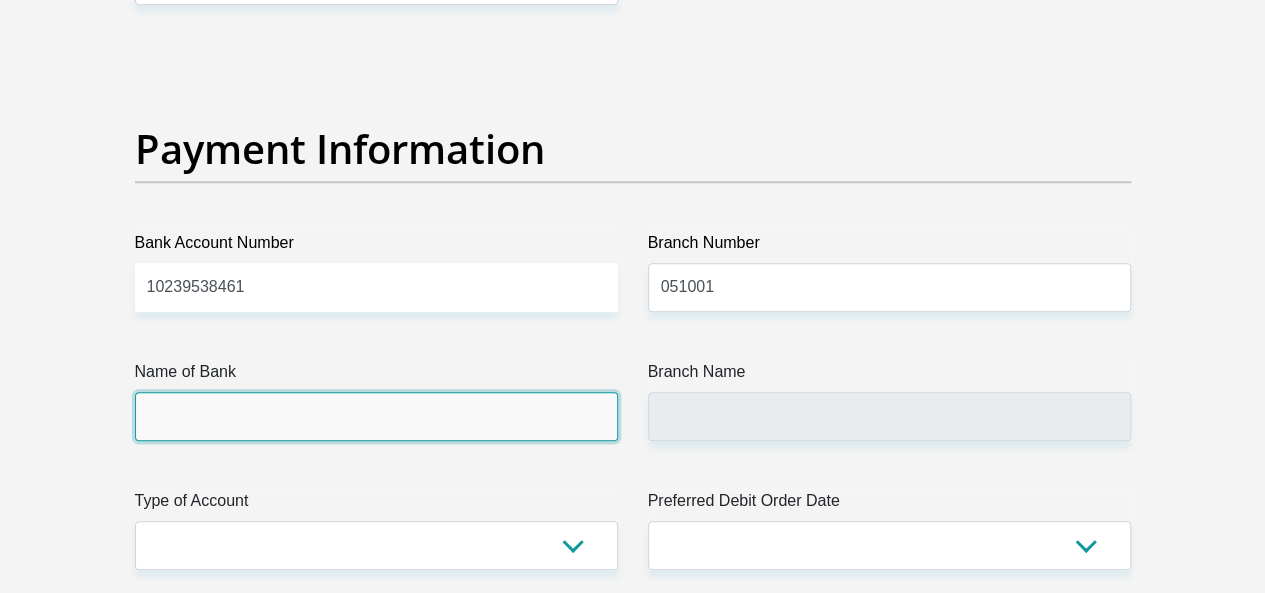 click on "Name of Bank" at bounding box center (376, 416) 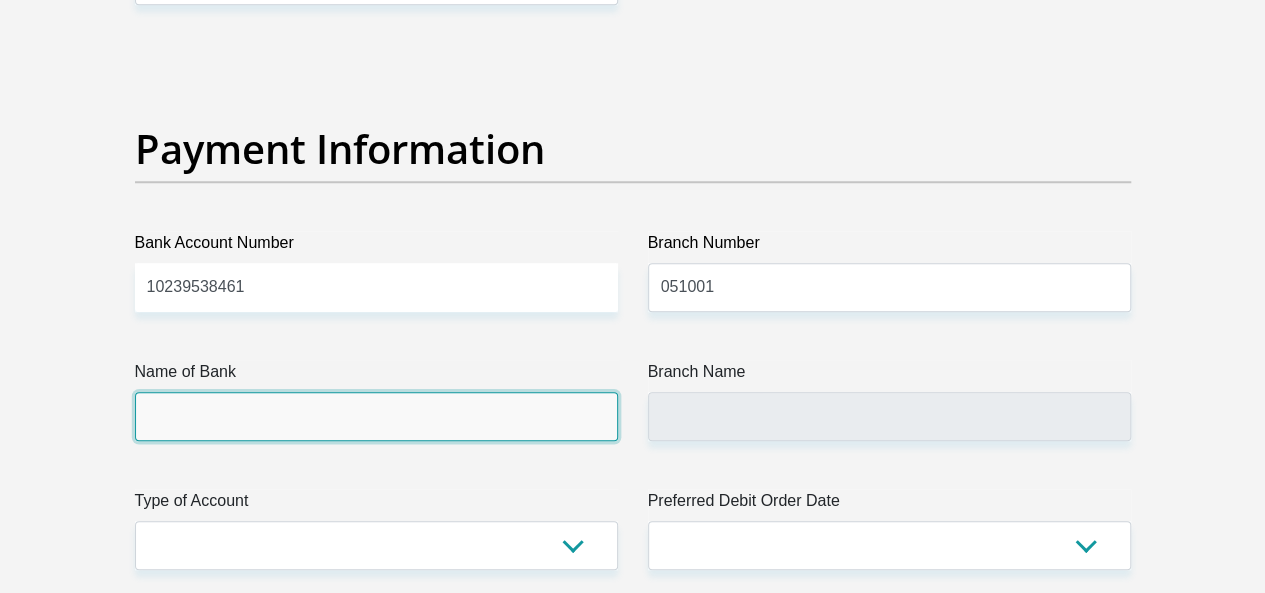 type on "STANDARD BANK" 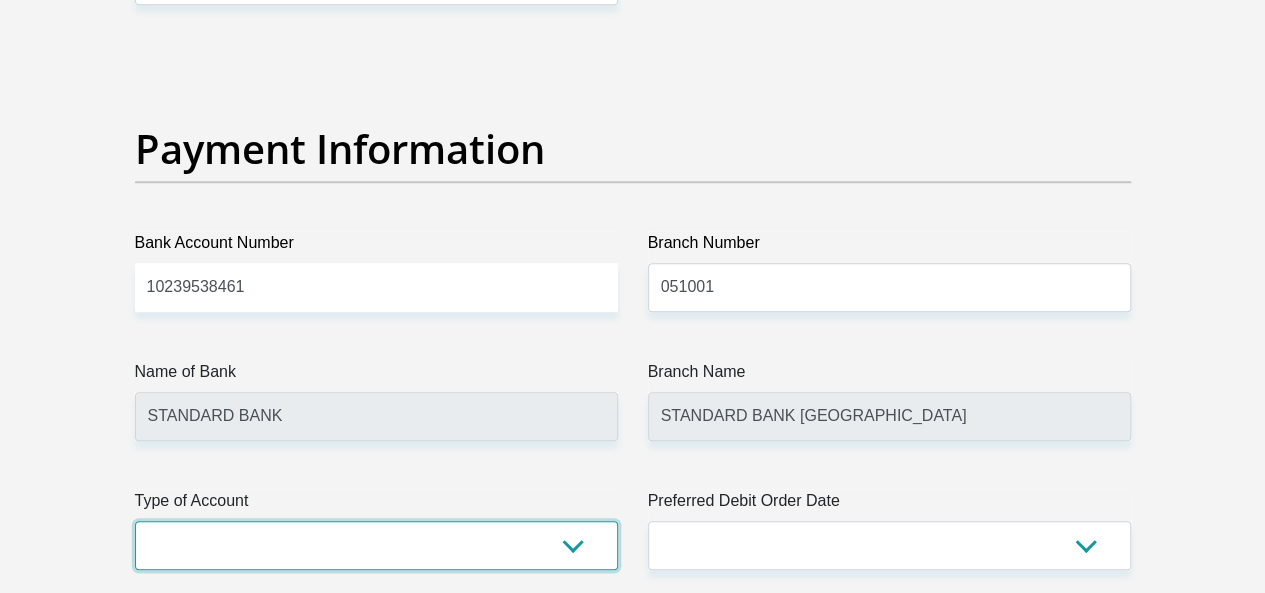 click on "Cheque
Savings" at bounding box center (376, 545) 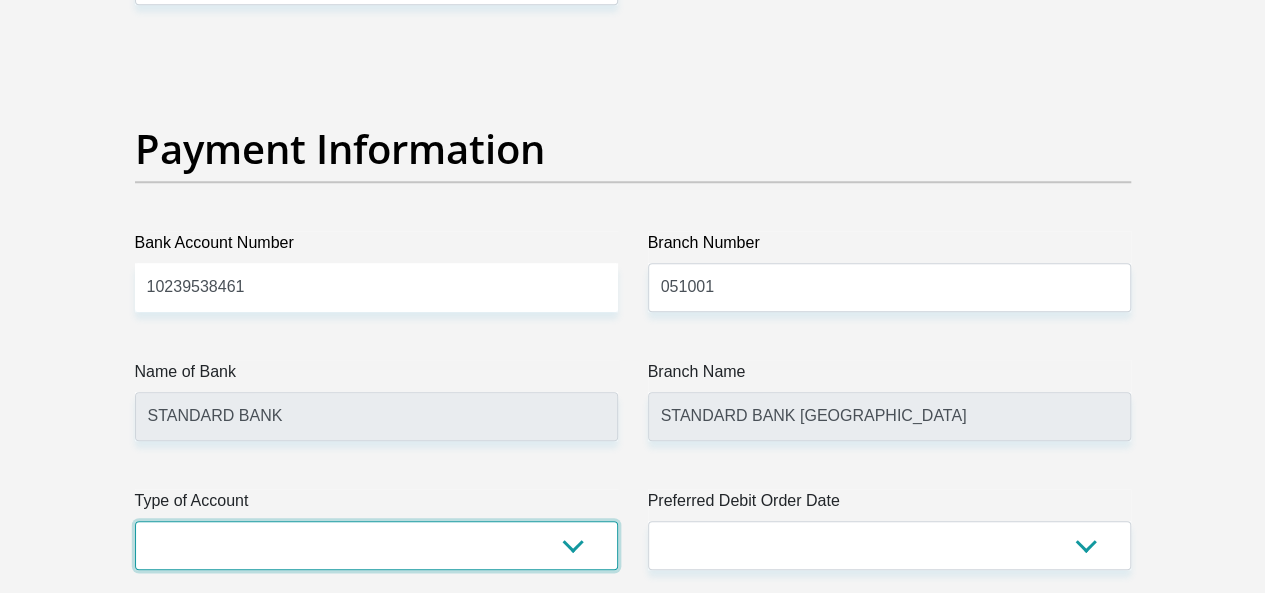 select on "CUR" 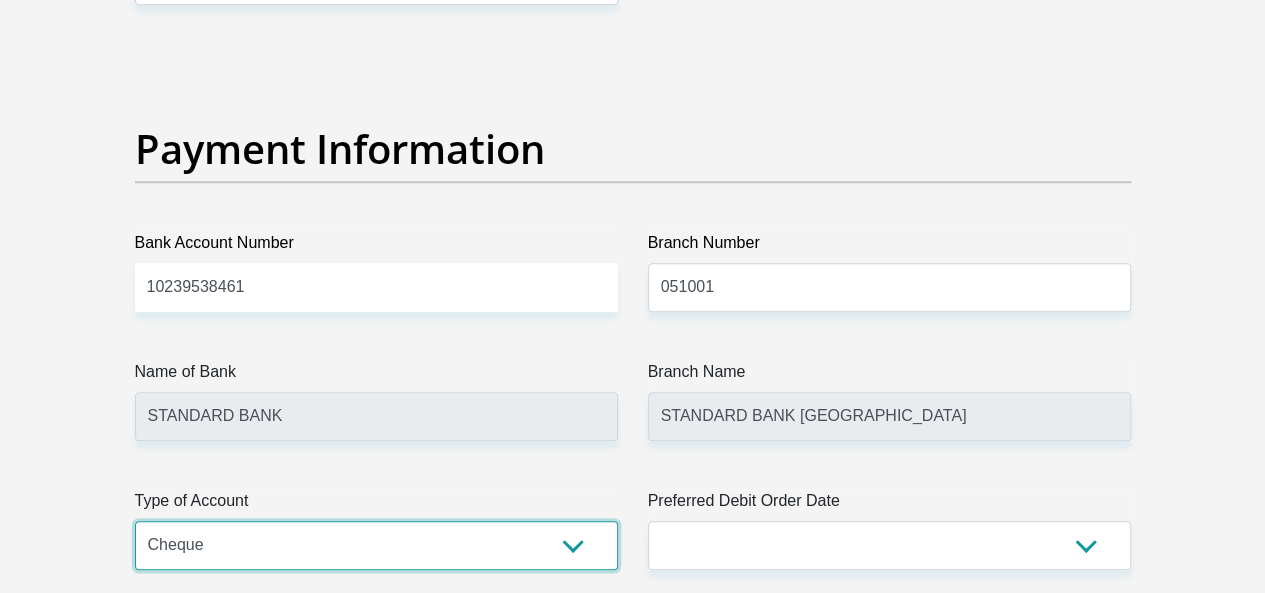 click on "Cheque
Savings" at bounding box center [376, 545] 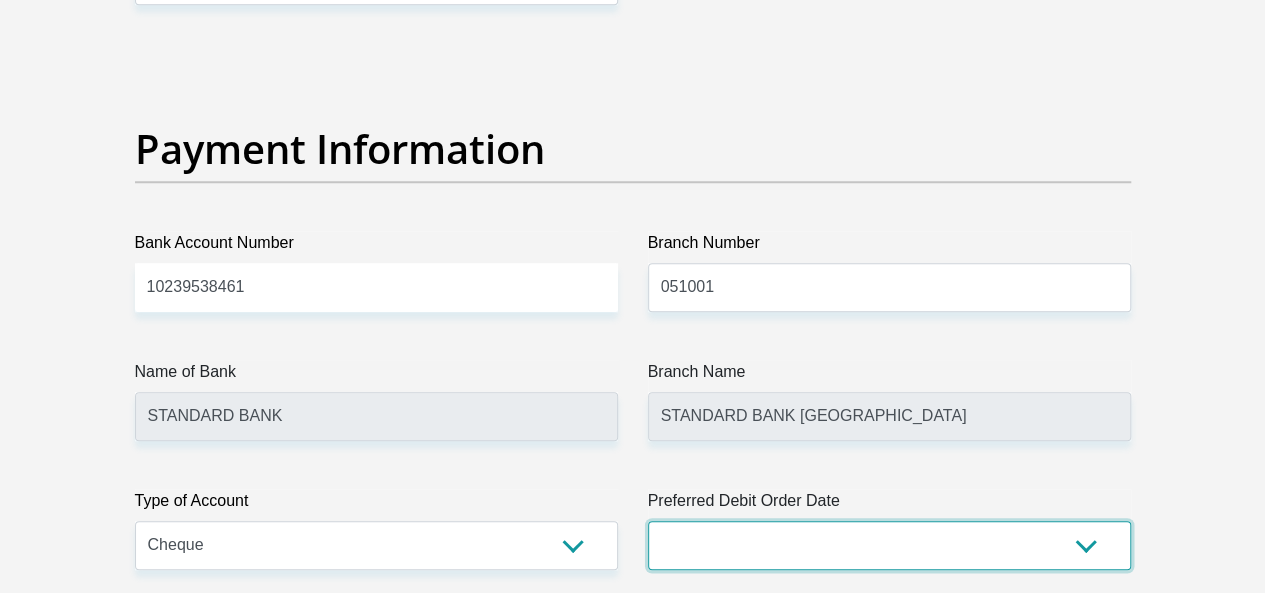 click on "1st
2nd
3rd
4th
5th
7th
18th
19th
20th
21st
22nd
23rd
24th
25th
26th
27th
28th
29th
30th" at bounding box center [889, 545] 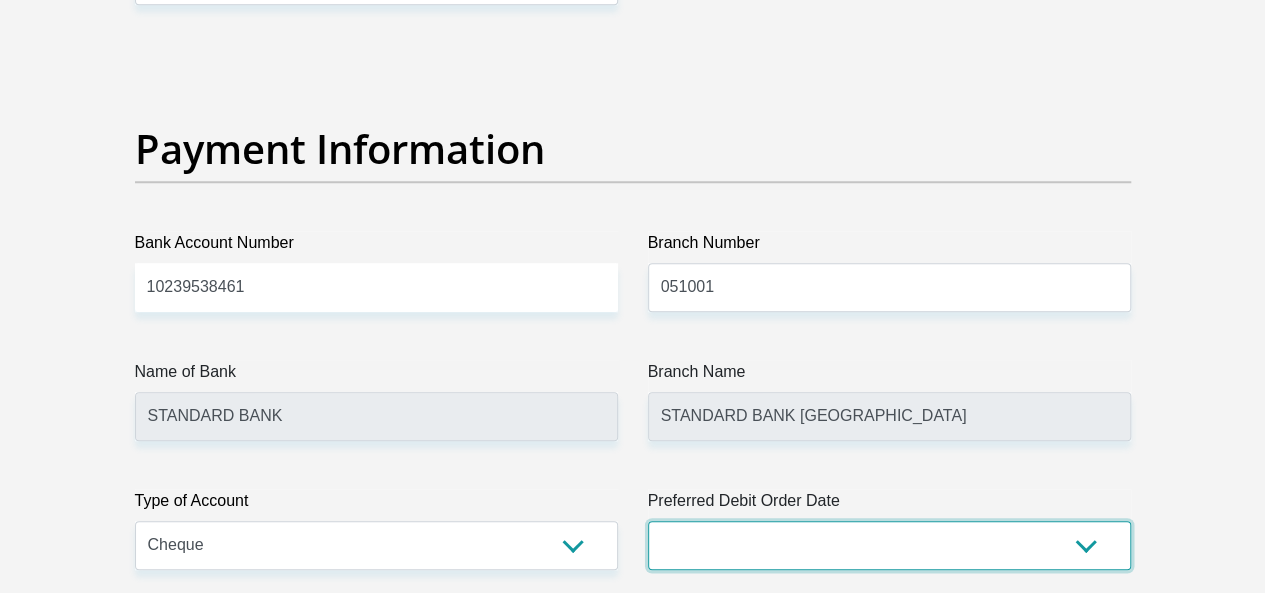 select on "20" 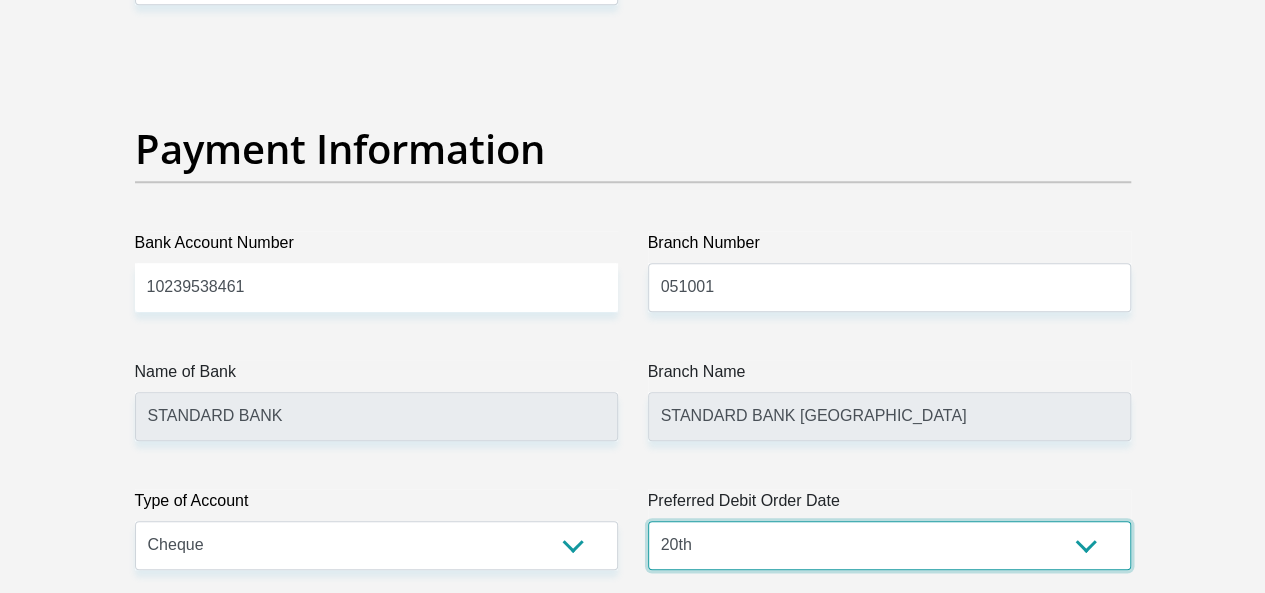 click on "1st
2nd
3rd
4th
5th
7th
18th
19th
20th
21st
22nd
23rd
24th
25th
26th
27th
28th
29th
30th" at bounding box center [889, 545] 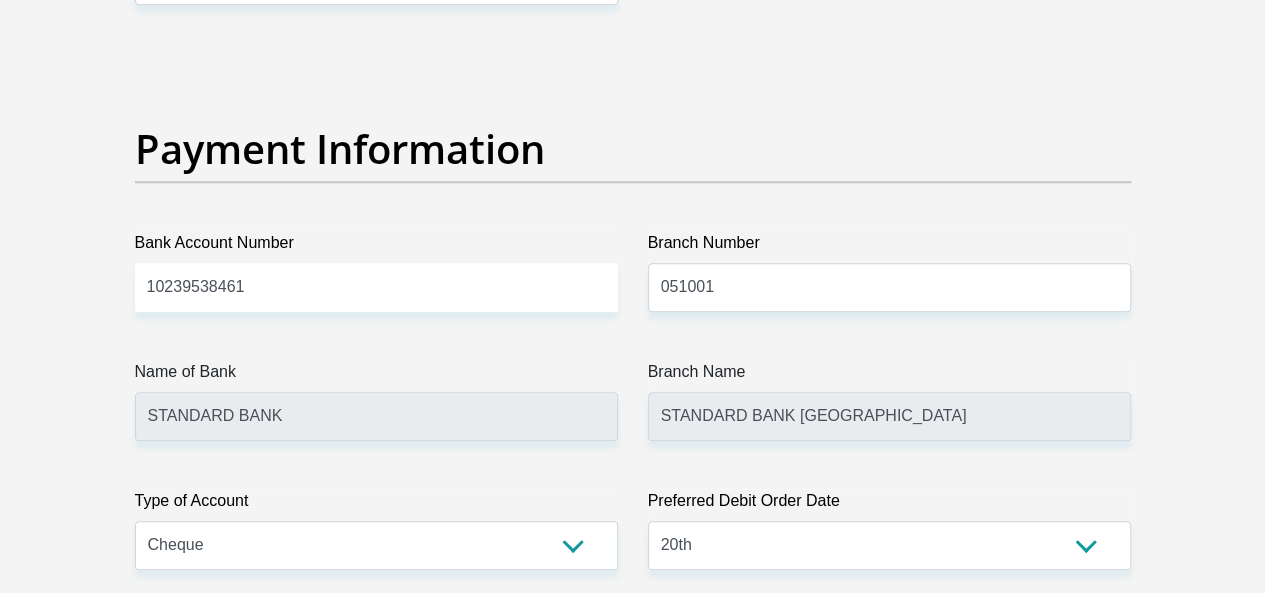 click on "Personal Details
Title
Mr
Ms
Mrs
Dr
Other
First Name
Mduduzi
Surname
Dlamini
ID Number
8301126286081
Please input valid ID number
Race
Black
Coloured
Indian
White
Other
Contact Number
0640724301
Please input valid contact number
Nationality" at bounding box center (633, -953) 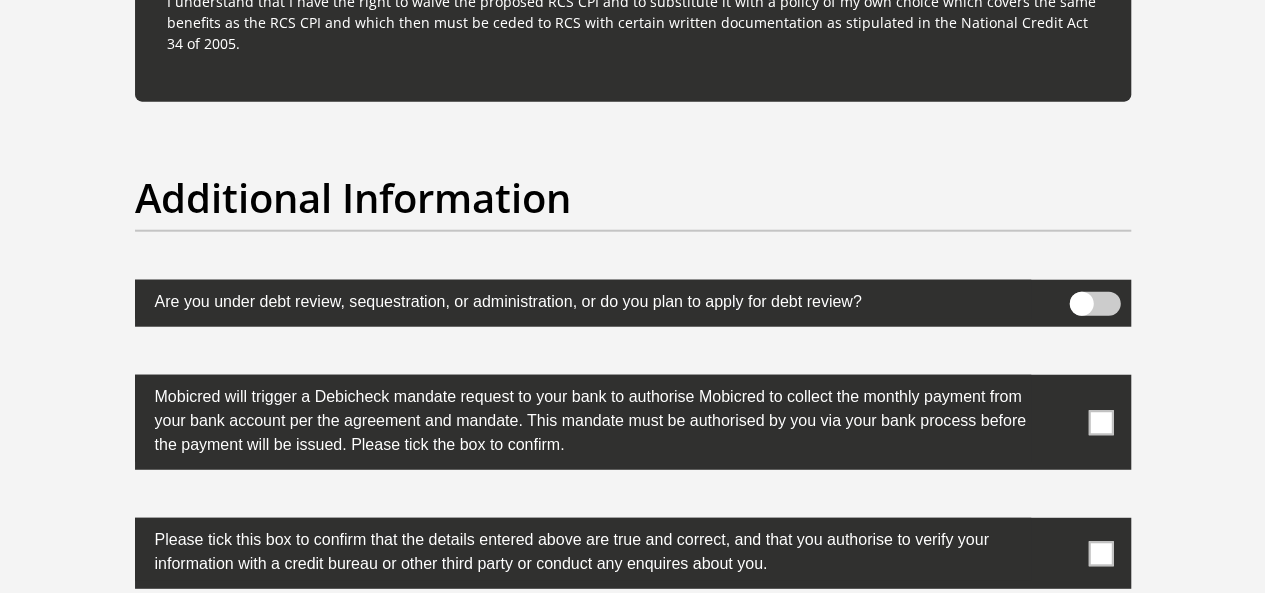 scroll, scrollTop: 6320, scrollLeft: 0, axis: vertical 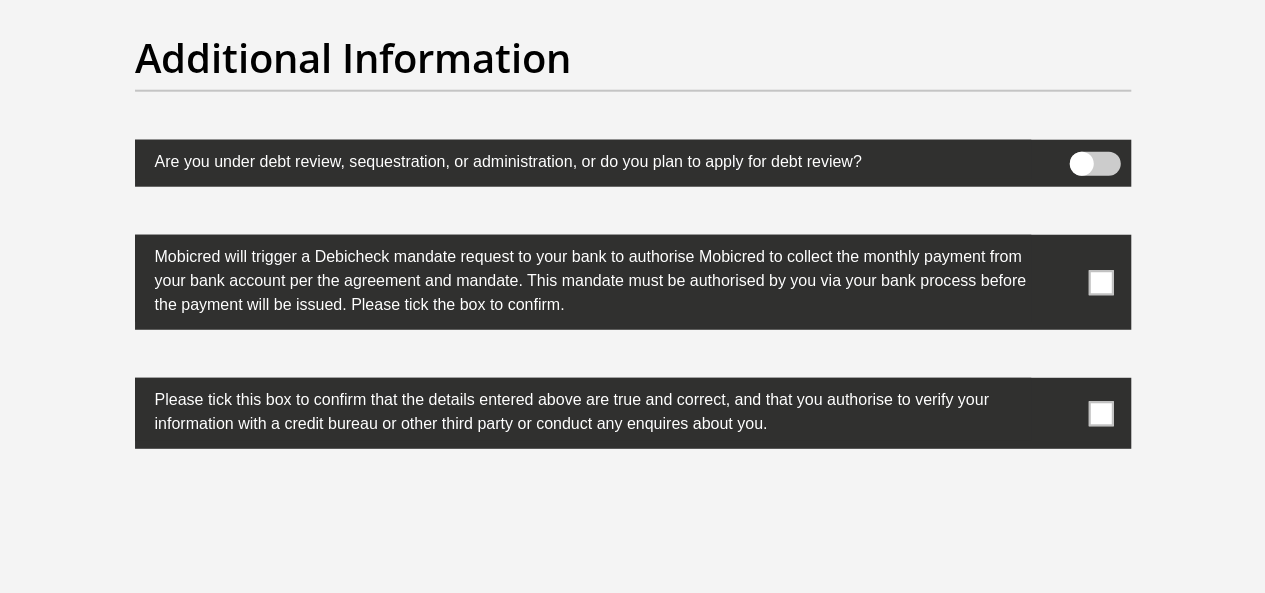 click at bounding box center (1100, 282) 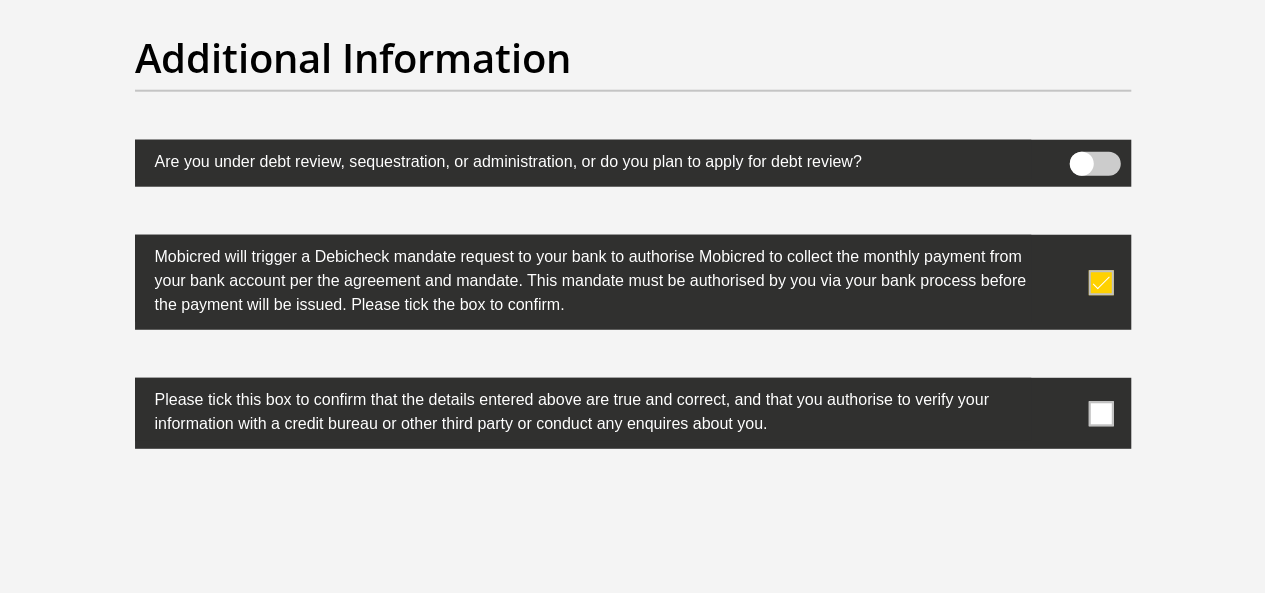 click at bounding box center [1100, 413] 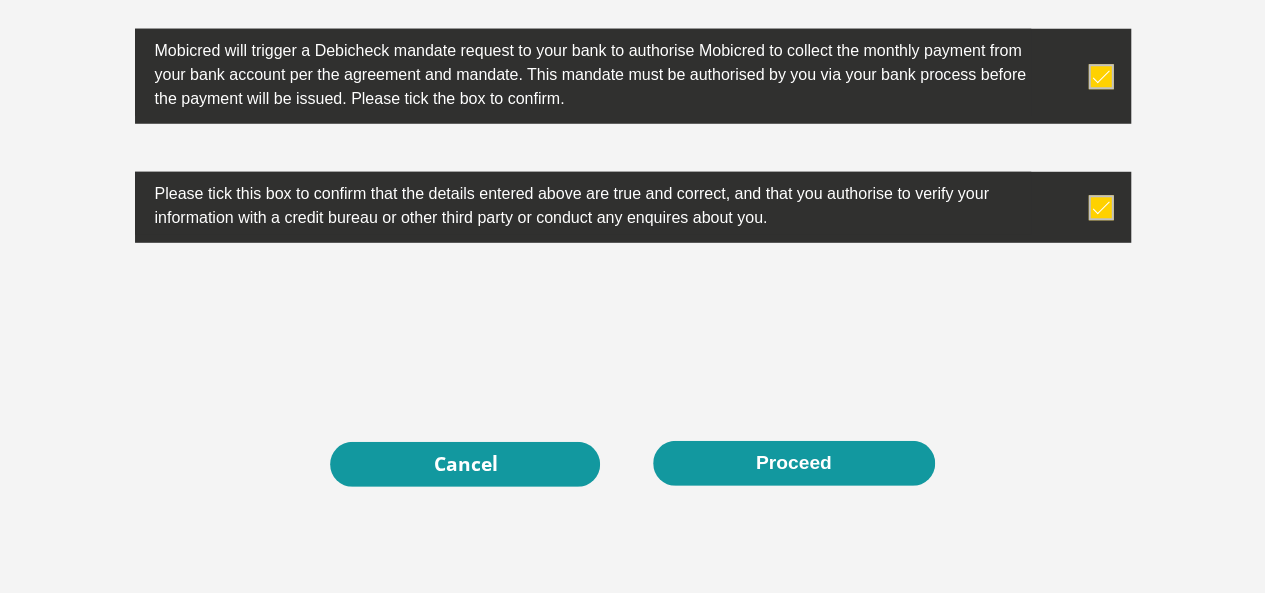 scroll, scrollTop: 6575, scrollLeft: 0, axis: vertical 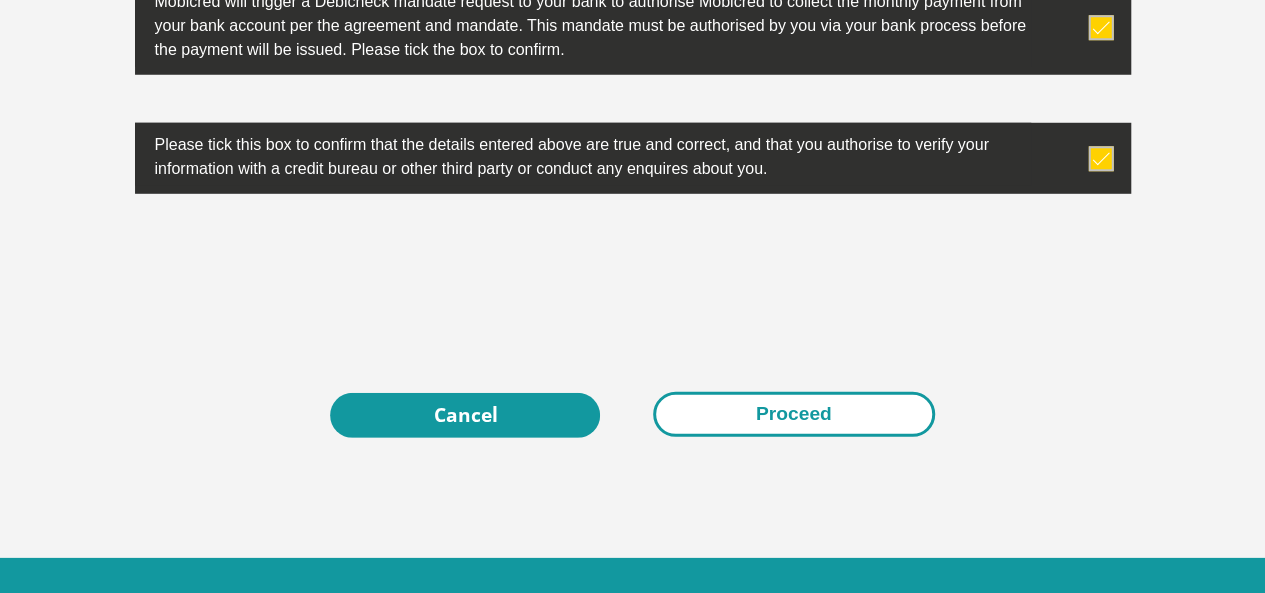 click on "Proceed" at bounding box center (794, 414) 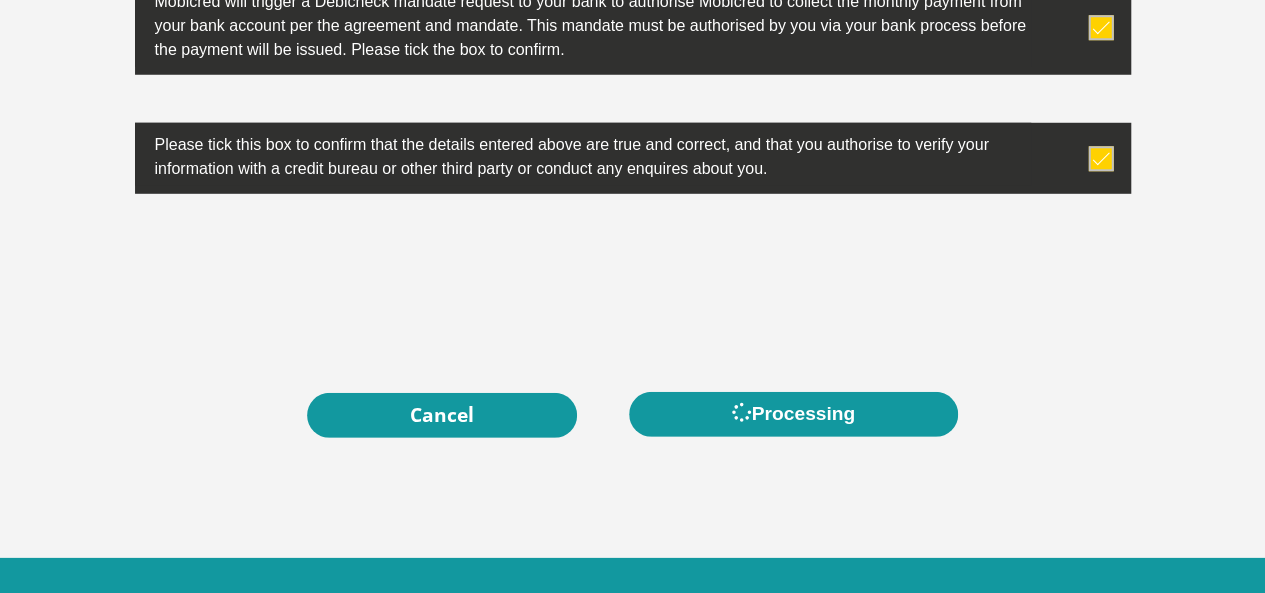 scroll, scrollTop: 0, scrollLeft: 0, axis: both 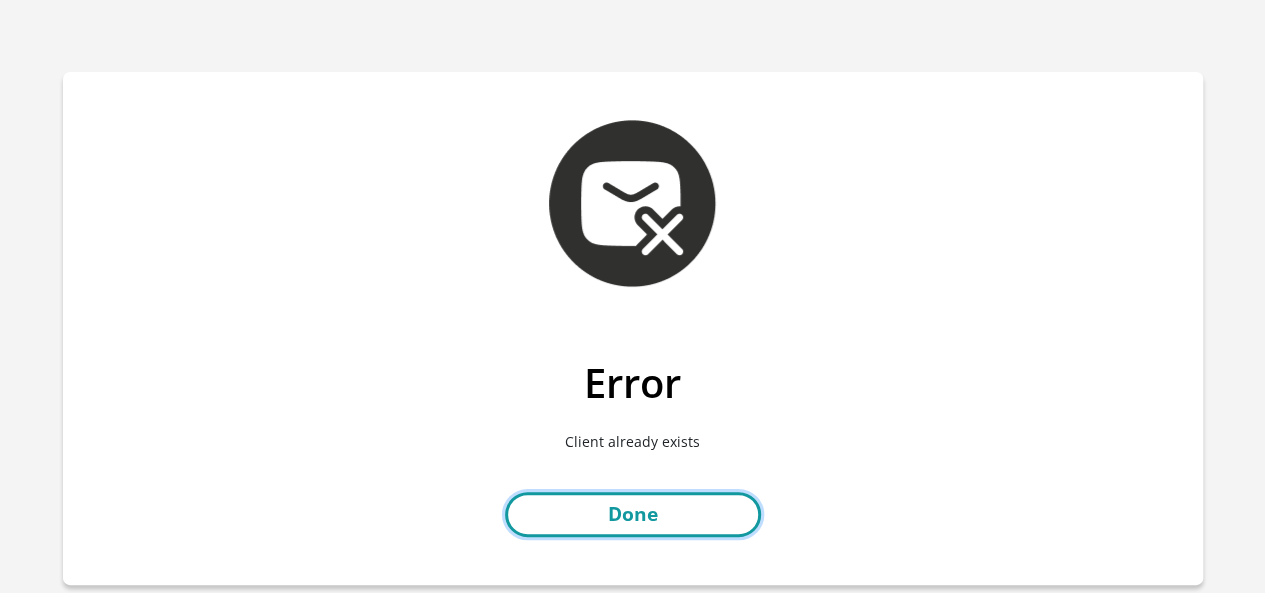 click on "Done" at bounding box center (633, 514) 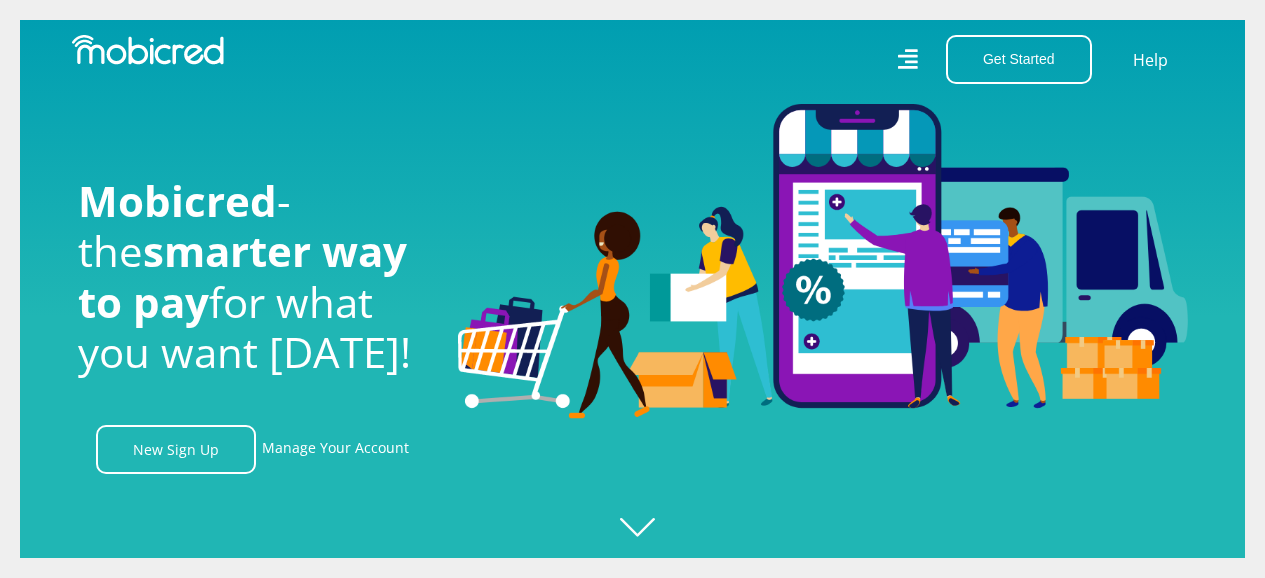 scroll, scrollTop: 0, scrollLeft: 0, axis: both 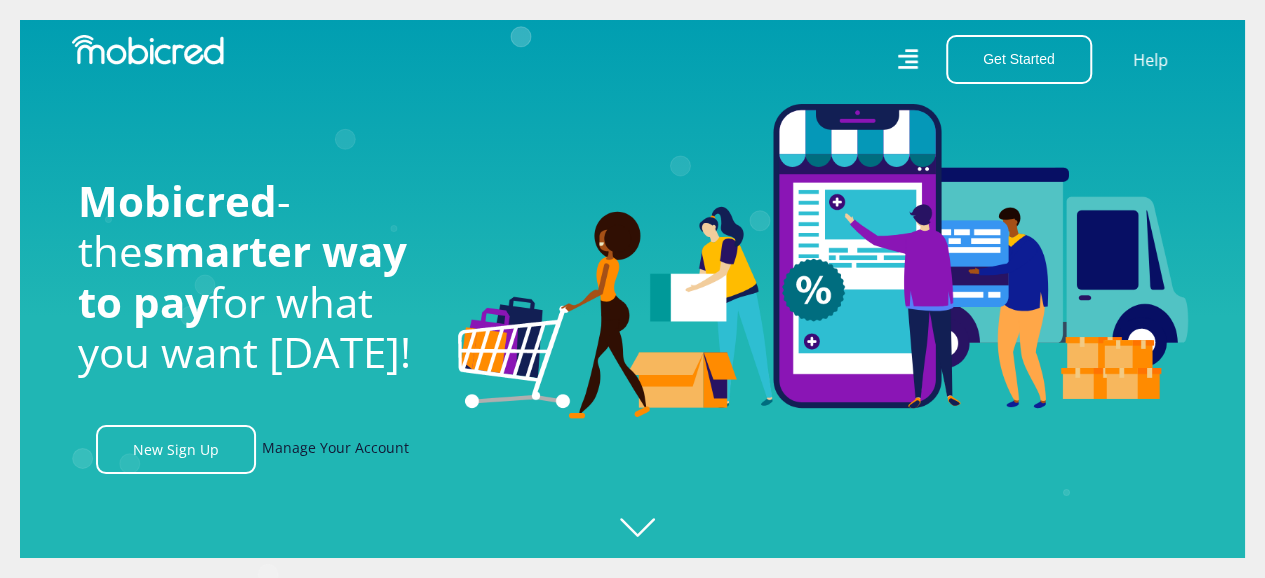 click on "Manage Your Account" at bounding box center [335, 449] 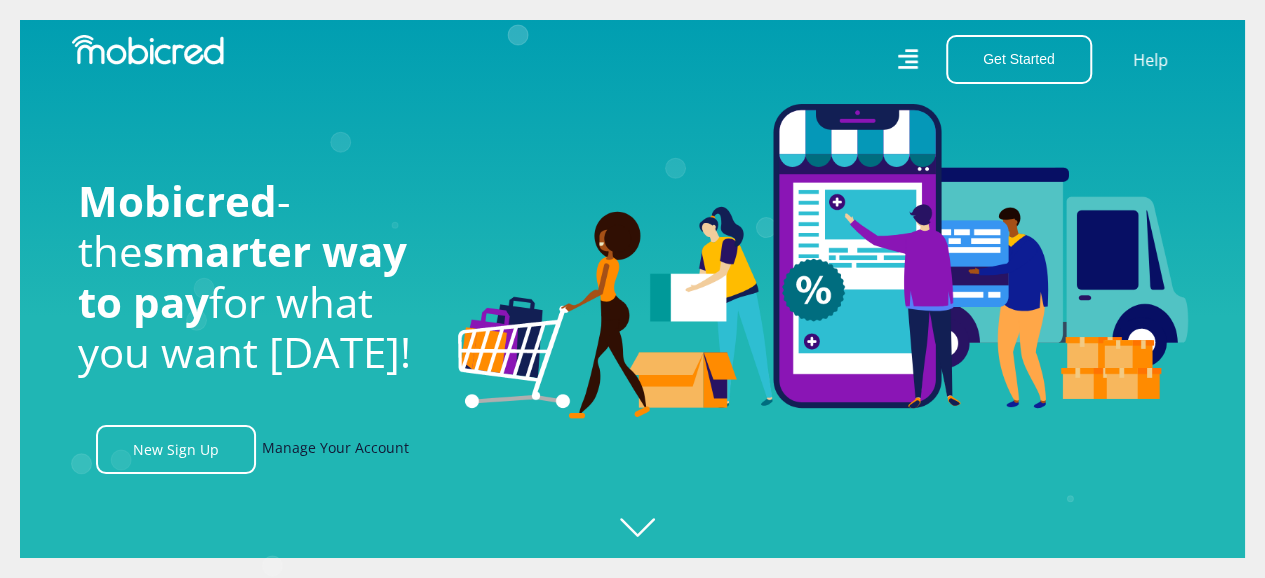scroll, scrollTop: 0, scrollLeft: 1425, axis: horizontal 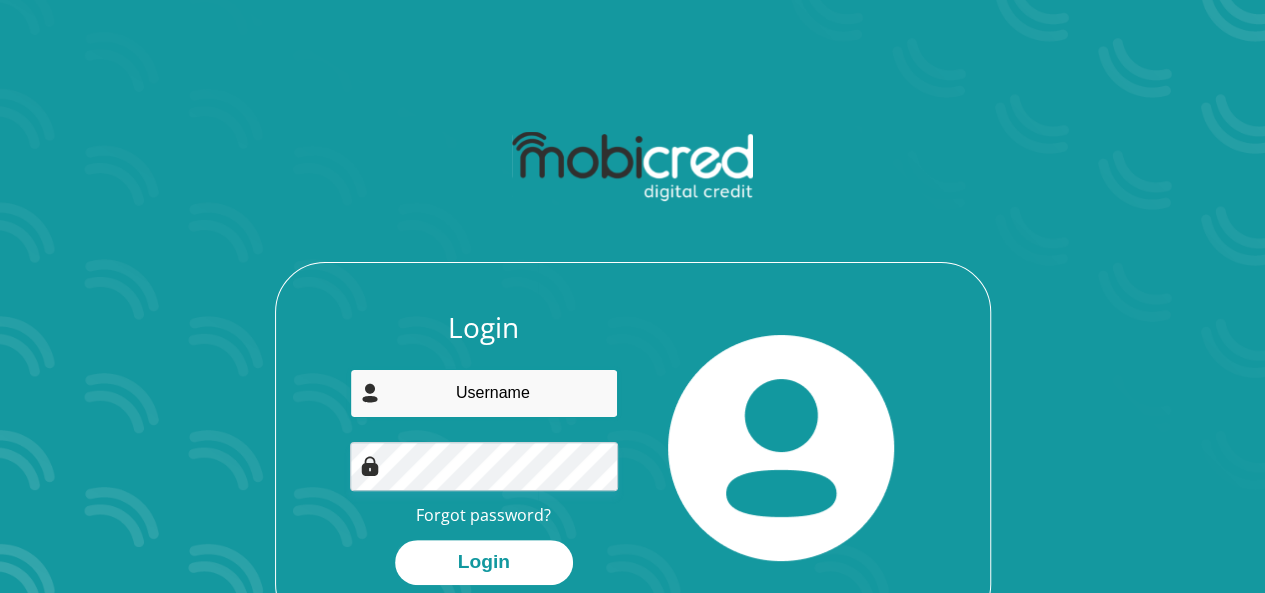 click at bounding box center [484, 393] 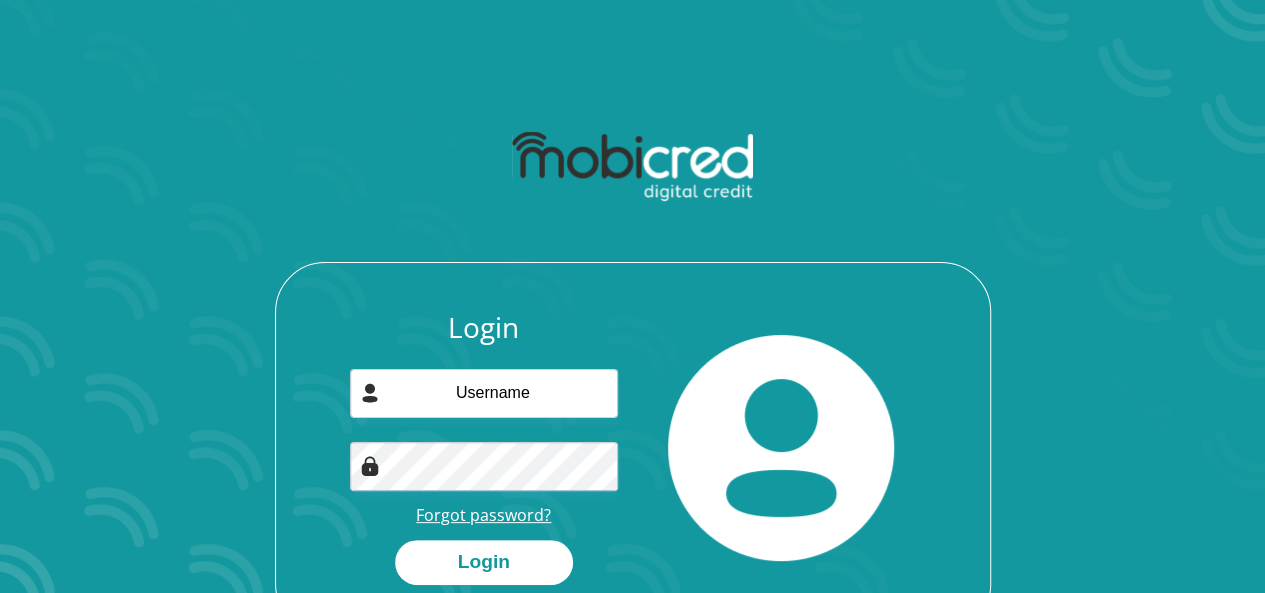 click on "Forgot password?" at bounding box center (483, 515) 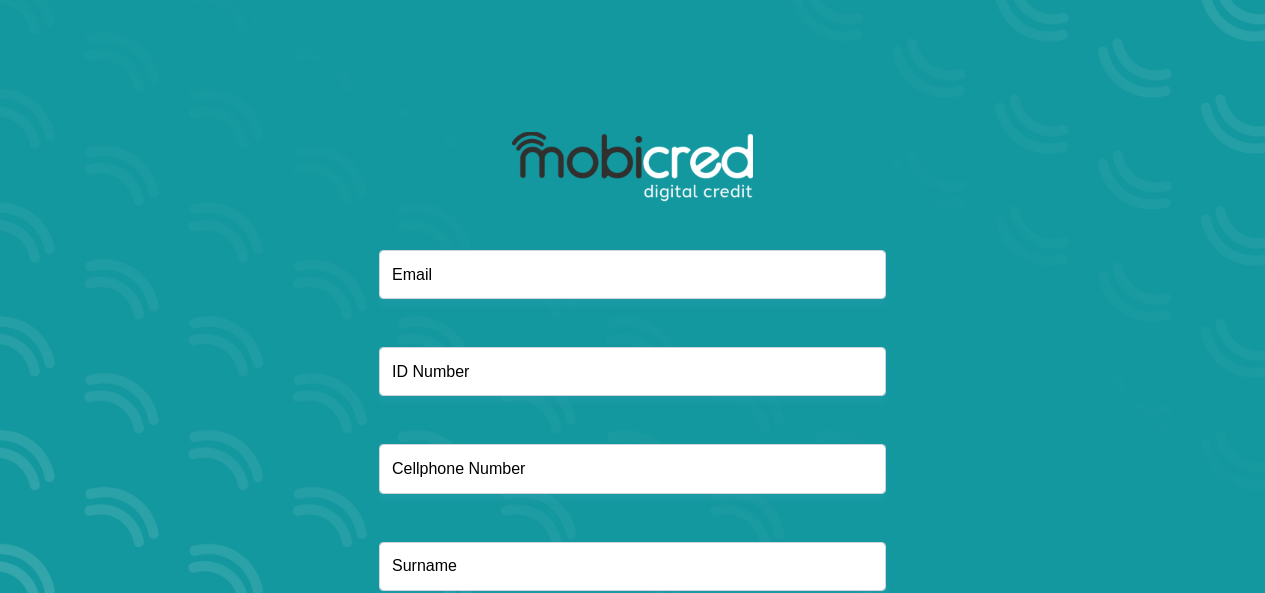 scroll, scrollTop: 0, scrollLeft: 0, axis: both 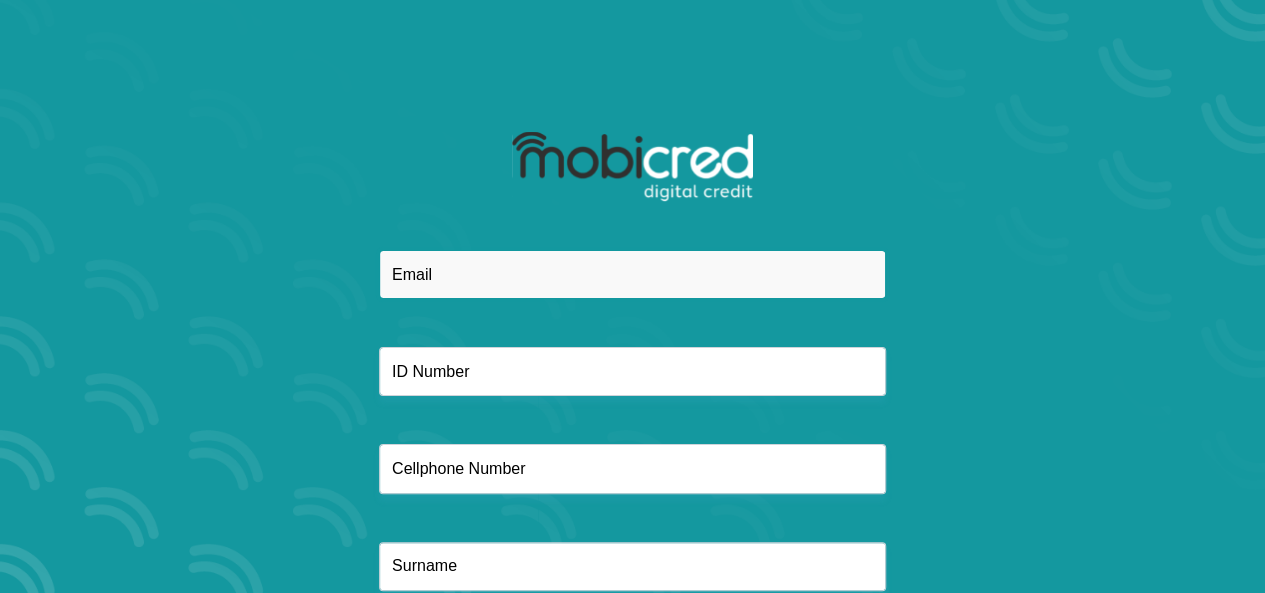 click at bounding box center [632, 274] 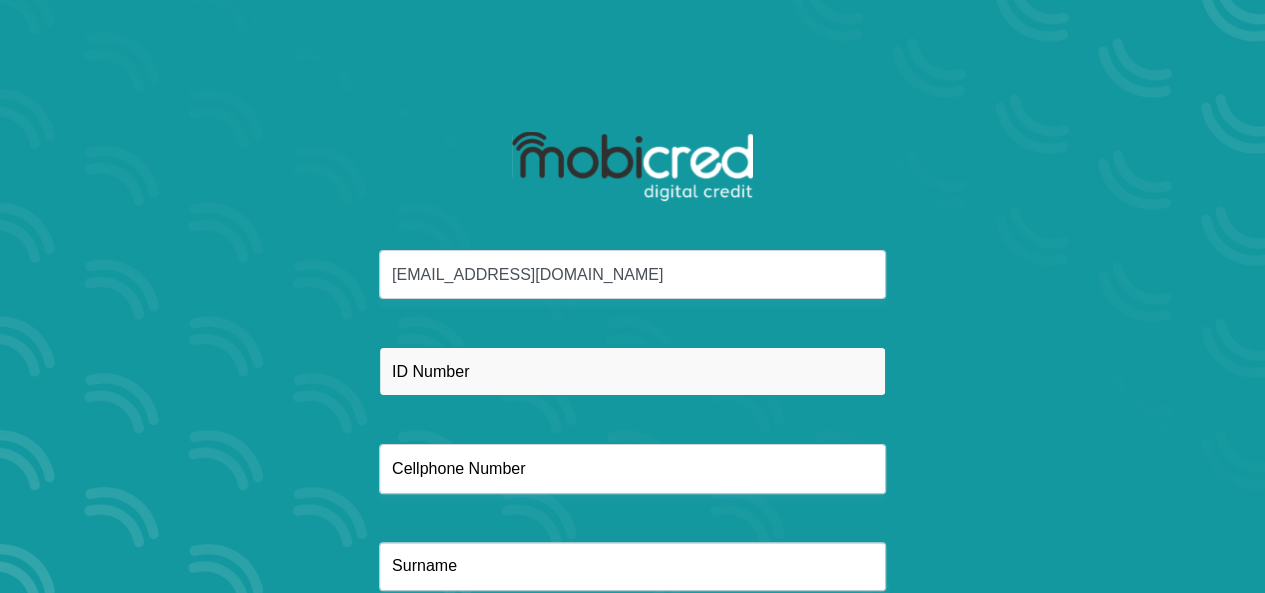 click at bounding box center [632, 371] 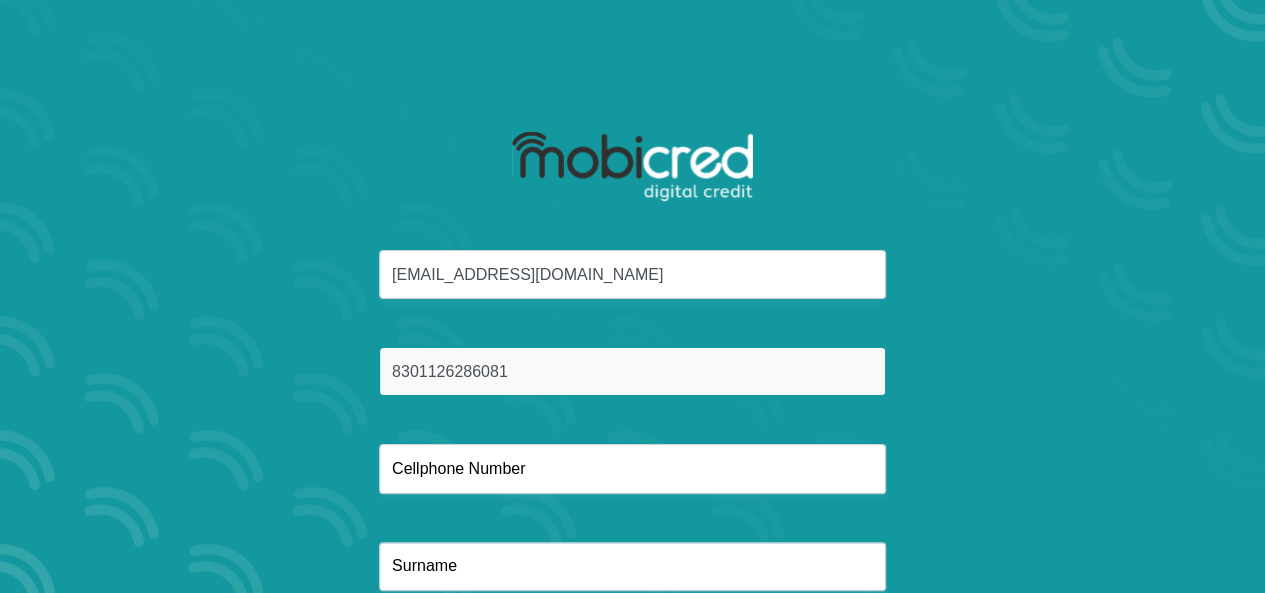 type on "8301126286081" 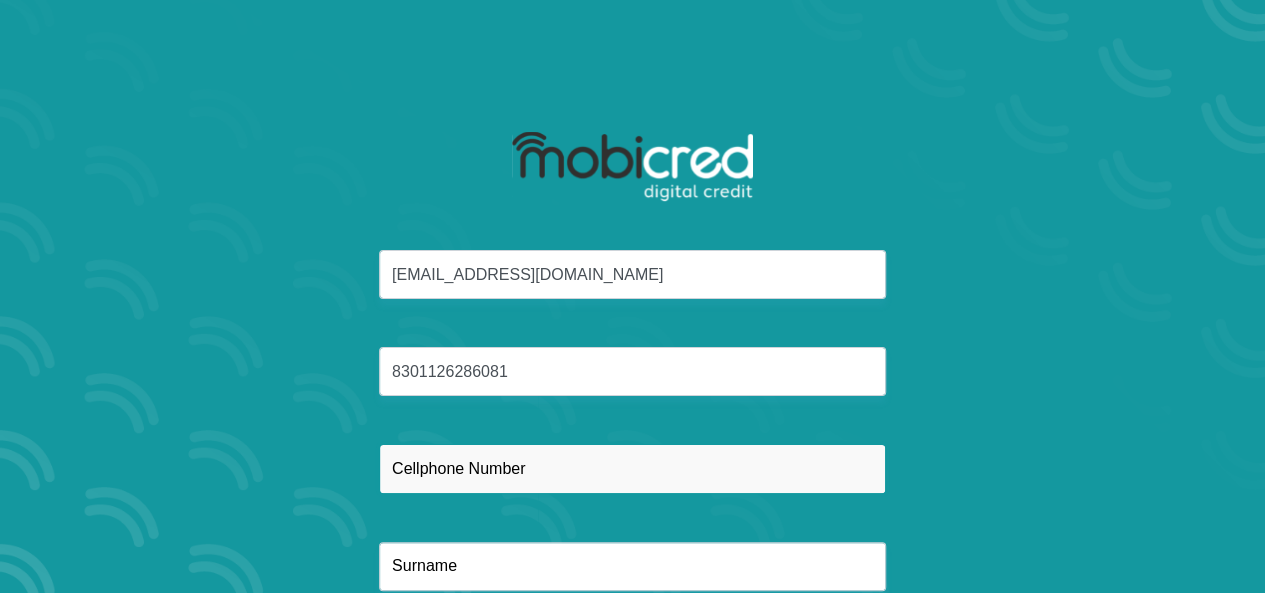 click at bounding box center (632, 468) 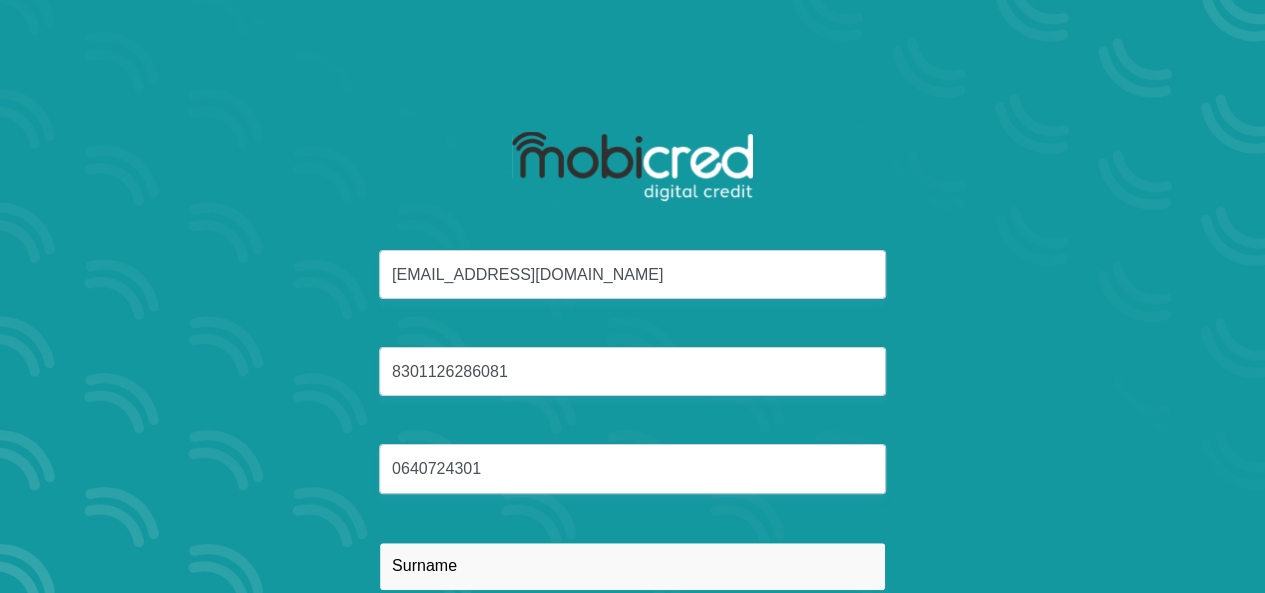 click at bounding box center [632, 566] 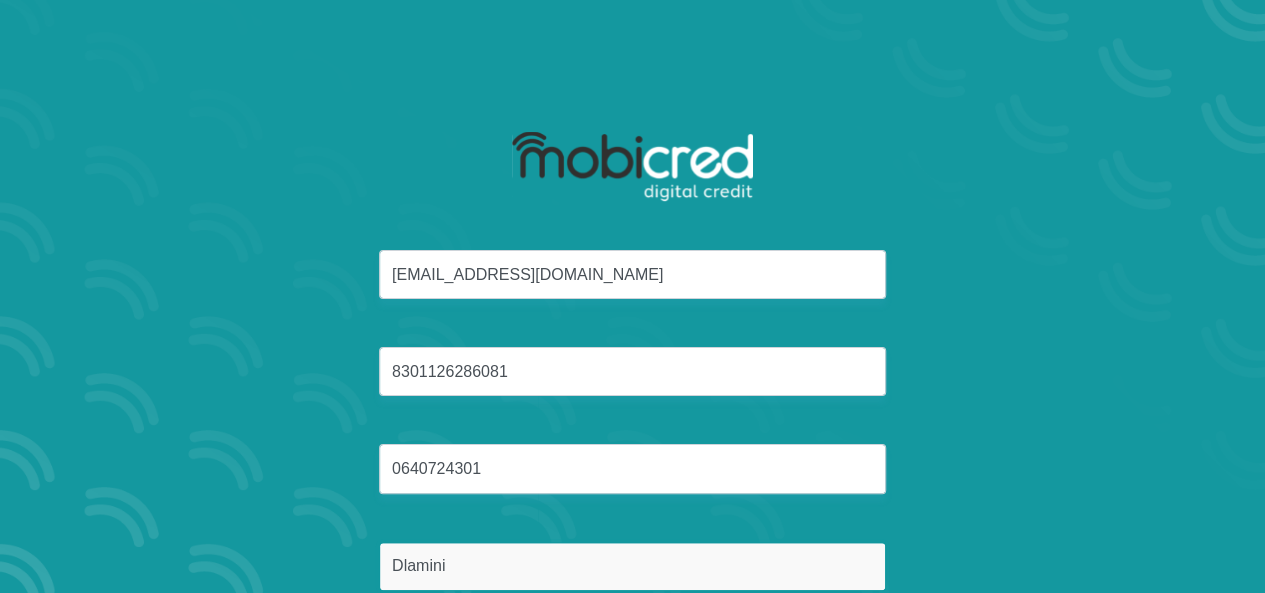 scroll, scrollTop: 137, scrollLeft: 0, axis: vertical 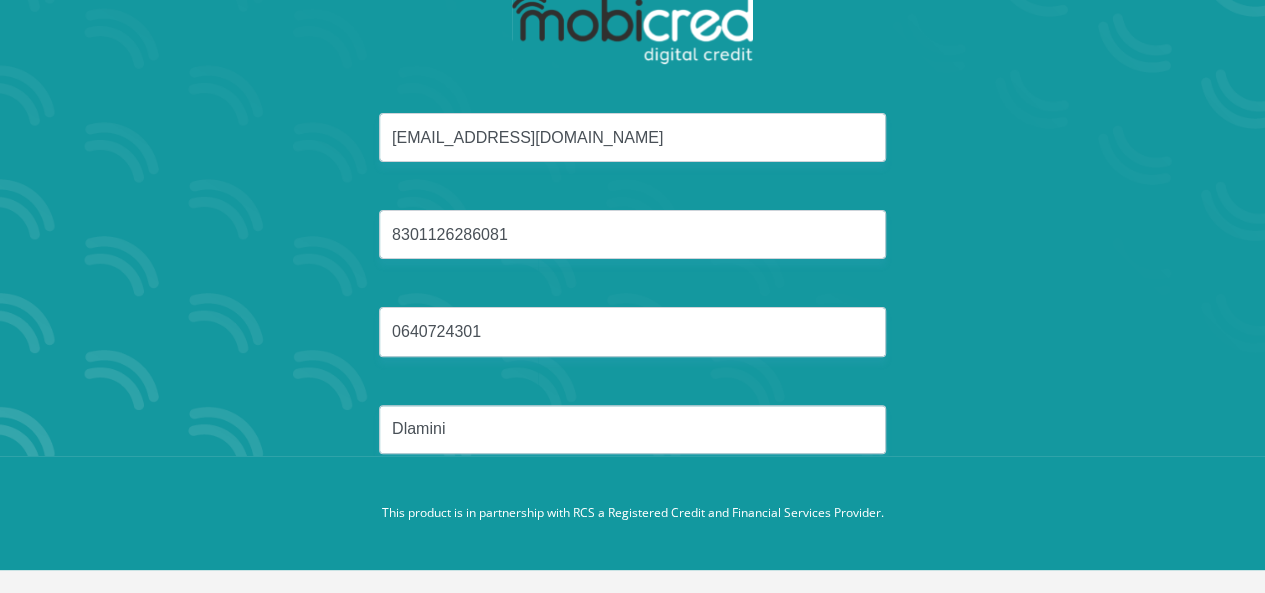 click on "This product is in partnership with RCS a Registered Credit and Financial Services Provider." at bounding box center (632, 513) 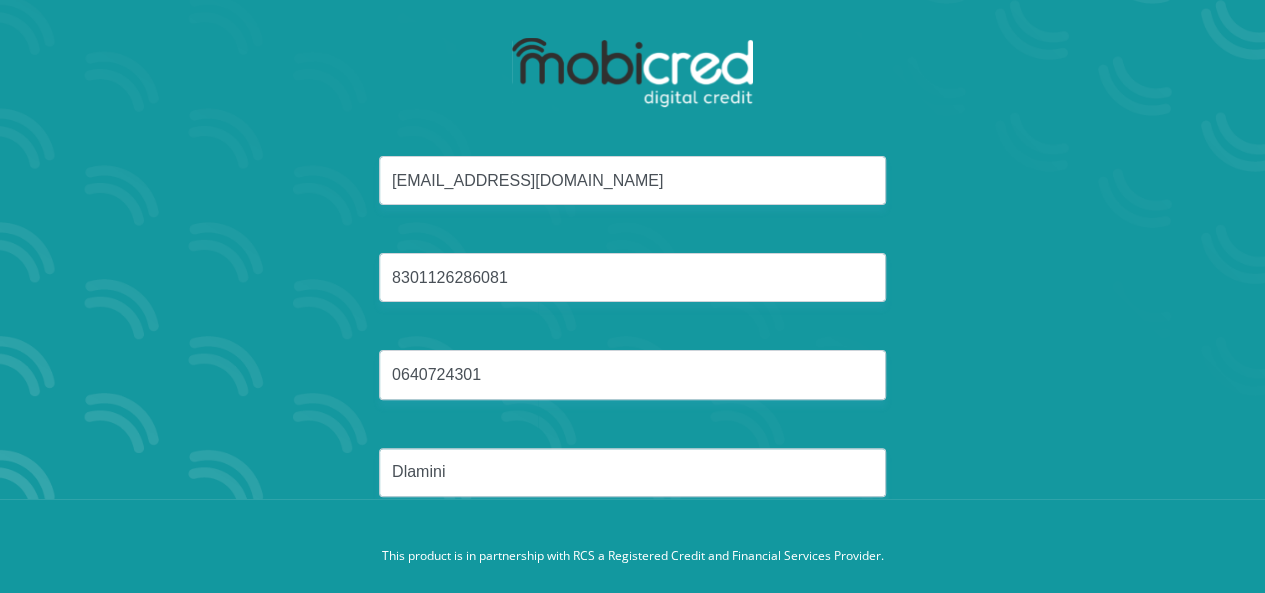 scroll, scrollTop: 137, scrollLeft: 0, axis: vertical 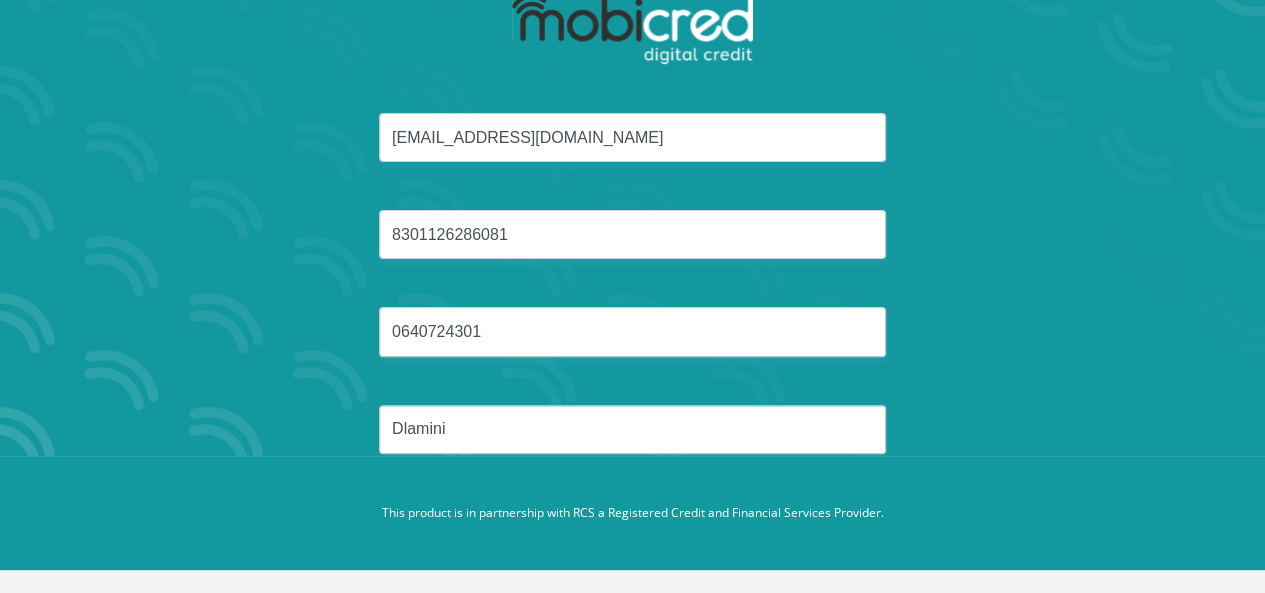 click on "[EMAIL_ADDRESS][DOMAIN_NAME]
8301126286081
0640724301
Dlamini" at bounding box center [633, 307] 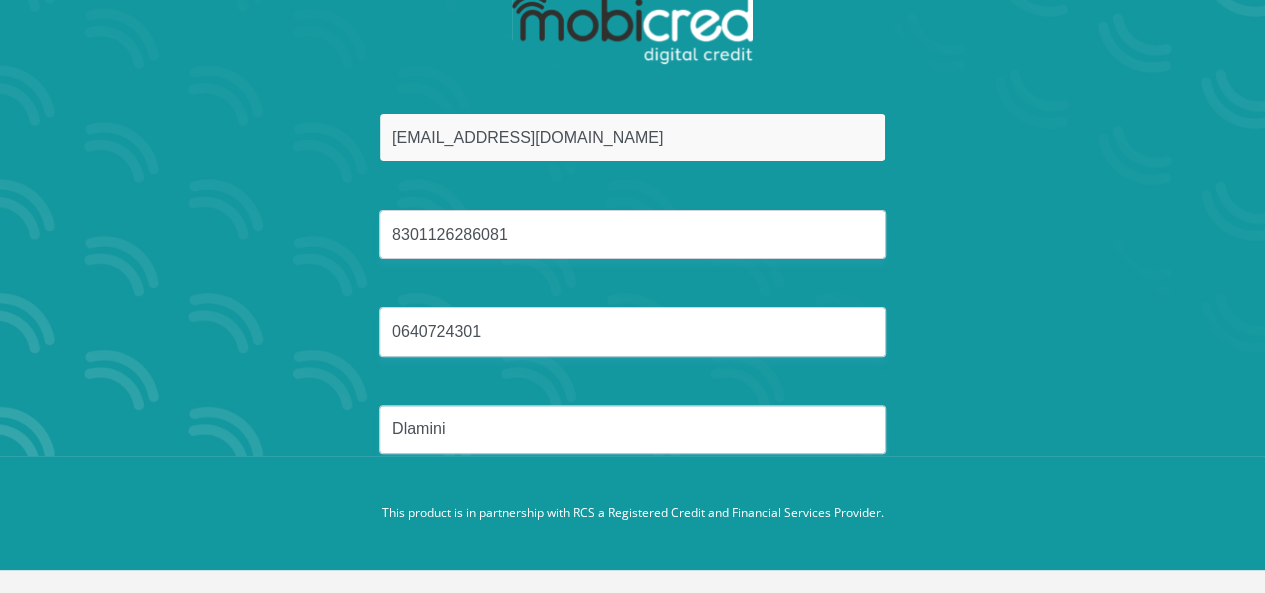 click on "[EMAIL_ADDRESS][DOMAIN_NAME]" at bounding box center [632, 137] 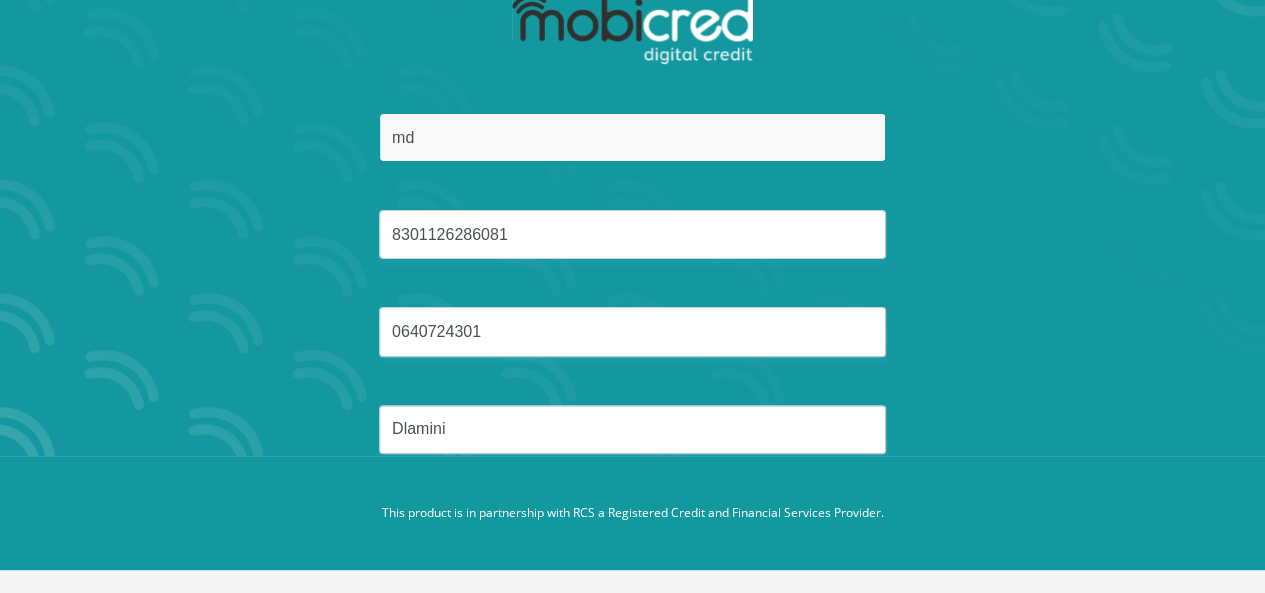 type on "m" 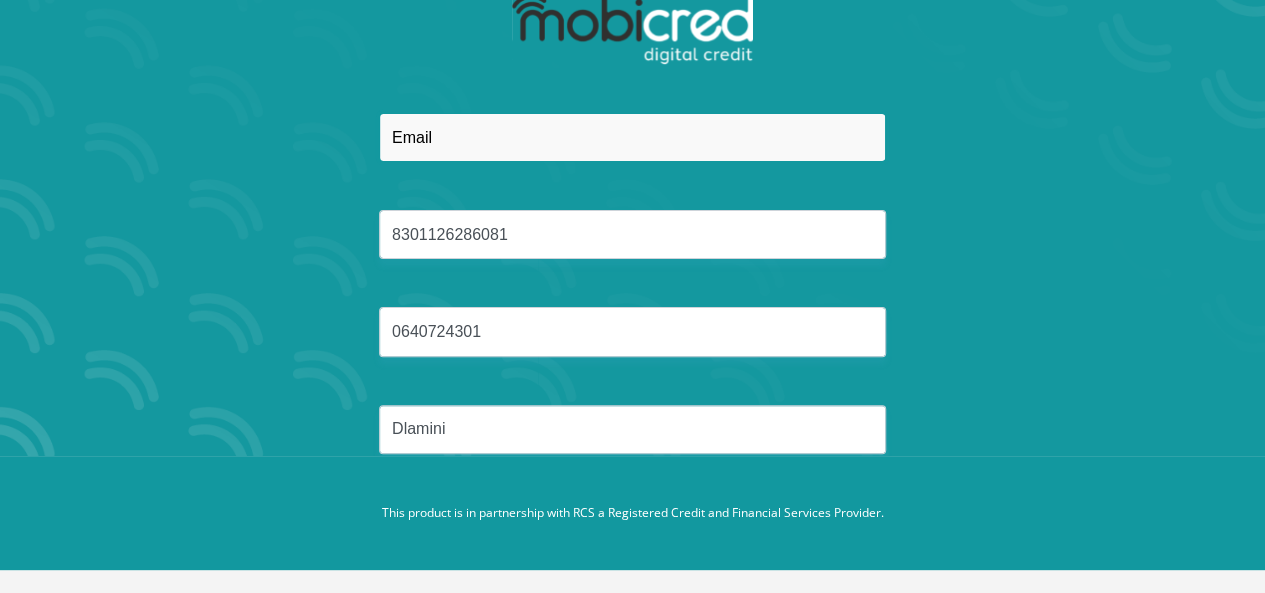 click at bounding box center (632, 137) 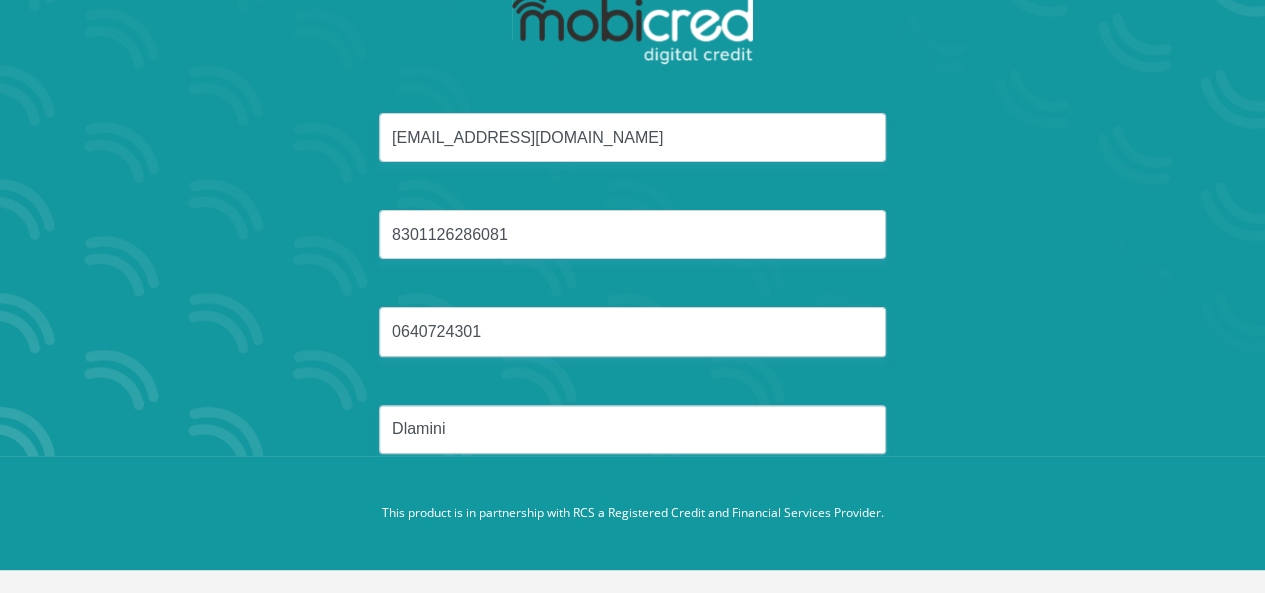 click on "[EMAIL_ADDRESS][DOMAIN_NAME]
8301126286081
0640724301
Dlamini" at bounding box center (633, 307) 